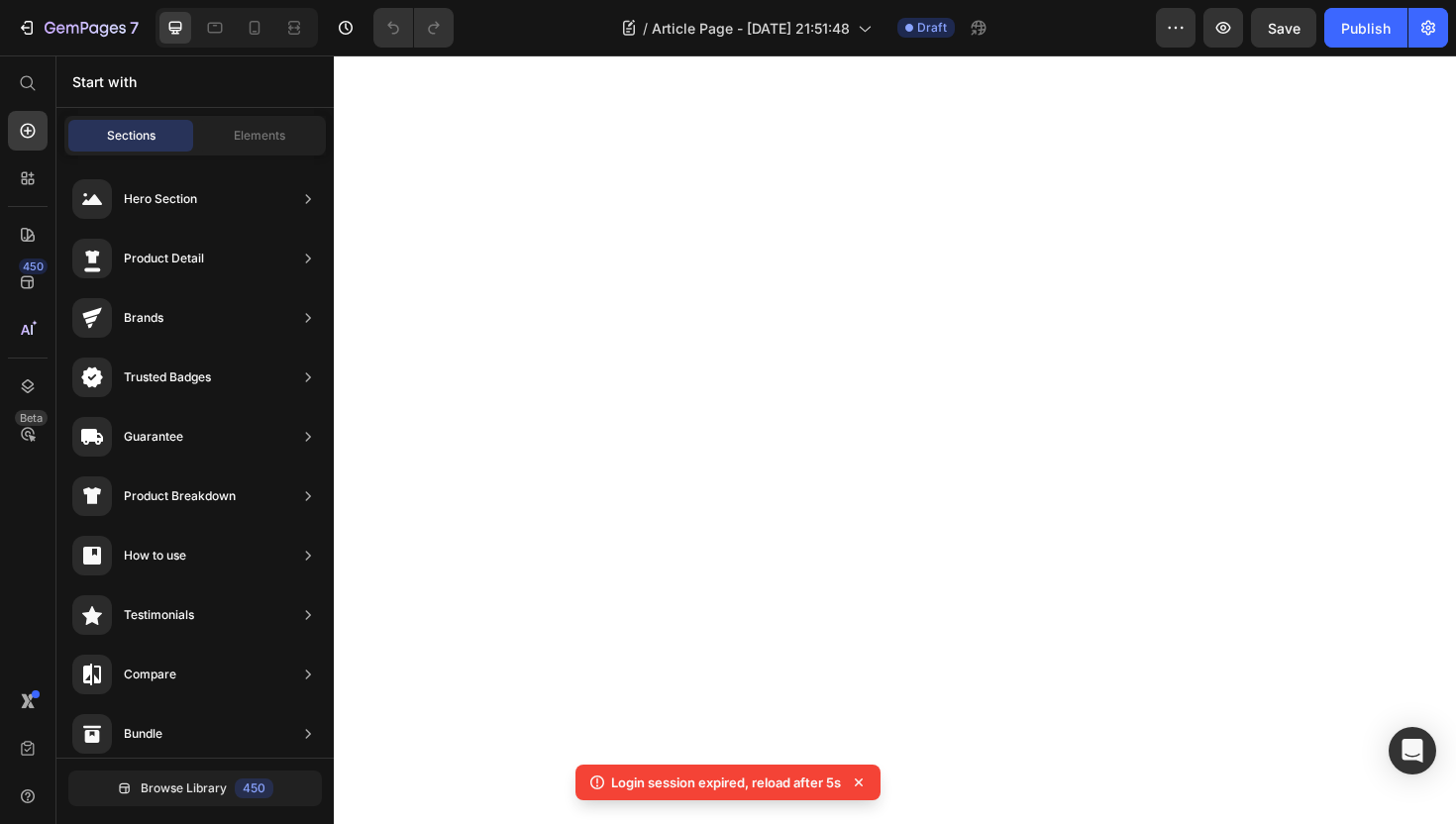 scroll, scrollTop: 0, scrollLeft: 0, axis: both 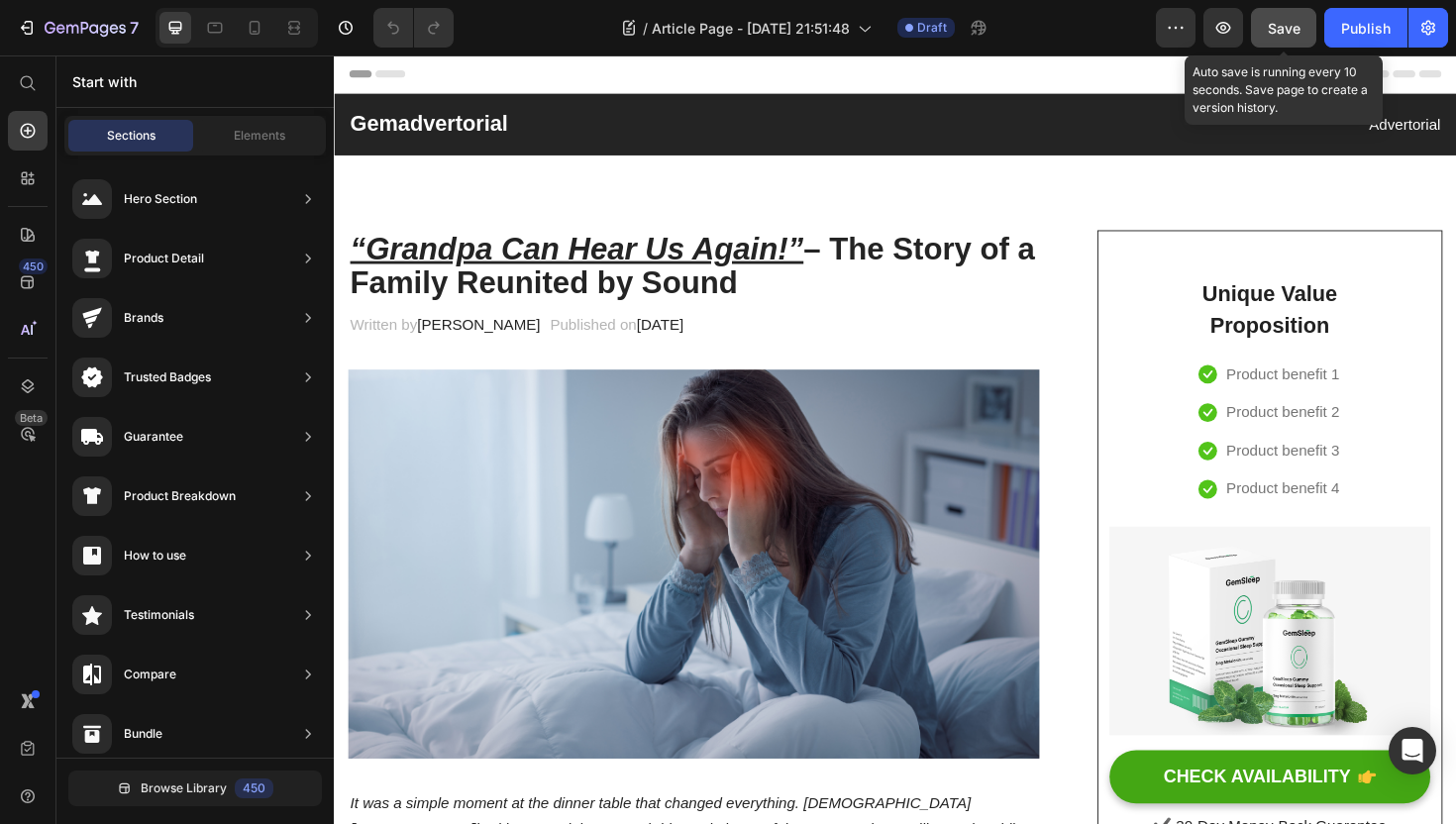 click on "Save" 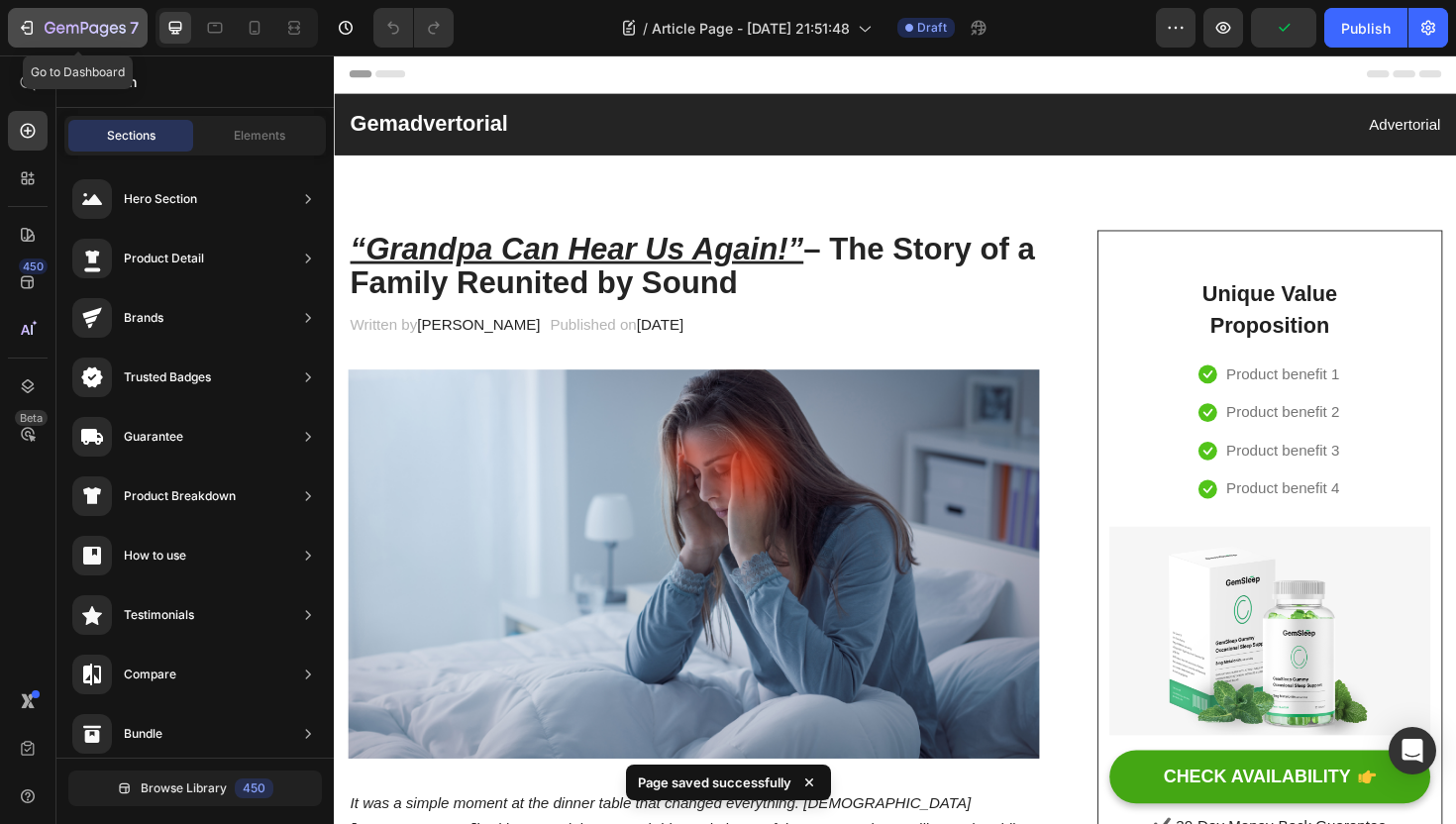 click 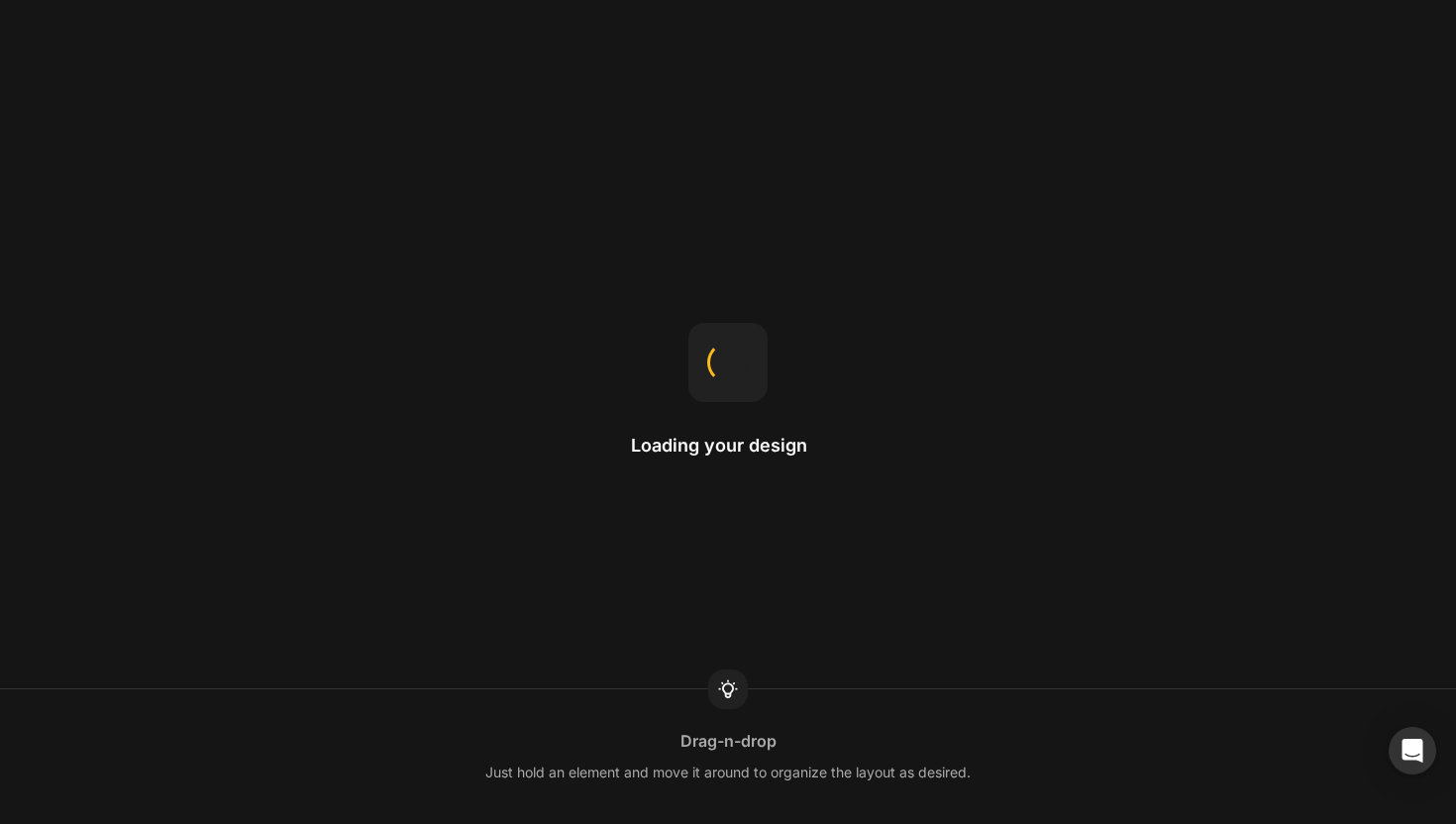 scroll, scrollTop: 0, scrollLeft: 0, axis: both 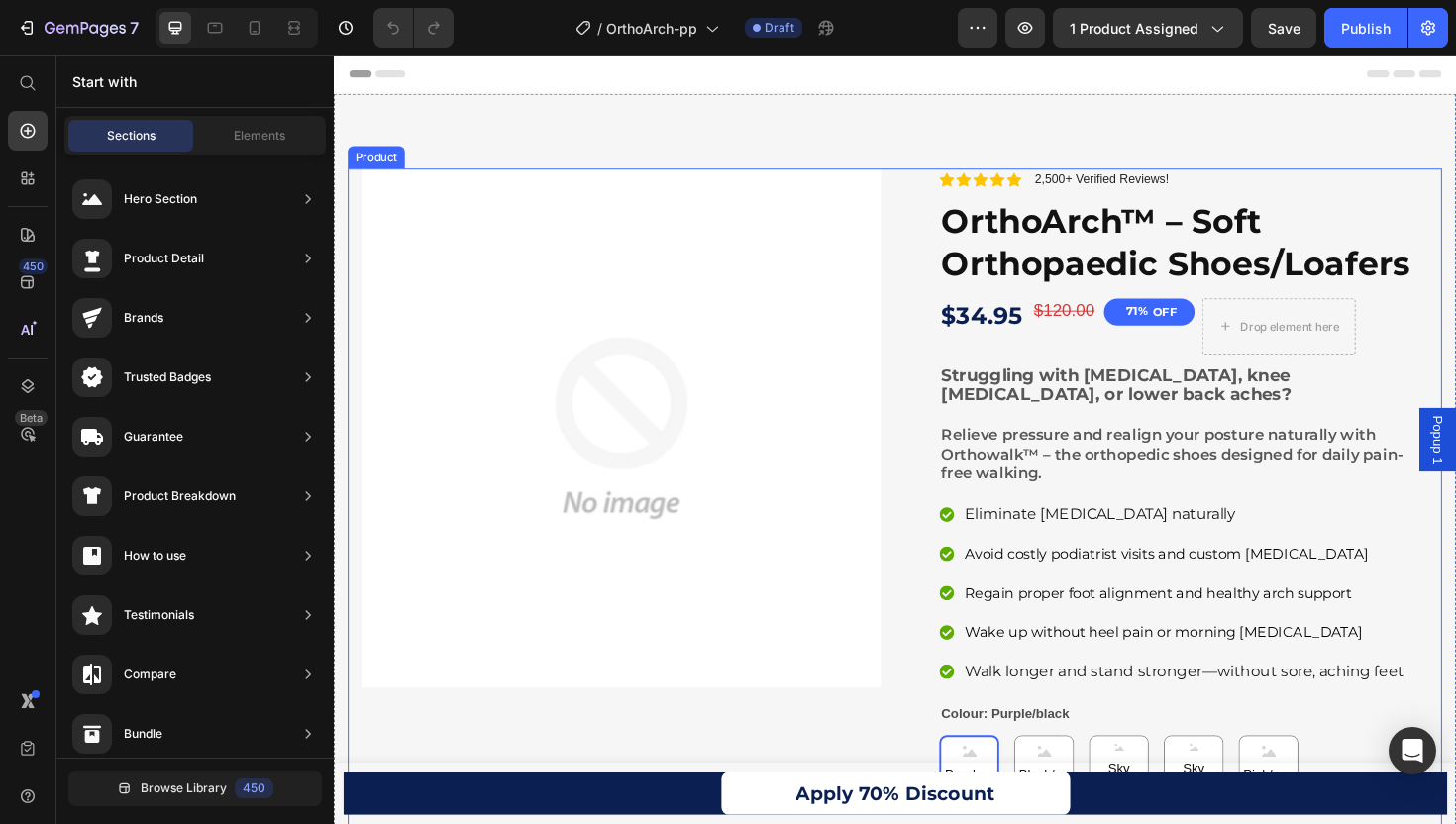 click on "Product Images Icon Icon Icon Icon Icon Icon List 2,500+ Verified Reviews! Text Block Row OrthoArch™ – Soft Orthopaedic Shoes/Loafers Product Title $34.95 Product Price $120.00 Product Price 71% OFF Discount Tag
Drop element here Row Struggling with foot pain, knee stiffness, or lower back aches? Relieve pressure and realign your posture naturally with Orthowalk™ – the orthopedic shoes designed for daily pain-free walking. Text Block Struggling with foot pain, knee stiffness, or lower back aches? Relieve pressure and realign your posture naturally with Orthowalk™ – the orthopedic shoes designed for daily pain-free walking. Text Block Eliminate foot pain naturally Avoid costly podiatrist visits and custom orthotics Regain proper foot alignment and healthy arch support Wake up without heel pain or morning stiffness Walk longer and stand stronger—without sore, aching feet Item List Colour: Purple/black Purple/black Purple/black Purple/black Black/black Black/black Black/black Size" at bounding box center (928, 817) 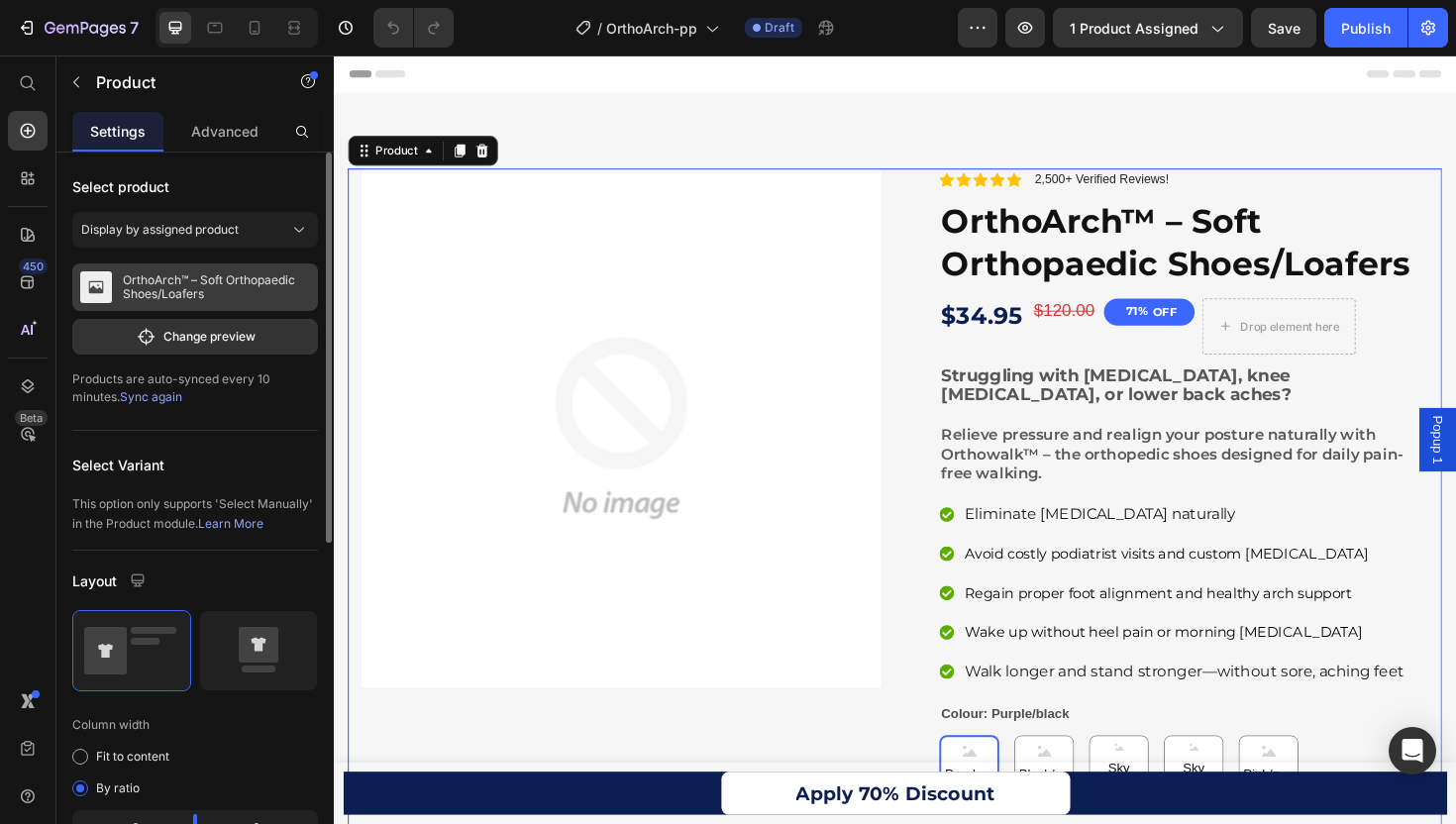 click on "OrthoArch™ – Soft Orthopaedic Shoes/Loafers" at bounding box center [216, 287] 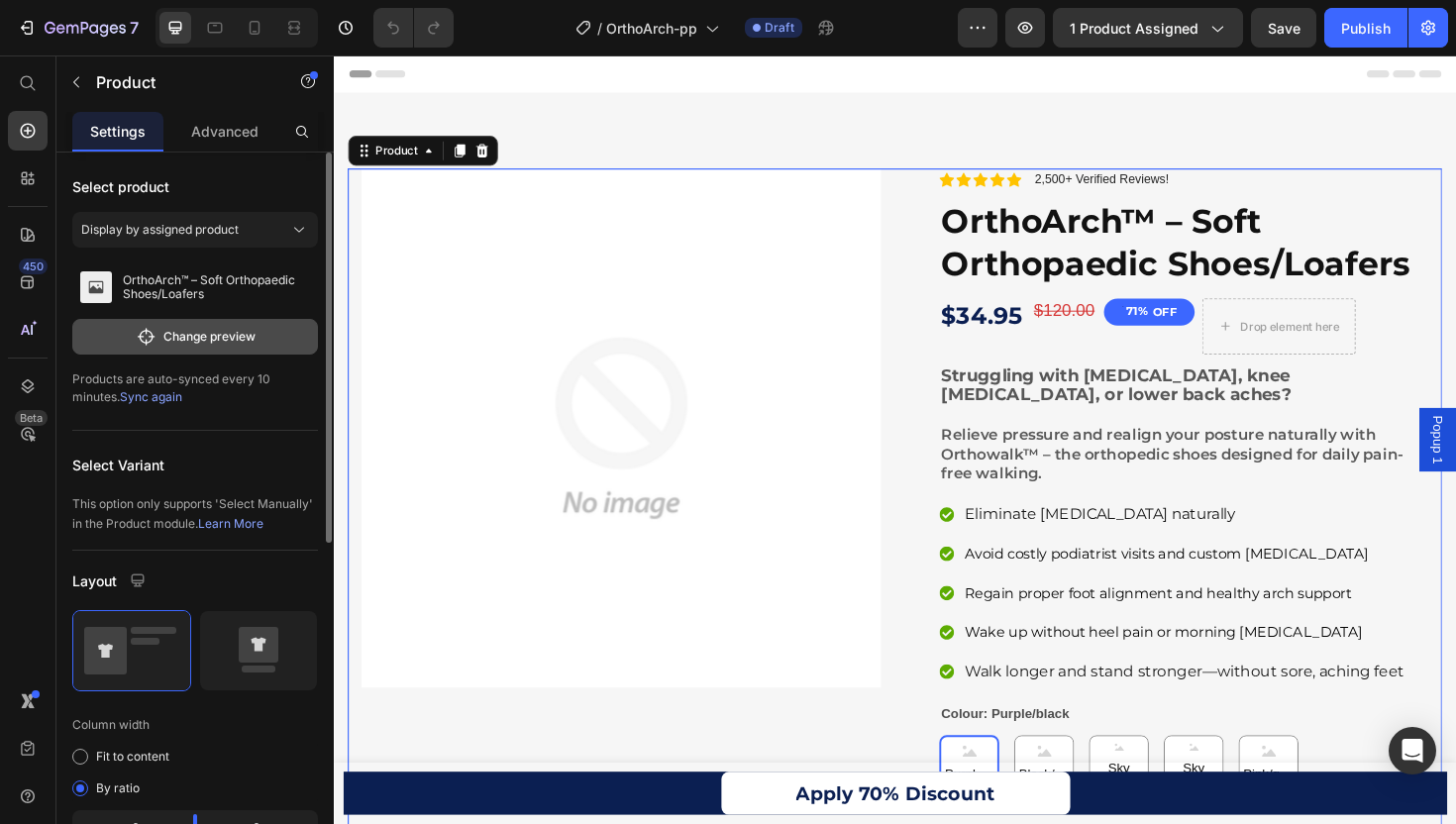 click on "Change preview" at bounding box center [195, 337] 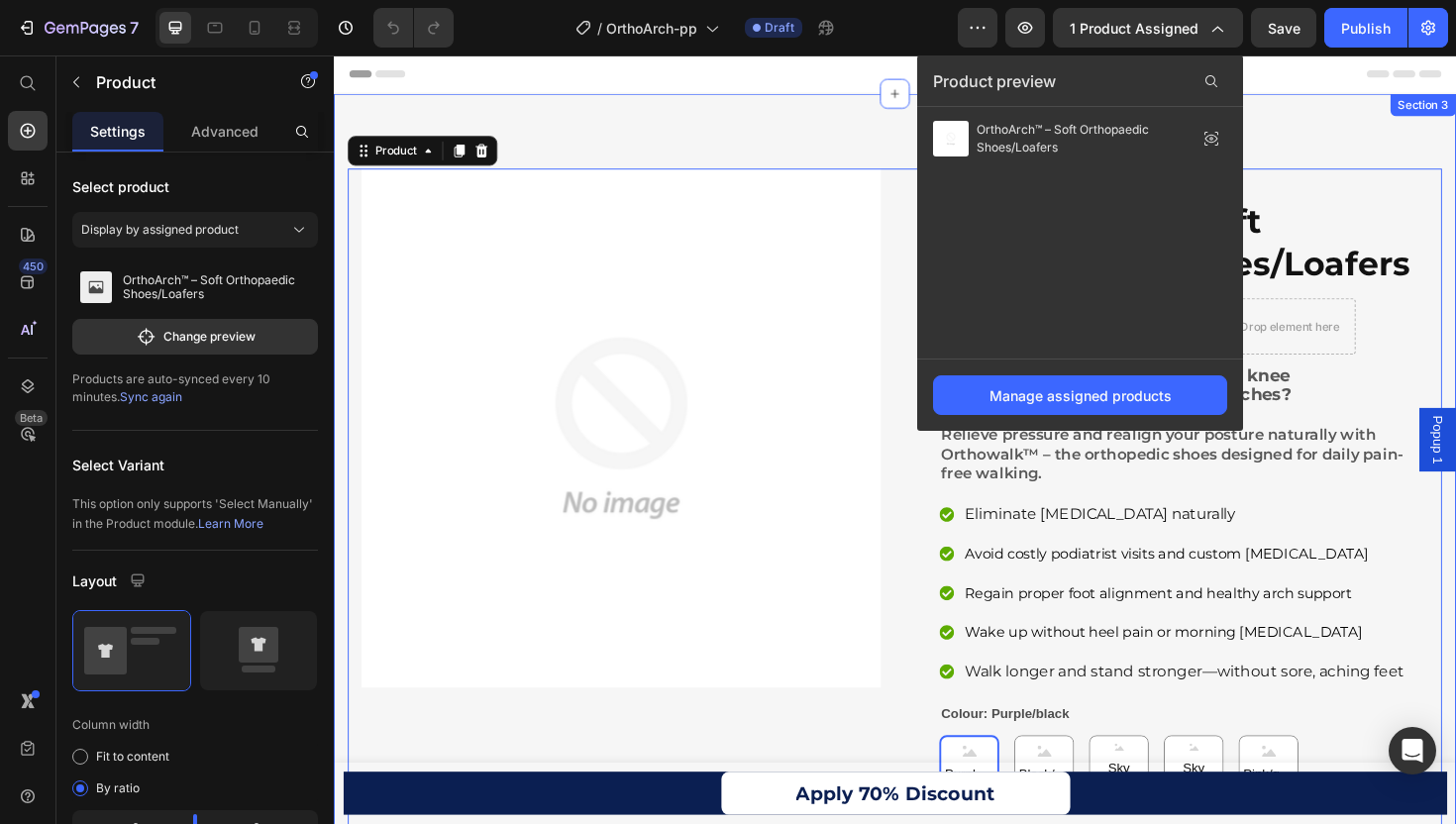 click on "Product Images Icon Icon Icon Icon Icon Icon List 2,500+ Verified Reviews! Text Block Row OrthoArch™ – Soft Orthopaedic Shoes/Loafers Product Title $34.95 Product Price $120.00 Product Price 71% OFF Discount Tag
Drop element here Row Struggling with foot pain, knee stiffness, or lower back aches? Relieve pressure and realign your posture naturally with Orthowalk™ – the orthopedic shoes designed for daily pain-free walking. Text Block Struggling with foot pain, knee stiffness, or lower back aches? Relieve pressure and realign your posture naturally with Orthowalk™ – the orthopedic shoes designed for daily pain-free walking. Text Block Eliminate foot pain naturally Avoid costly podiatrist visits and custom orthotics Regain proper foot alignment and healthy arch support Wake up without heel pain or morning stiffness Walk longer and stand stronger—without sore, aching feet Item List Colour: Purple/black Purple/black Purple/black Purple/black Black/black Black/black Black/black Size" at bounding box center (928, 809) 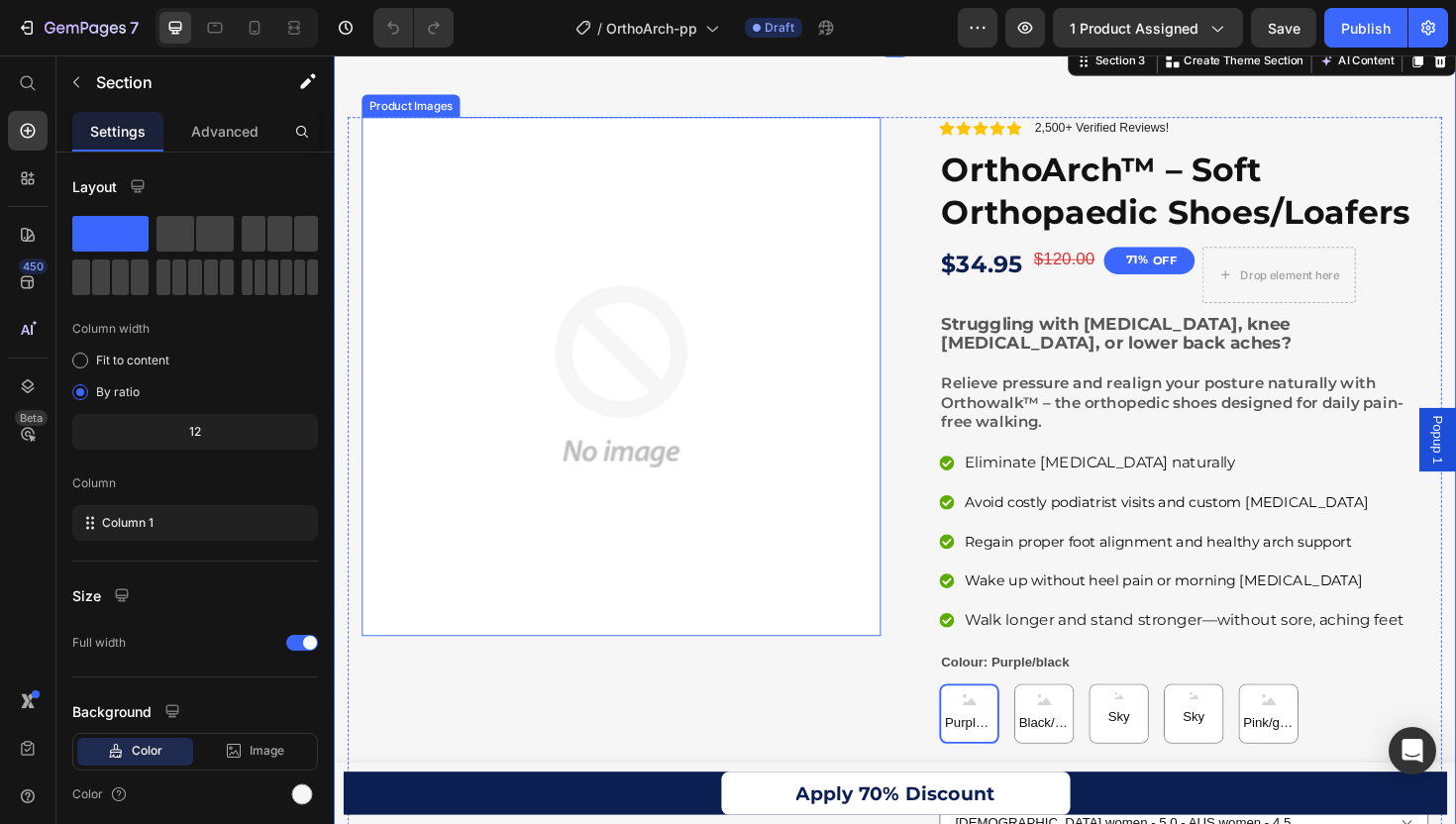 scroll, scrollTop: 56, scrollLeft: 0, axis: vertical 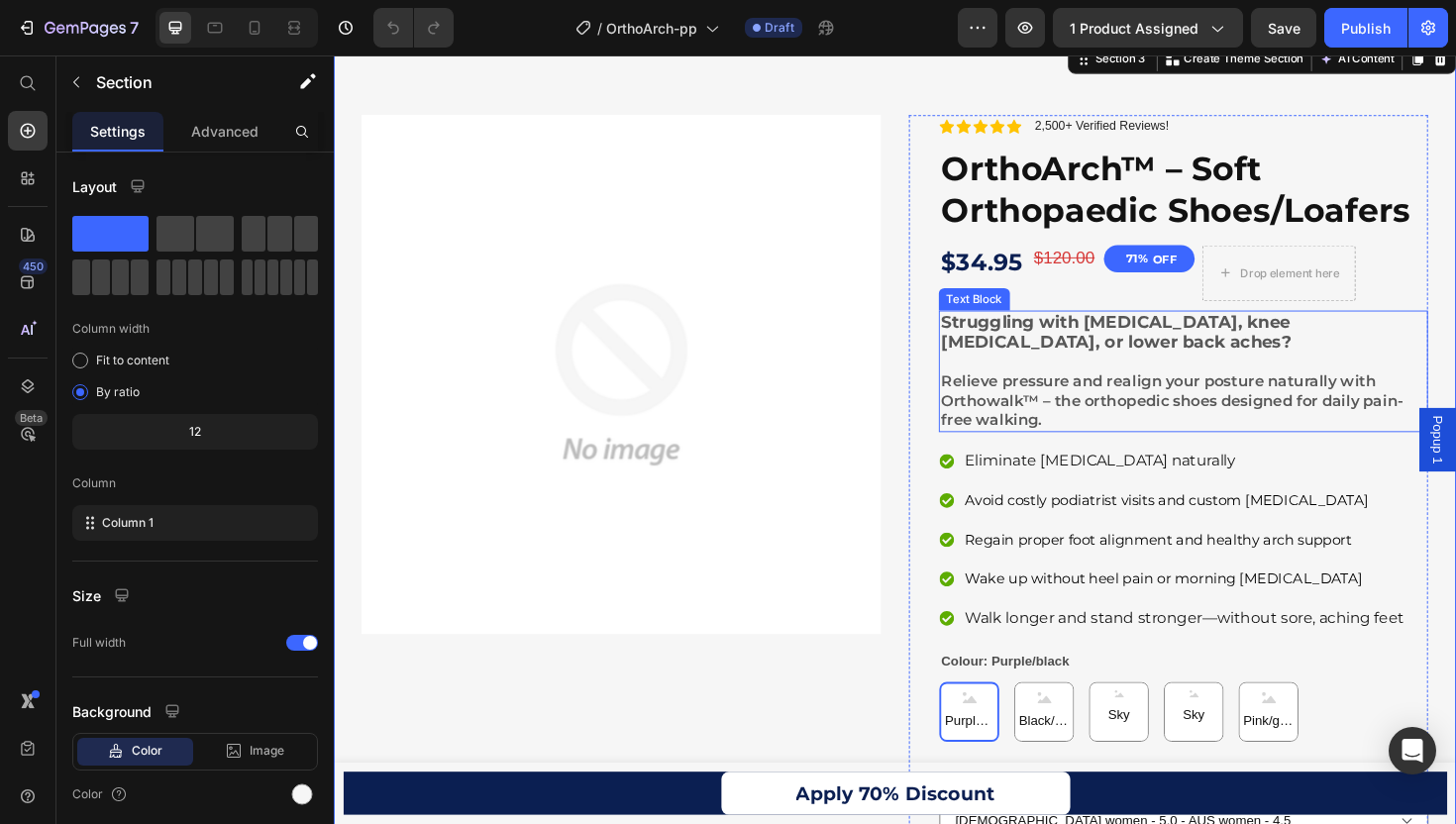 click on "Relieve pressure and realign your posture naturally with Orthowalk™ – the orthopedic shoes designed for daily pain-free walking." at bounding box center (1221, 421) 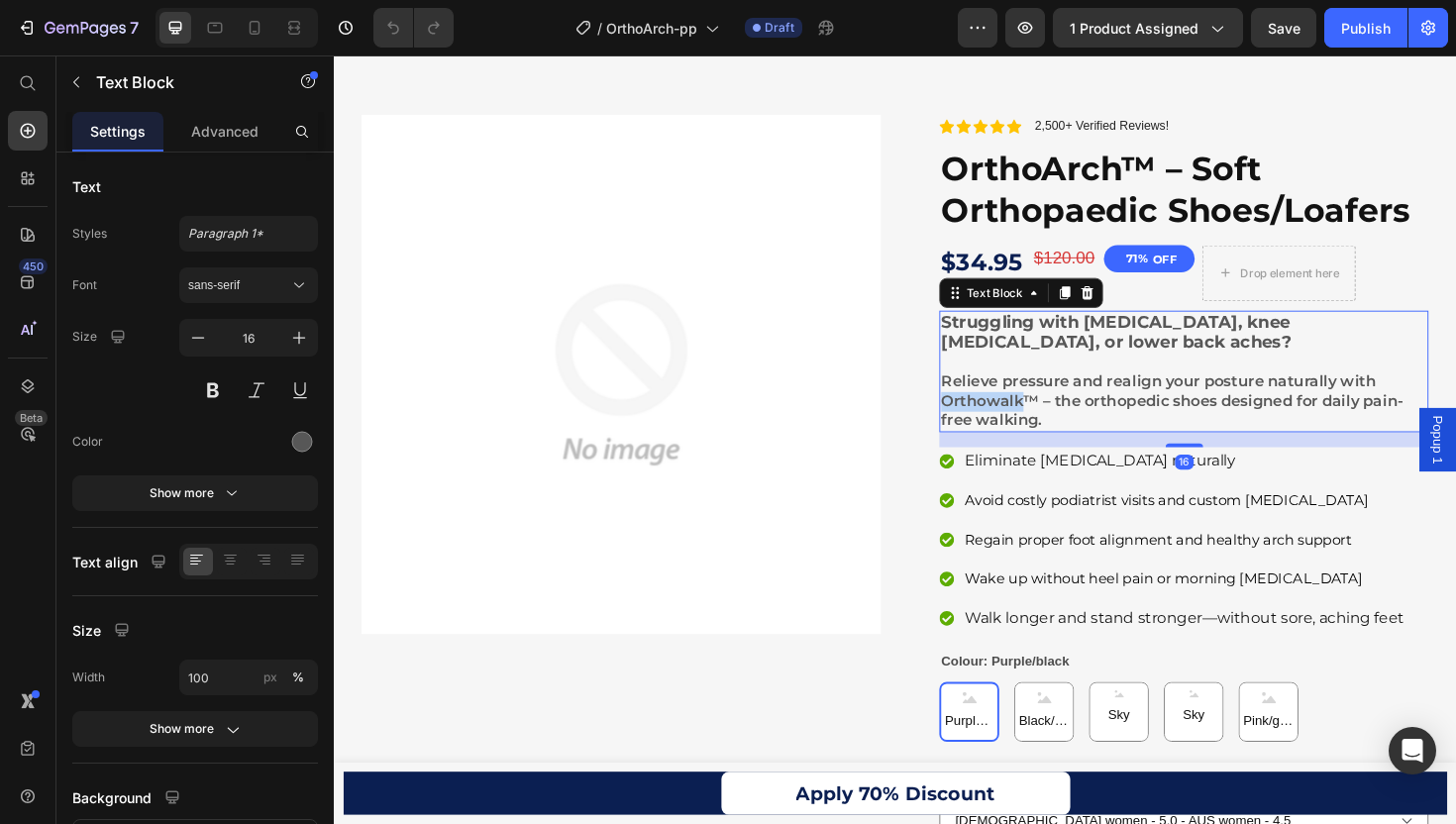 click on "Relieve pressure and realign your posture naturally with Orthowalk™ – the orthopedic shoes designed for daily pain-free walking." at bounding box center [1221, 421] 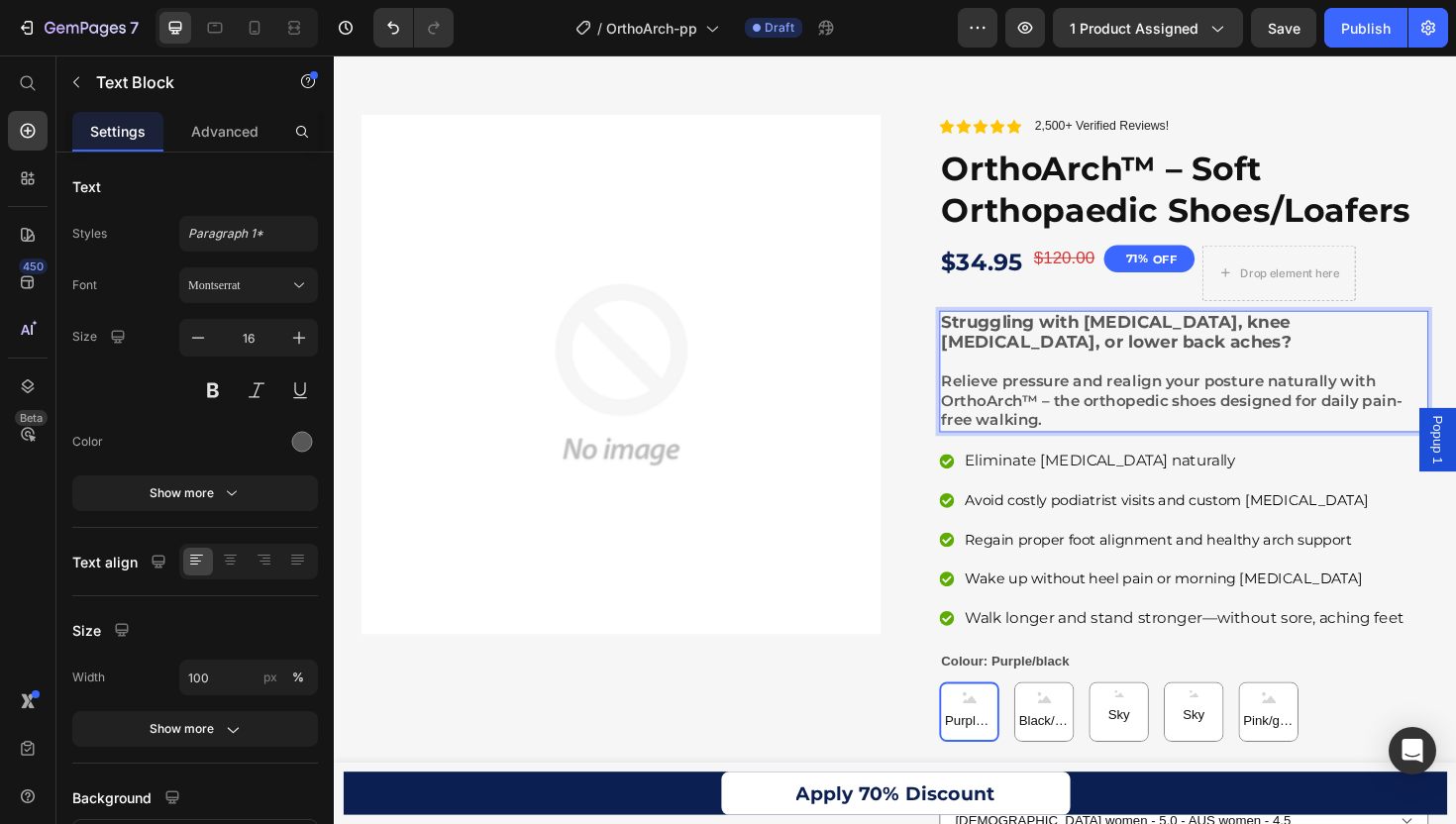 click on "Relieve pressure and realign your posture naturally with OrthoArch™ – the orthopedic shoes designed for daily pain-free walking." at bounding box center [1220, 421] 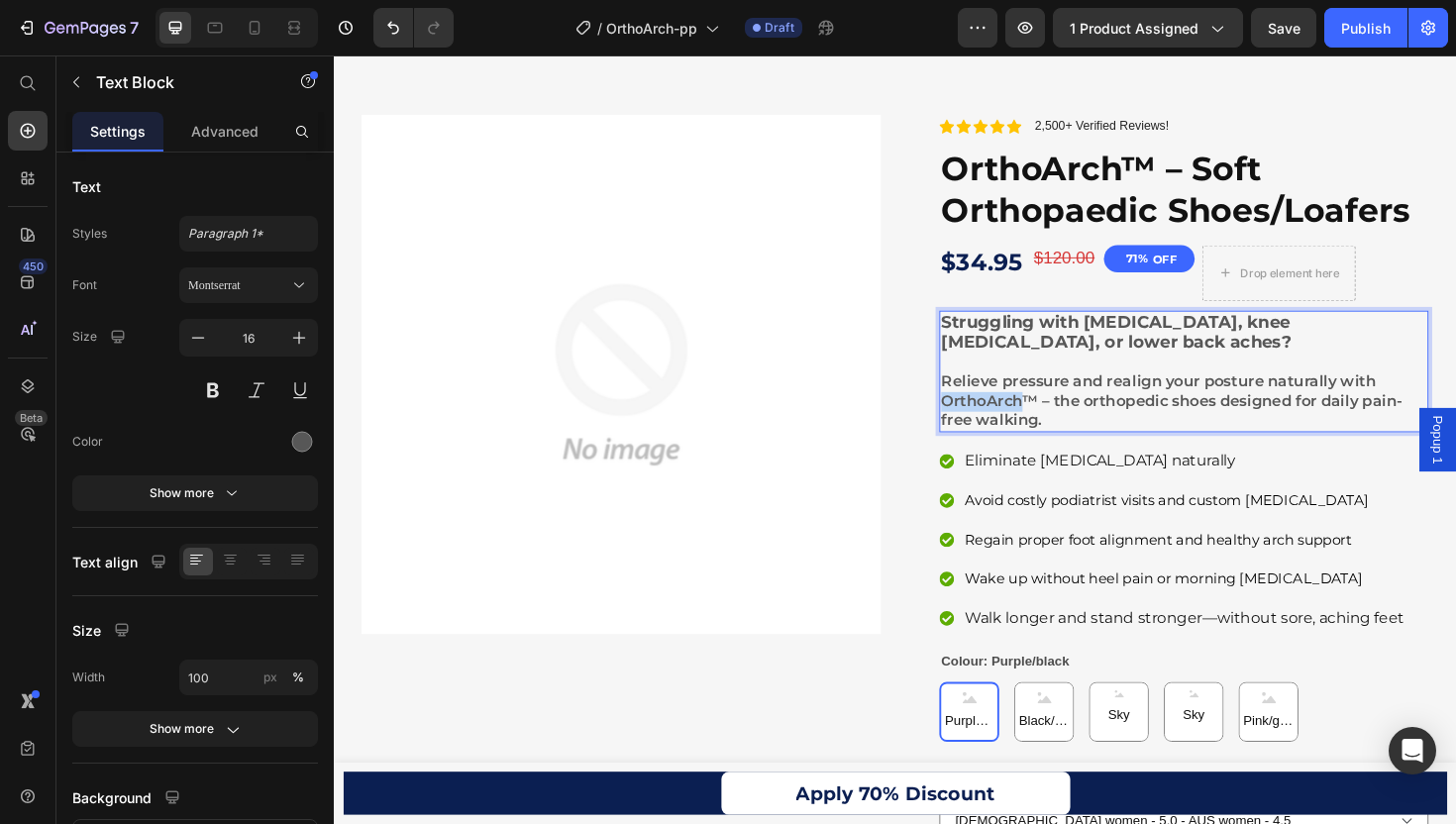 click on "Relieve pressure and realign your posture naturally with OrthoArch™ – the orthopedic shoes designed for daily pain-free walking." at bounding box center [1220, 421] 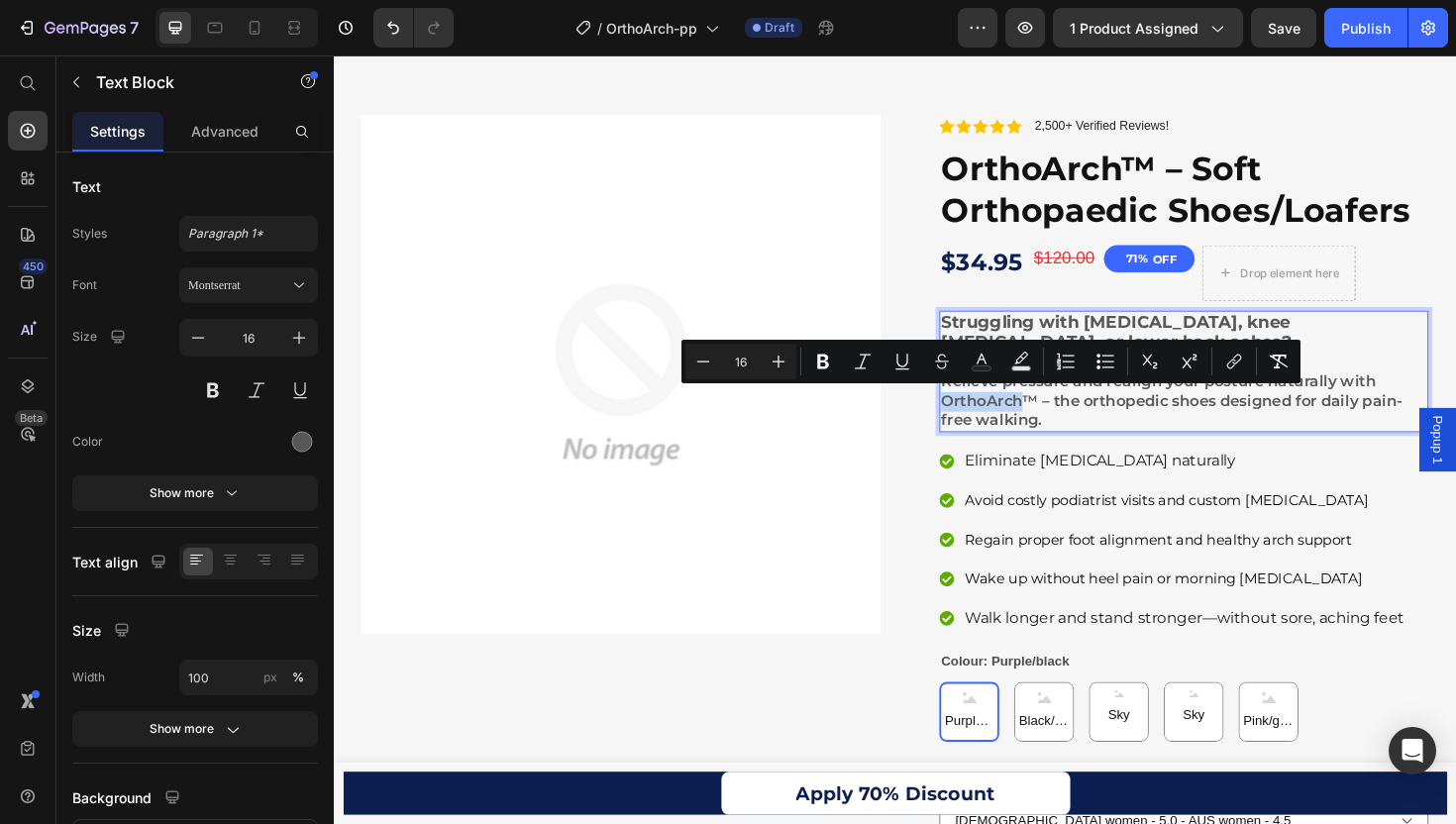 copy on "OrthoArch" 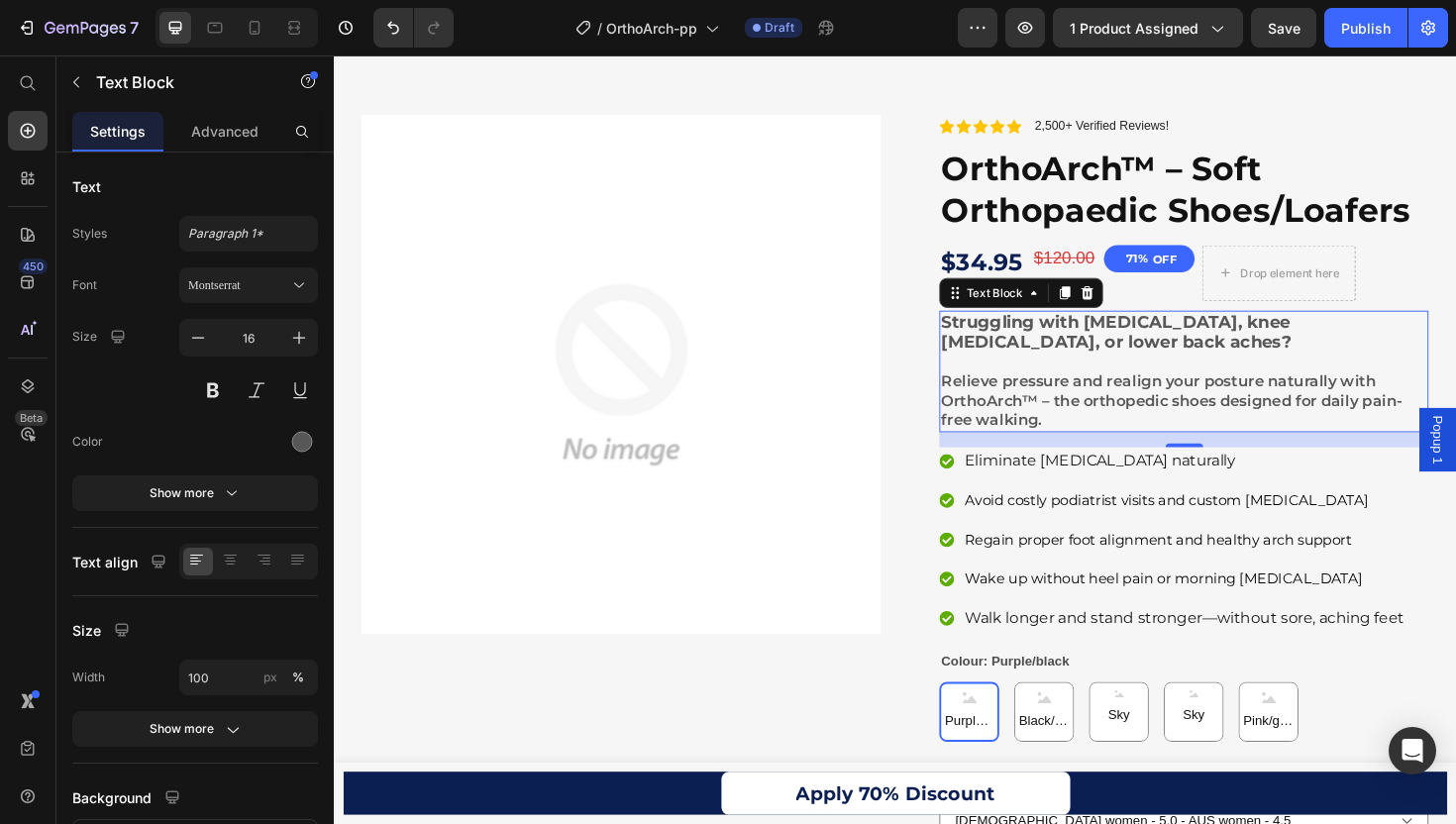 scroll, scrollTop: 814, scrollLeft: 0, axis: vertical 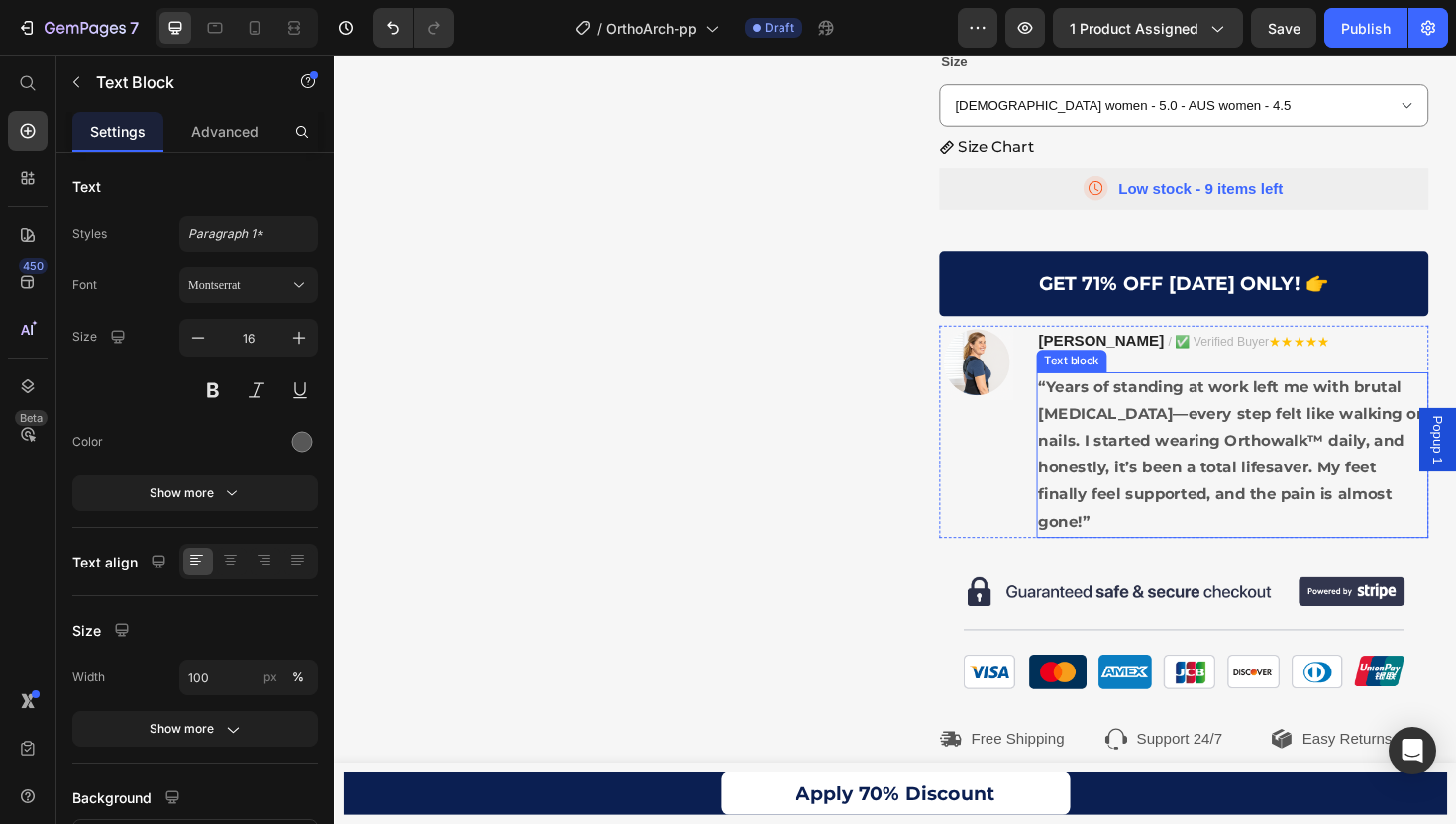 click on "“Years of standing at work left me with brutal plantar fasciitis—every step felt like walking on nails. I started wearing Orthowalk™ daily, and honestly, it’s been a total lifesaver. My feet finally feel supported, and the pain is almost gone!”" at bounding box center (1285, 477) 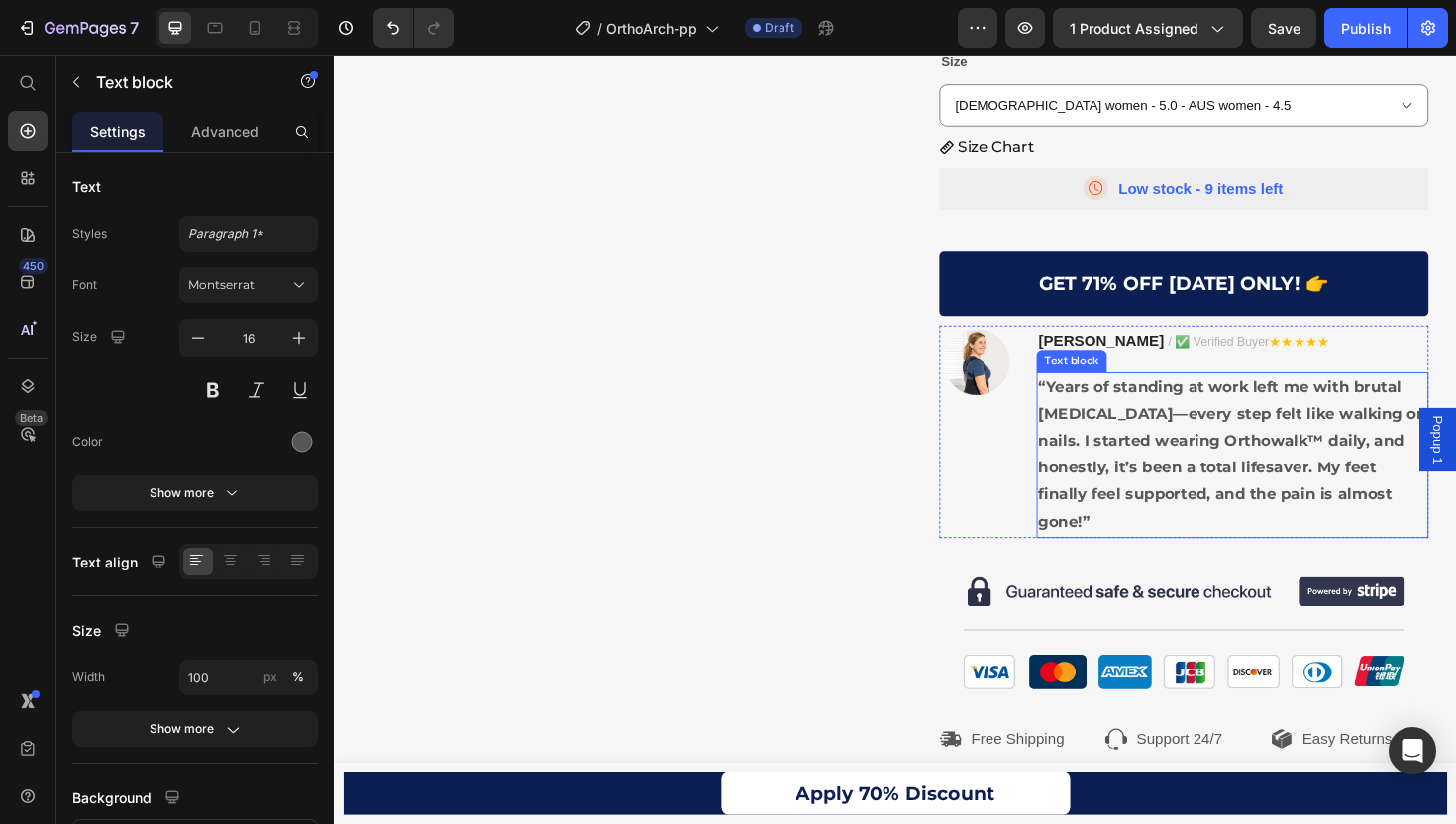 click on "“Years of standing at work left me with brutal plantar fasciitis—every step felt like walking on nails. I started wearing Orthowalk™ daily, and honestly, it’s been a total lifesaver. My feet finally feel supported, and the pain is almost gone!”" at bounding box center (1285, 477) 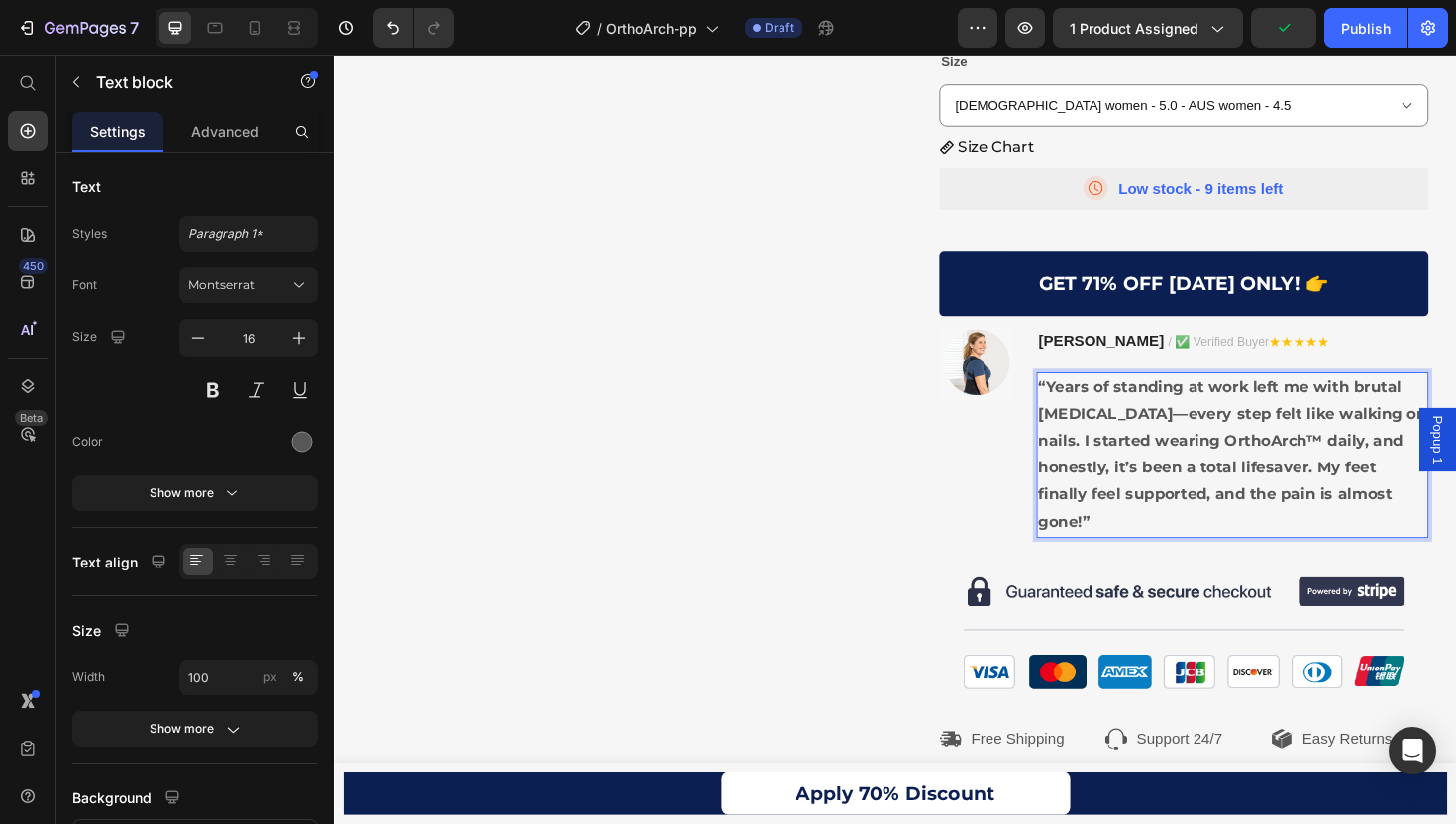 scroll, scrollTop: 1536, scrollLeft: 0, axis: vertical 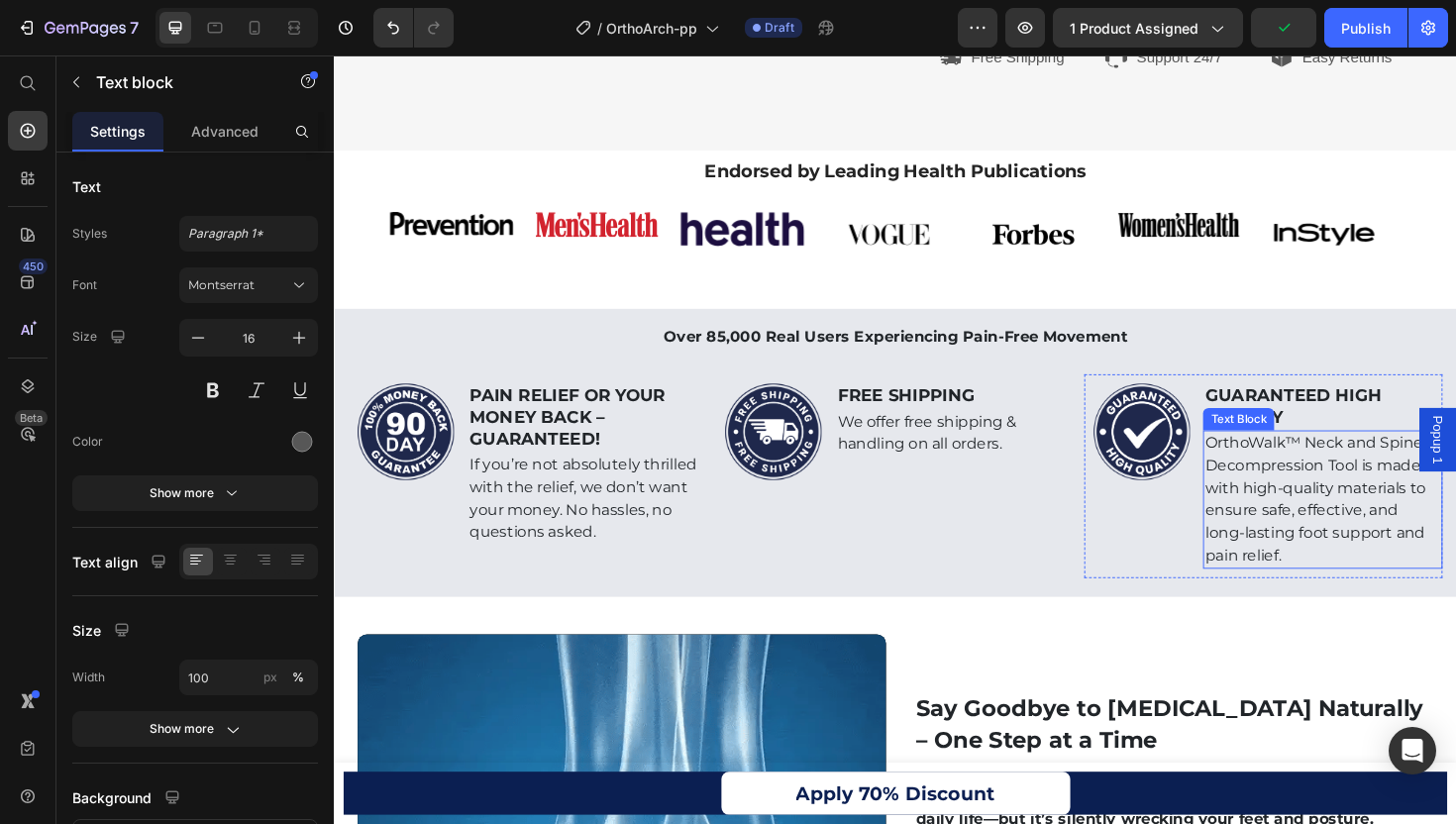 click on "OrthoWalk™ Neck and Spine Decompression Tool is made with high-quality materials to ensure safe, effective, and long-lasting foot support and pain relief." at bounding box center [1381, 526] 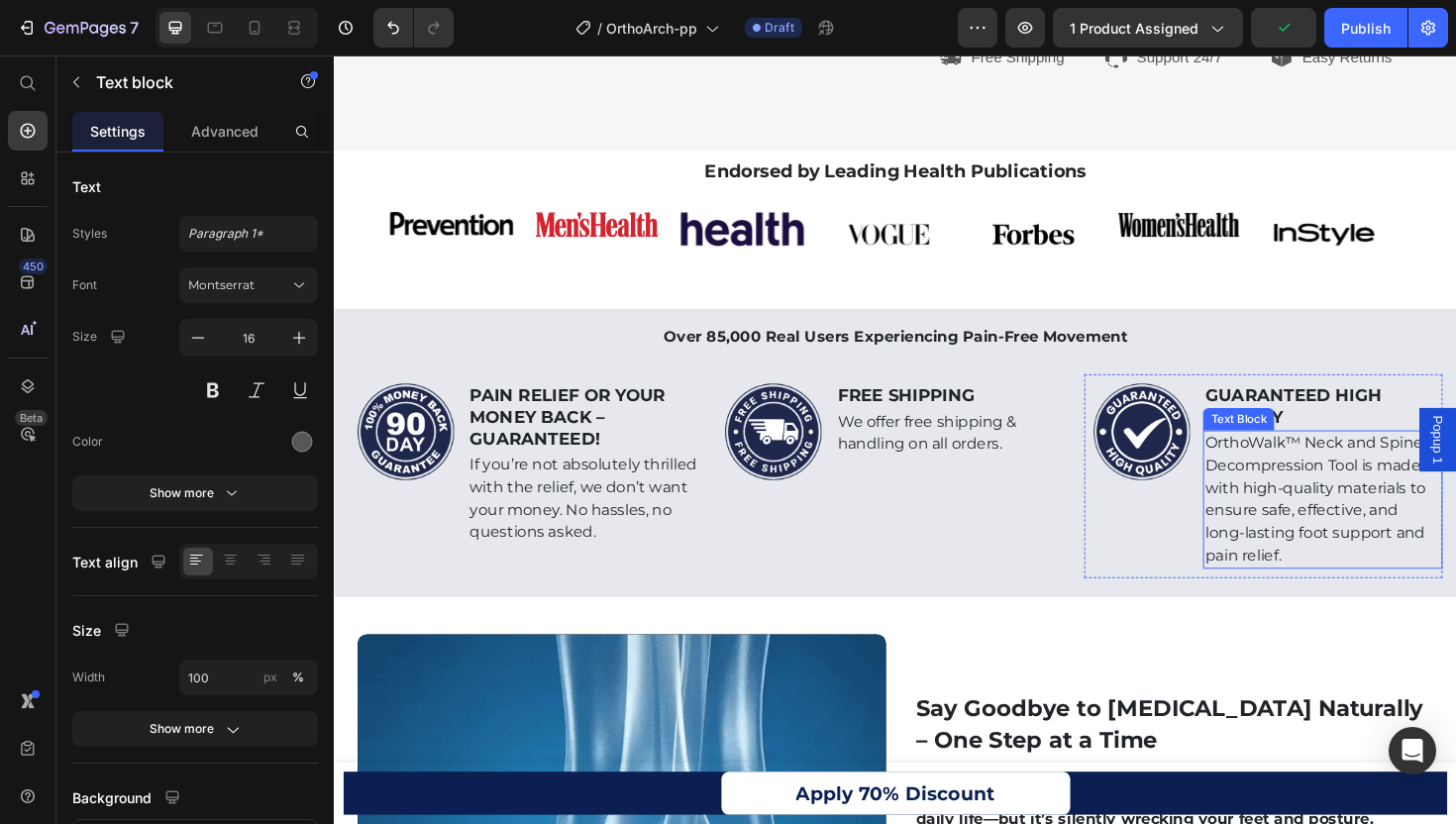 click on "OrthoWalk™ Neck and Spine Decompression Tool is made with high-quality materials to ensure safe, effective, and long-lasting foot support and pain relief." at bounding box center [1381, 526] 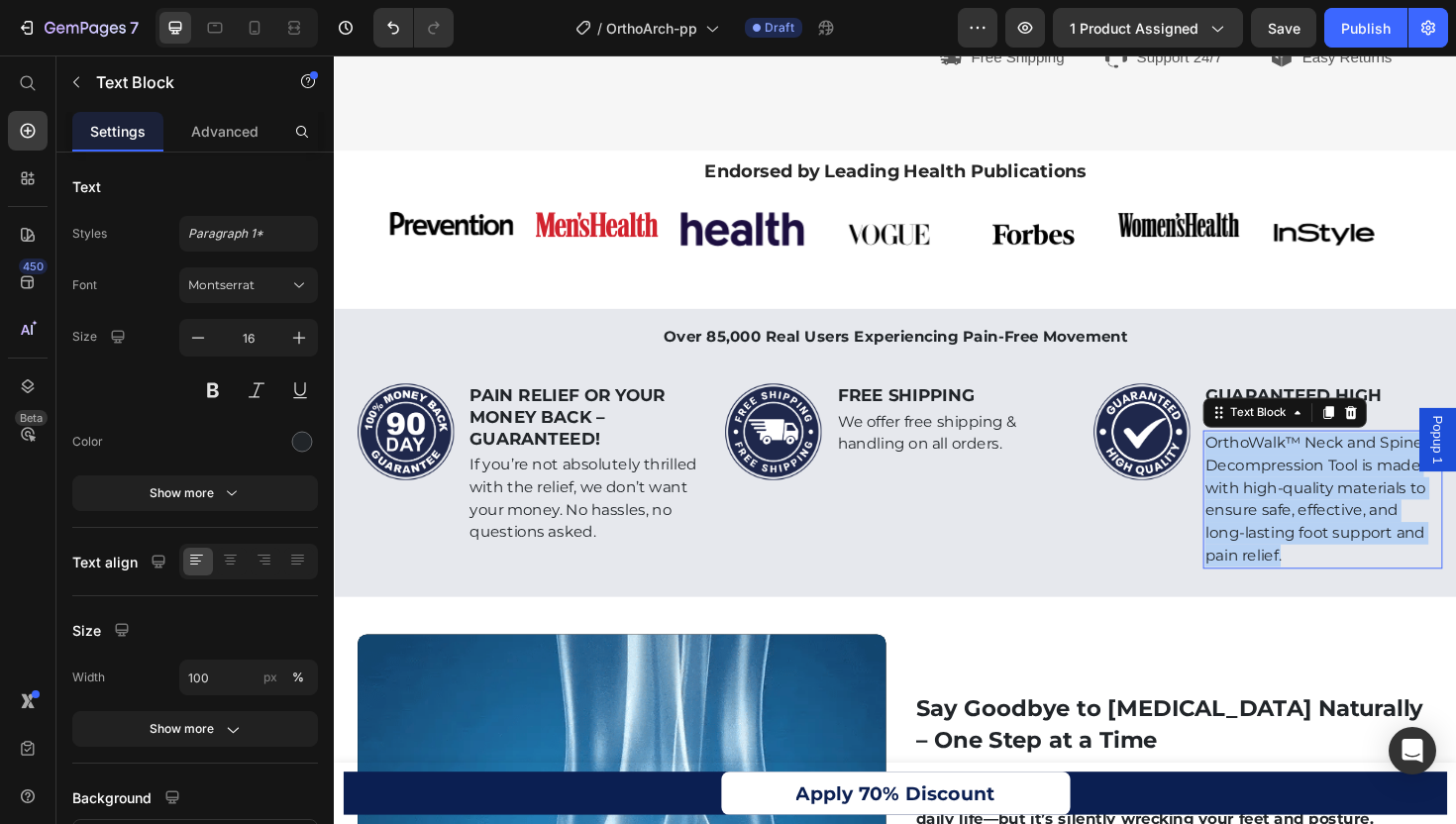 click on "OrthoWalk™ Neck and Spine Decompression Tool is made with high-quality materials to ensure safe, effective, and long-lasting foot support and pain relief." at bounding box center [1381, 526] 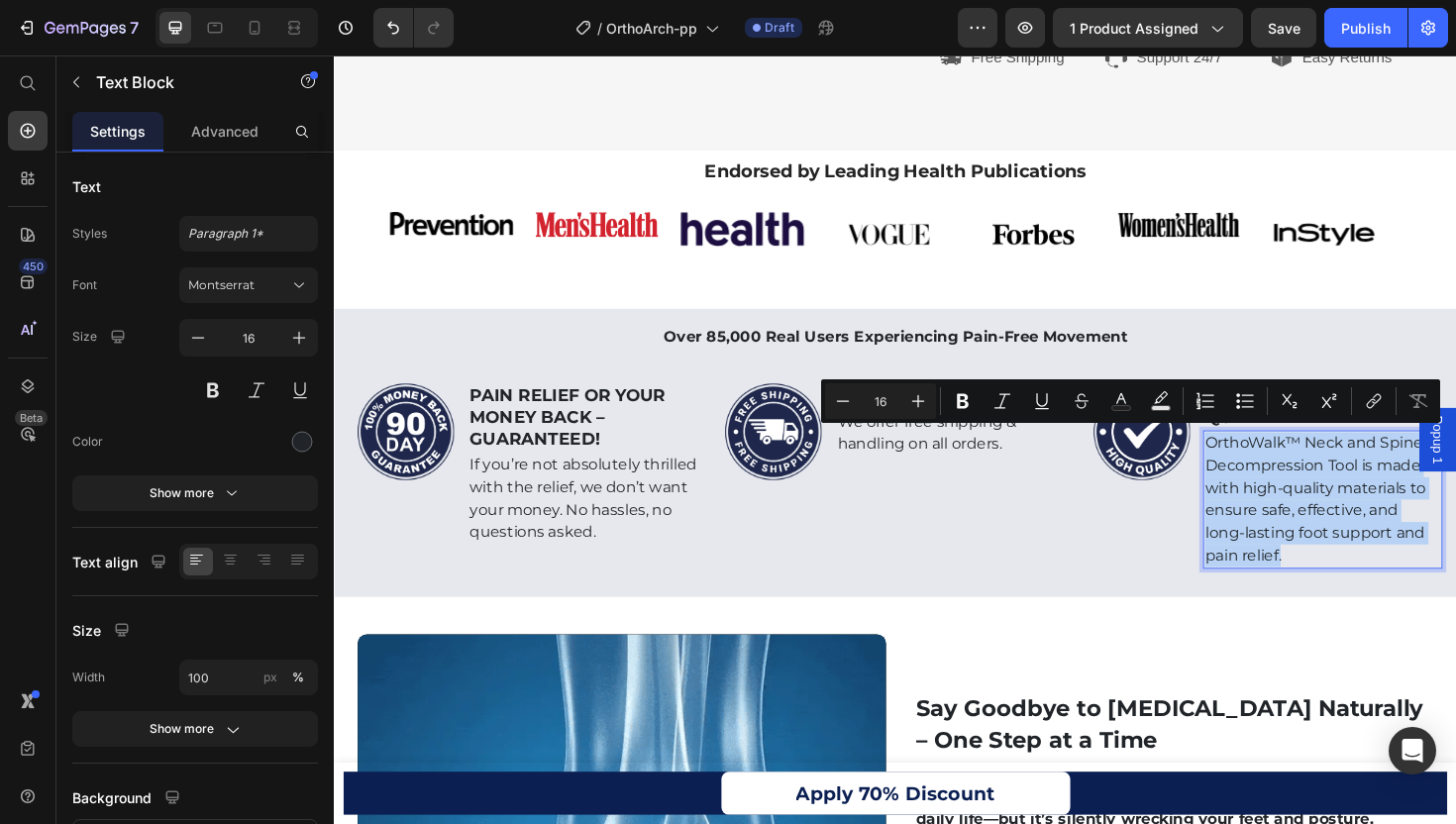 click on "OrthoWalk™ Neck and Spine Decompression Tool is made with high-quality materials to ensure safe, effective, and long-lasting foot support and pain relief." at bounding box center [1381, 526] 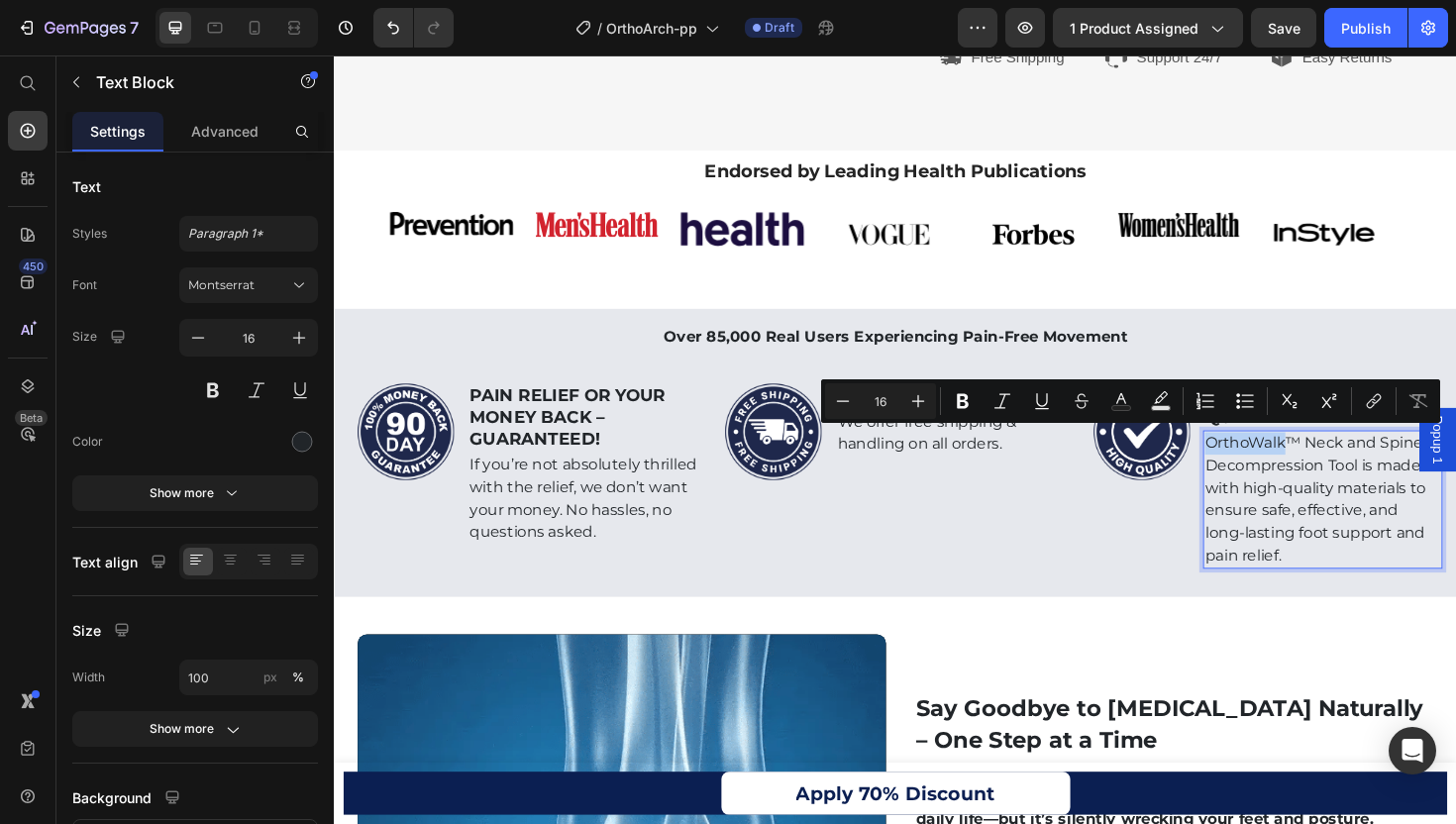 click on "OrthoWalk™ Neck and Spine Decompression Tool is made with high-quality materials to ensure safe, effective, and long-lasting foot support and pain relief." at bounding box center [1381, 526] 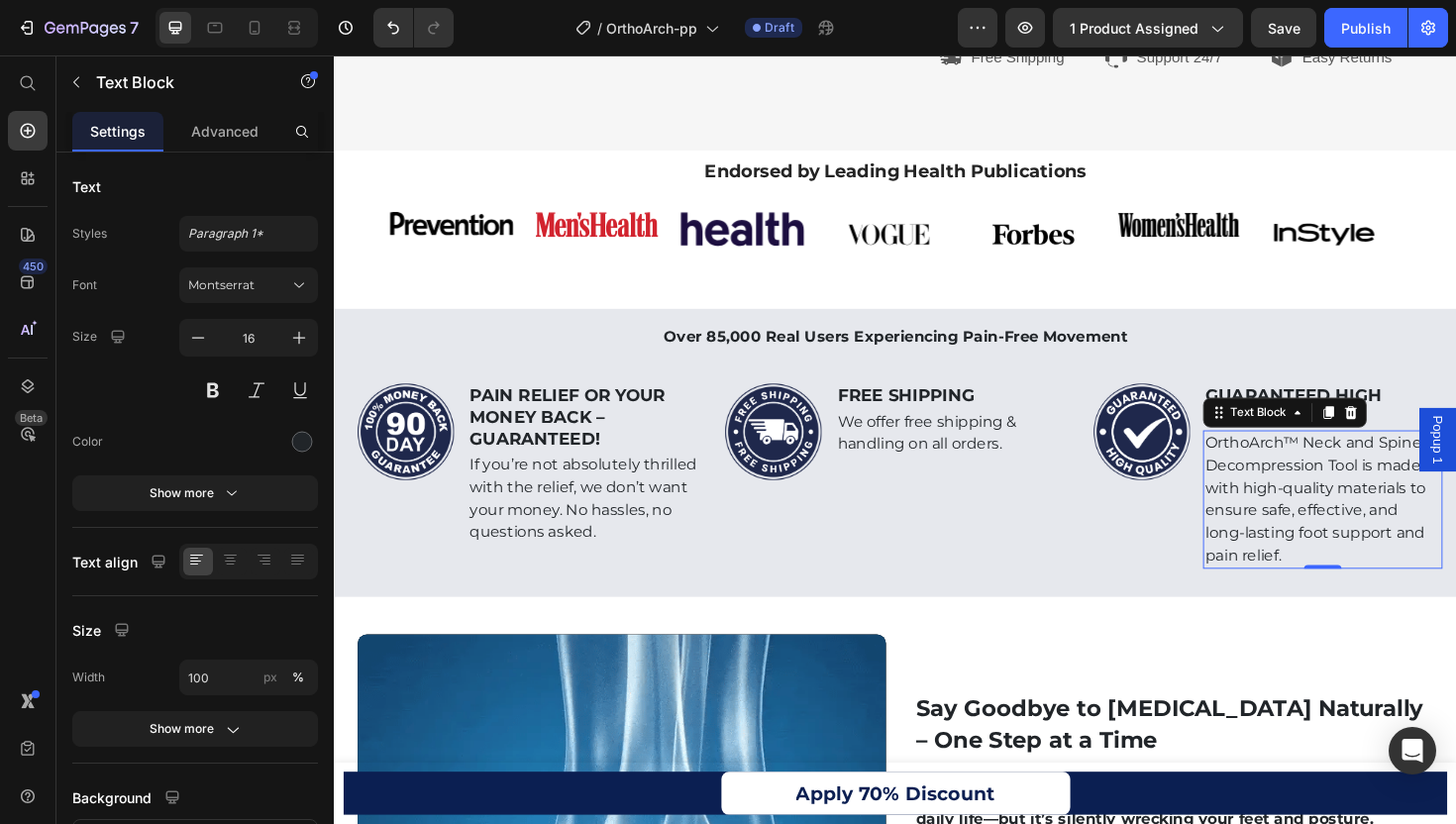 scroll, scrollTop: 2120, scrollLeft: 0, axis: vertical 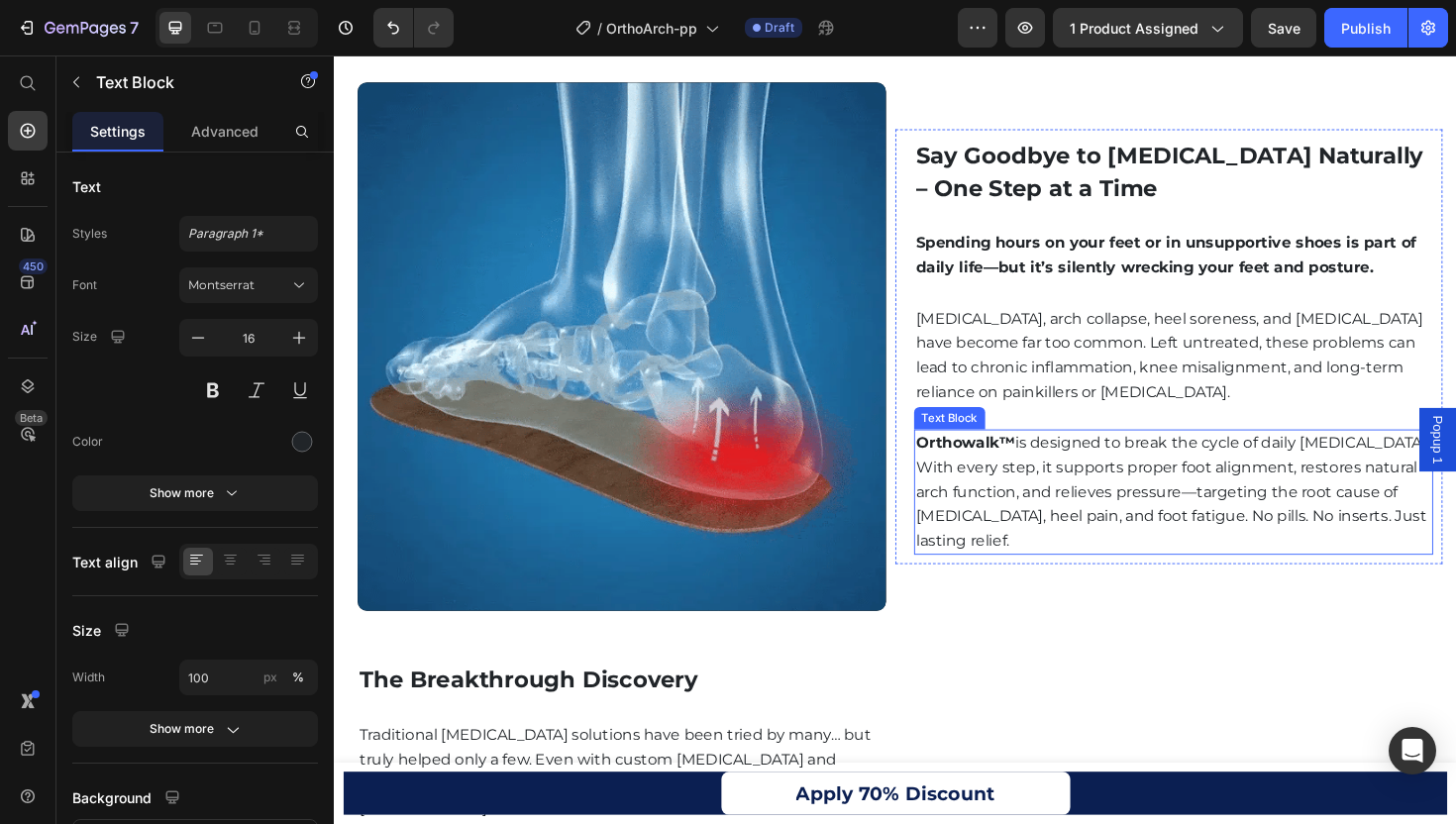 click on "Orthowalk™" at bounding box center [1002, 465] 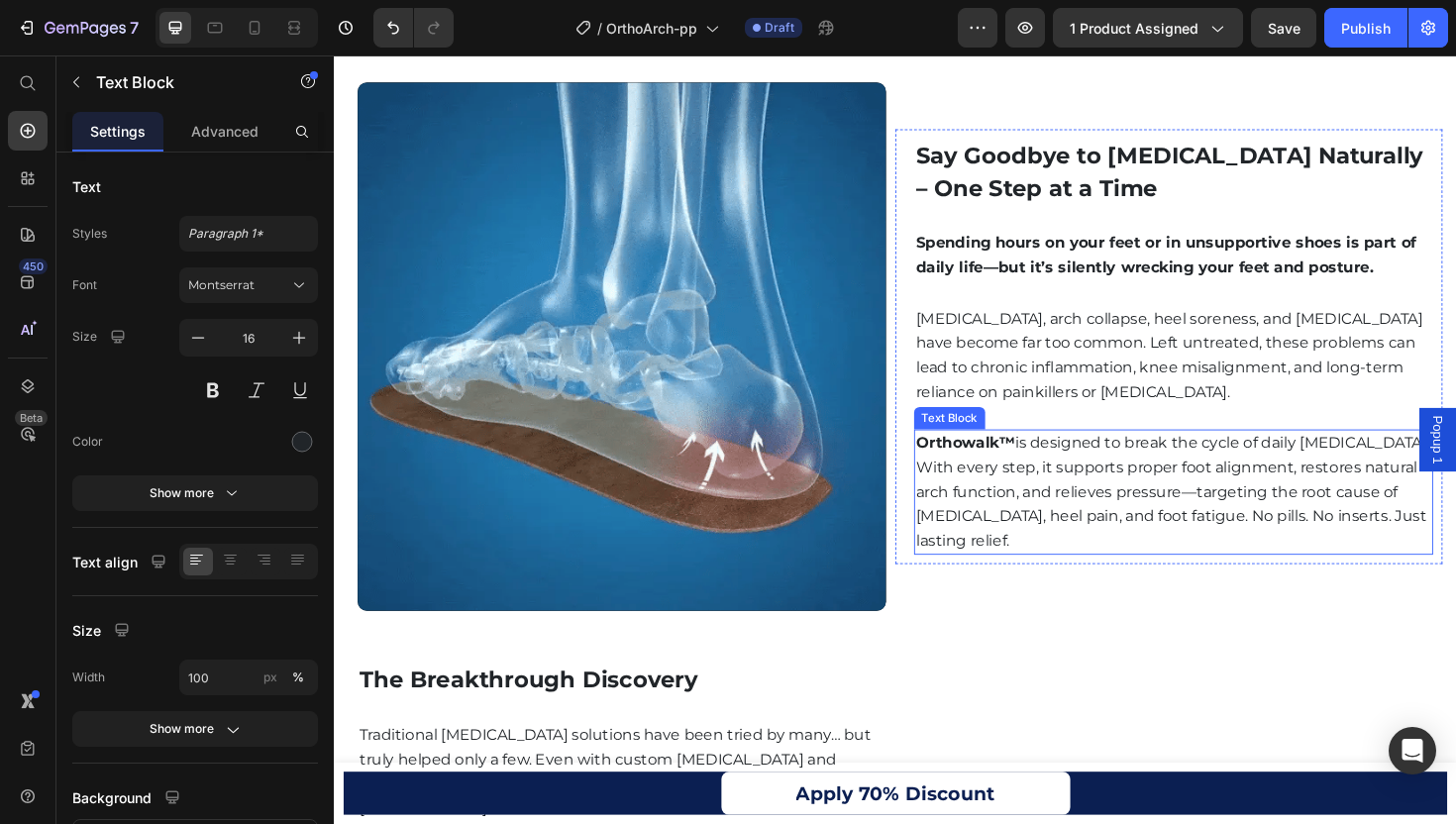 click on "Orthowalk™" at bounding box center [1002, 465] 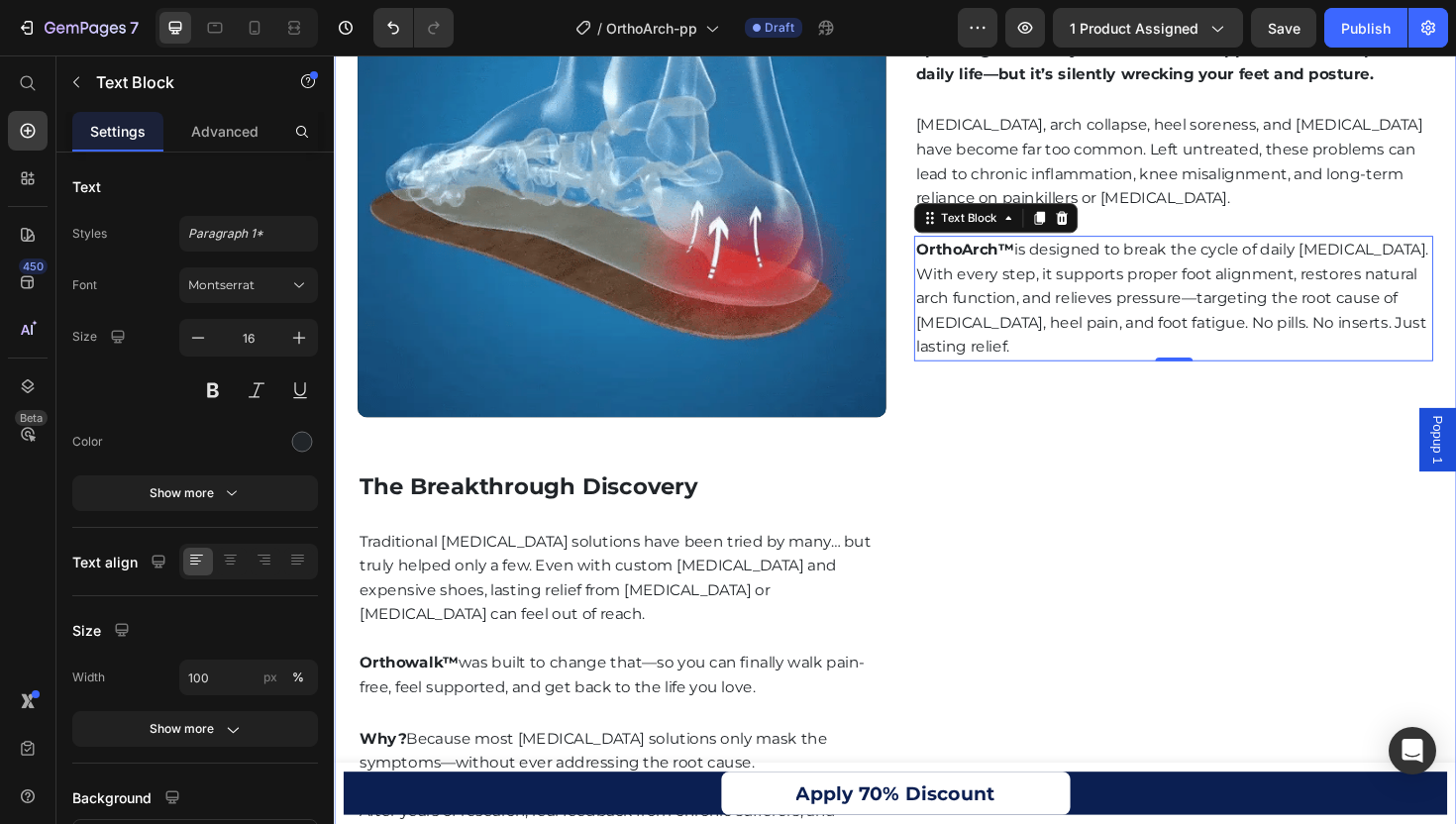 scroll, scrollTop: 2524, scrollLeft: 0, axis: vertical 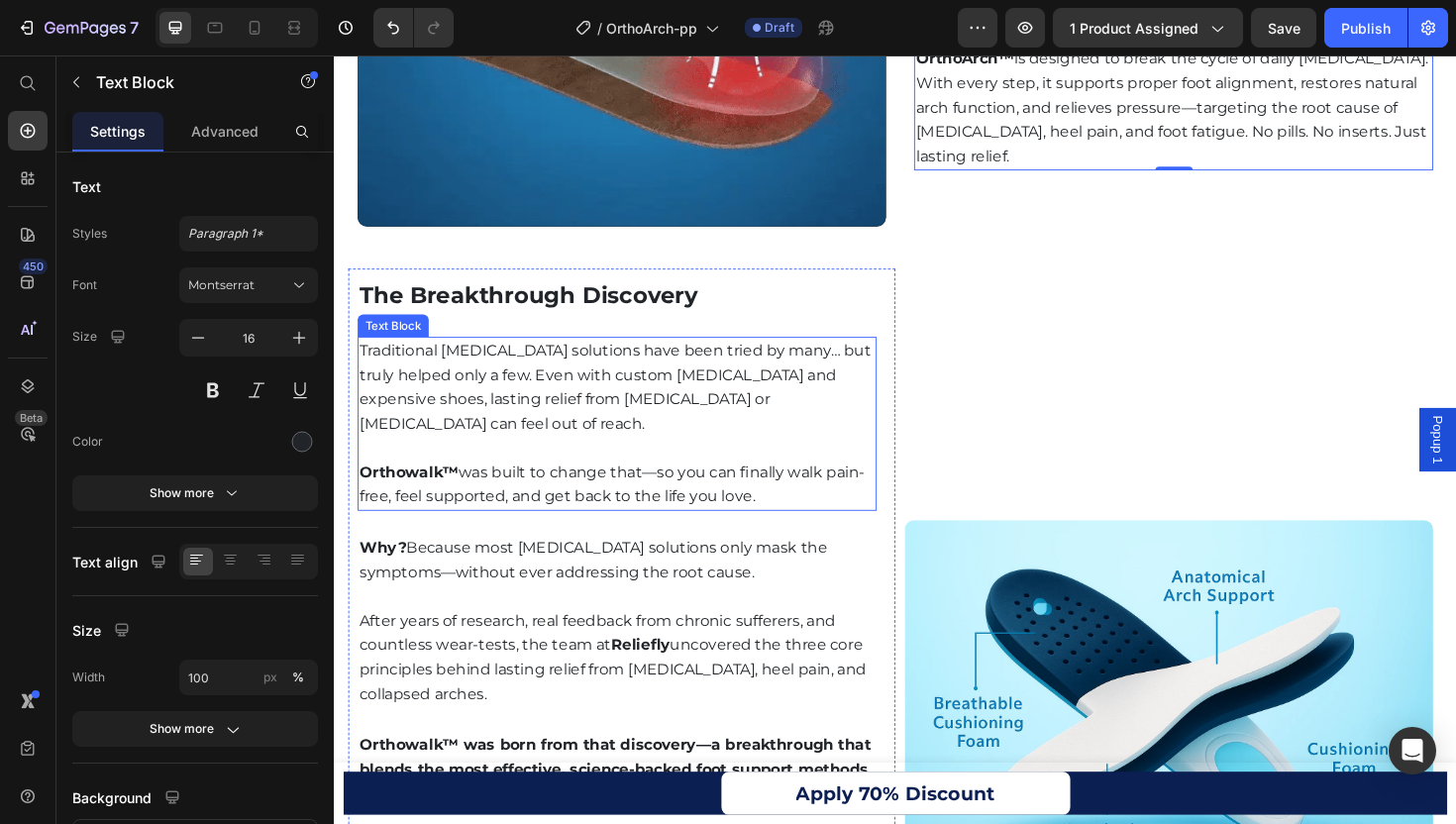click on "Orthowalk™" at bounding box center (413, 496) 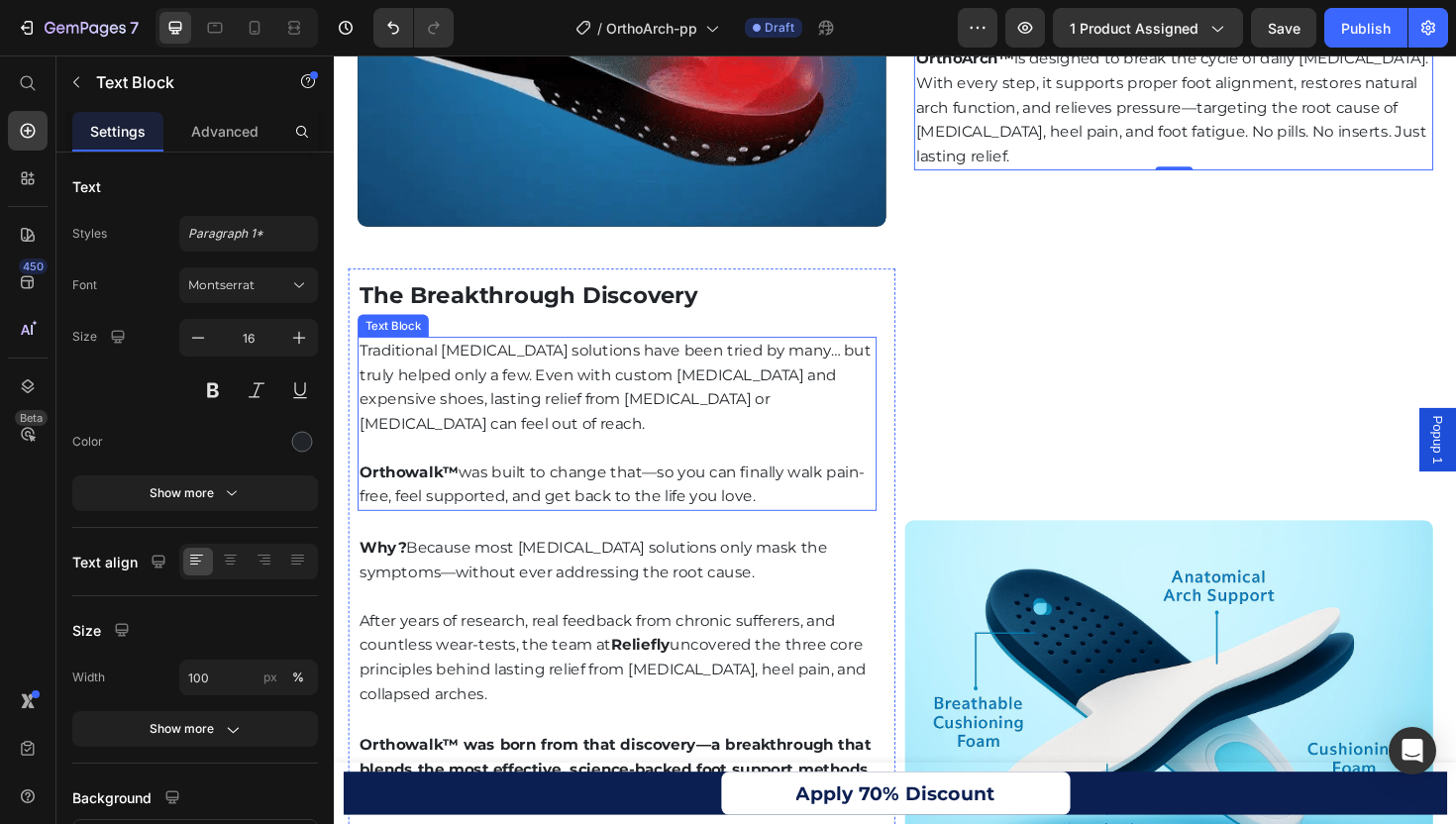 click on "Orthowalk™" at bounding box center [413, 496] 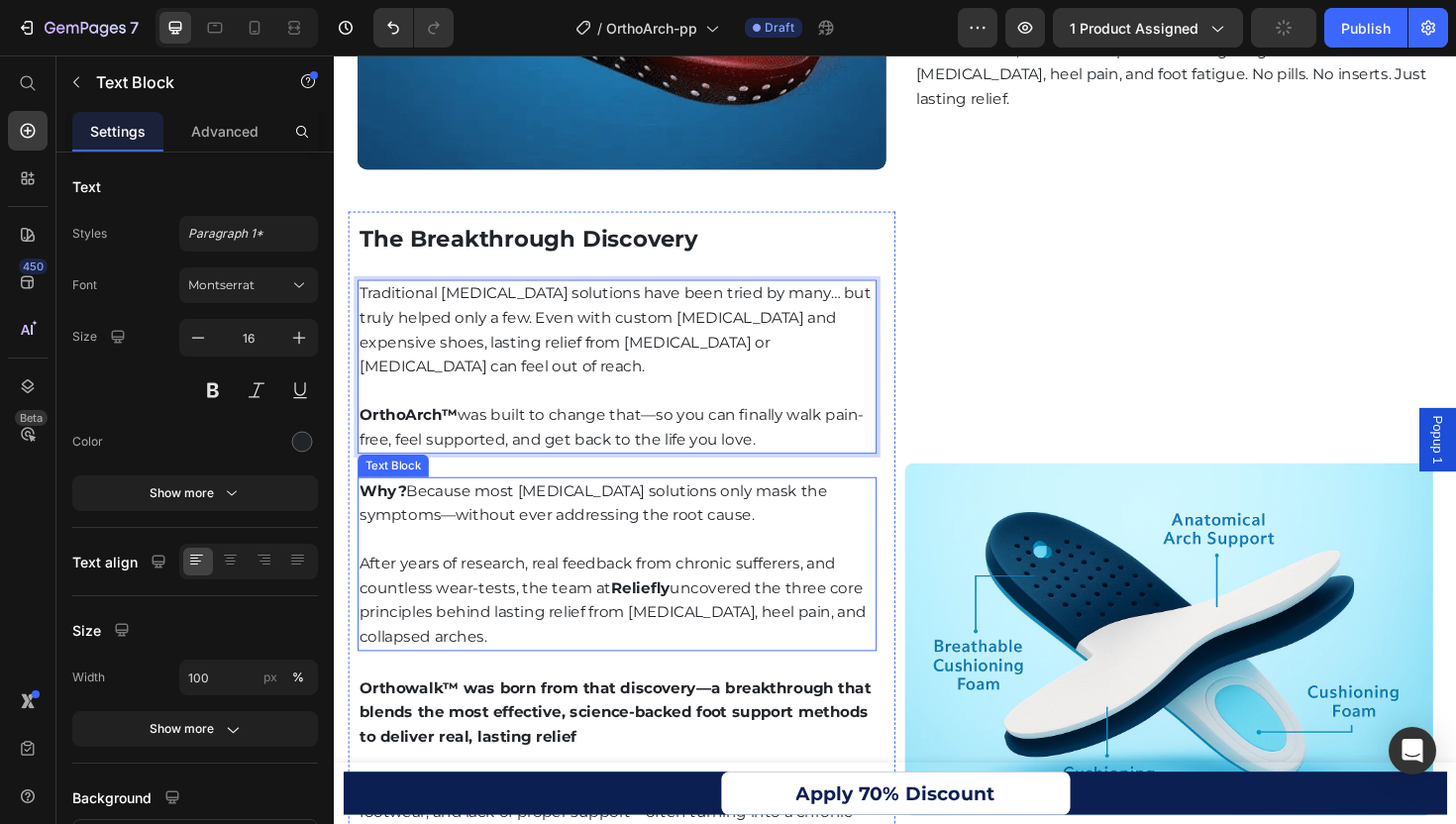 scroll, scrollTop: 2676, scrollLeft: 0, axis: vertical 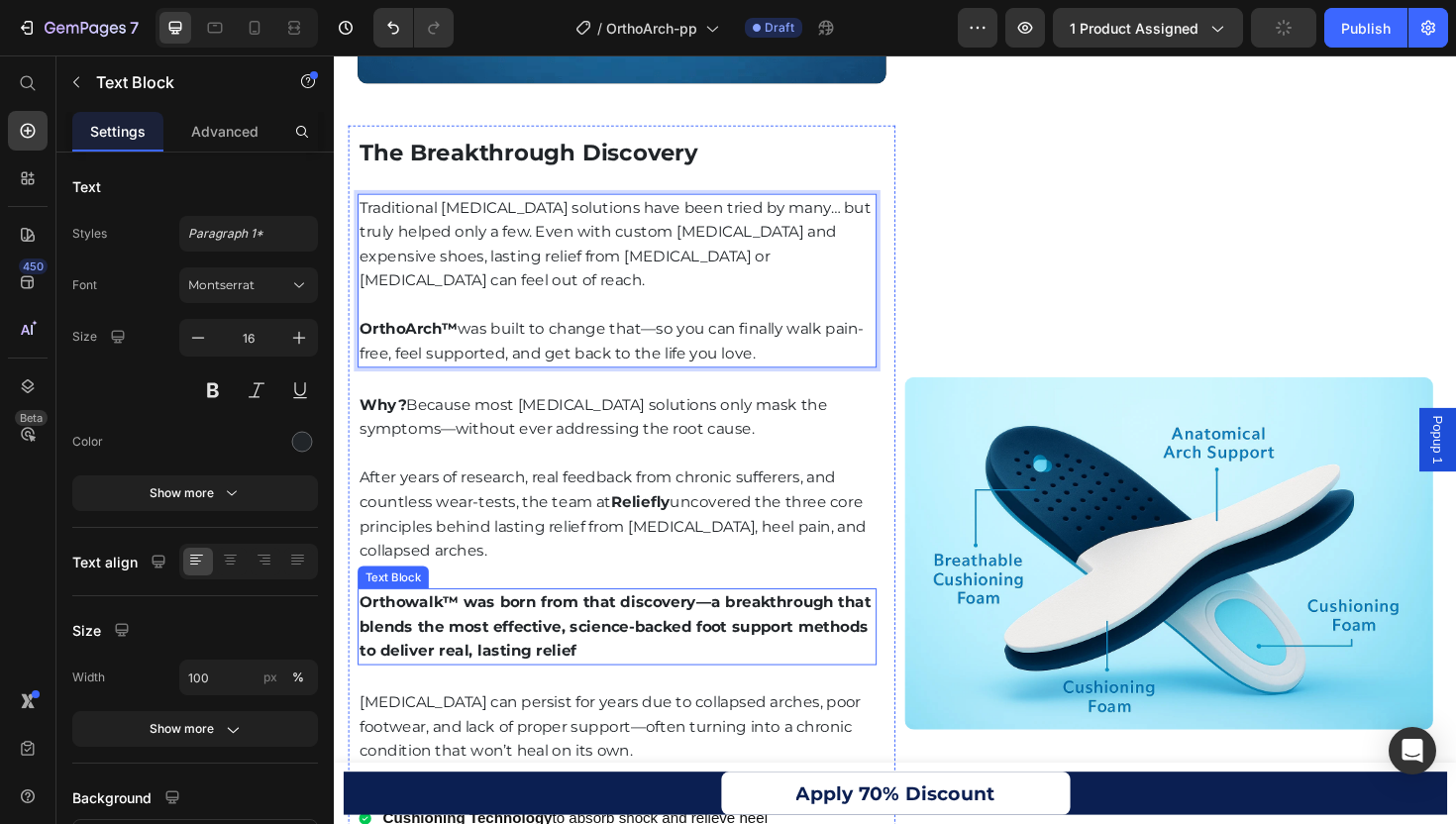 click on "Orthowalk™ was born from that discovery—a breakthrough that blends the most effective, science-backed foot support methods to deliver real, lasting relief" at bounding box center (631, 660) 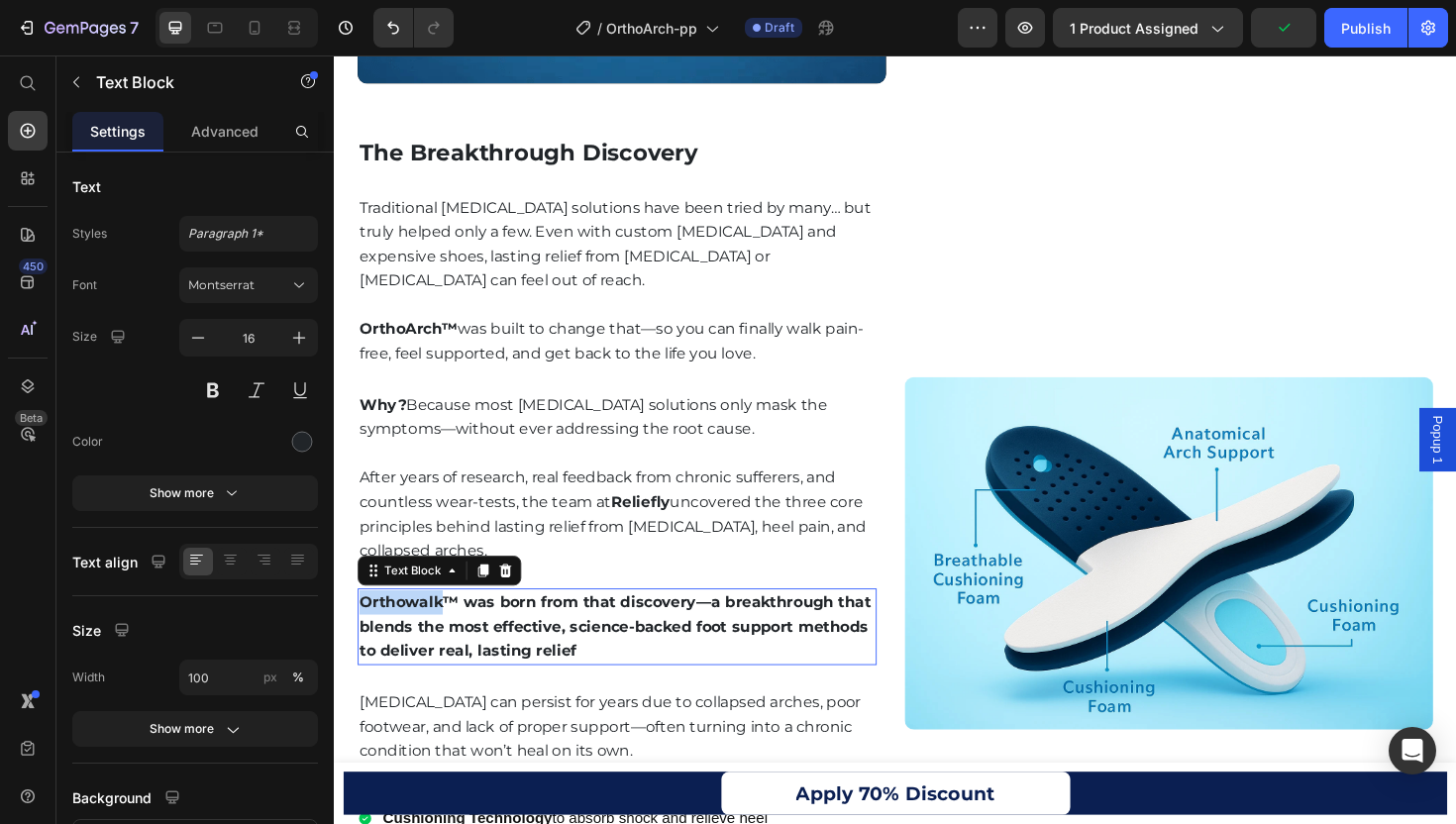 click on "Orthowalk™ was born from that discovery—a breakthrough that blends the most effective, science-backed foot support methods to deliver real, lasting relief" at bounding box center (631, 660) 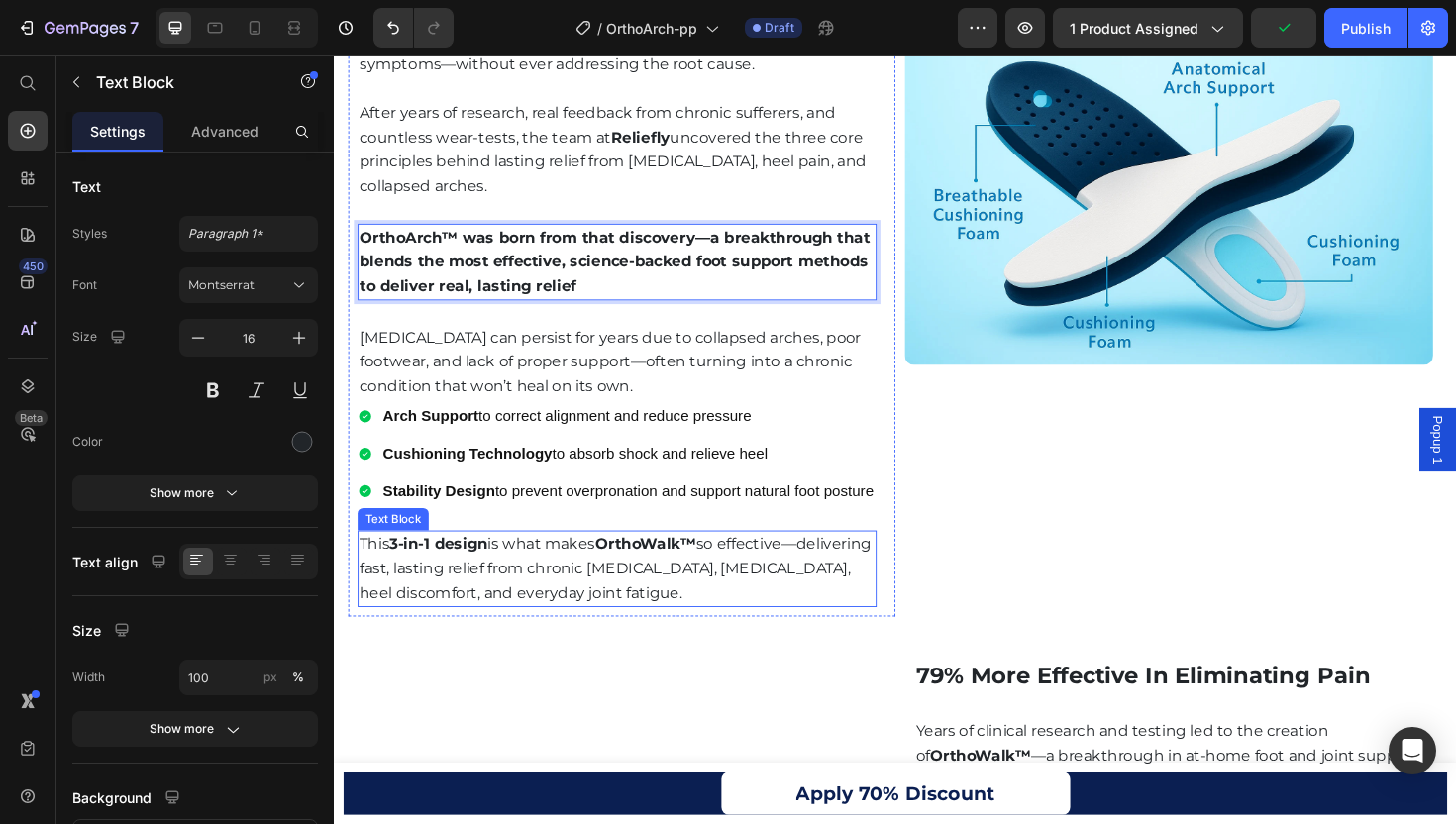 scroll, scrollTop: 3063, scrollLeft: 0, axis: vertical 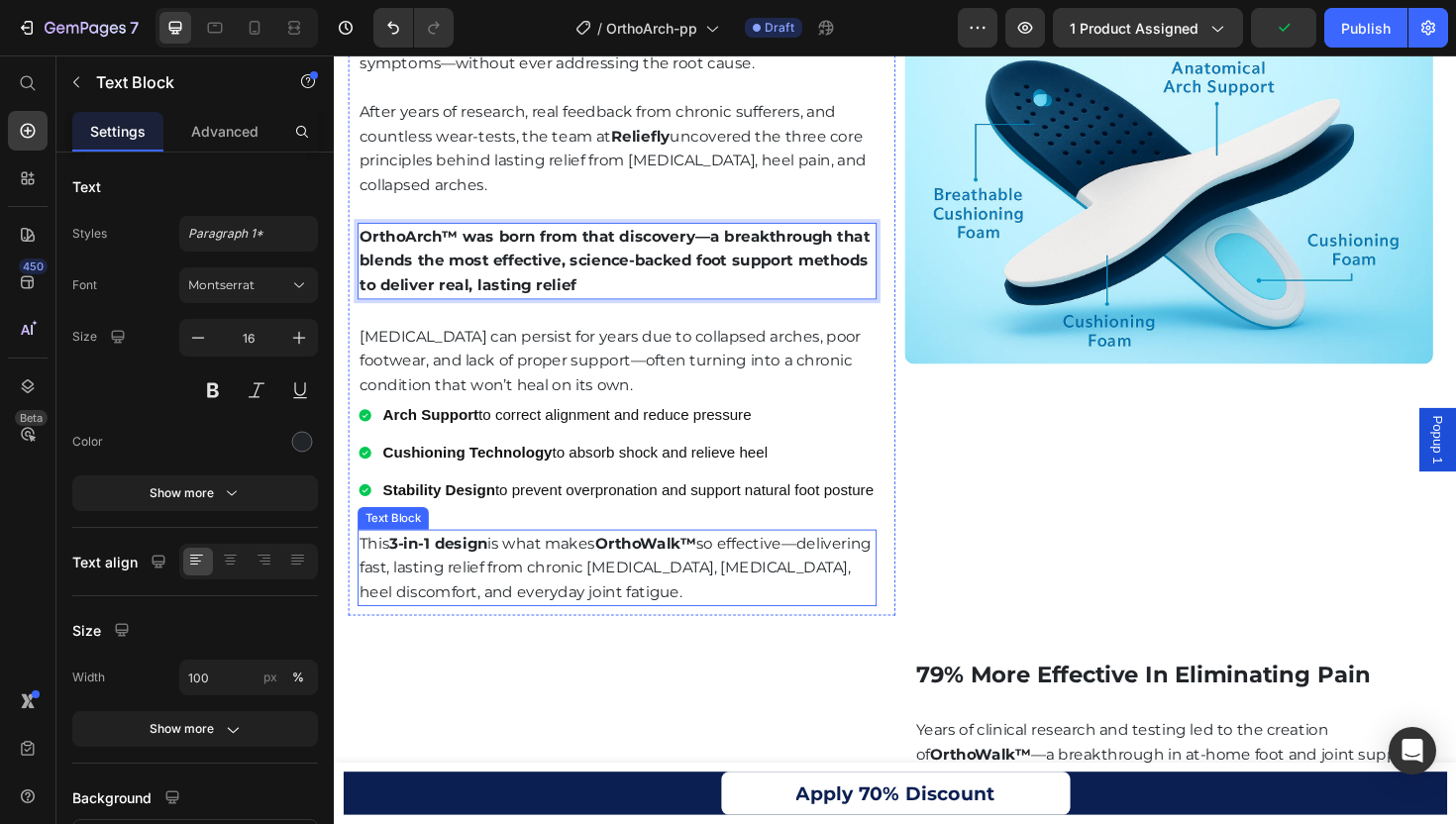 click on "OrthoWalk™" at bounding box center [664, 571] 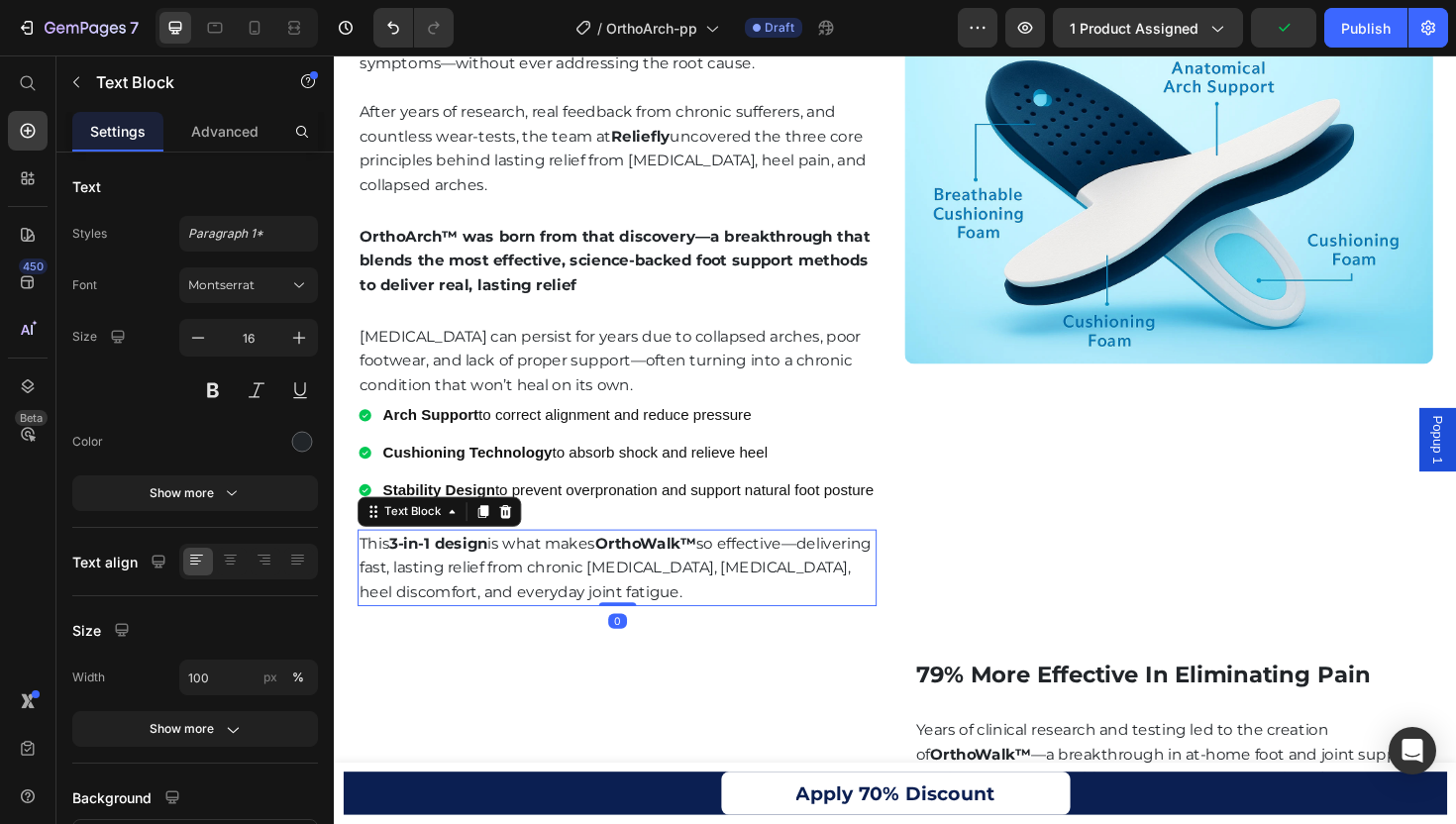 click on "OrthoWalk™" at bounding box center (664, 571) 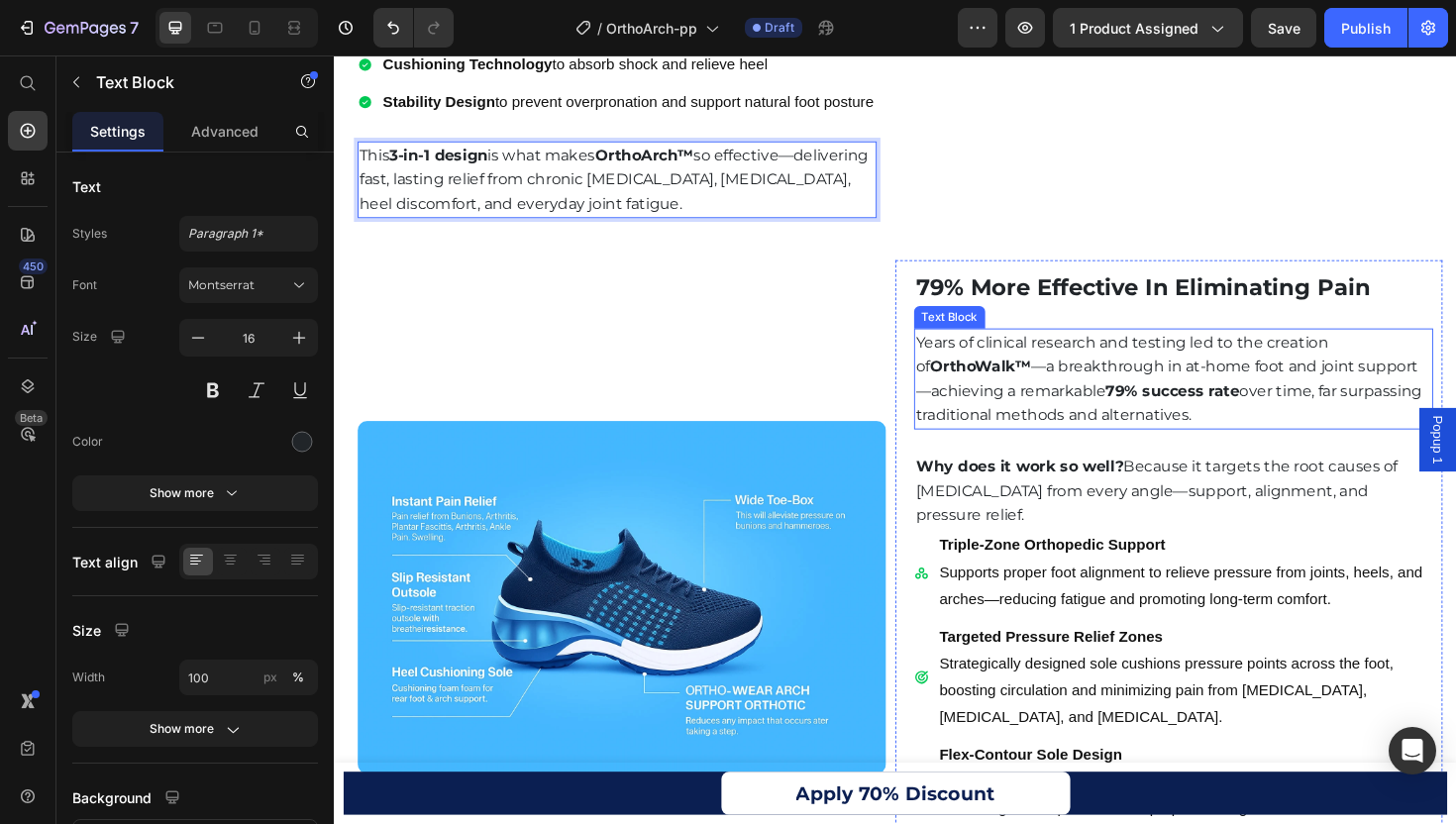 scroll, scrollTop: 3476, scrollLeft: 0, axis: vertical 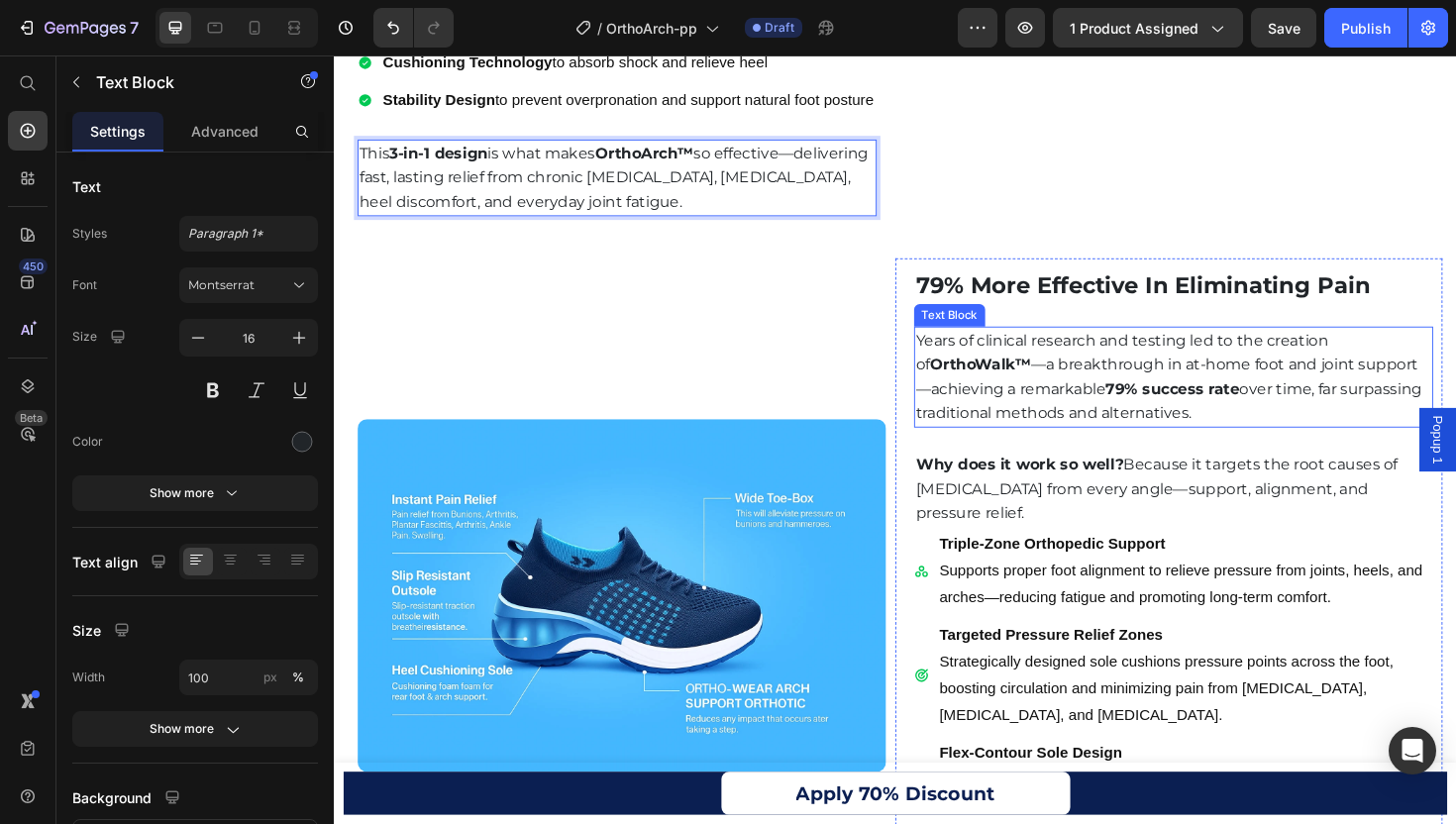 click on "OrthoWalk™" at bounding box center (1018, 382) 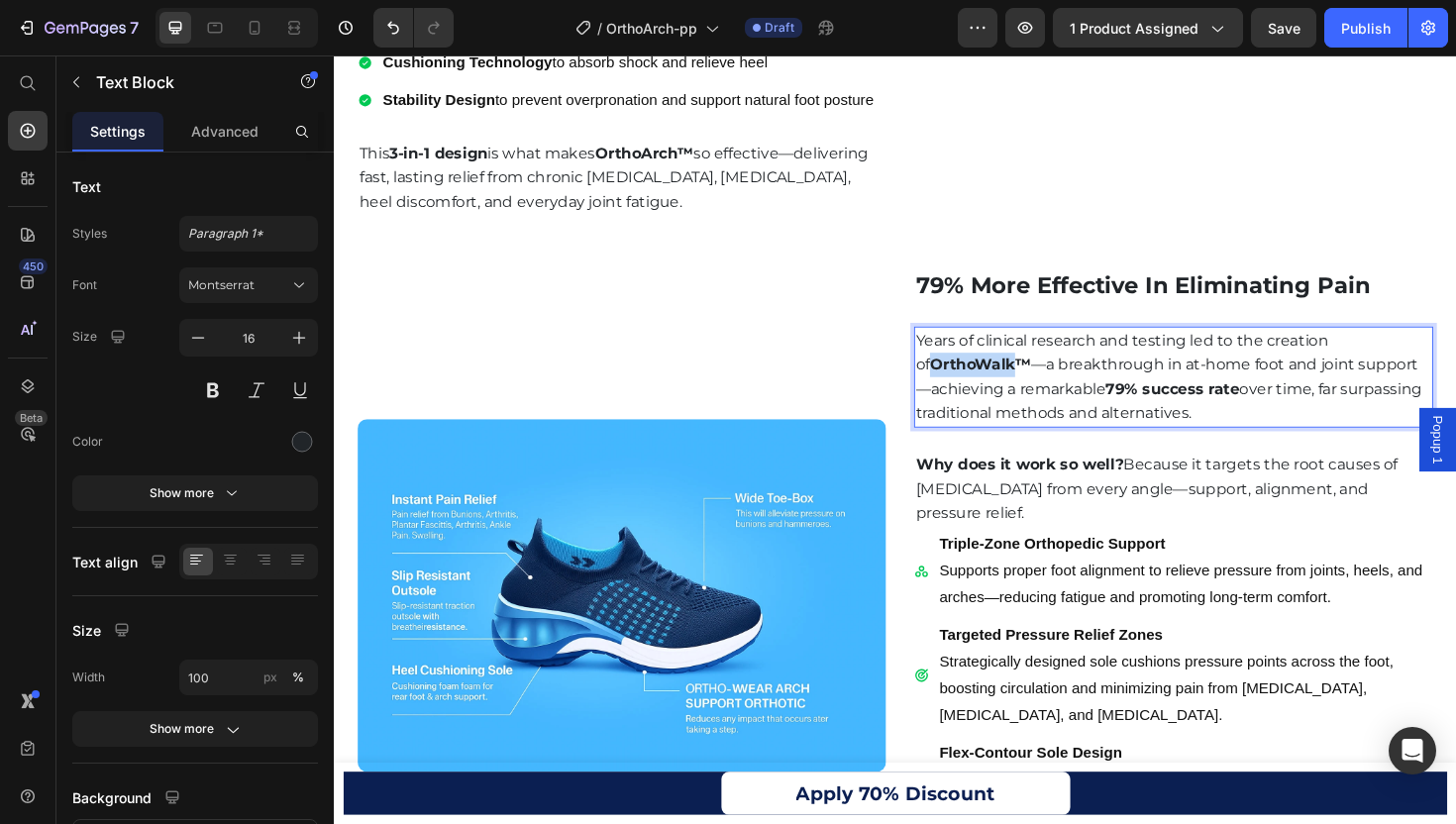 click on "OrthoWalk™" at bounding box center [1018, 382] 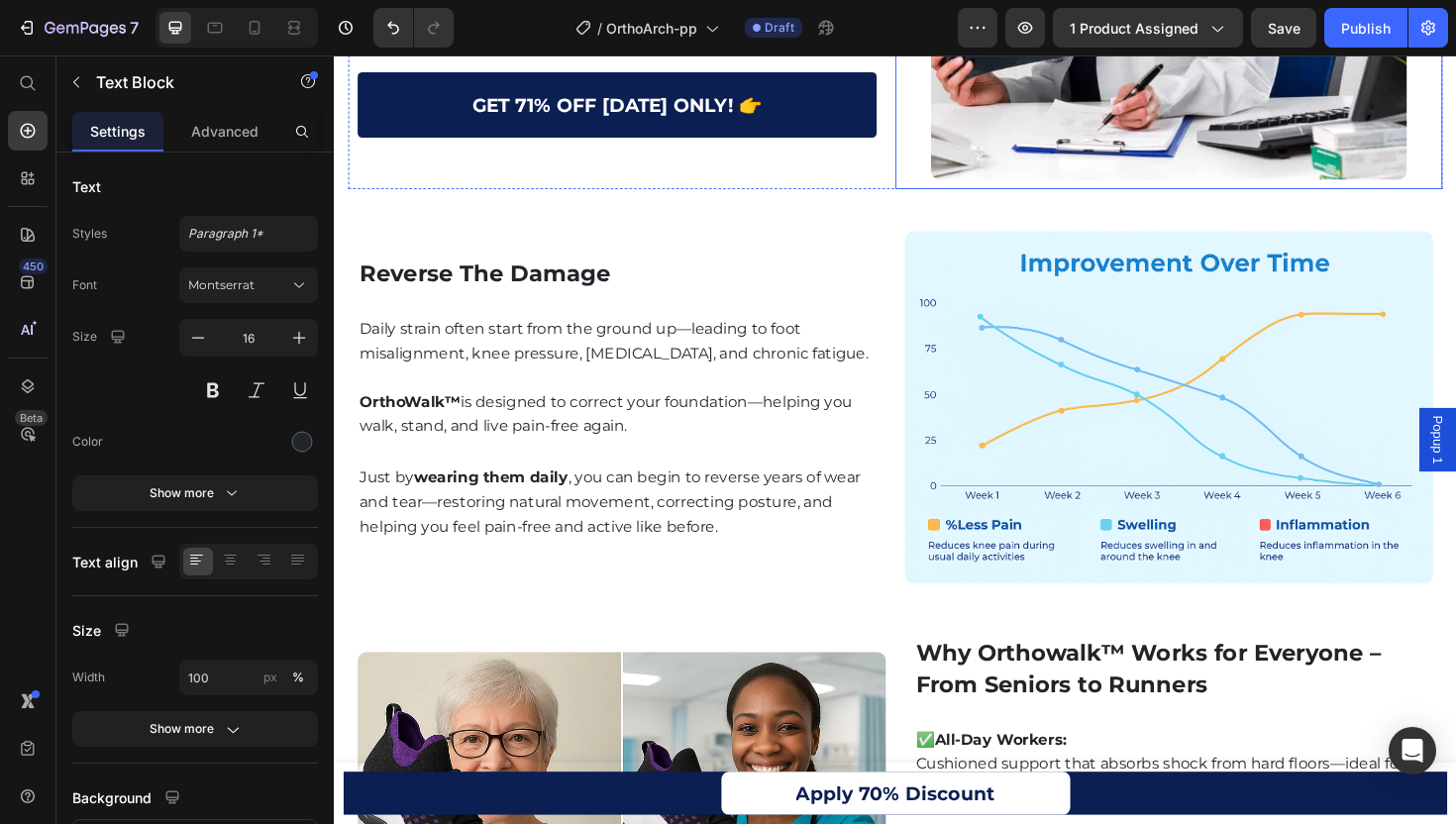 scroll, scrollTop: 4825, scrollLeft: 0, axis: vertical 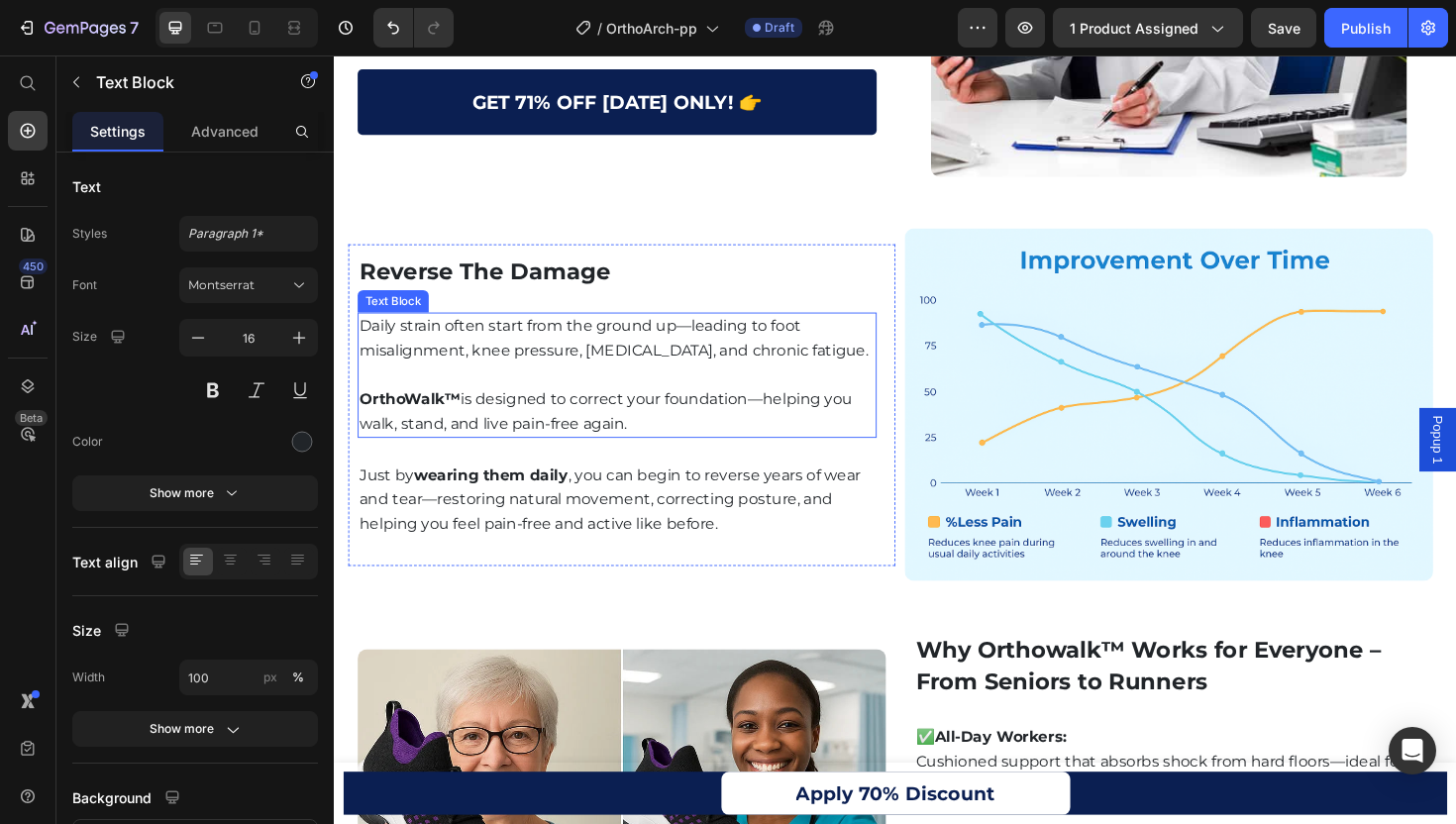 click on "OrthoWalk™" at bounding box center (414, 419) 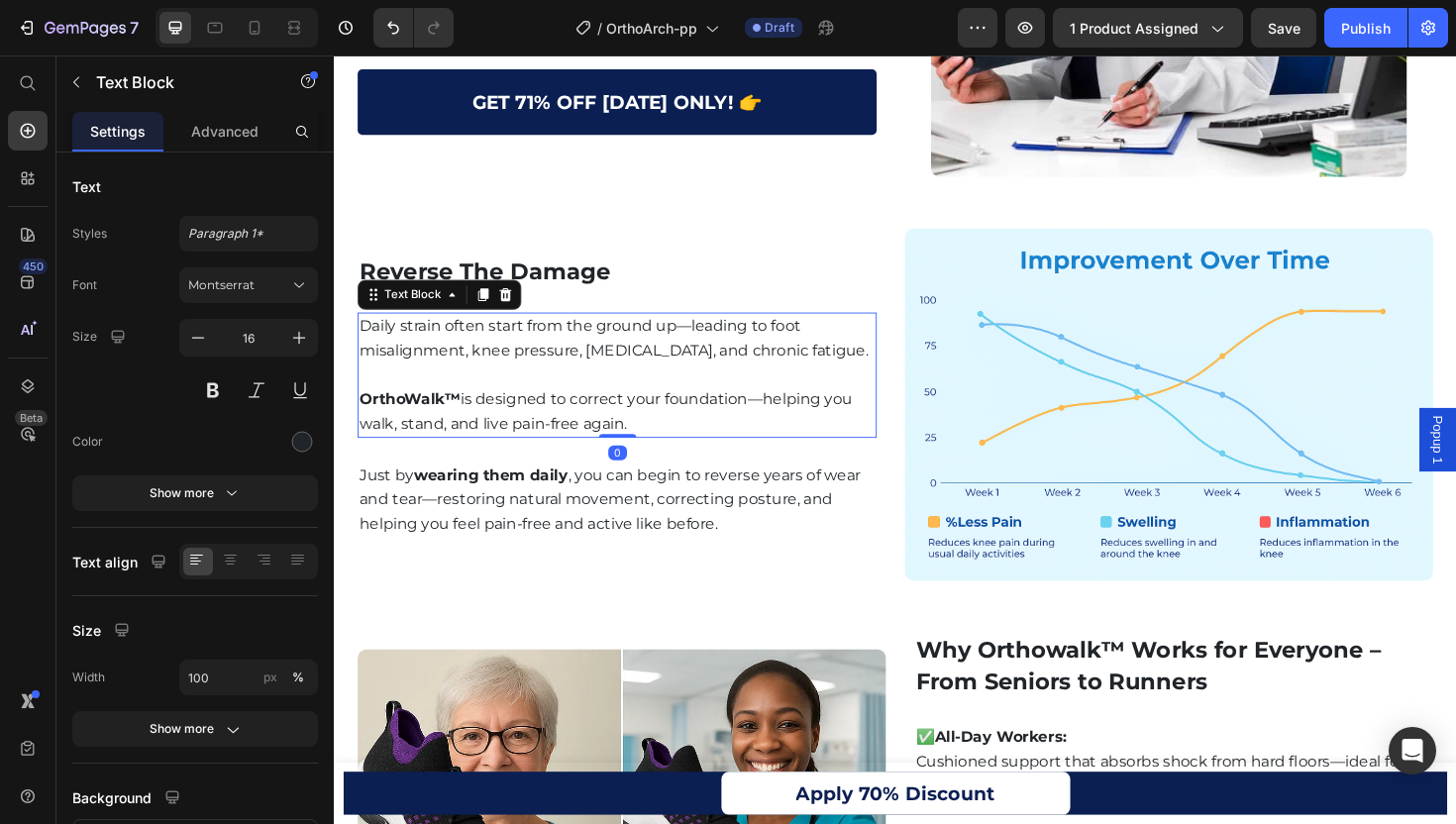 click on "OrthoWalk™" at bounding box center [414, 419] 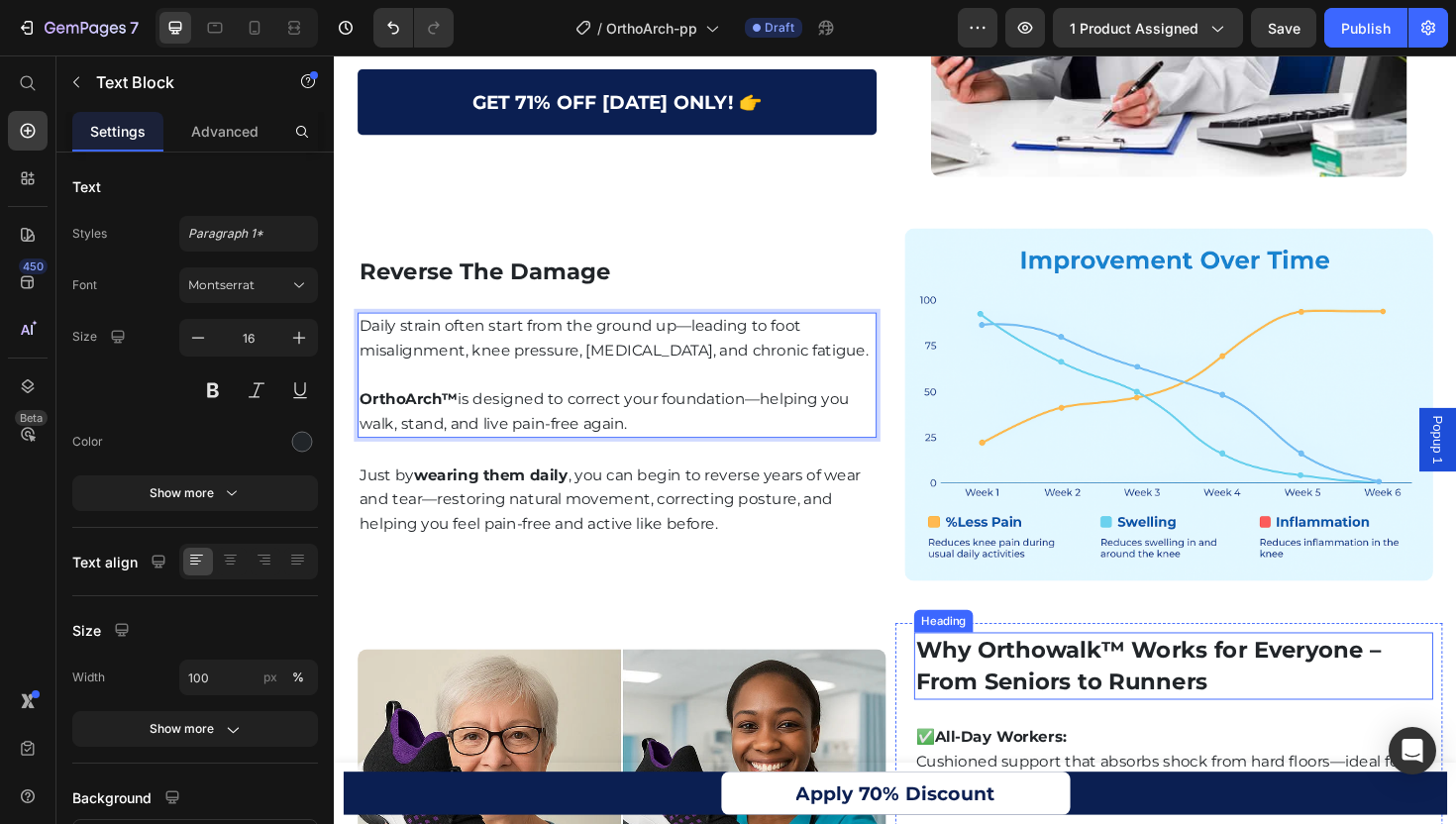 click on "Why Orthowalk™ Works for Everyone – From Seniors to Runners" at bounding box center (1196, 701) 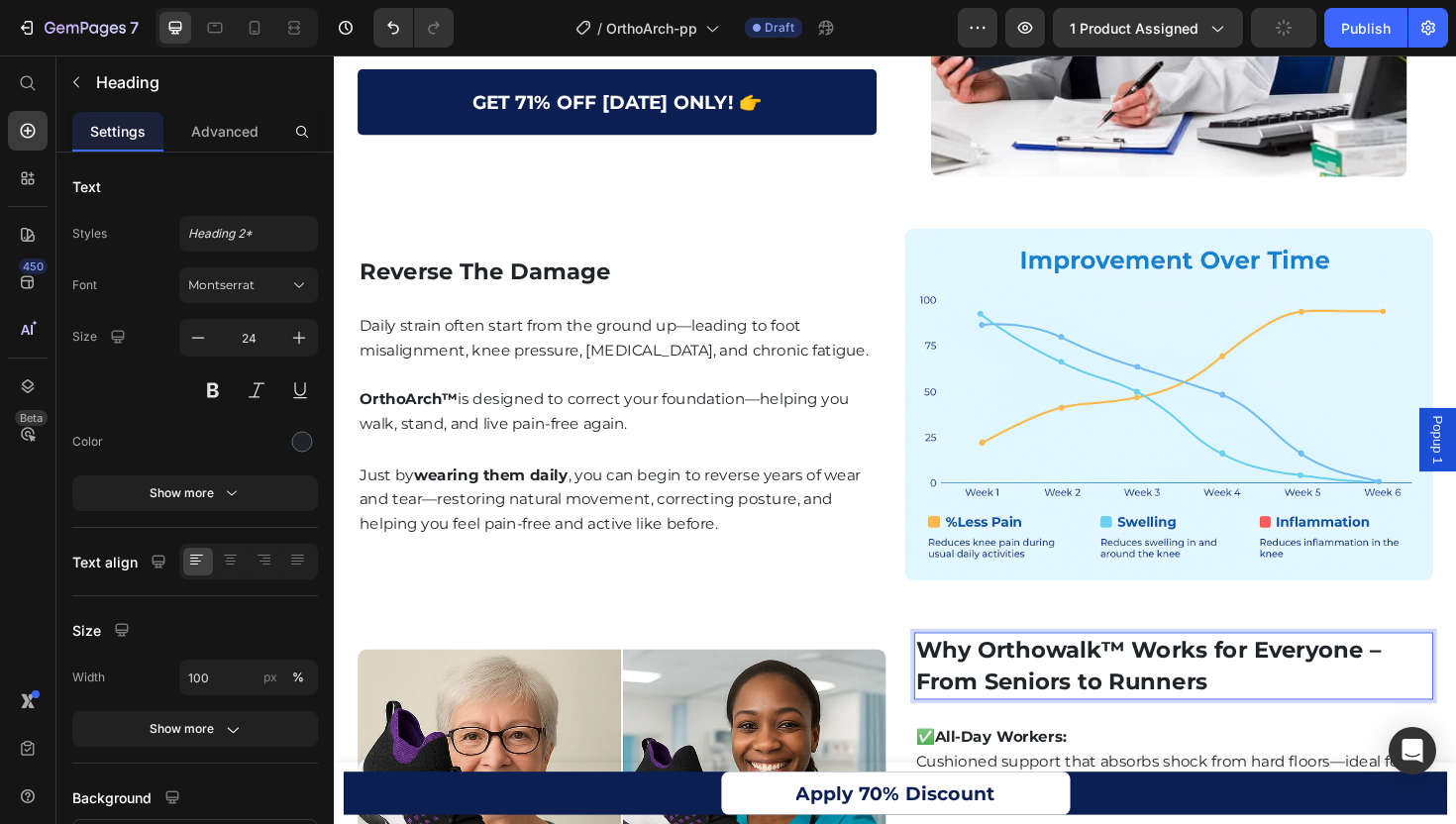 click on "Why Orthowalk™ Works for Everyone – From Seniors to Runners" at bounding box center [1196, 701] 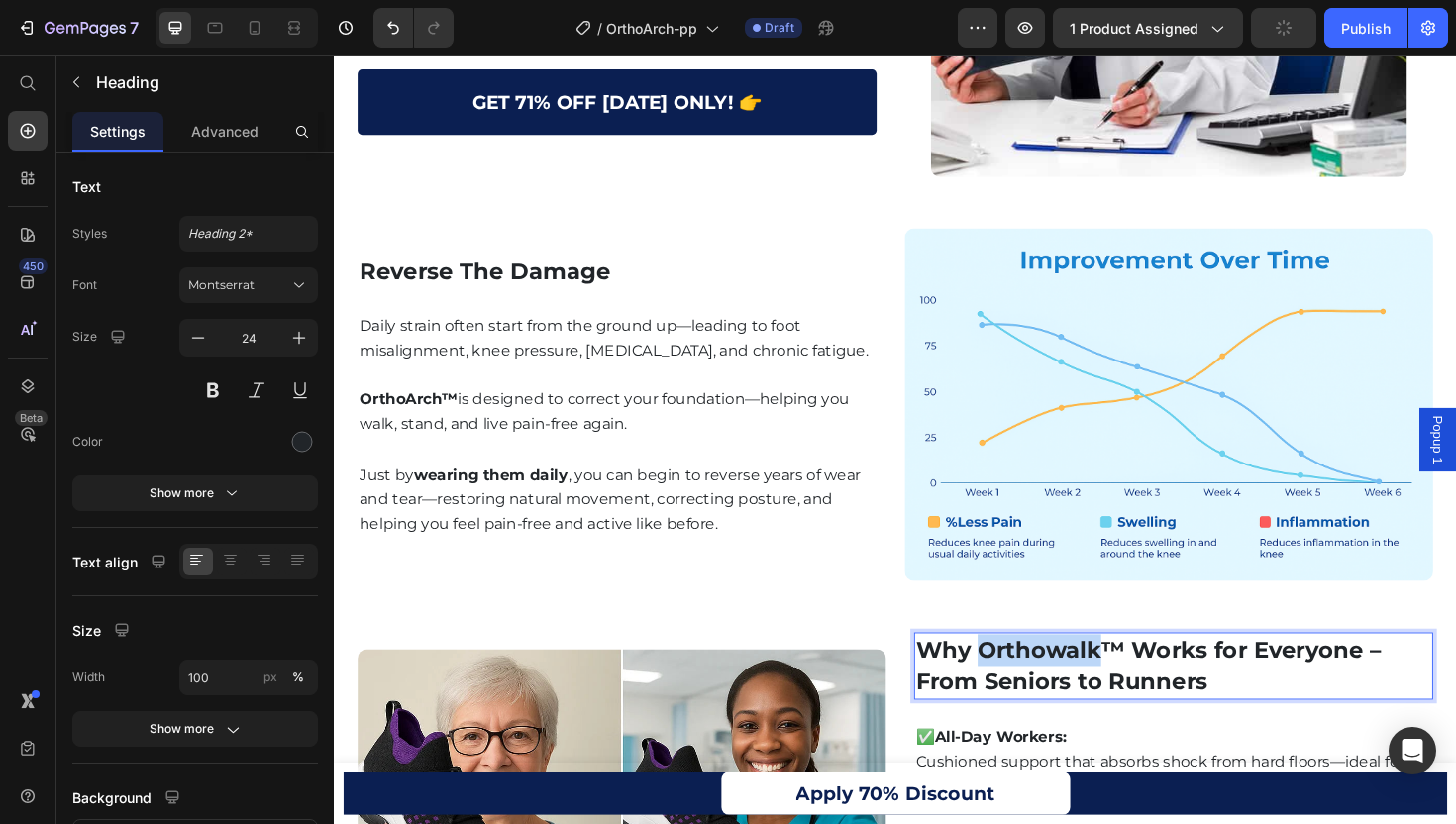 click on "Why Orthowalk™ Works for Everyone – From Seniors to Runners" at bounding box center [1196, 701] 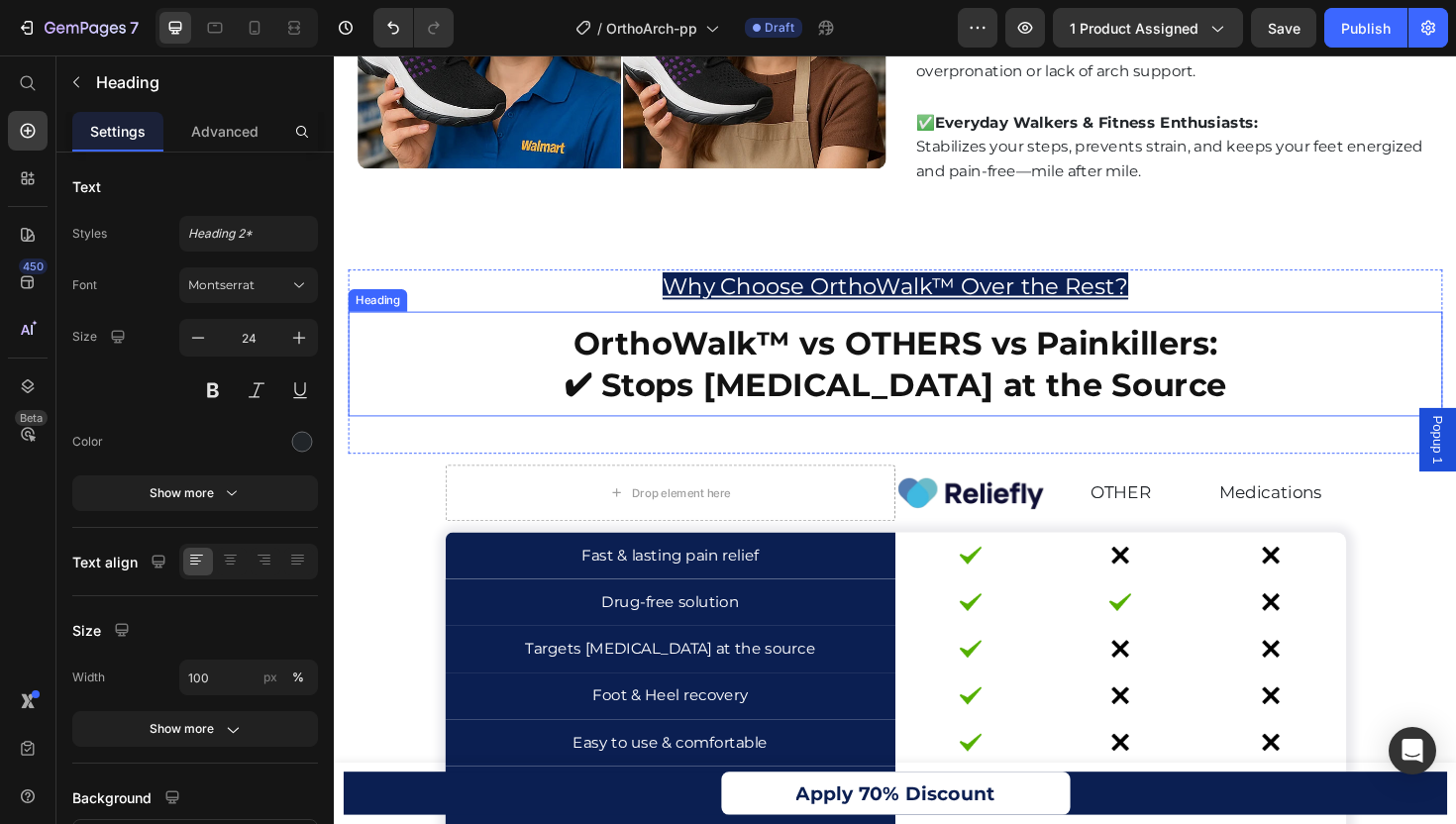 scroll, scrollTop: 5870, scrollLeft: 0, axis: vertical 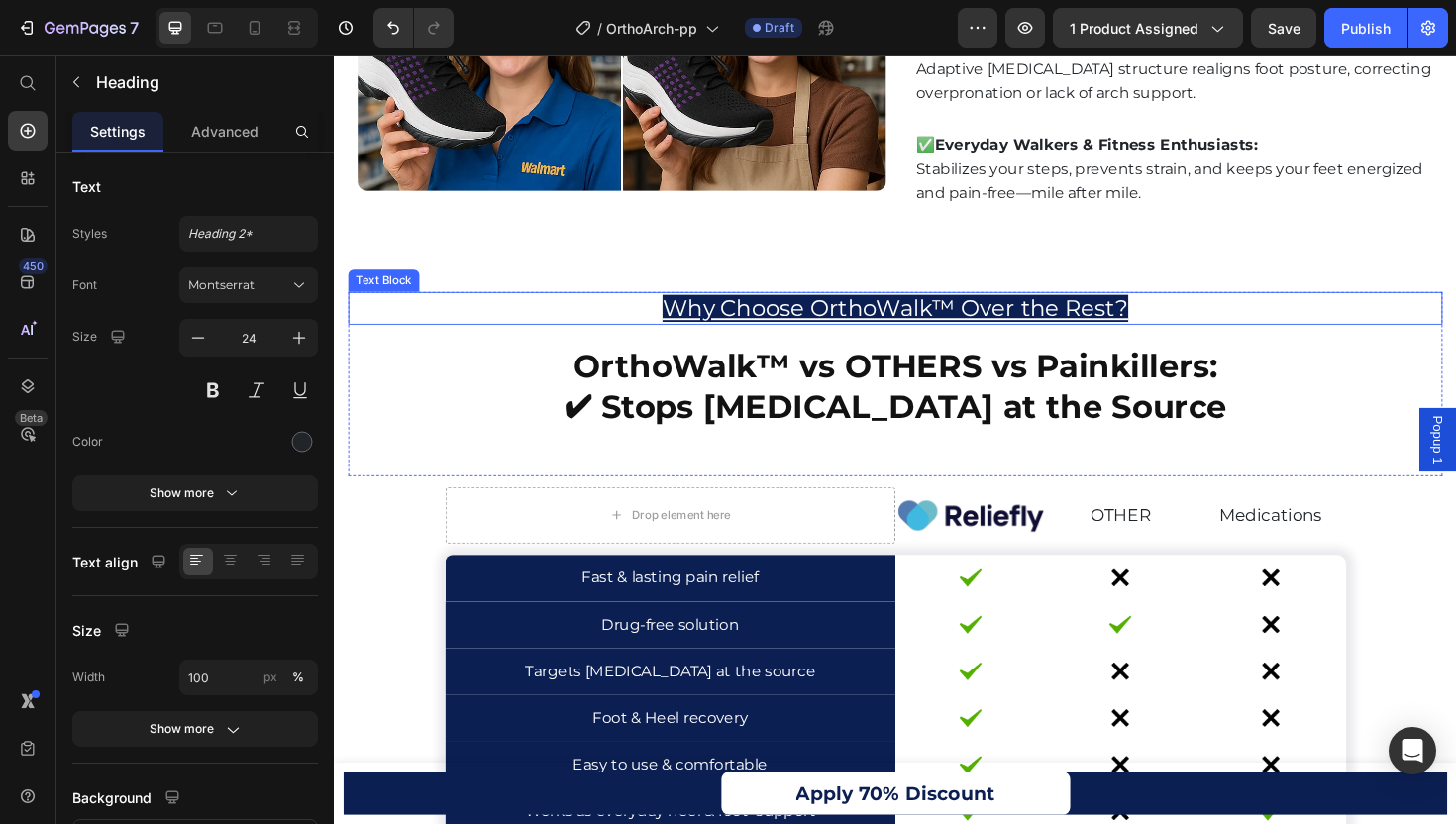click on "Why Choose OrthoWalk™ Over the Rest?" at bounding box center [928, 323] 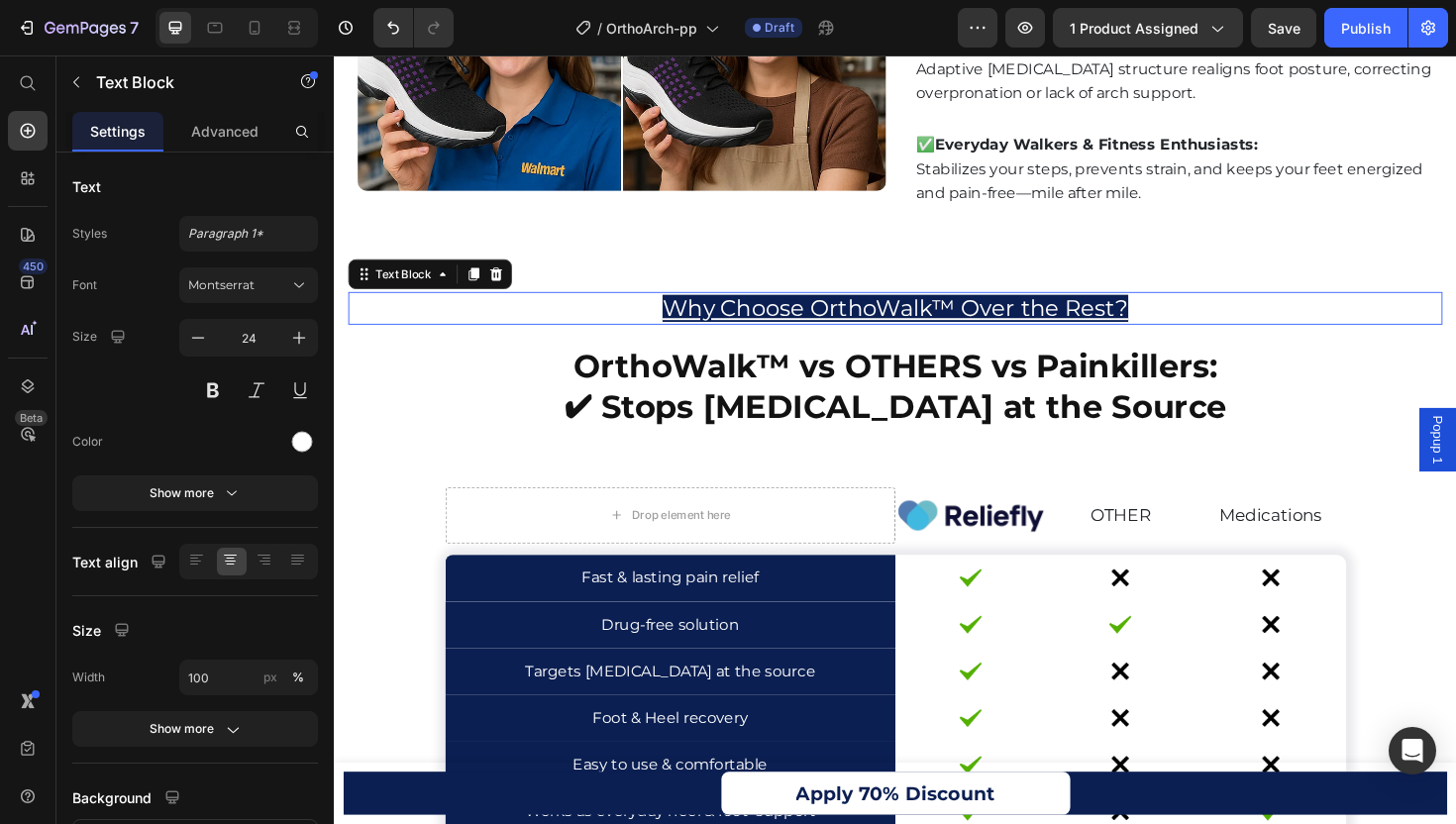 click on "Why Choose OrthoWalk™ Over the Rest?" at bounding box center (928, 323) 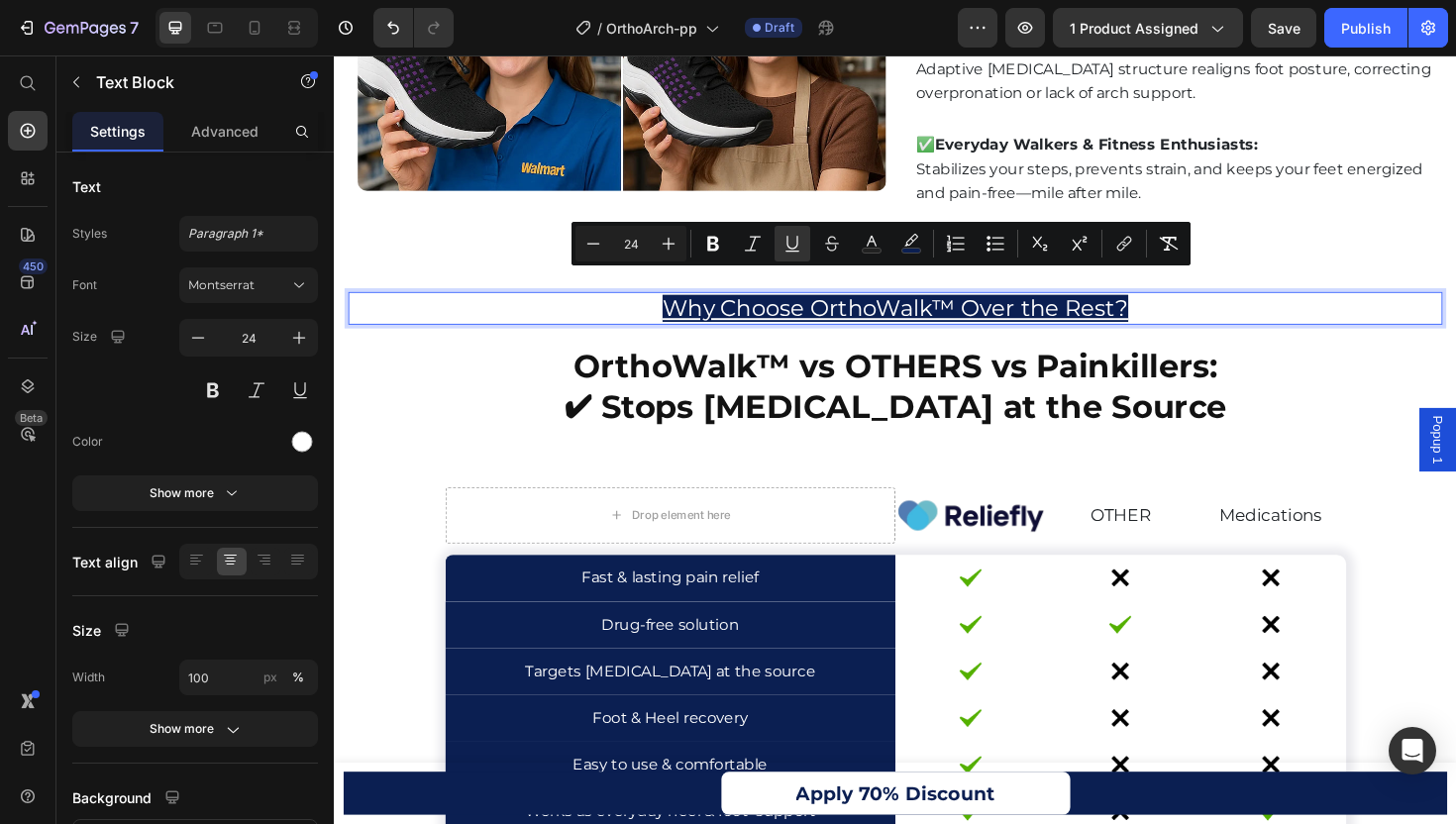 click on "Why Choose OrthoWalk™ Over the Rest?" at bounding box center (928, 323) 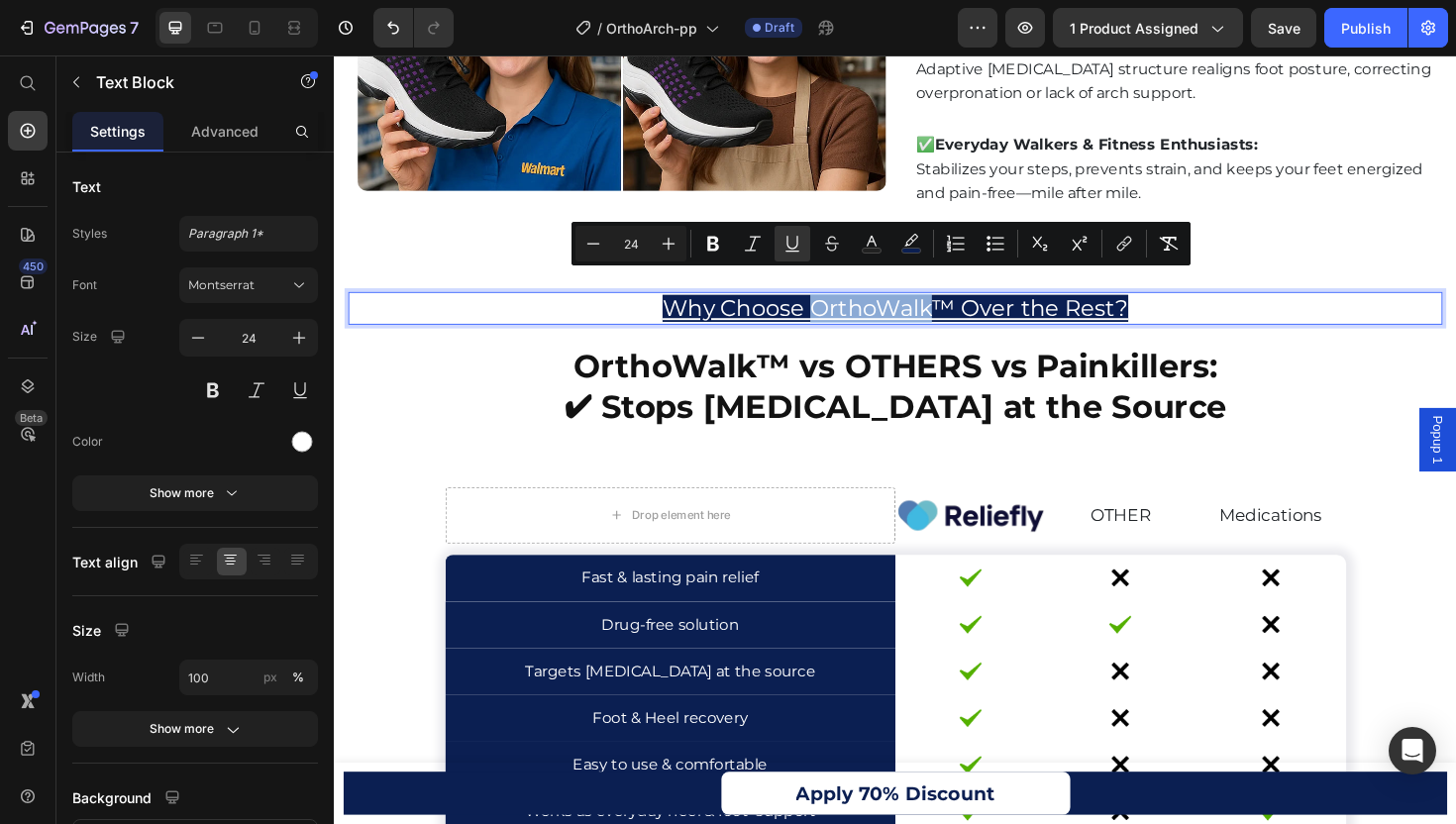 click on "Why Choose OrthoWalk™ Over the Rest?" at bounding box center [928, 323] 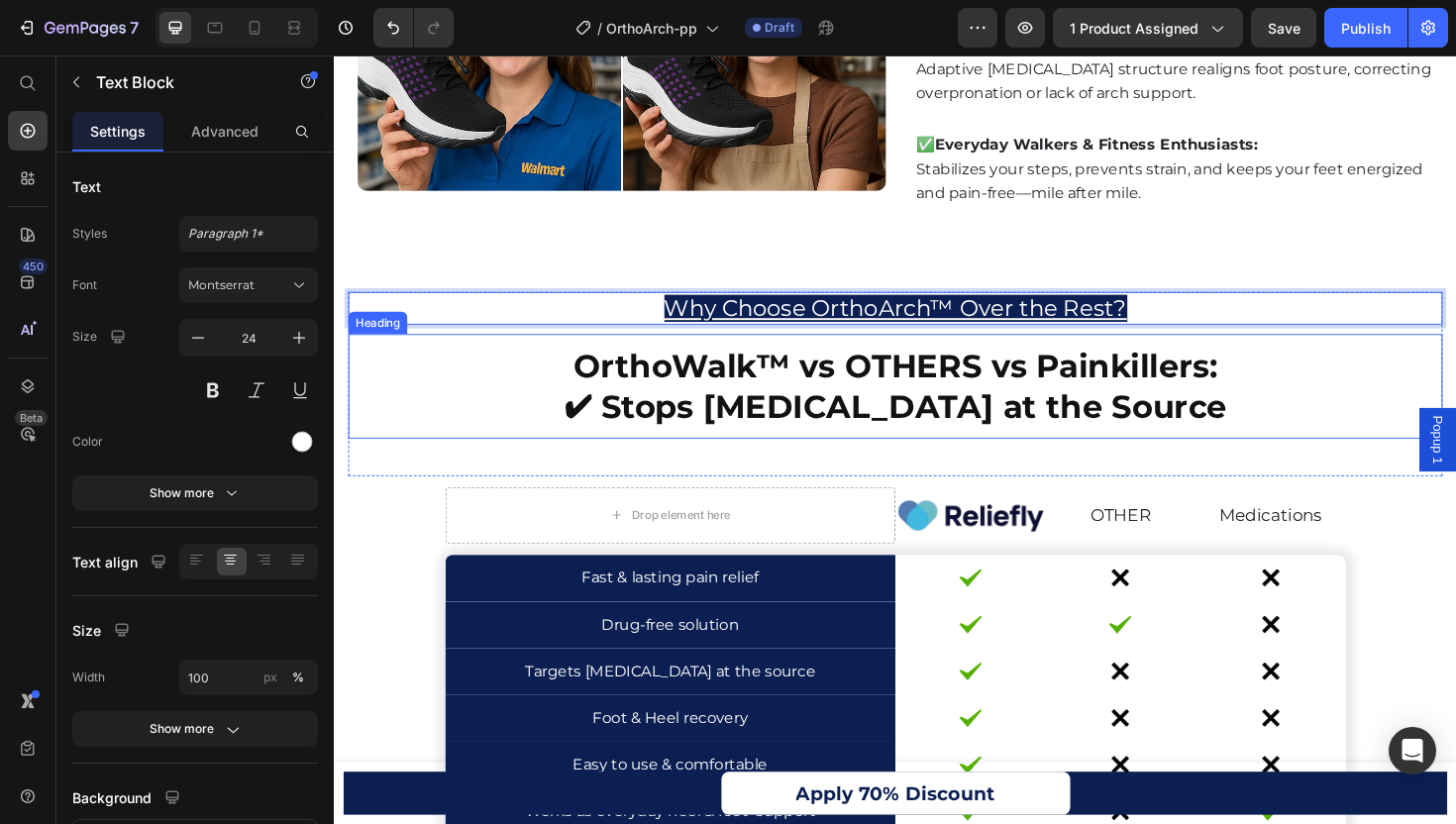 click on "OrthoWalk™ vs OTHERS vs Painkillers:   ✔ Stops Foot Pain at the Source" at bounding box center [928, 406] 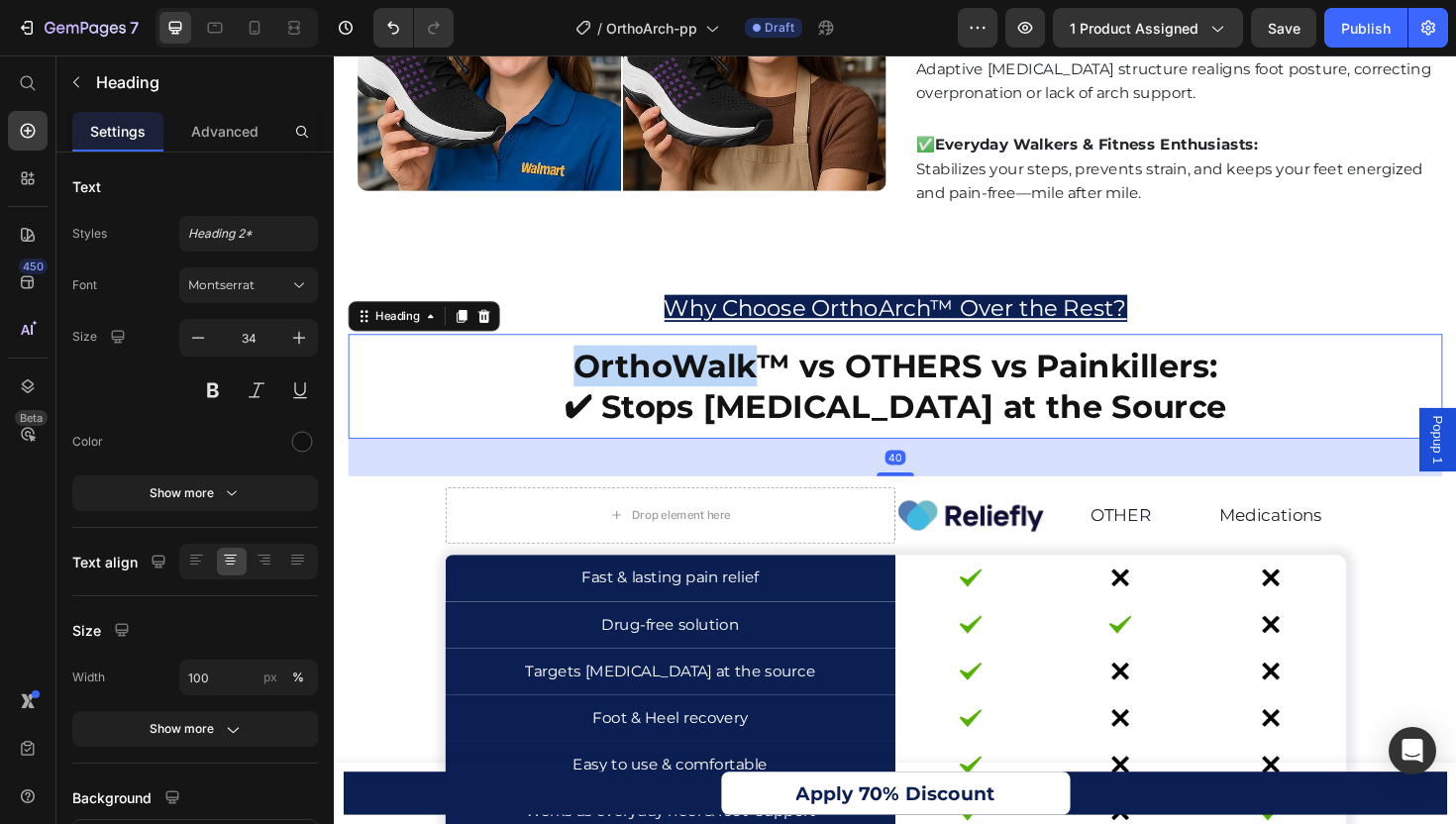 click on "OrthoWalk™ vs OTHERS vs Painkillers:   ✔ Stops Foot Pain at the Source" at bounding box center [928, 406] 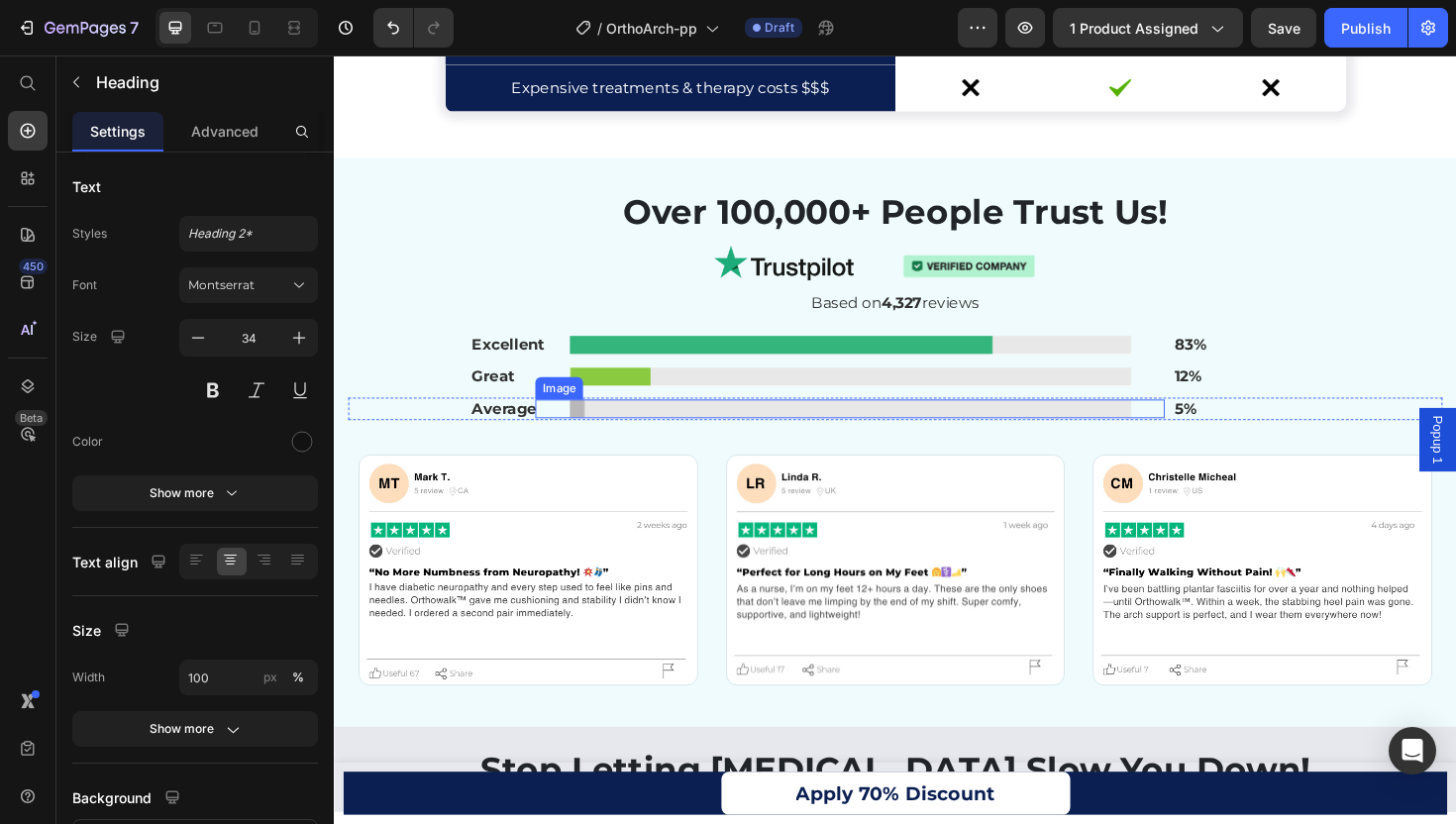 scroll, scrollTop: 7410, scrollLeft: 0, axis: vertical 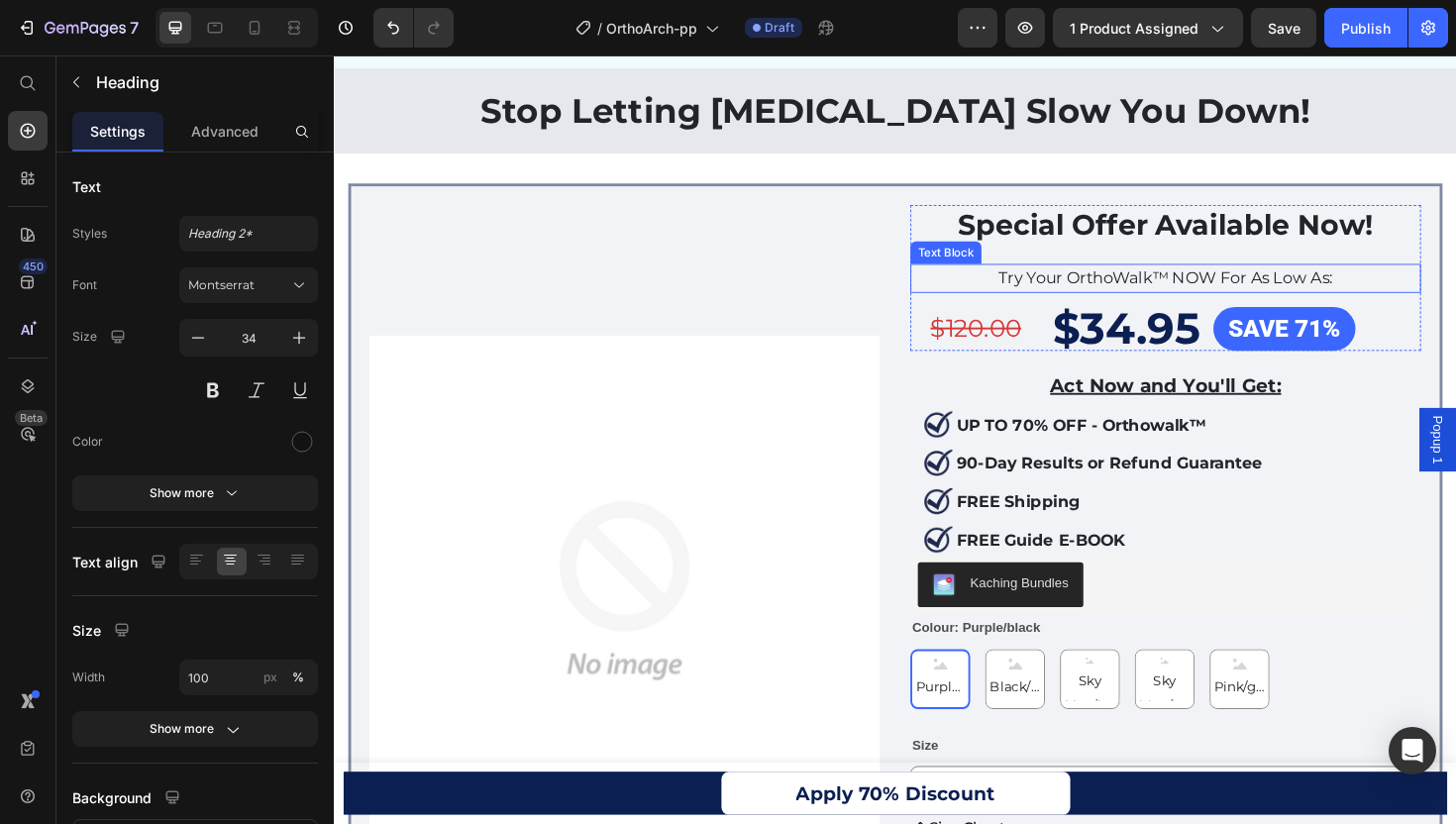 click on "Try Your OrthoWalk™ NOW For As Low As:" at bounding box center (1214, 291) 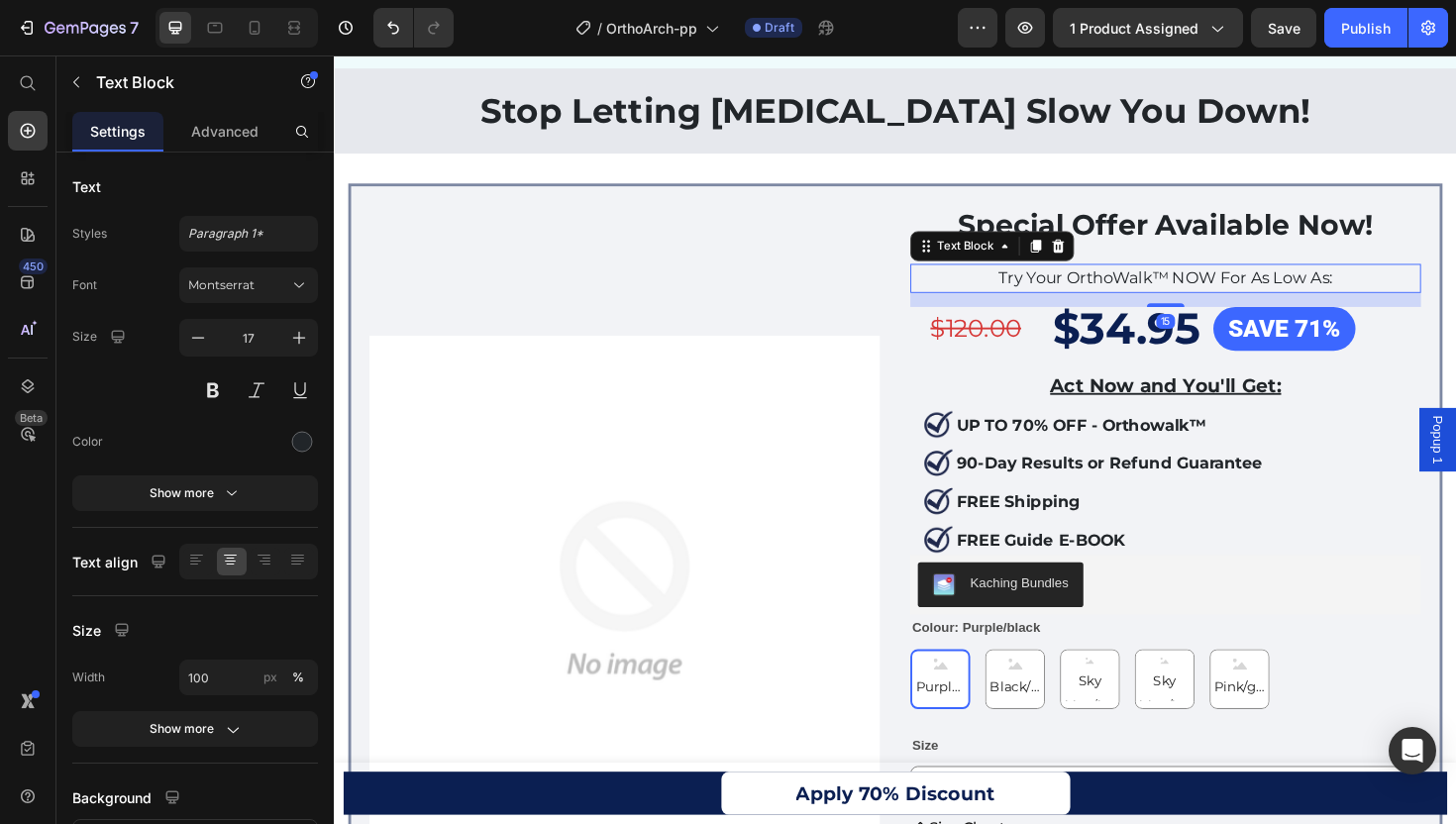 click on "Try Your OrthoWalk™ NOW For As Low As:" at bounding box center (1214, 291) 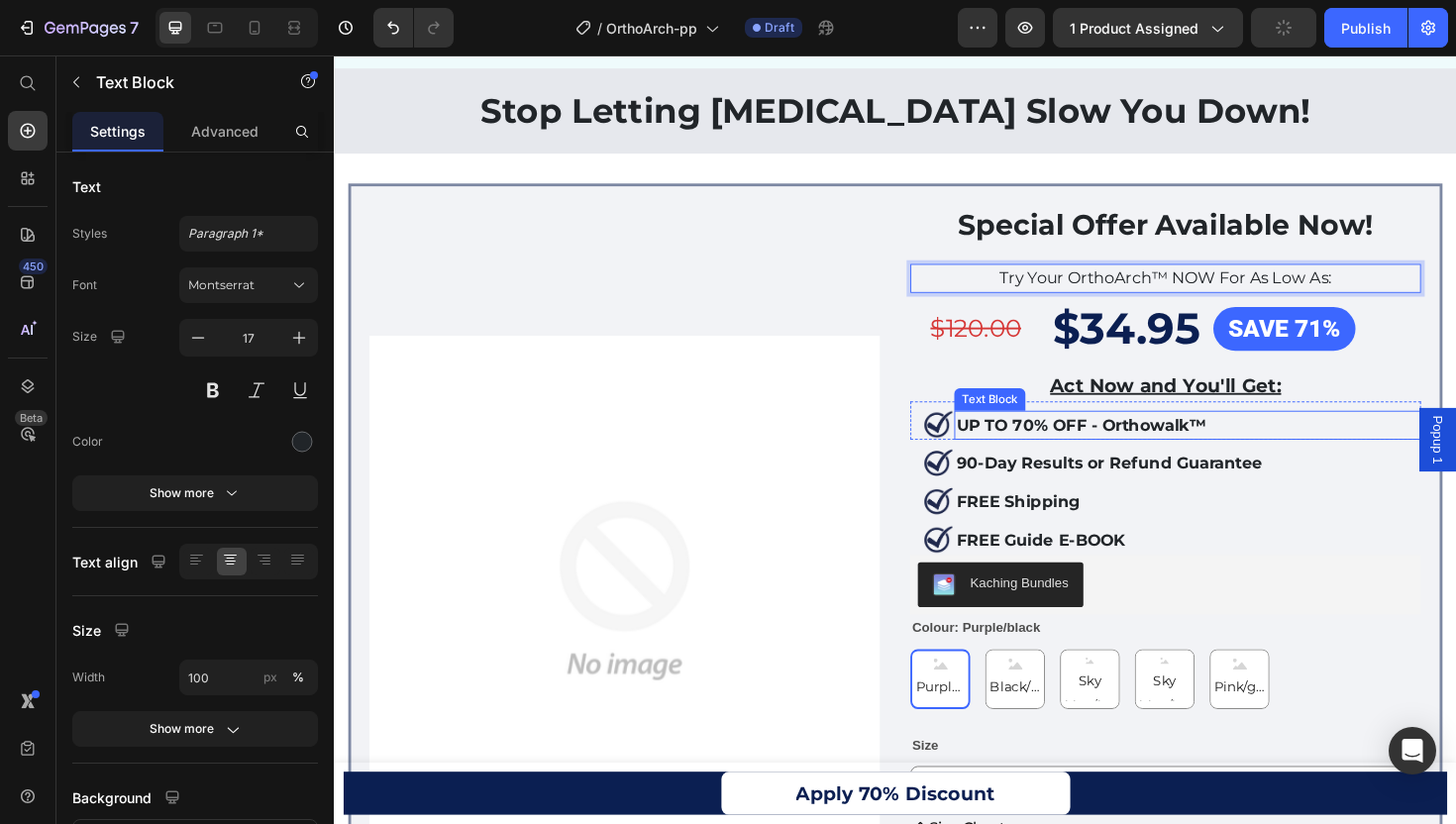 click on "UP TO 70% OFF - Orthowalk™" at bounding box center (1124, 447) 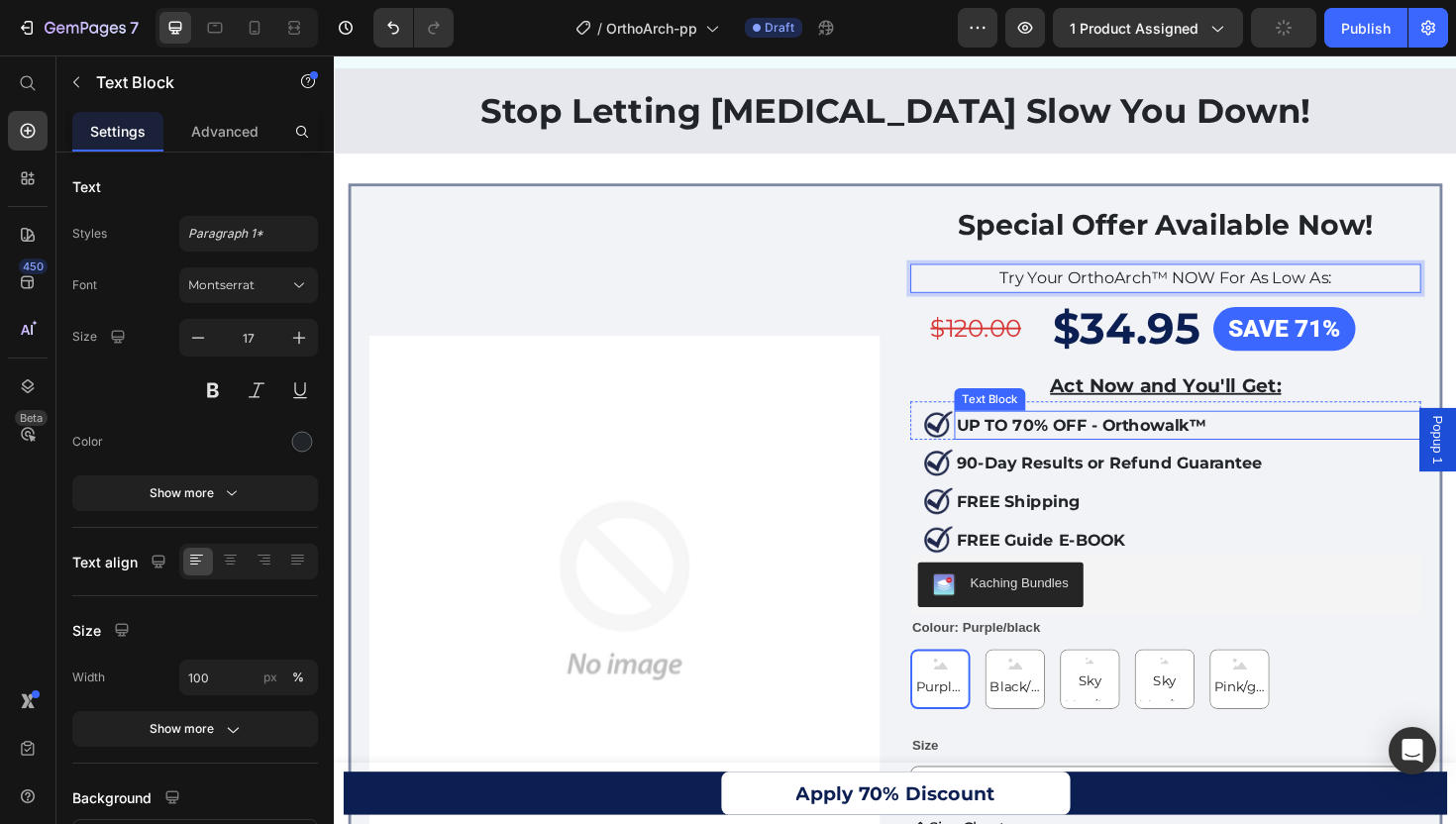 click on "UP TO 70% OFF - Orthowalk™" at bounding box center [1124, 447] 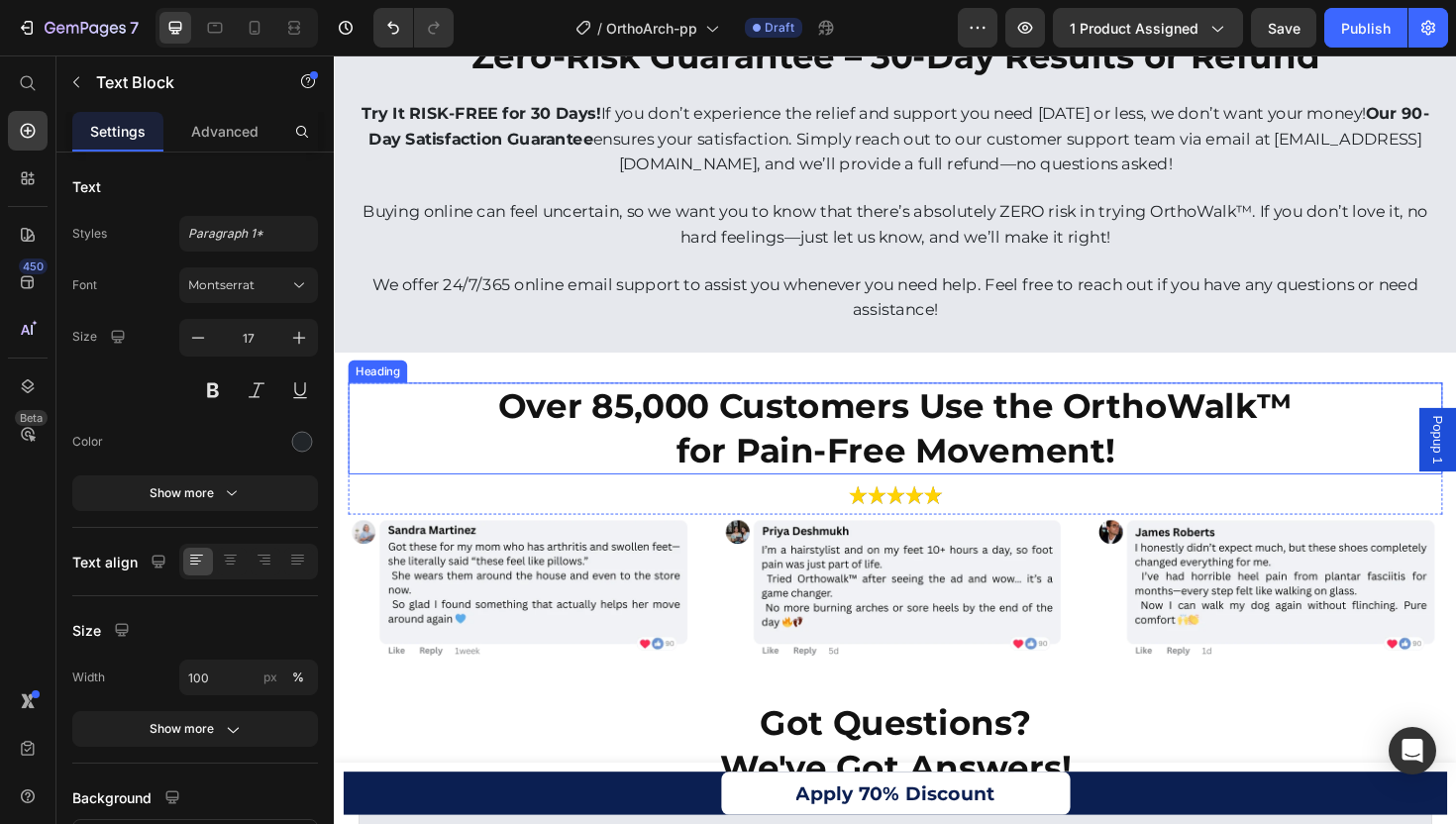 scroll, scrollTop: 8499, scrollLeft: 0, axis: vertical 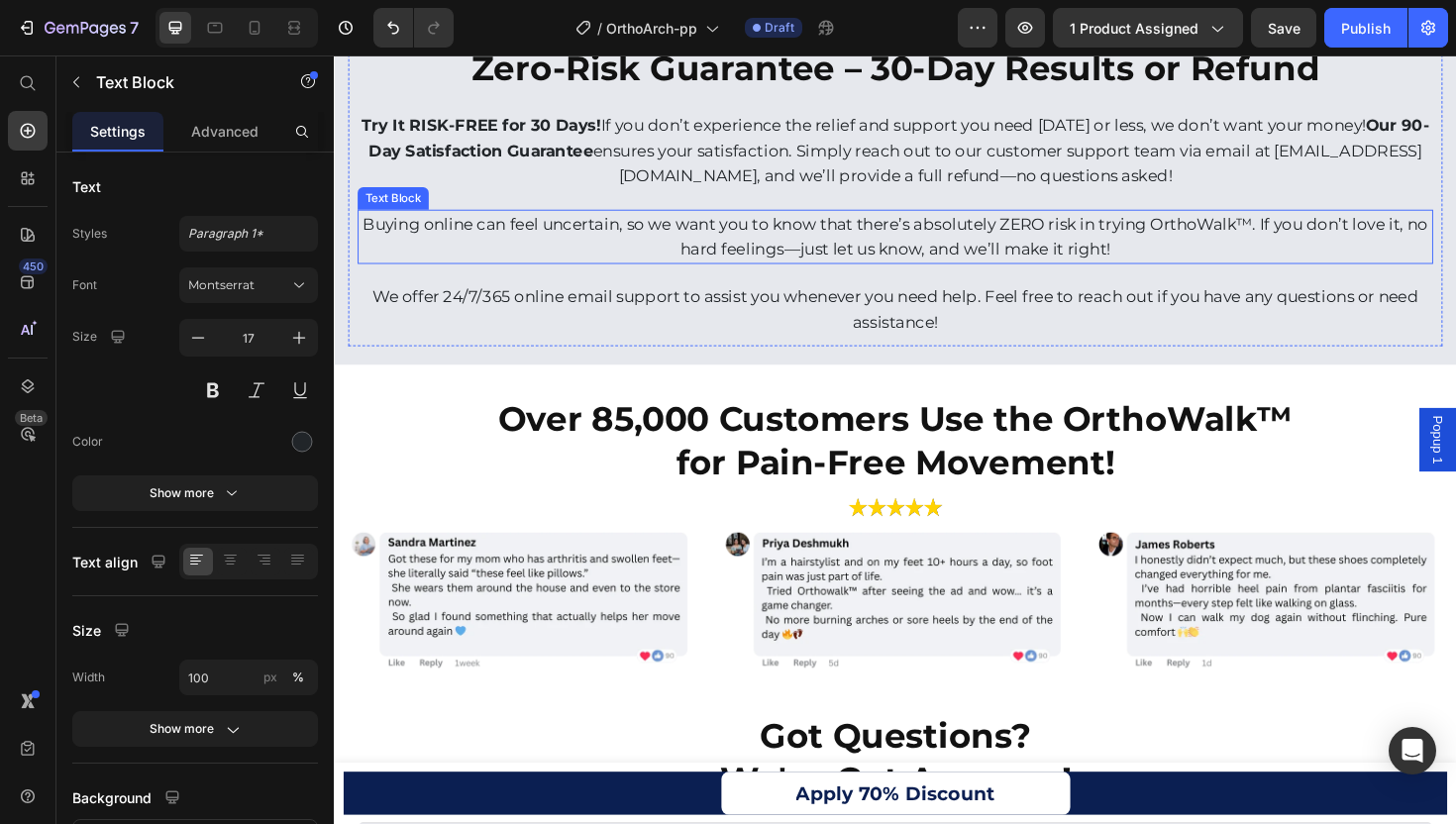 click on "Buying online can feel uncertain, so we want you to know that there’s absolutely ZERO risk in trying OrthoWalk™. If you don’t love it, no hard feelings—just let us know, and we’ll make it right!" at bounding box center (928, 248) 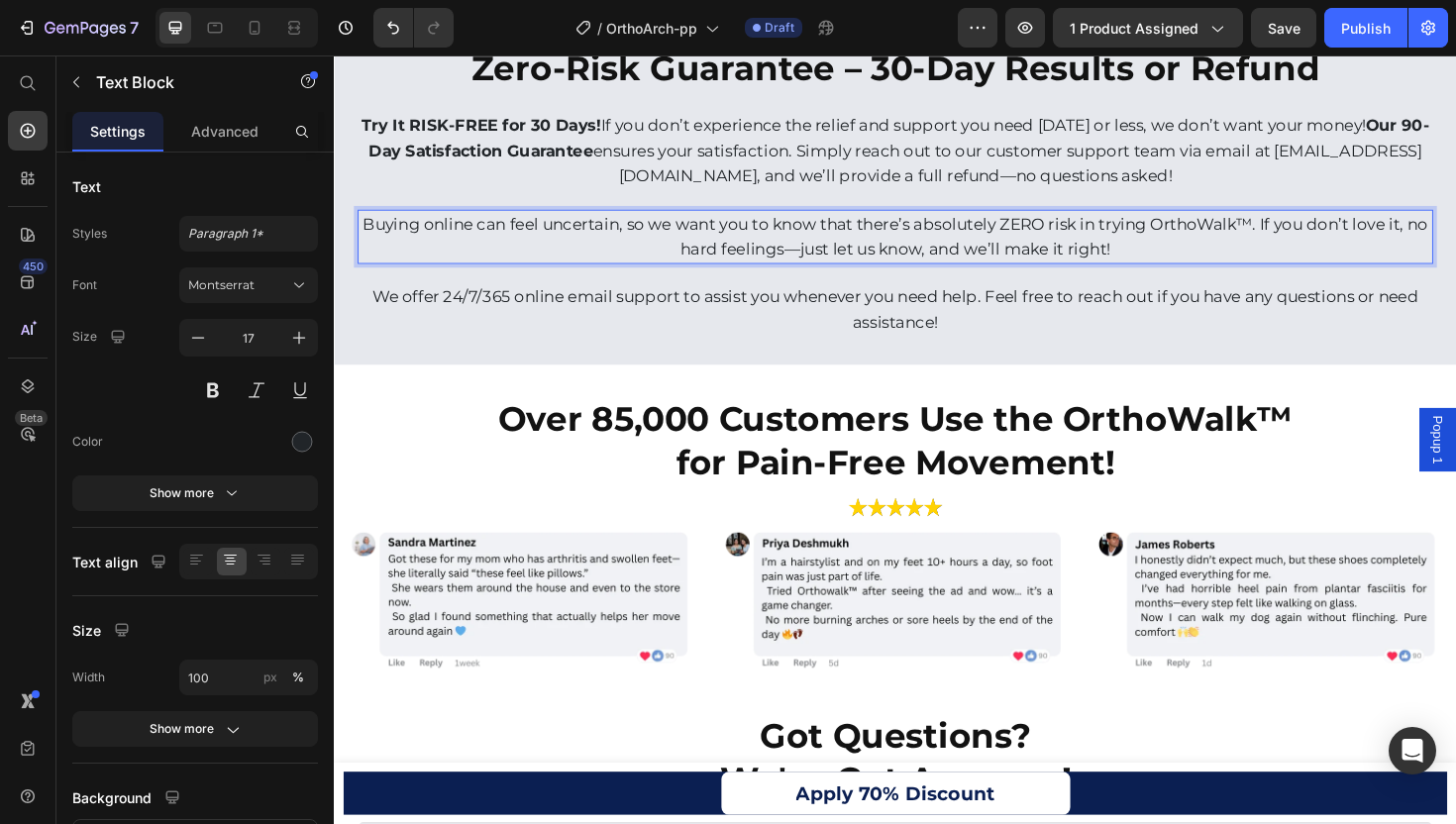 click on "Buying online can feel uncertain, so we want you to know that there’s absolutely ZERO risk in trying OrthoWalk™. If you don’t love it, no hard feelings—just let us know, and we’ll make it right!" at bounding box center [928, 248] 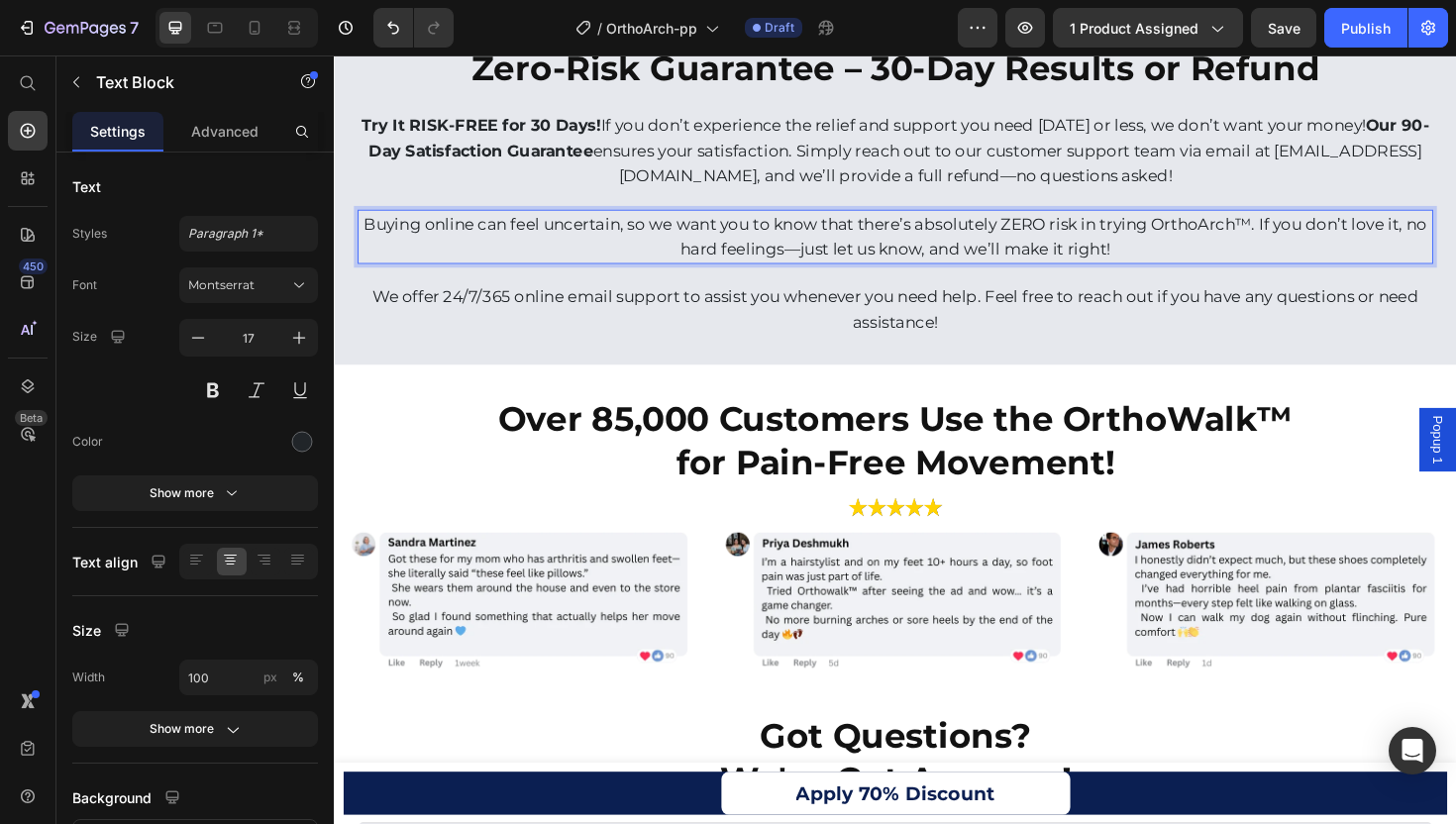 scroll, scrollTop: 8911, scrollLeft: 0, axis: vertical 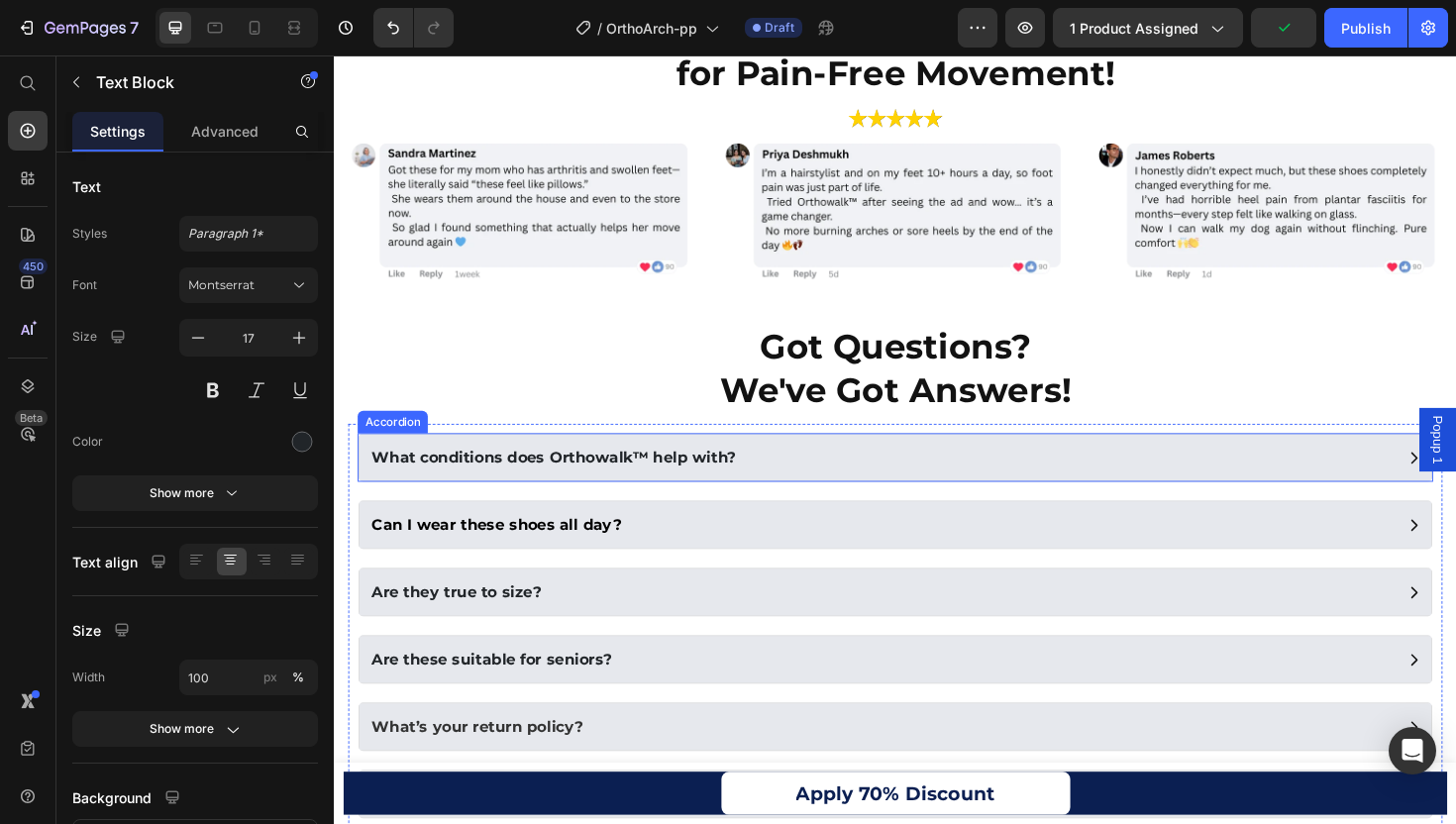 click on "What conditions does Orthowalk™ help with?" at bounding box center [566, 481] 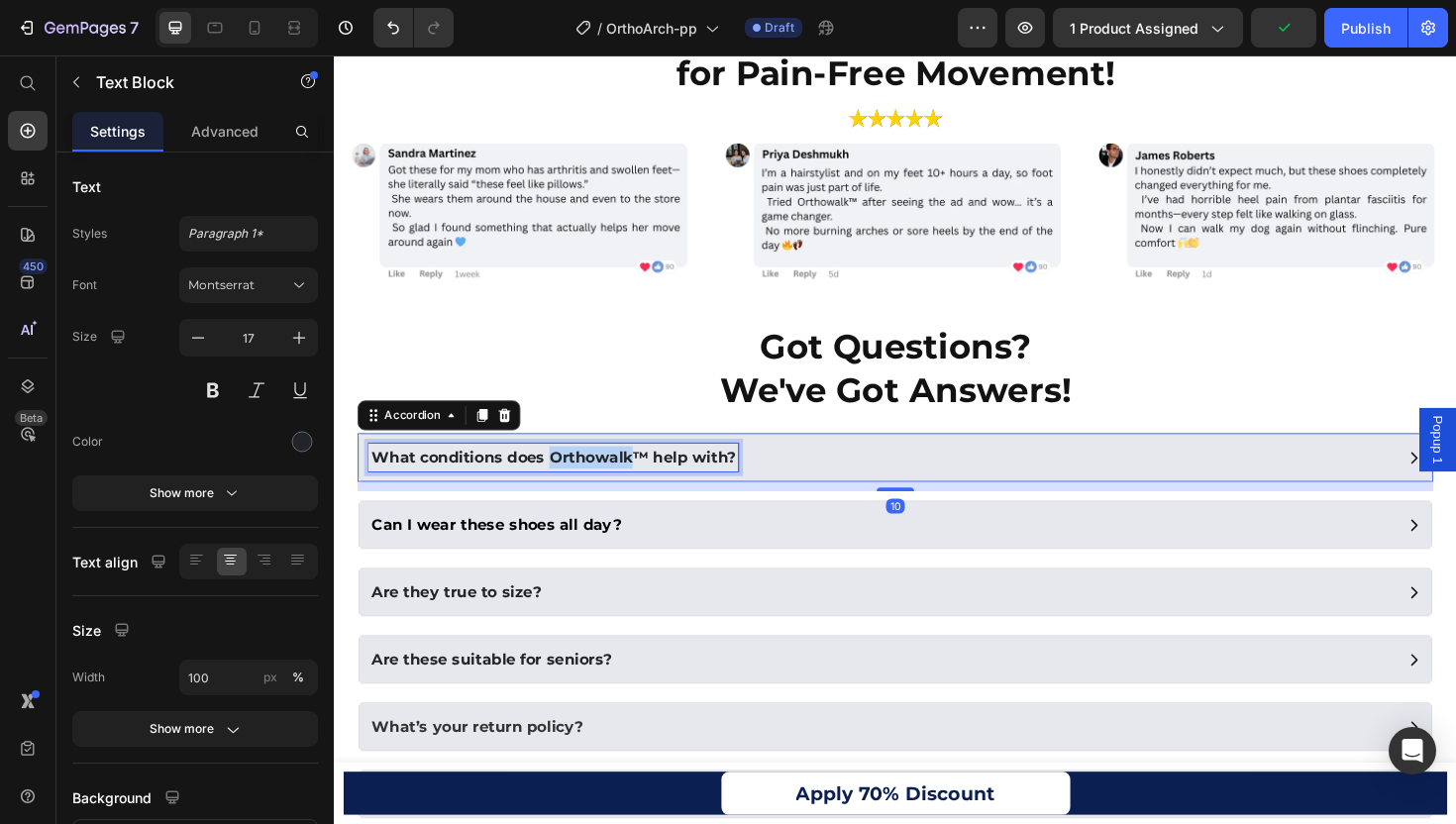 click on "What conditions does Orthowalk™ help with?" at bounding box center (566, 481) 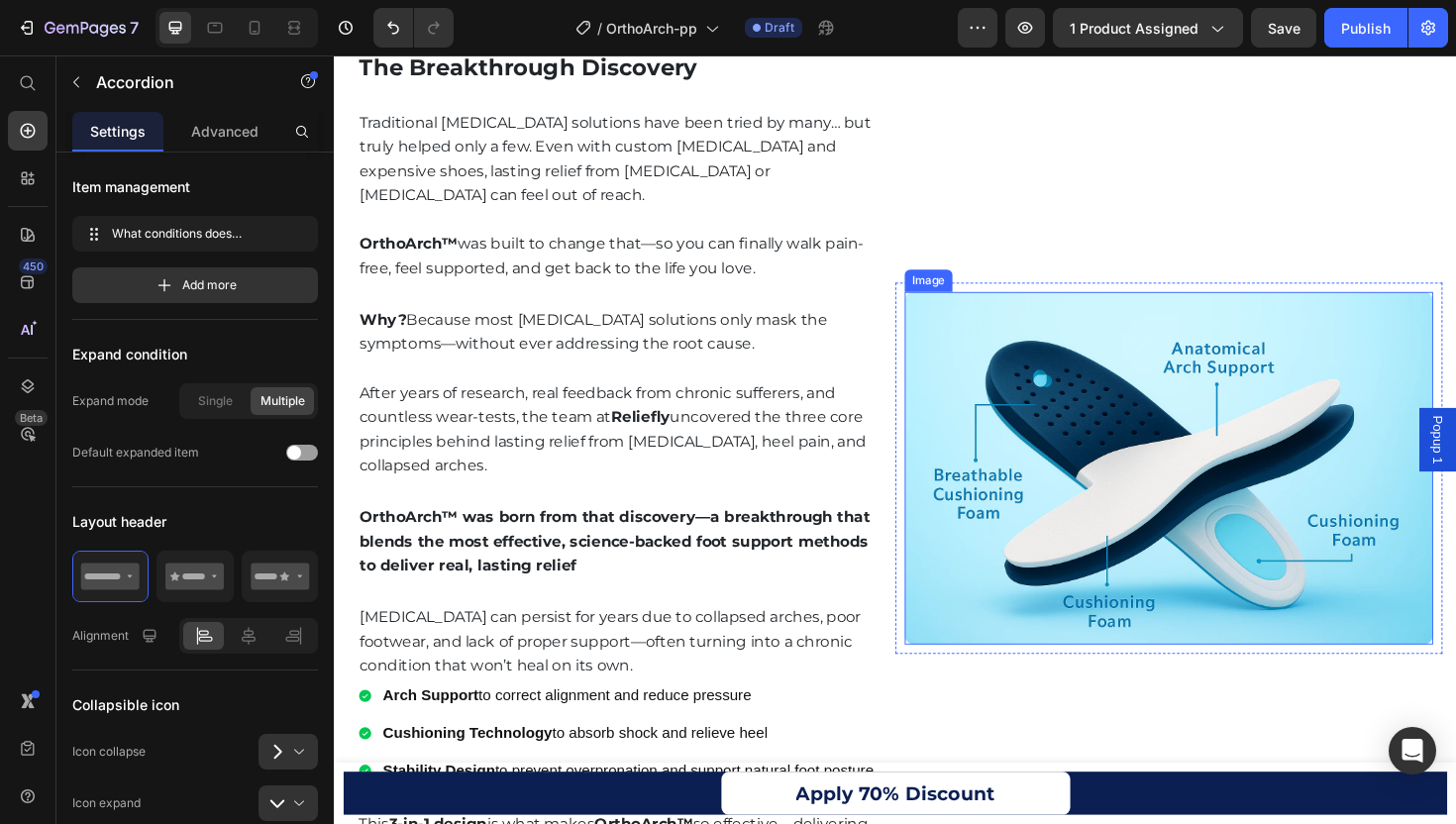 scroll, scrollTop: 2733, scrollLeft: 0, axis: vertical 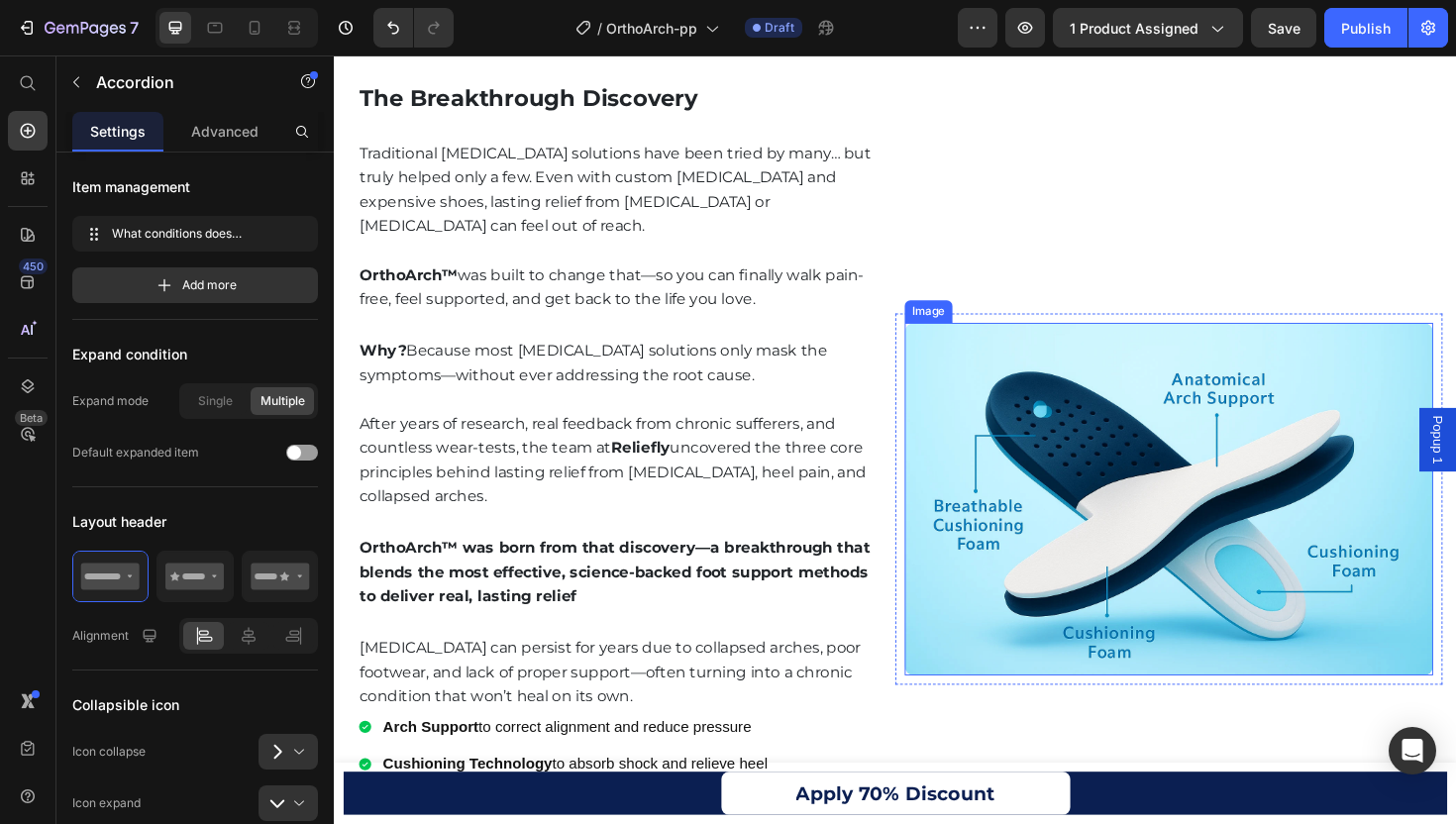 click at bounding box center [1217, 525] 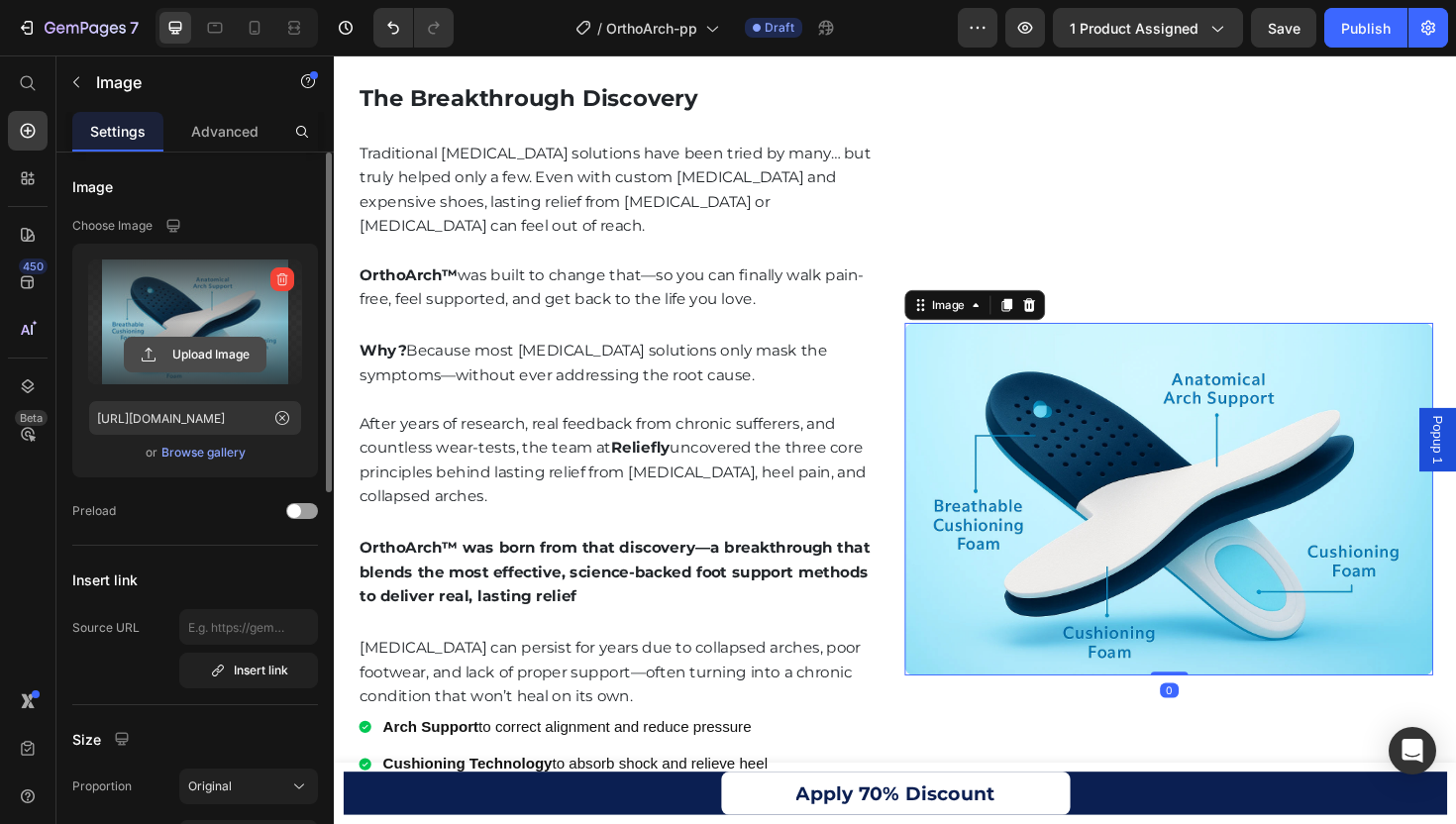 click 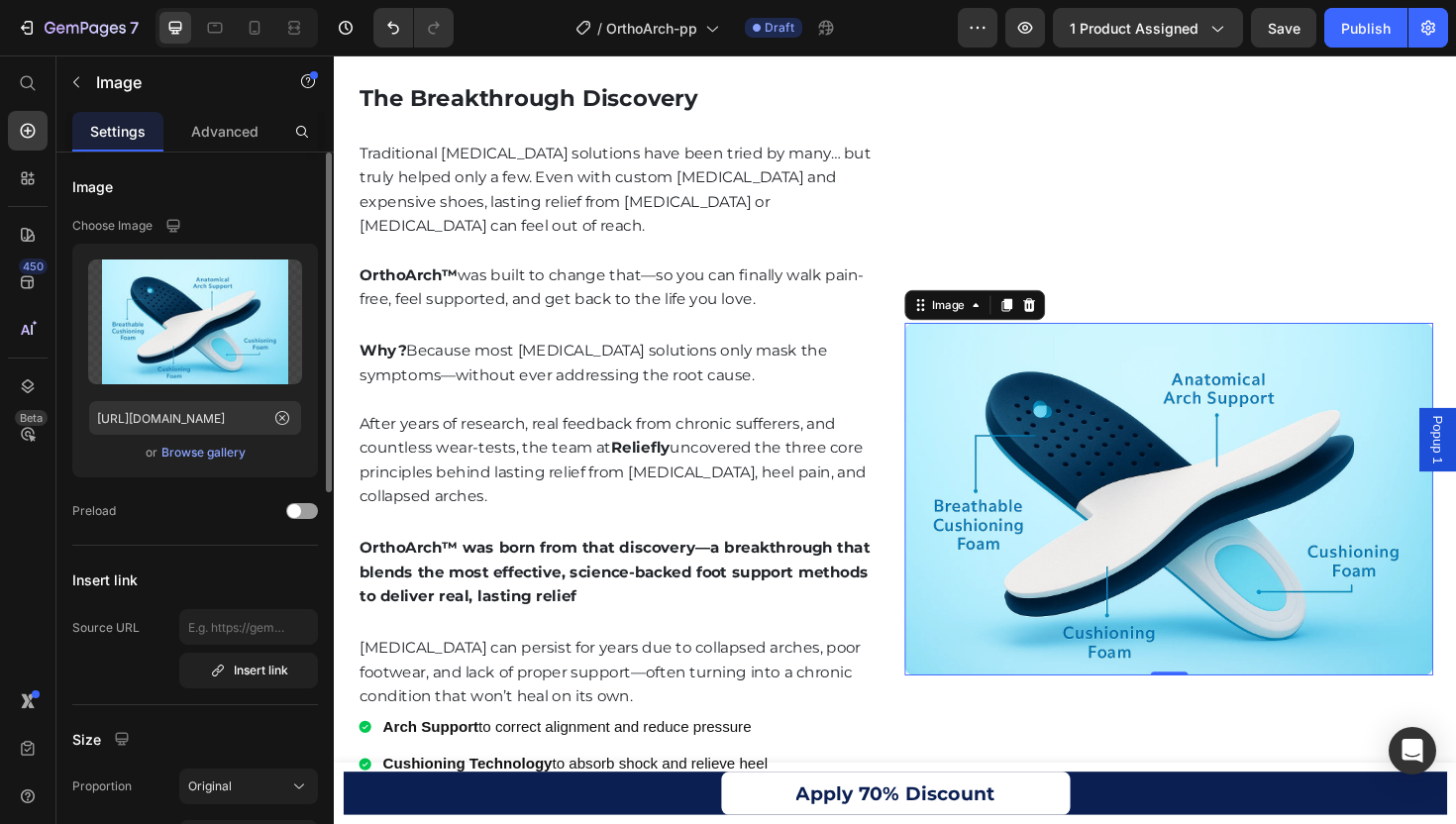 click on "Browse gallery" at bounding box center [203, 453] 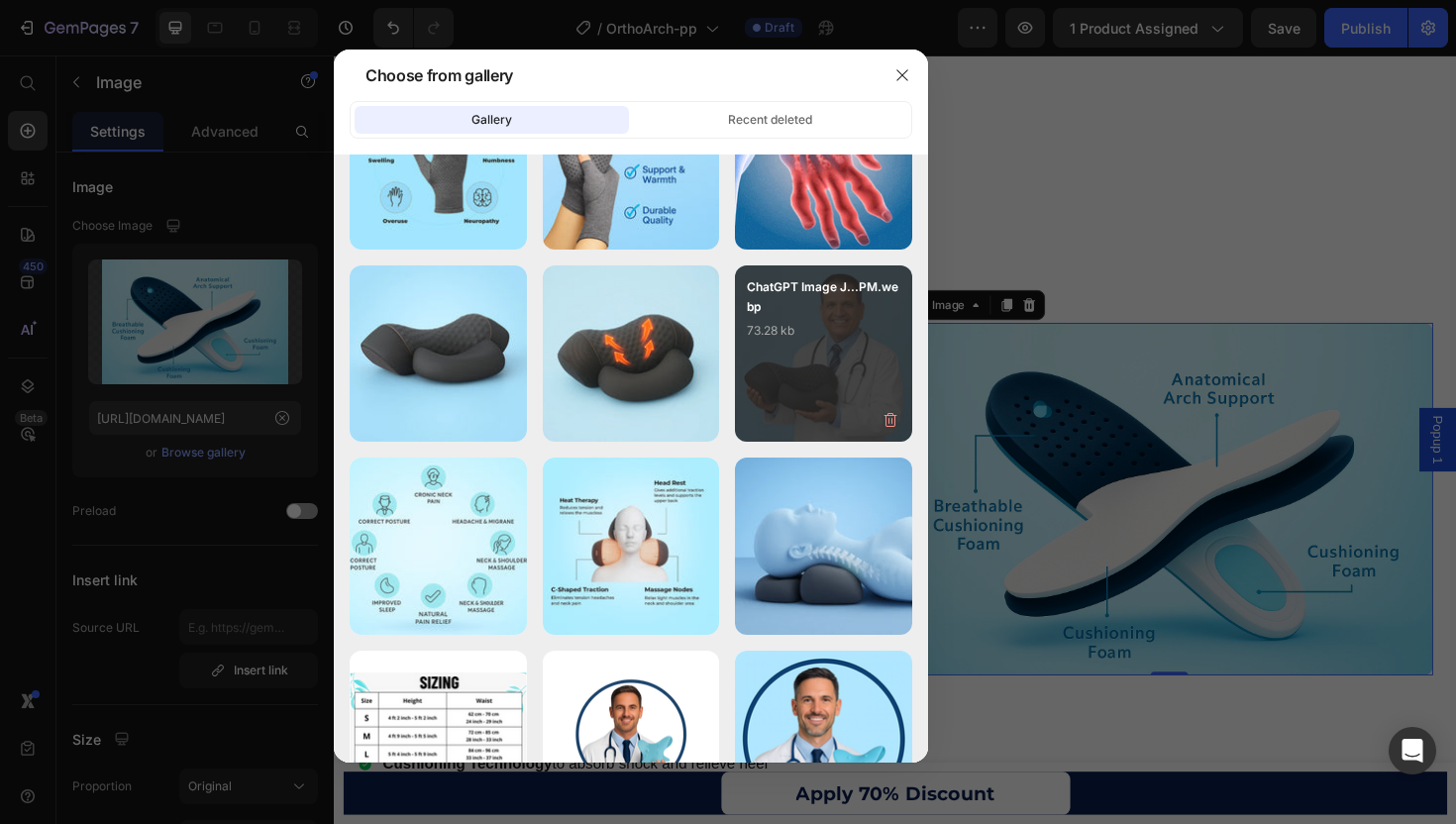 scroll, scrollTop: 1528, scrollLeft: 0, axis: vertical 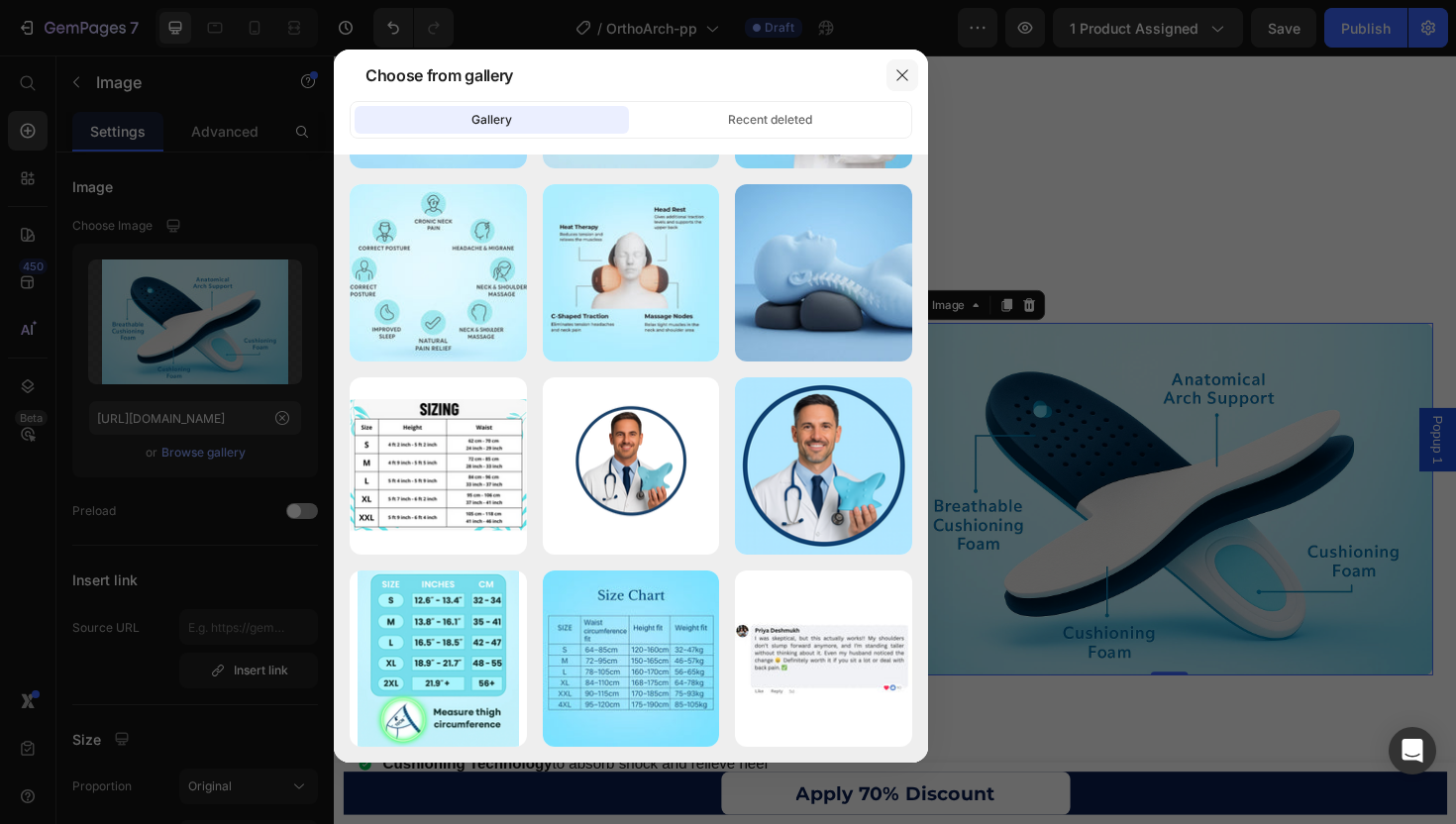 click at bounding box center [902, 75] 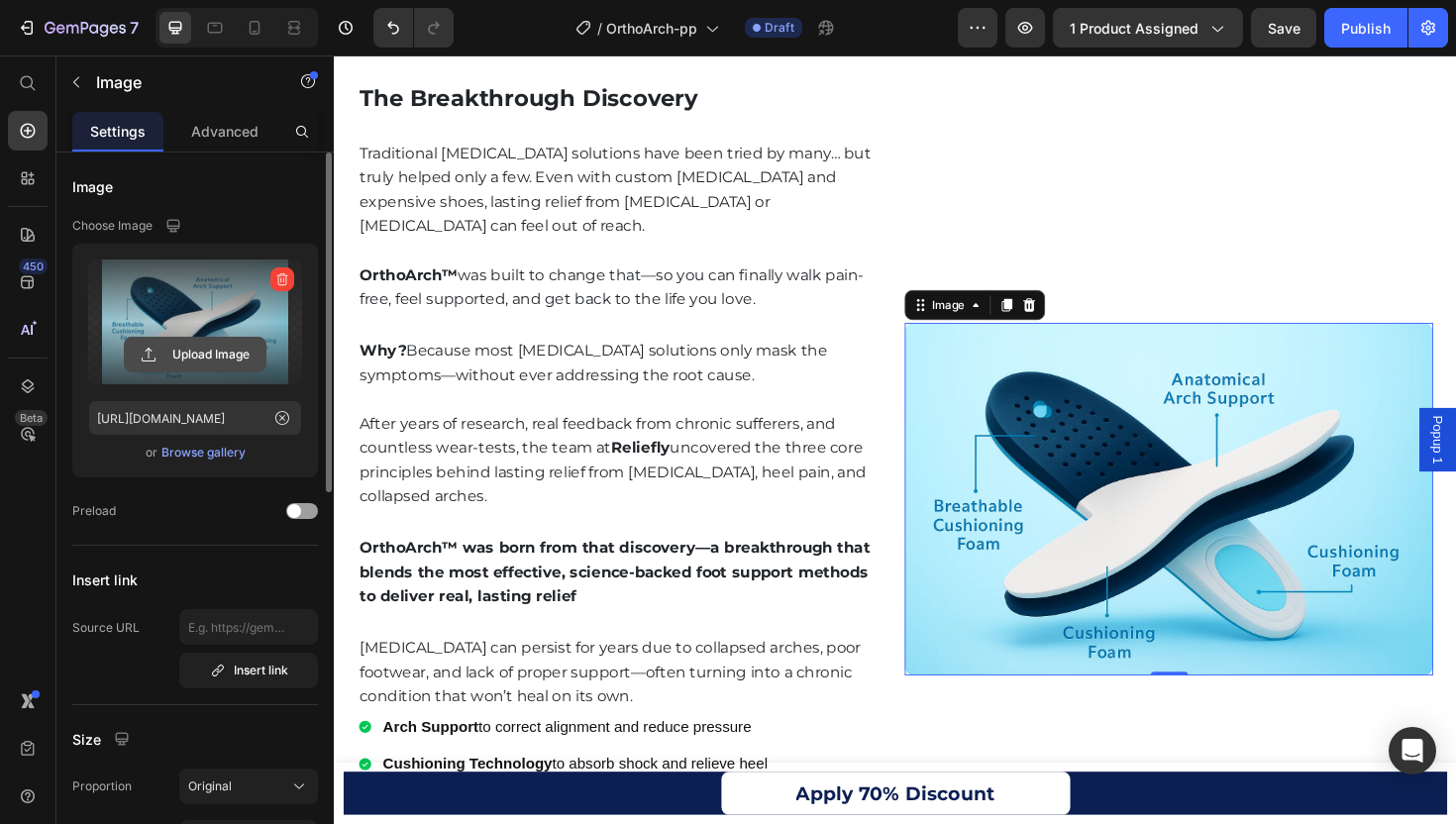 click 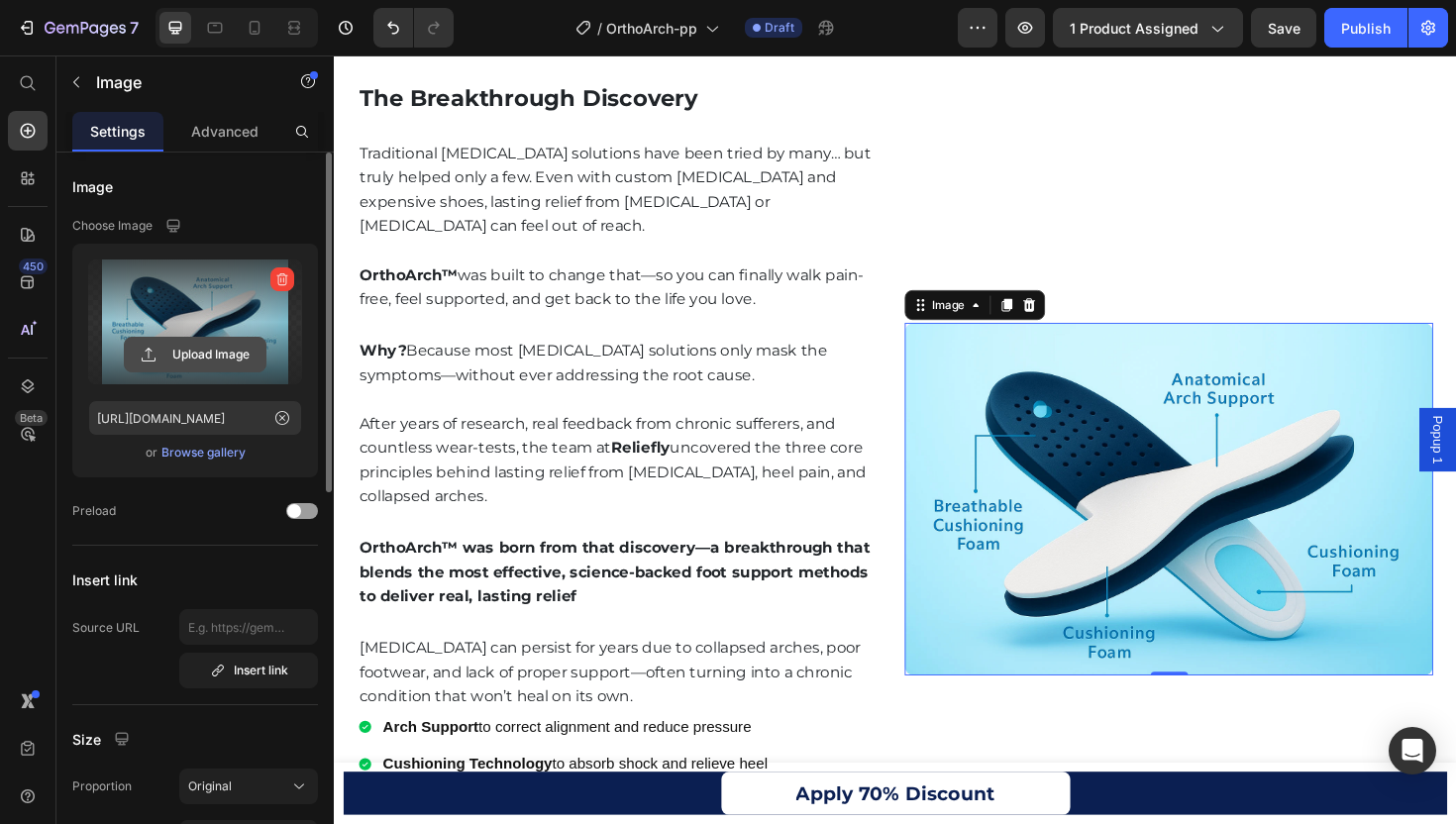 click 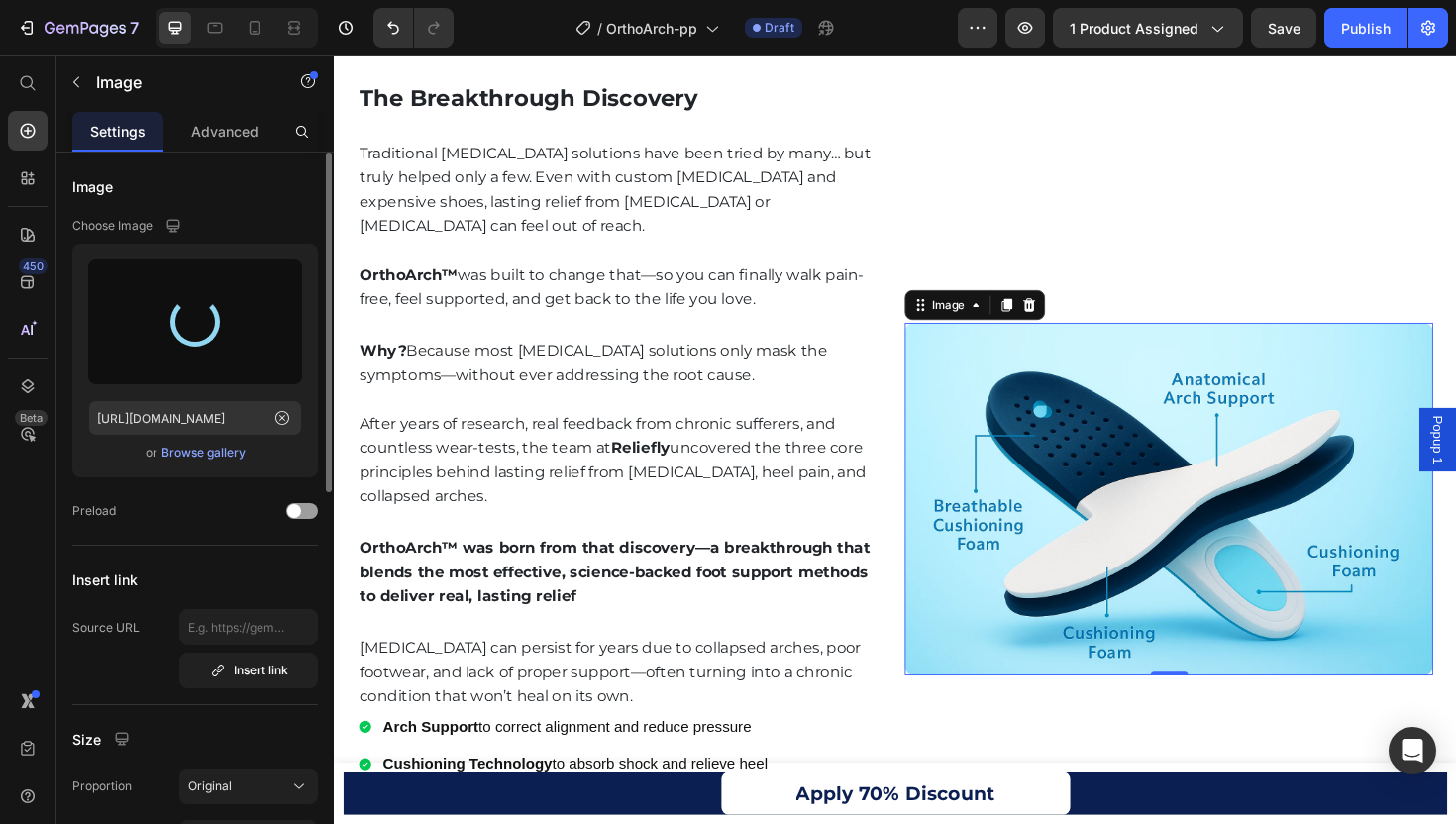 type on "https://cdn.shopify.com/s/files/1/0746/9921/1048/files/gempages_555058206901011322-2781210b-f9be-4f4f-a77c-605b0c0e7540.webp" 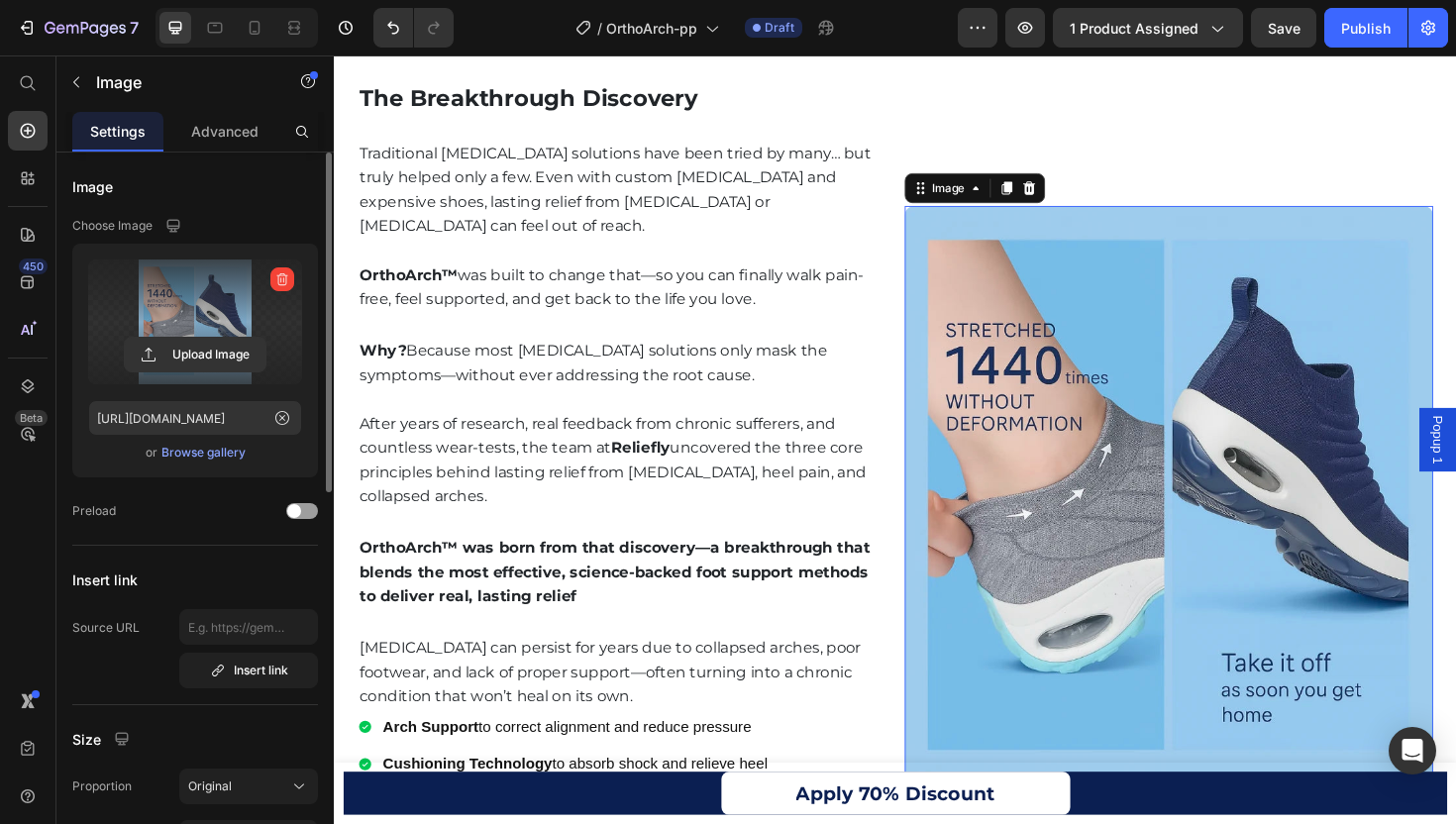 scroll, scrollTop: 2610, scrollLeft: 0, axis: vertical 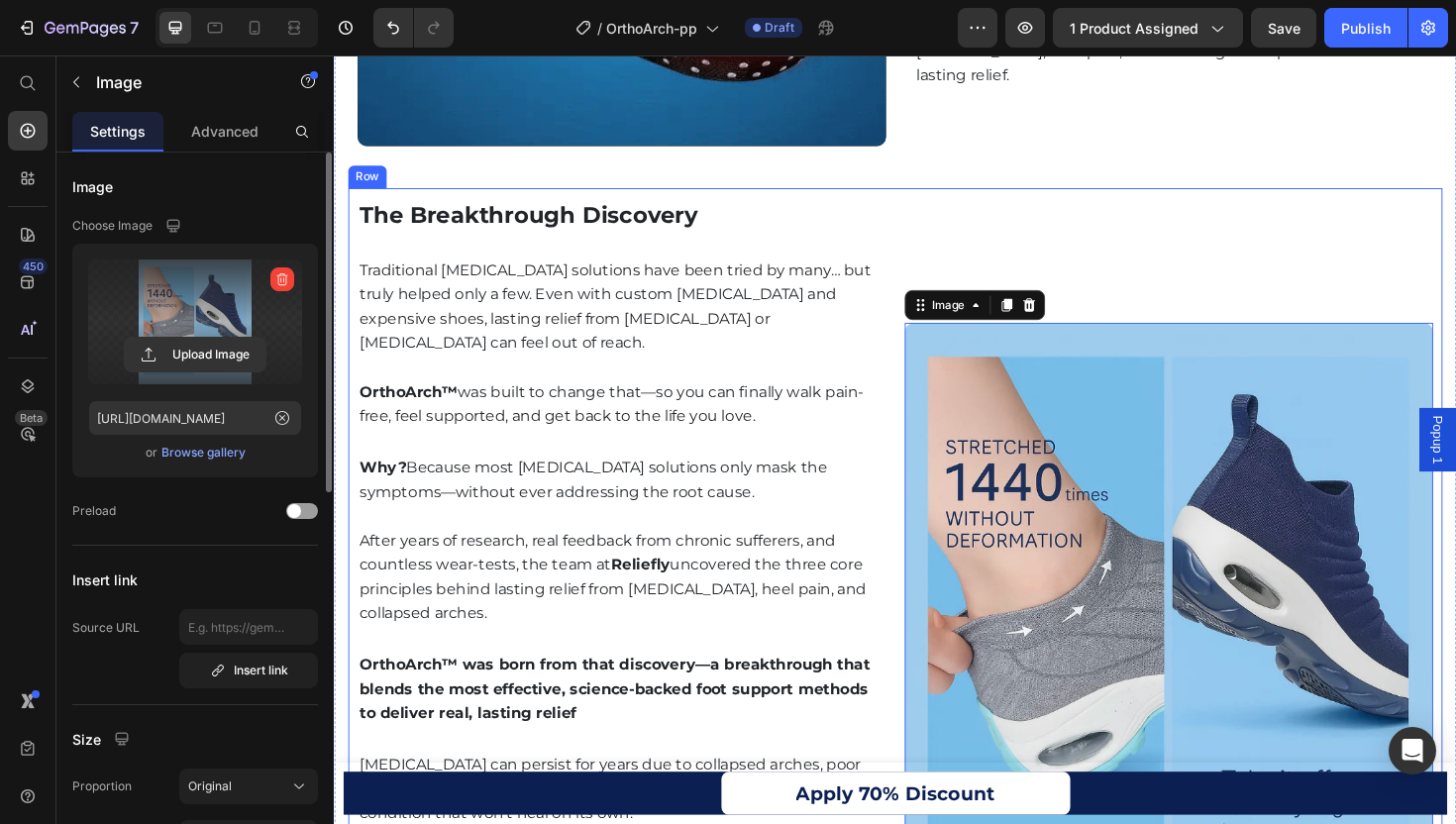 click on "Image   0 Row" at bounding box center (1217, 649) 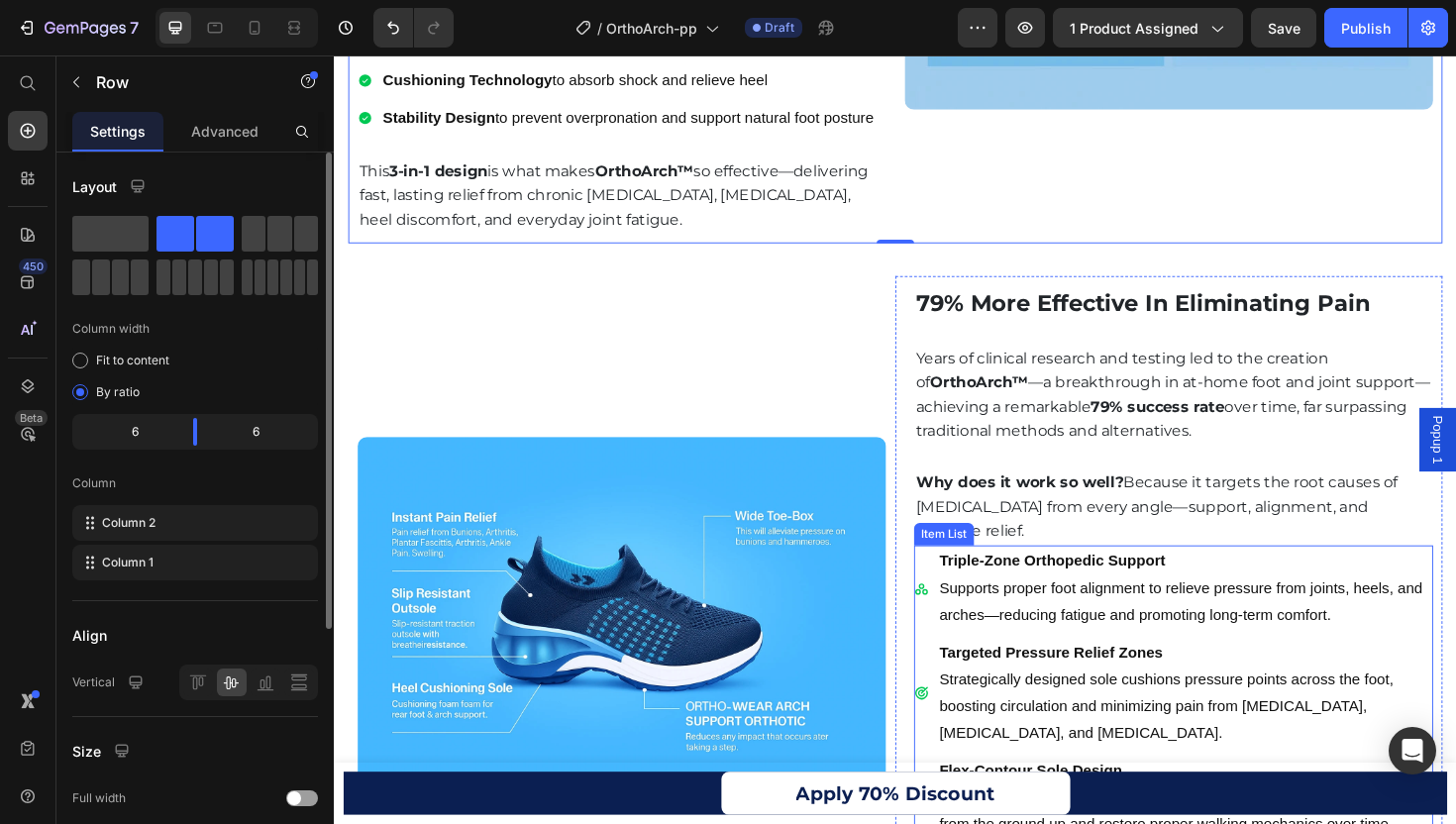 scroll, scrollTop: 3870, scrollLeft: 0, axis: vertical 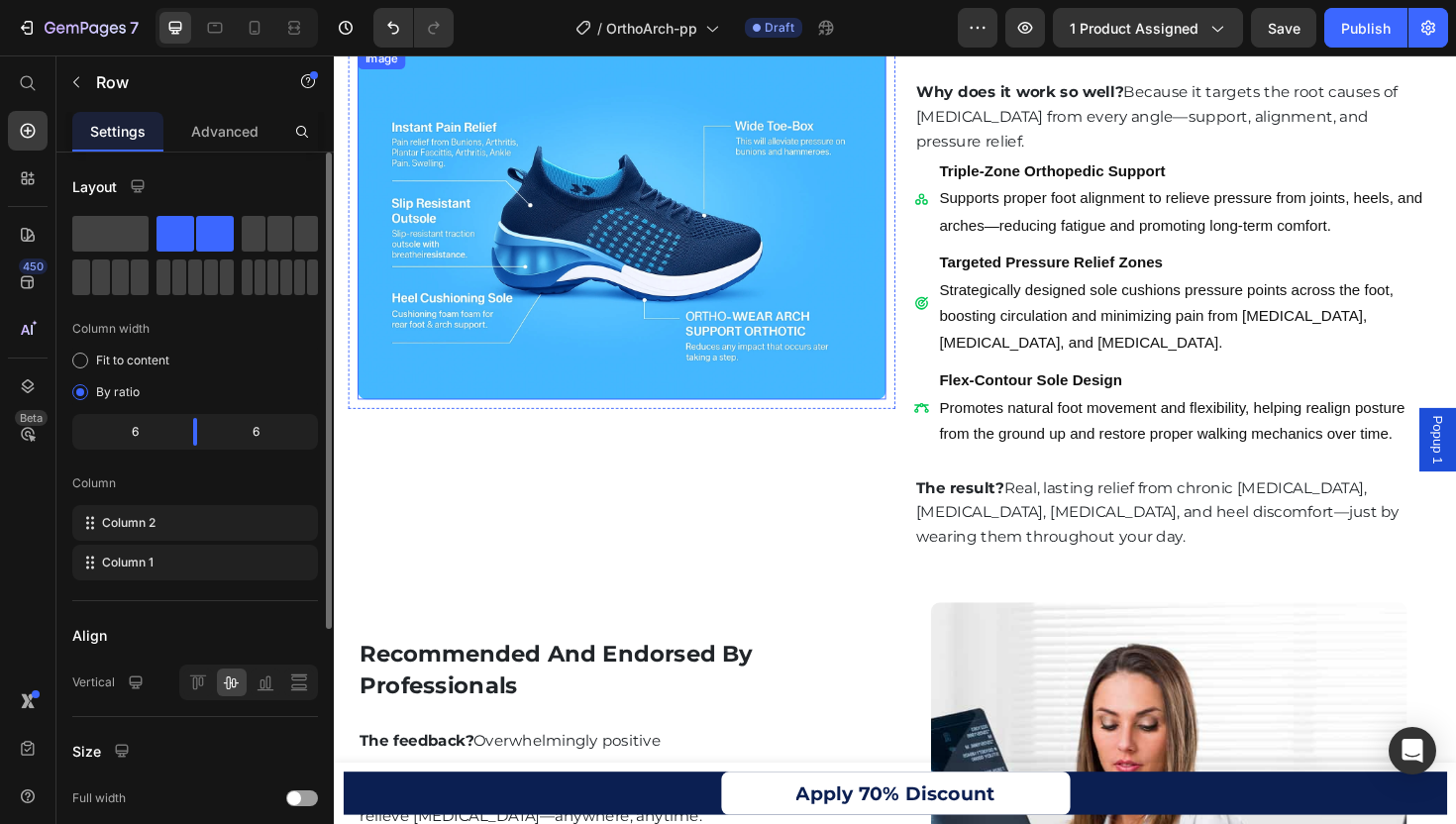click at bounding box center (638, 233) 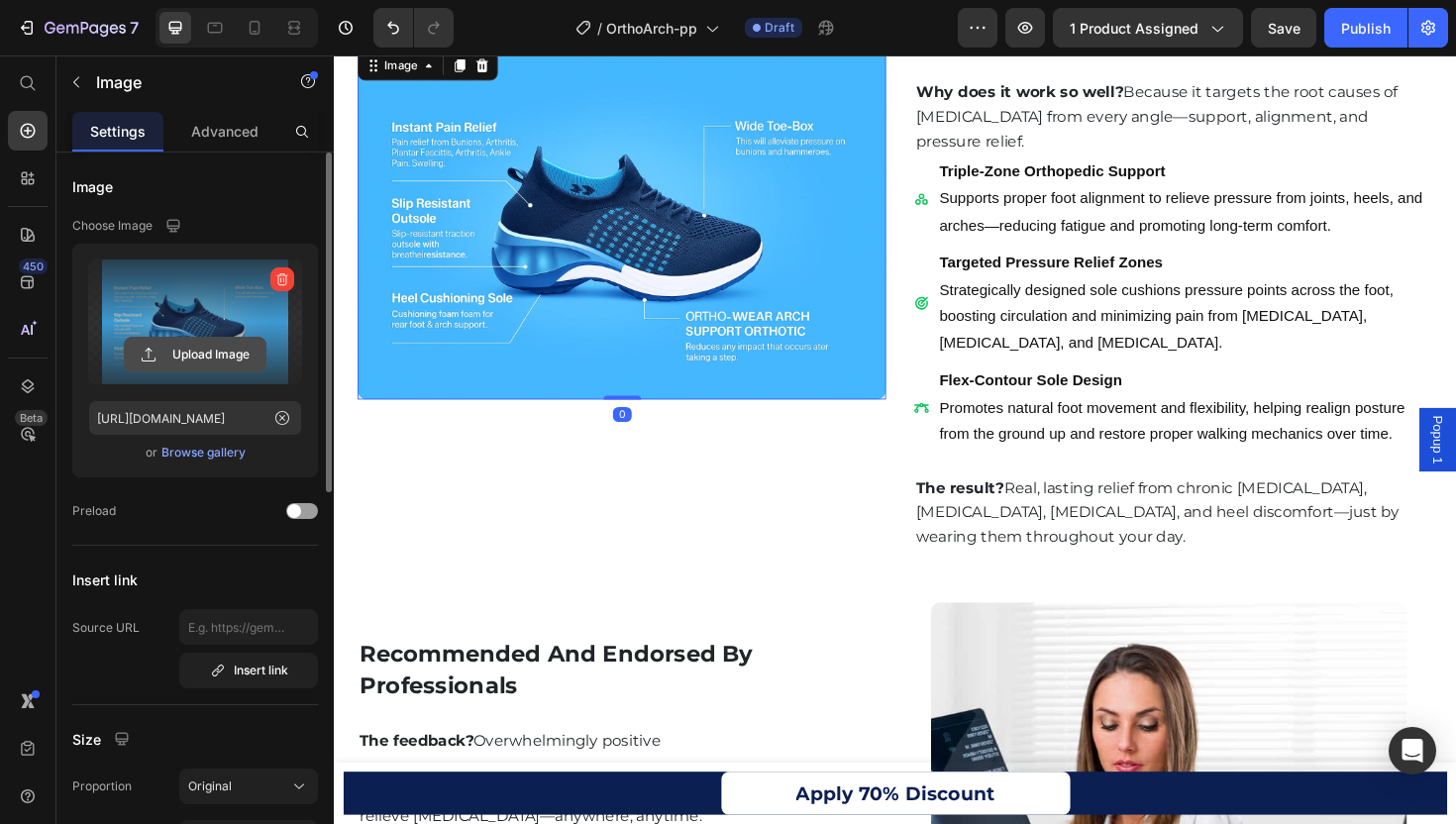 click 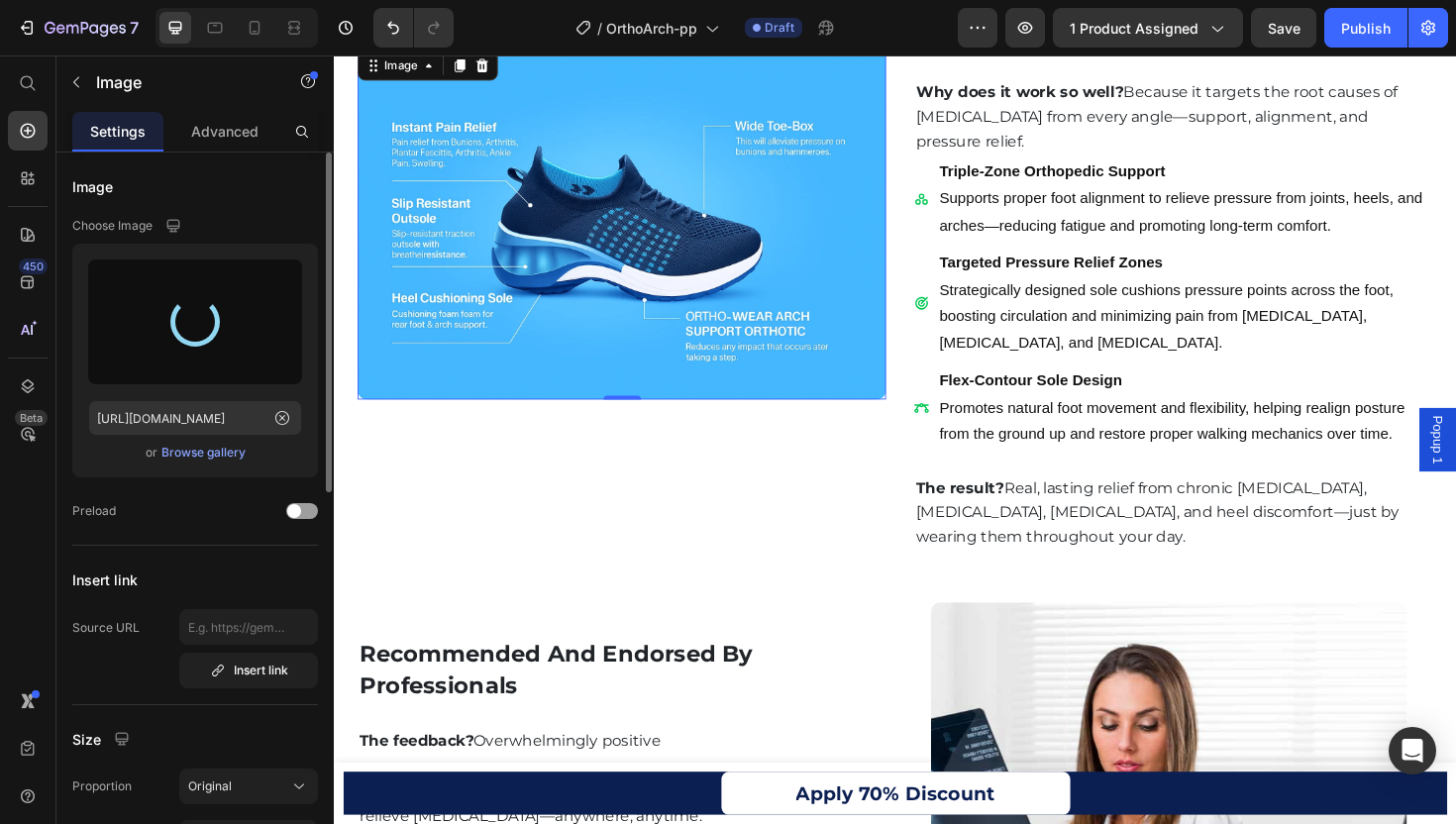 type on "https://cdn.shopify.com/s/files/1/0746/9921/1048/files/gempages_555058206901011322-16a7b0f4-16e5-4567-8e33-05ee00848bce.webp" 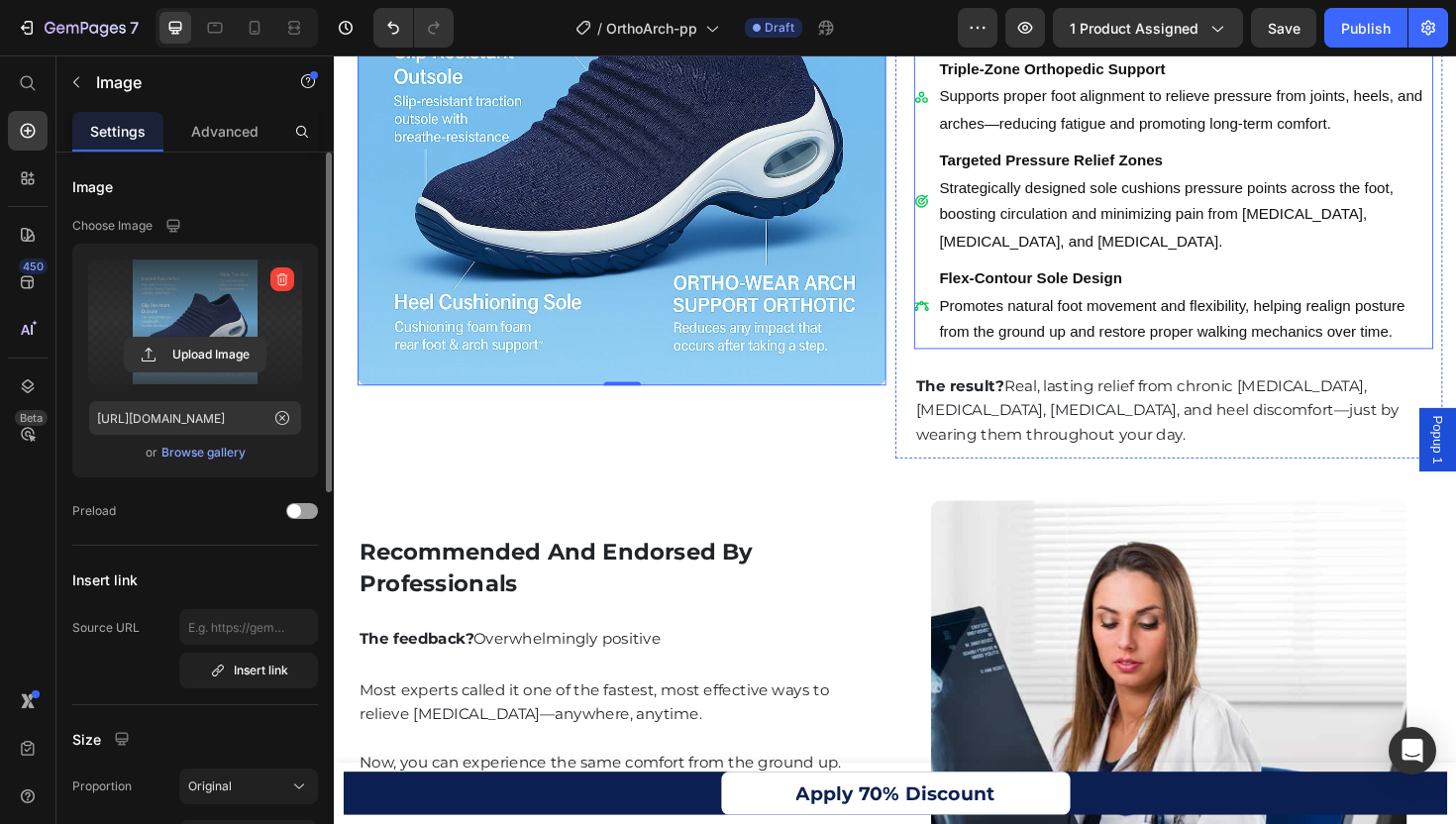 scroll, scrollTop: 4262, scrollLeft: 0, axis: vertical 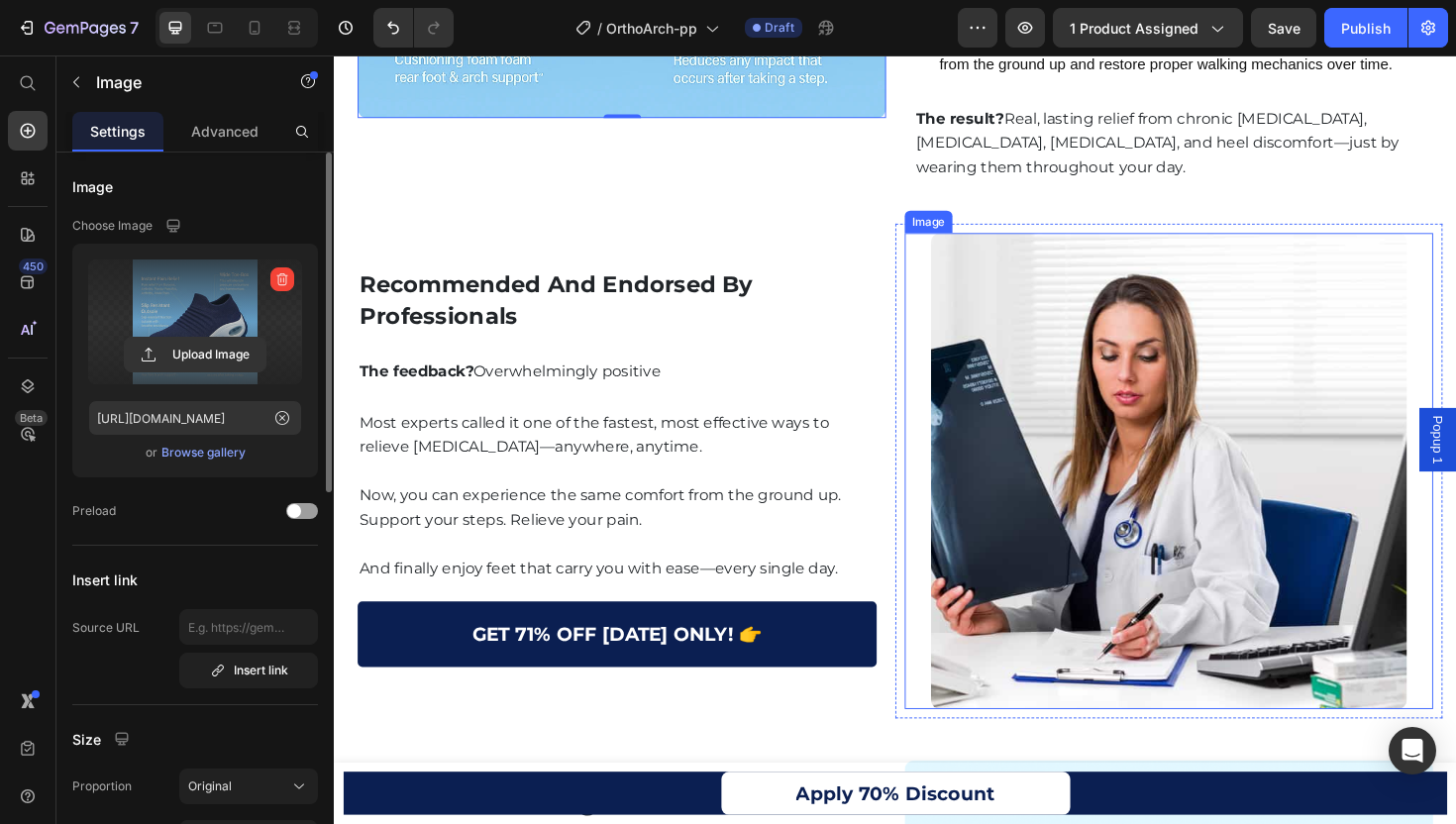 click at bounding box center (1217, 495) 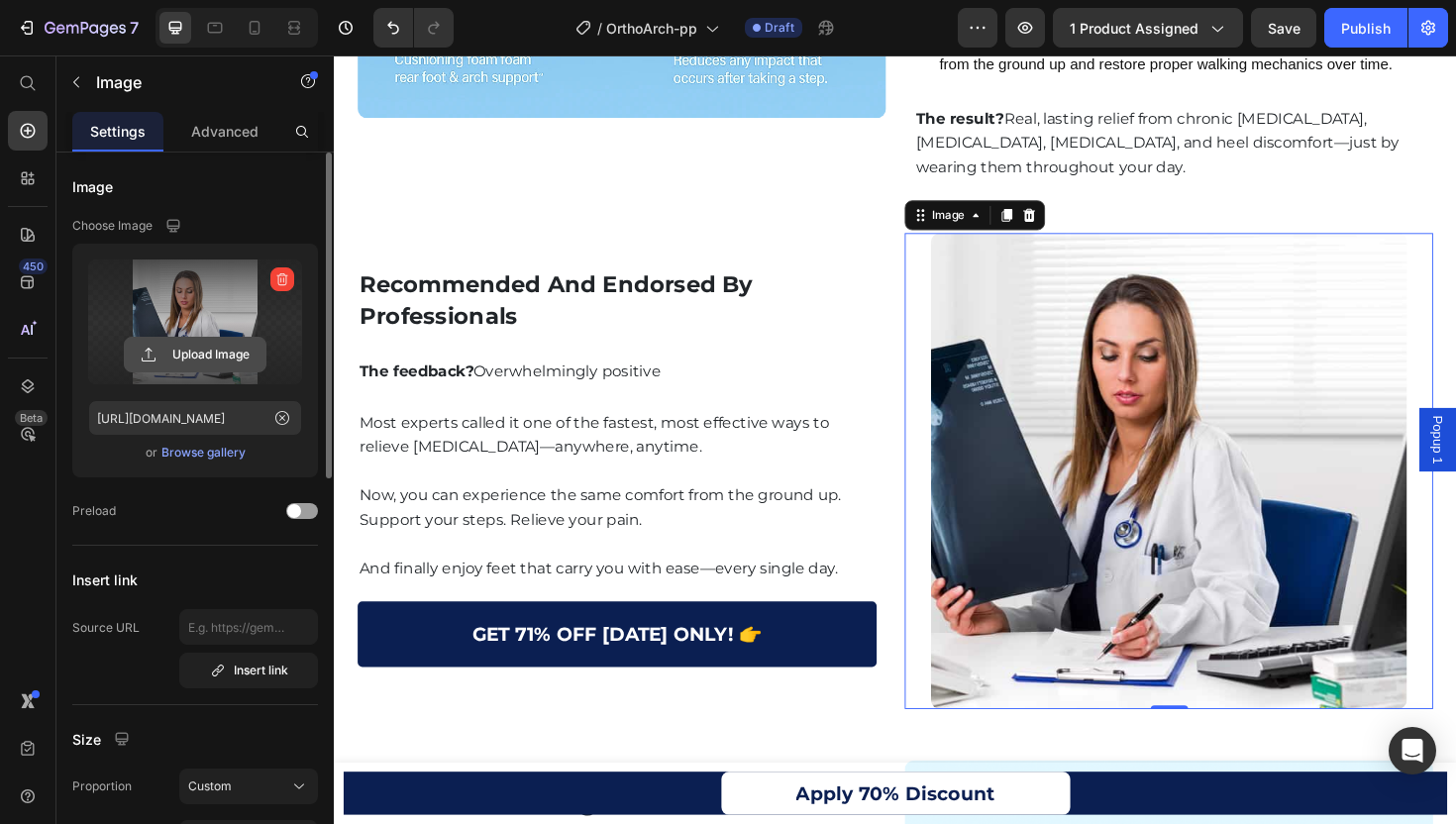 click 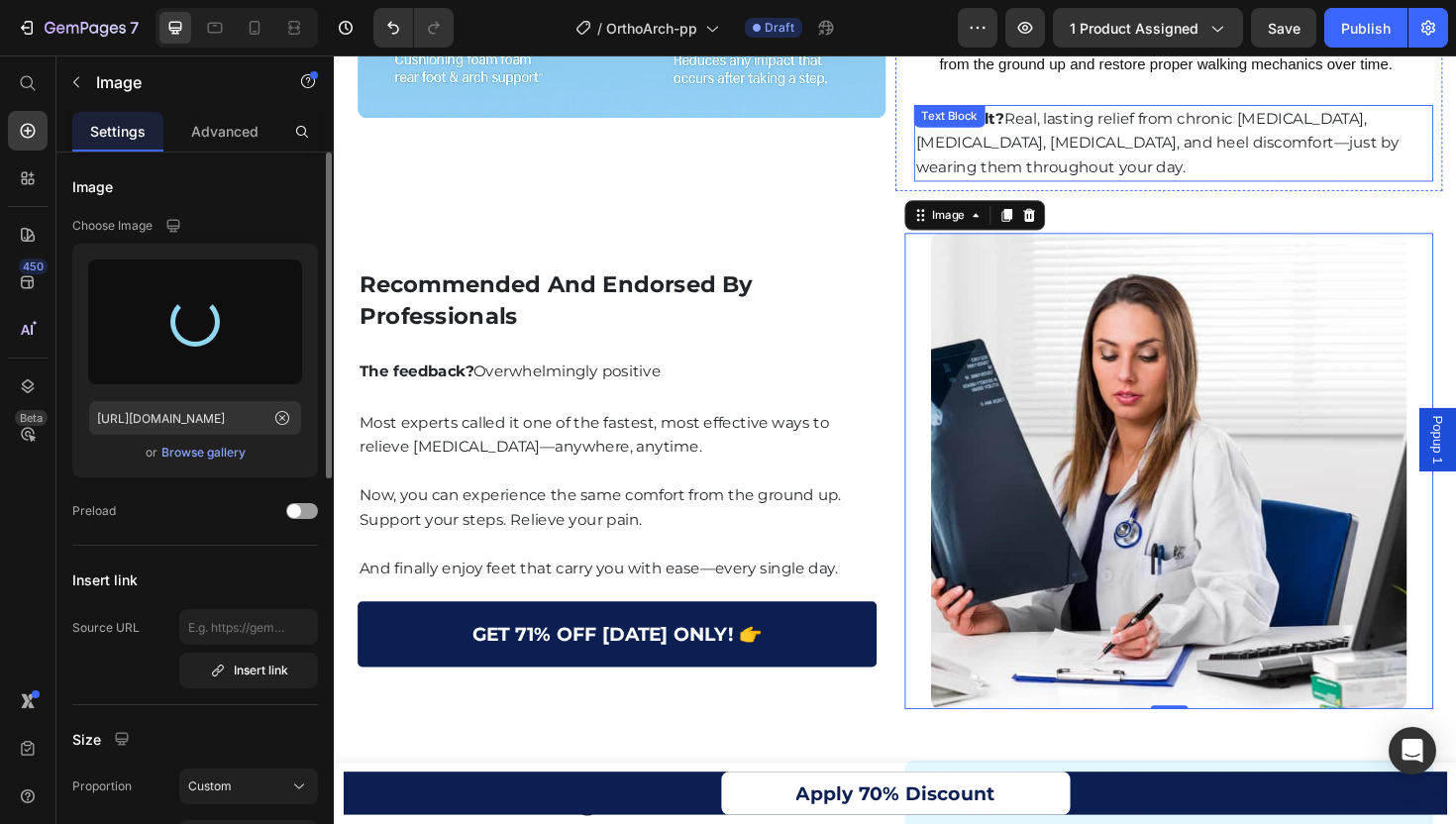 type on "https://cdn.shopify.com/s/files/1/0746/9921/1048/files/gempages_555058206901011322-3420999e-e1e4-45af-87df-5889326abdb6.webp" 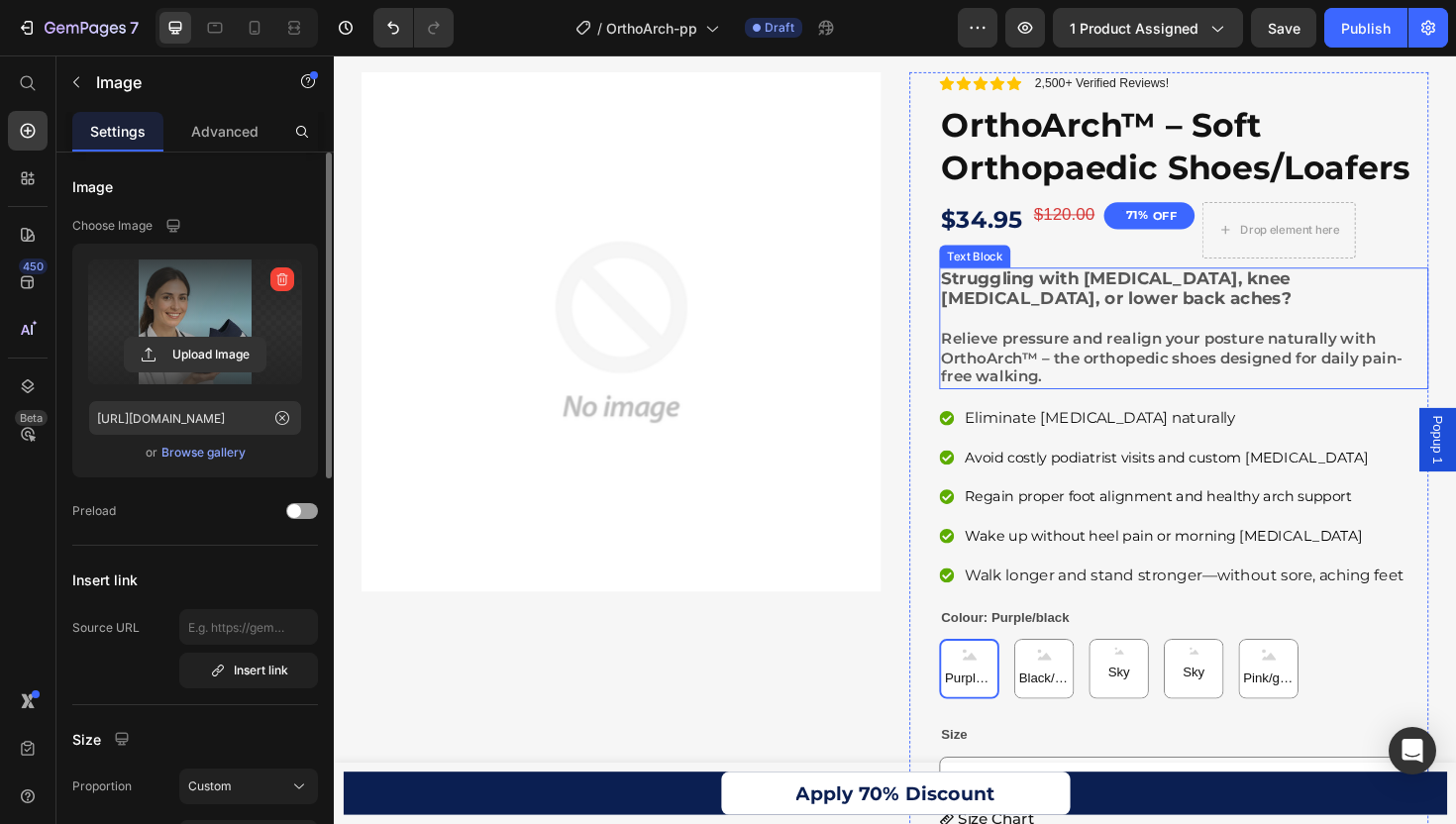 scroll, scrollTop: 0, scrollLeft: 0, axis: both 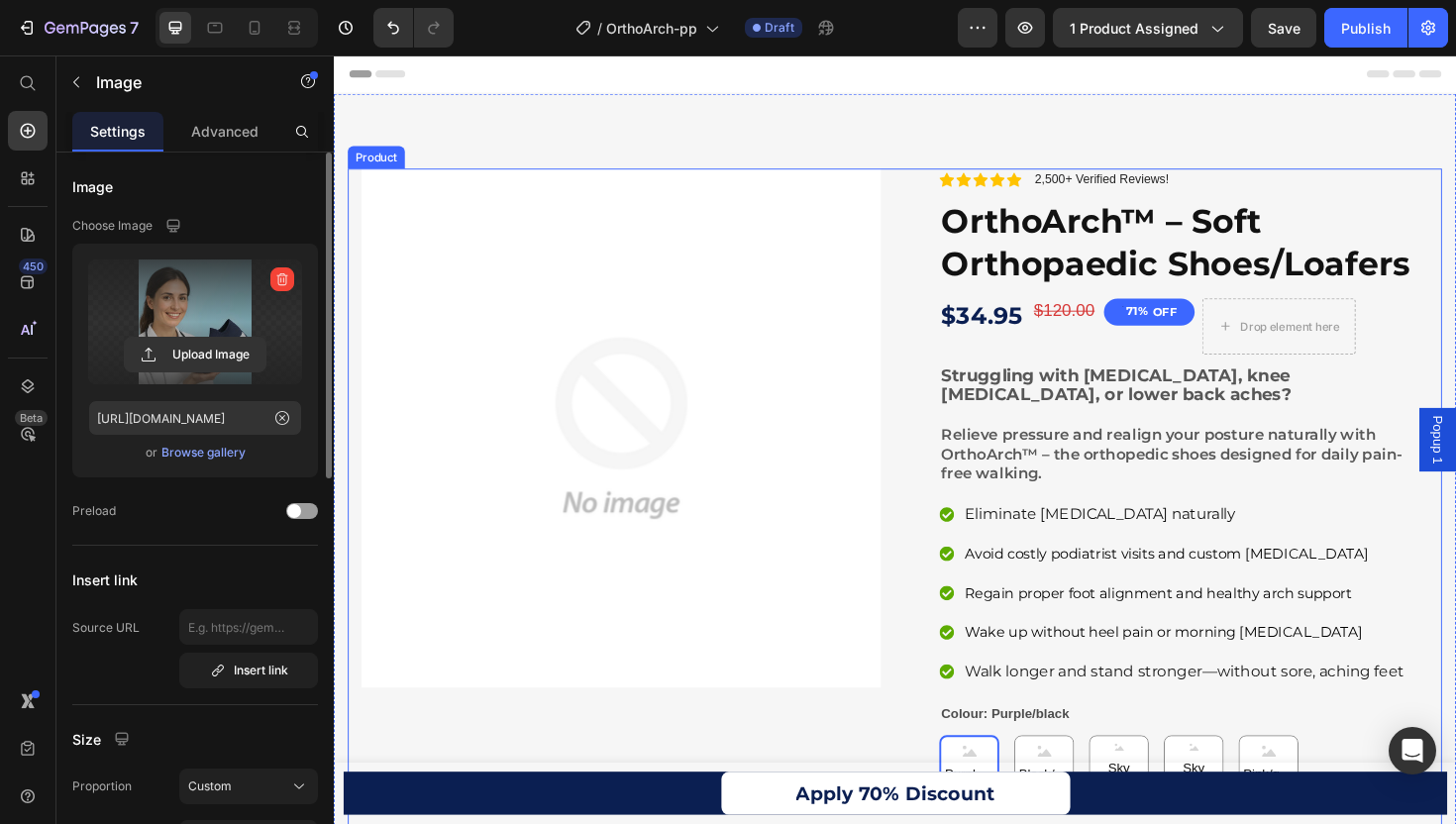 click on "Product Images Icon Icon Icon Icon Icon Icon List 2,500+ Verified Reviews! Text Block Row OrthoArch™ – Soft Orthopaedic Shoes/Loafers Product Title $34.95 Product Price $120.00 Product Price 71% OFF Discount Tag
Drop element here Row Struggling with foot pain, knee stiffness, or lower back aches? Relieve pressure and realign your posture naturally with OrthoArch™ – the orthopedic shoes designed for daily pain-free walking. Text Block Struggling with foot pain, knee stiffness, or lower back aches? Relieve pressure and realign your posture naturally with Orthowalk™ – the orthopedic shoes designed for daily pain-free walking. Text Block Eliminate foot pain naturally Avoid costly podiatrist visits and custom orthotics Regain proper foot alignment and healthy arch support Wake up without heel pain or morning stiffness Walk longer and stand stronger—without sore, aching feet Item List Colour: Purple/black Purple/black Purple/black Purple/black Black/black Black/black Black/black Size" at bounding box center (928, 902) 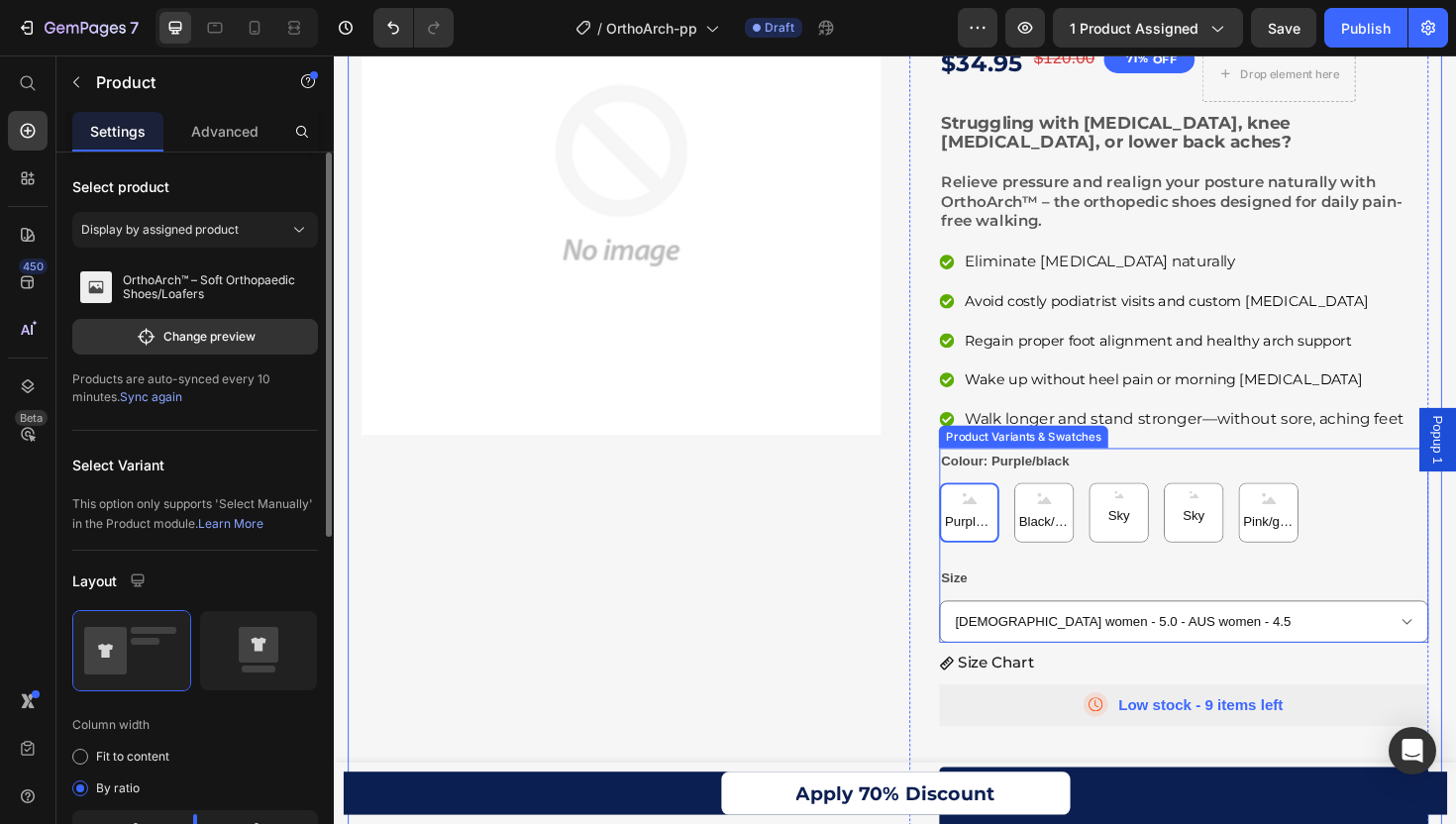 scroll, scrollTop: 649, scrollLeft: 0, axis: vertical 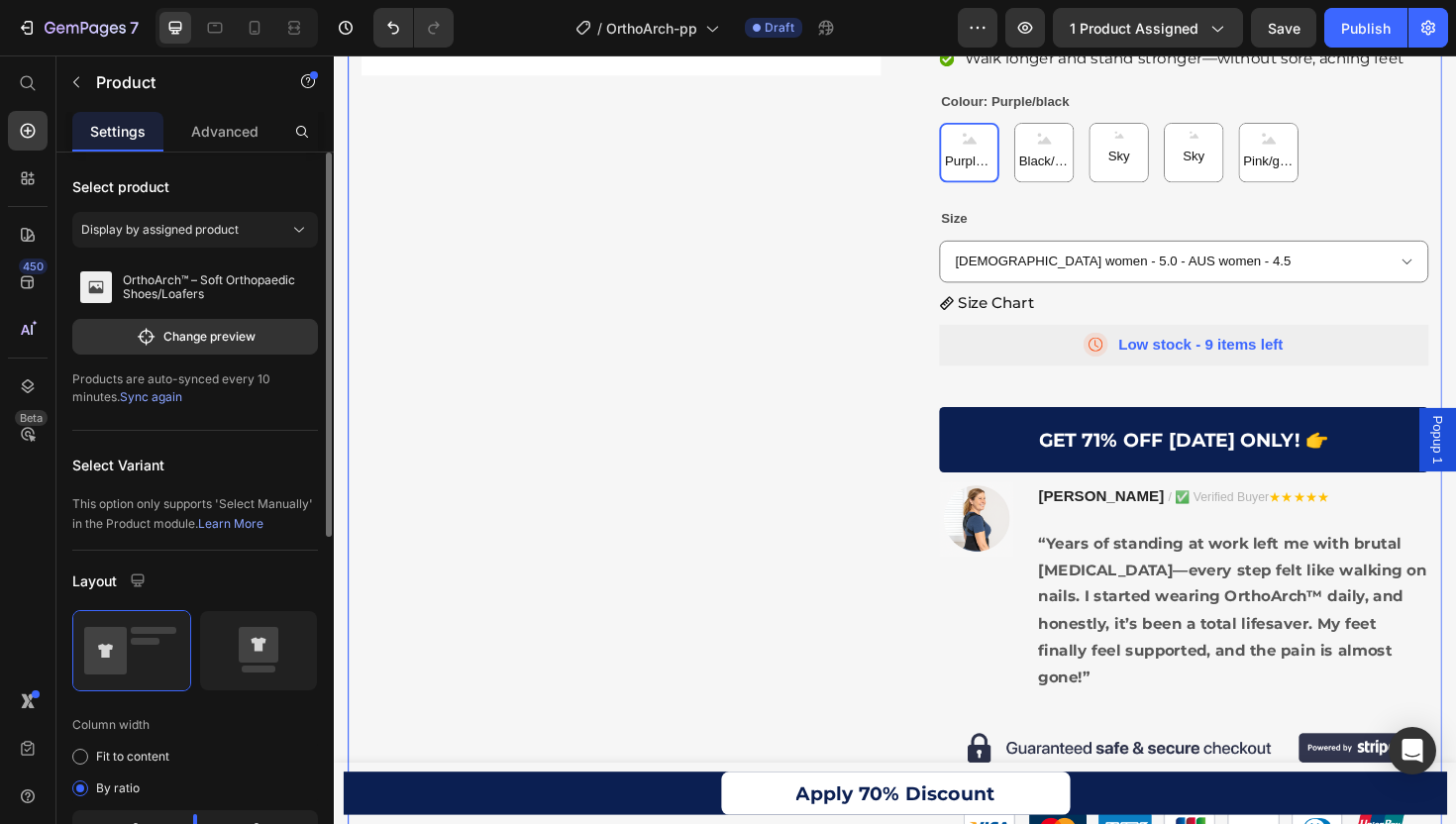 click on "Popup 1" at bounding box center (1503, 463) 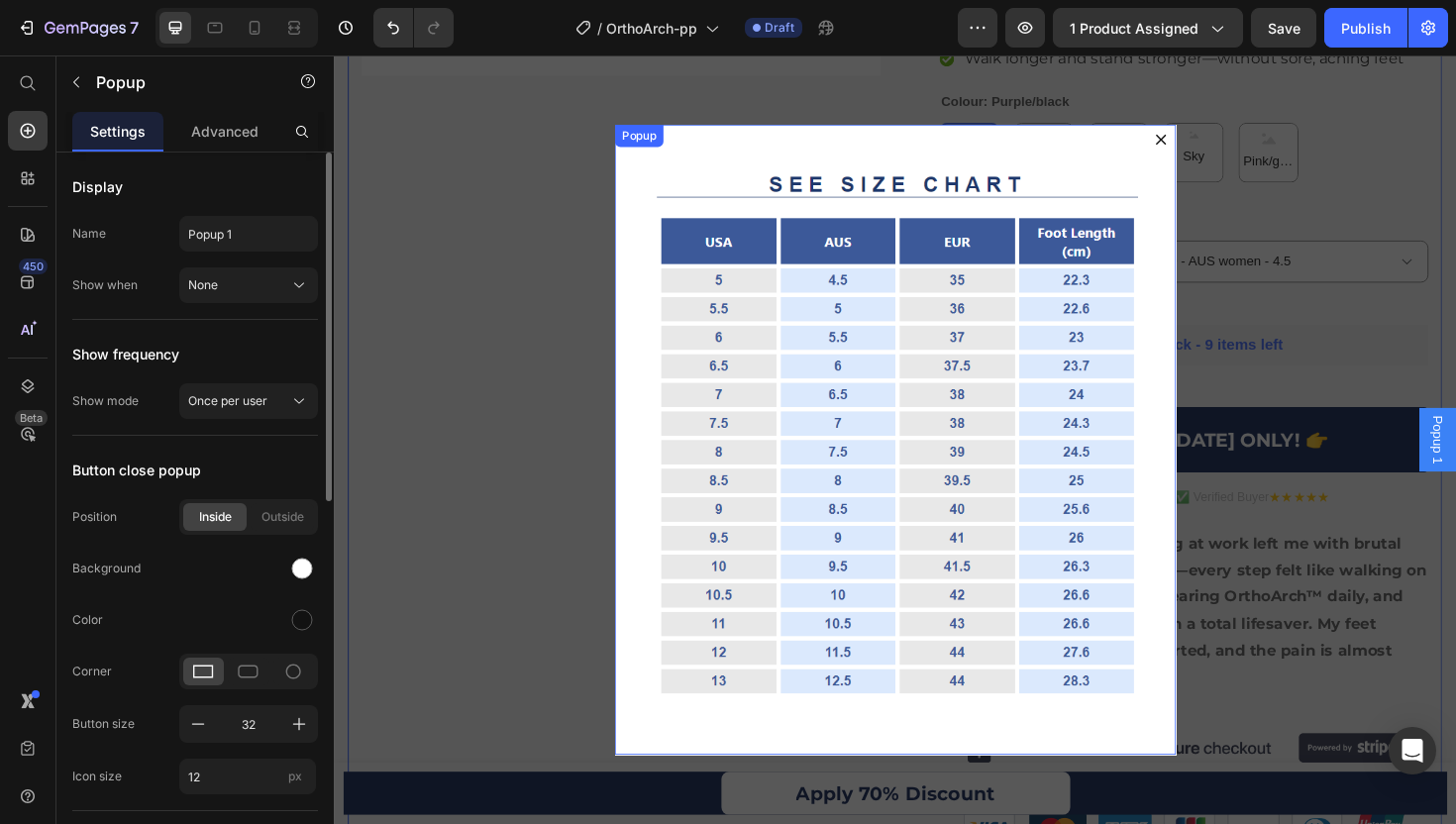 click 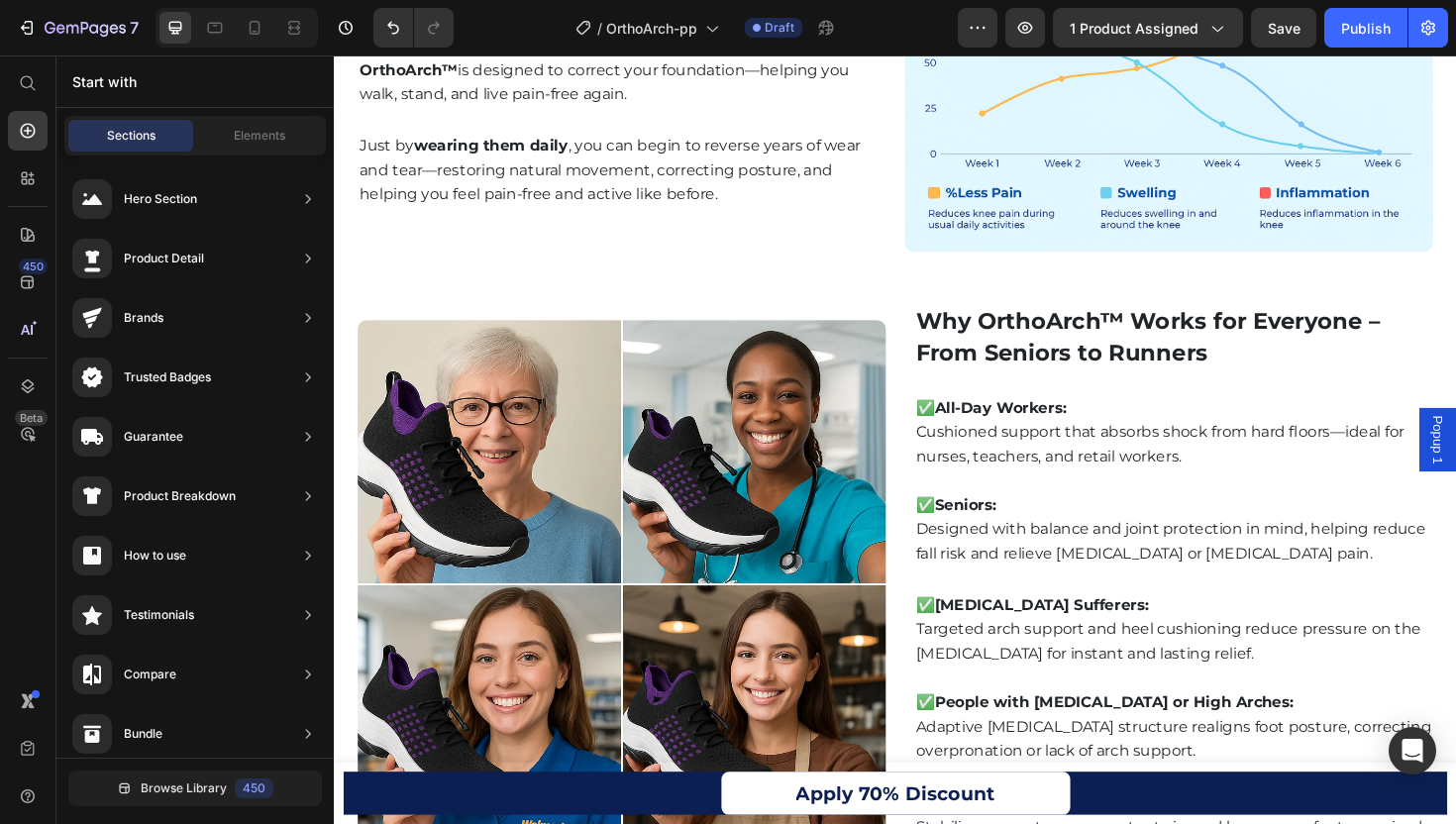 scroll, scrollTop: 5117, scrollLeft: 0, axis: vertical 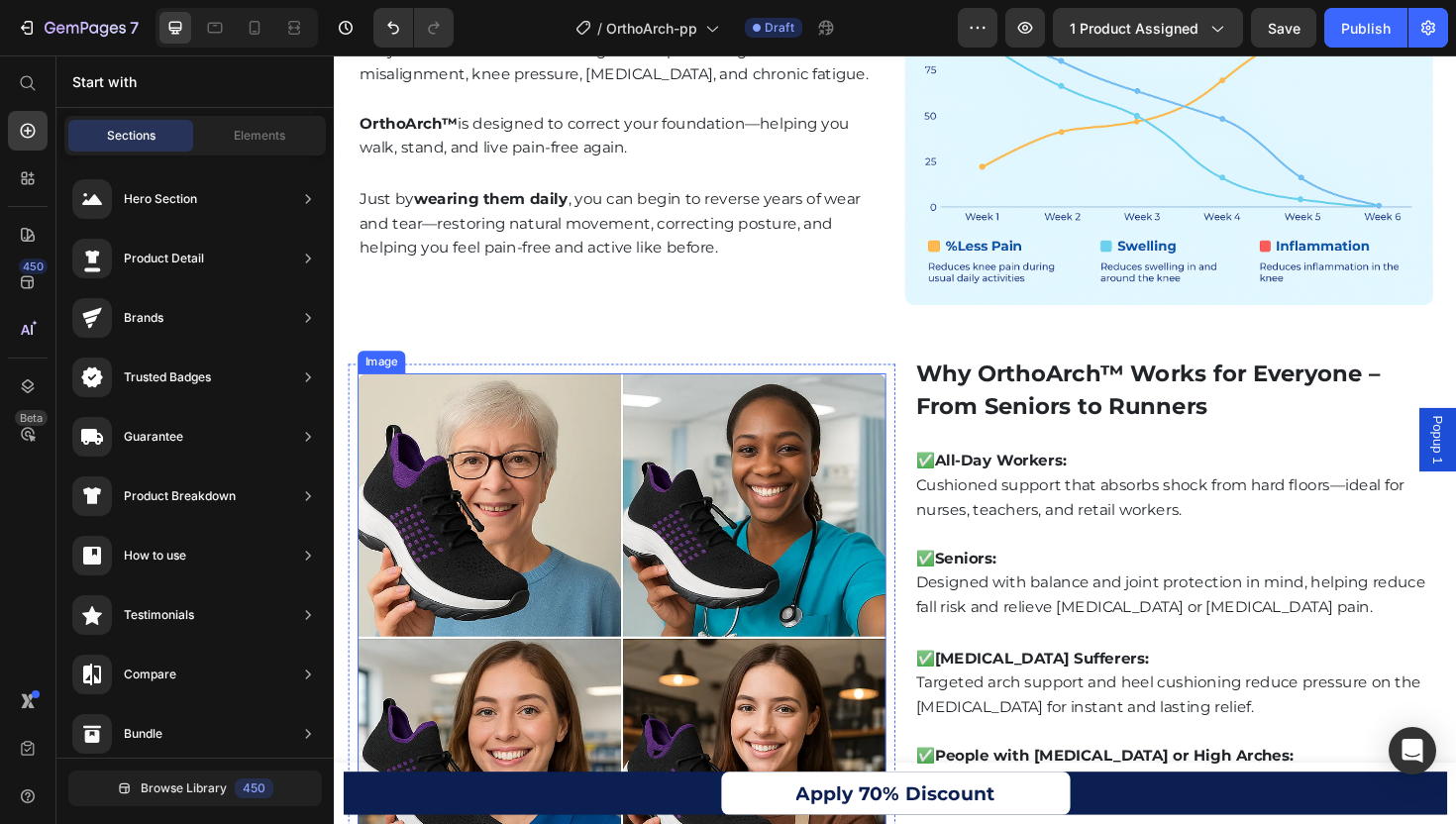 click at bounding box center (638, 671) 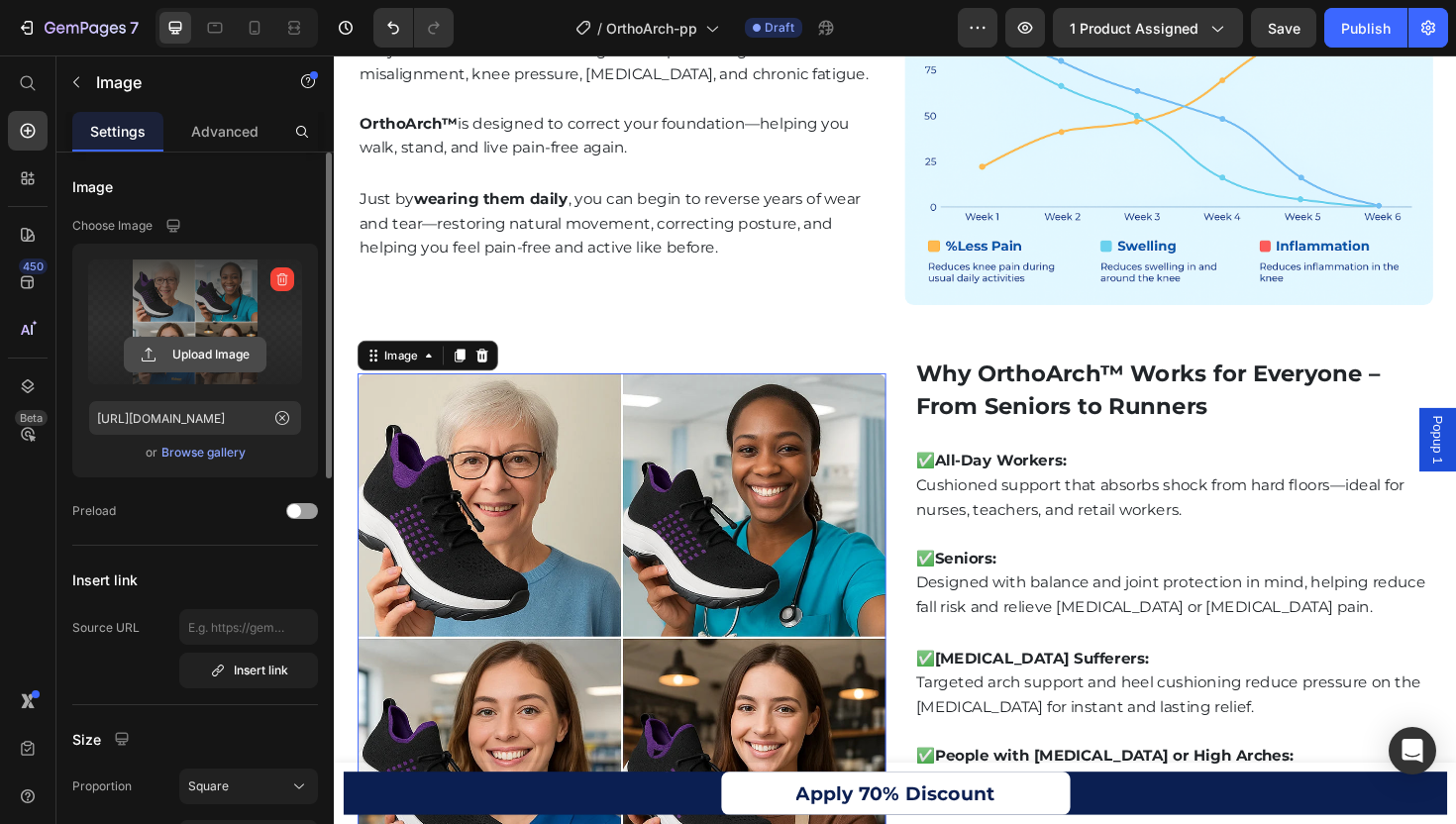 click 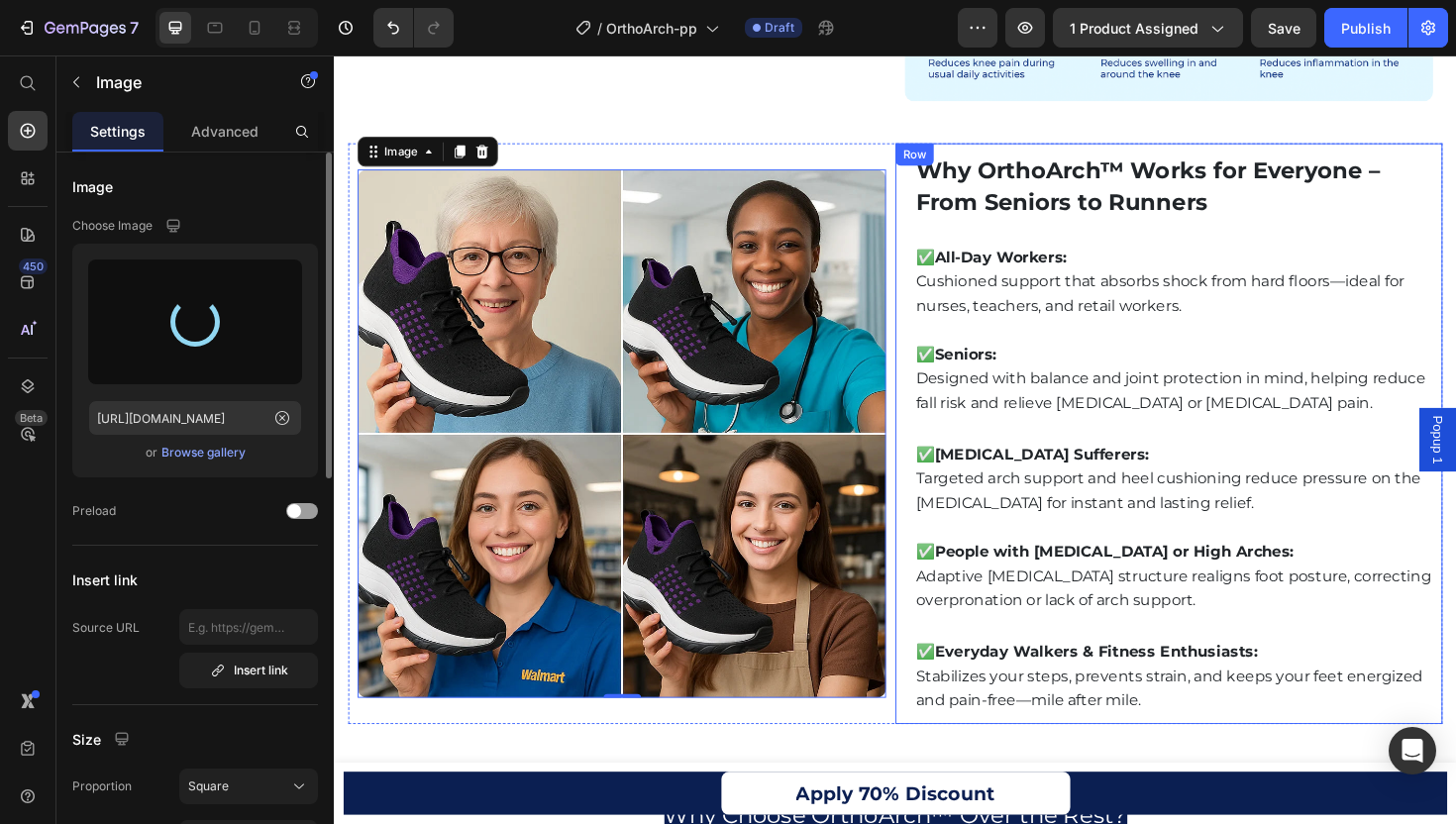scroll, scrollTop: 5386, scrollLeft: 0, axis: vertical 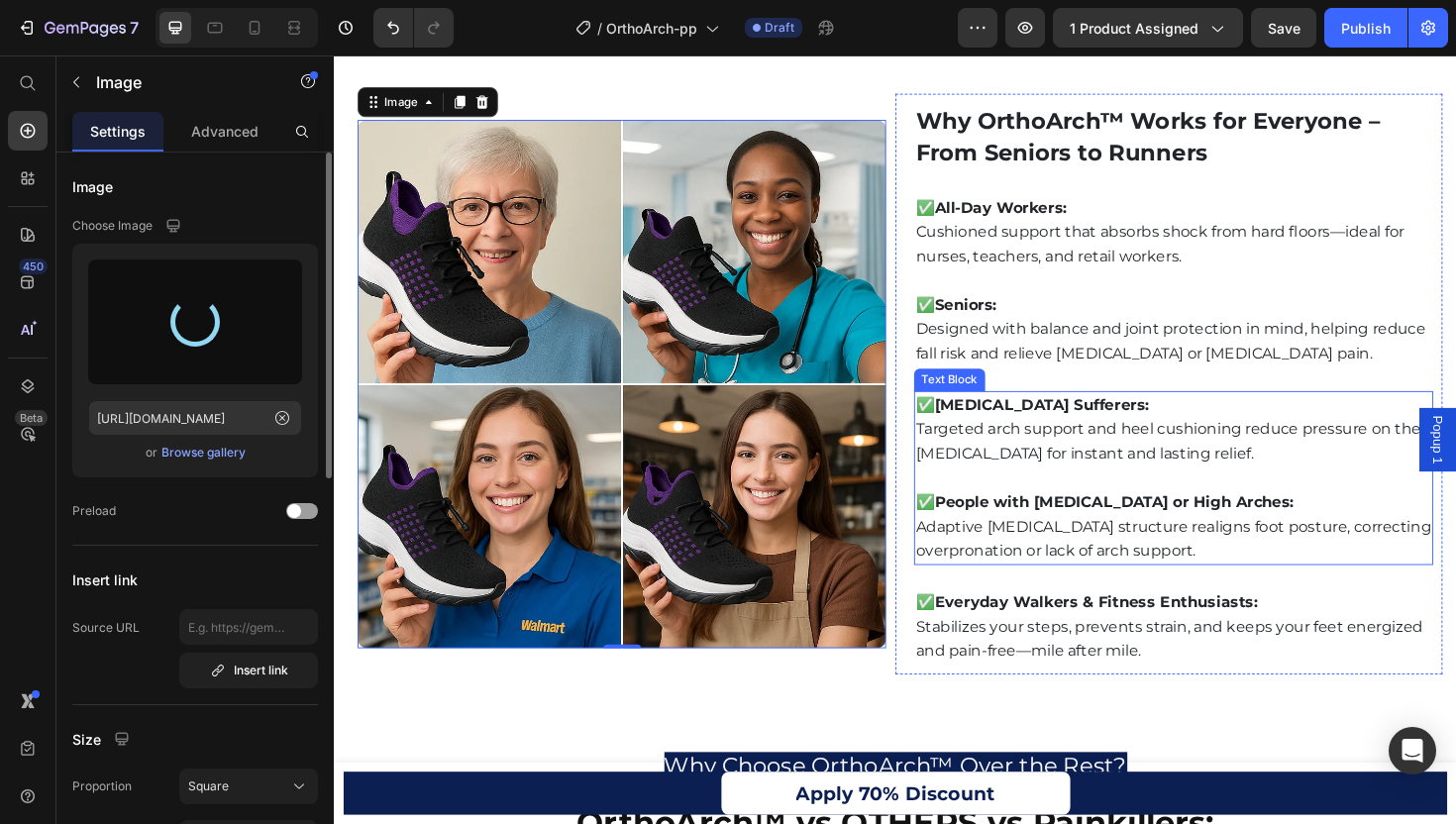 type on "https://cdn.shopify.com/s/files/1/0746/9921/1048/files/gempages_555058206901011322-8c6ff823-6aa1-49a1-b882-99bee283f17c.webp" 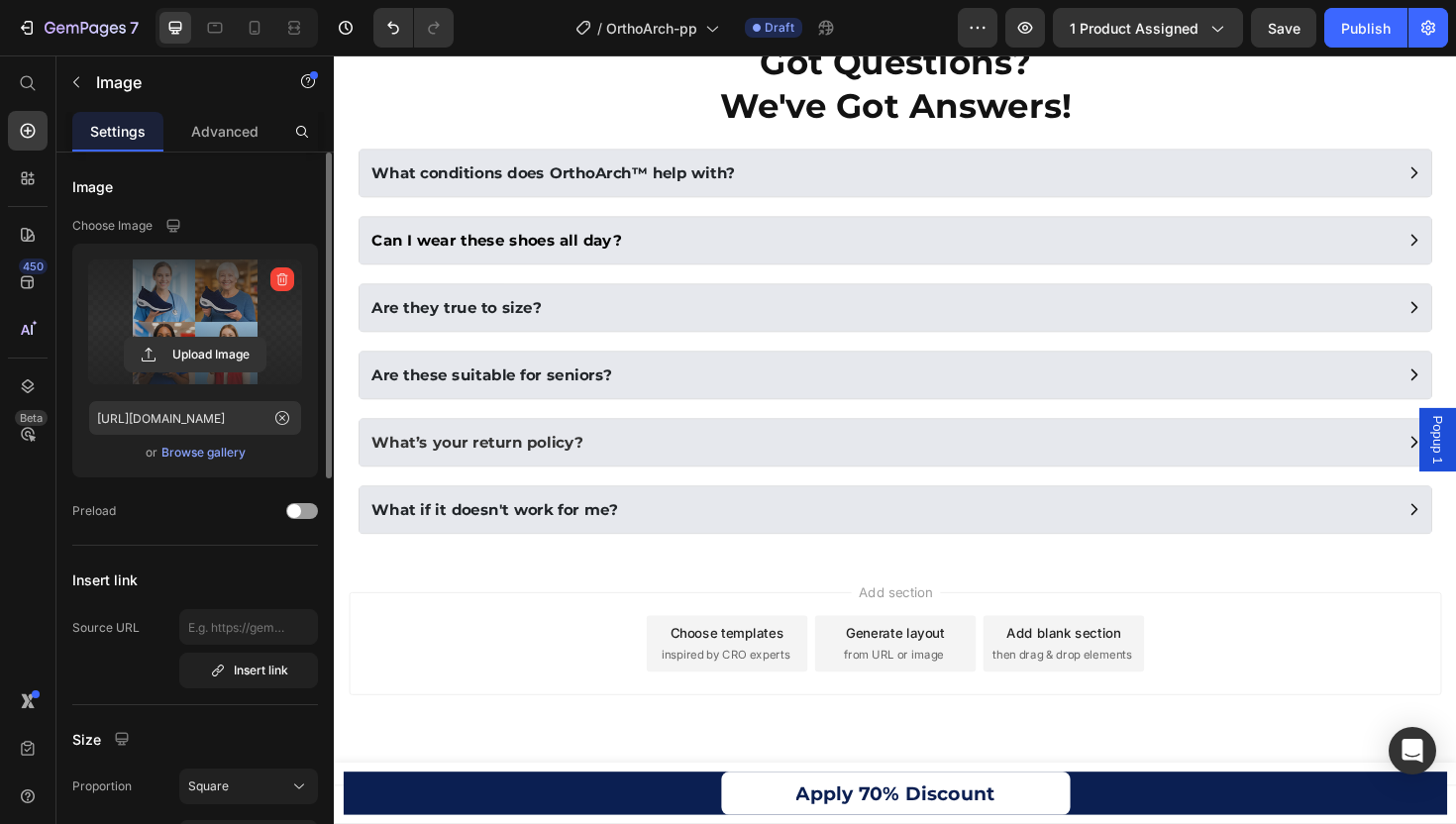 scroll, scrollTop: 9340, scrollLeft: 0, axis: vertical 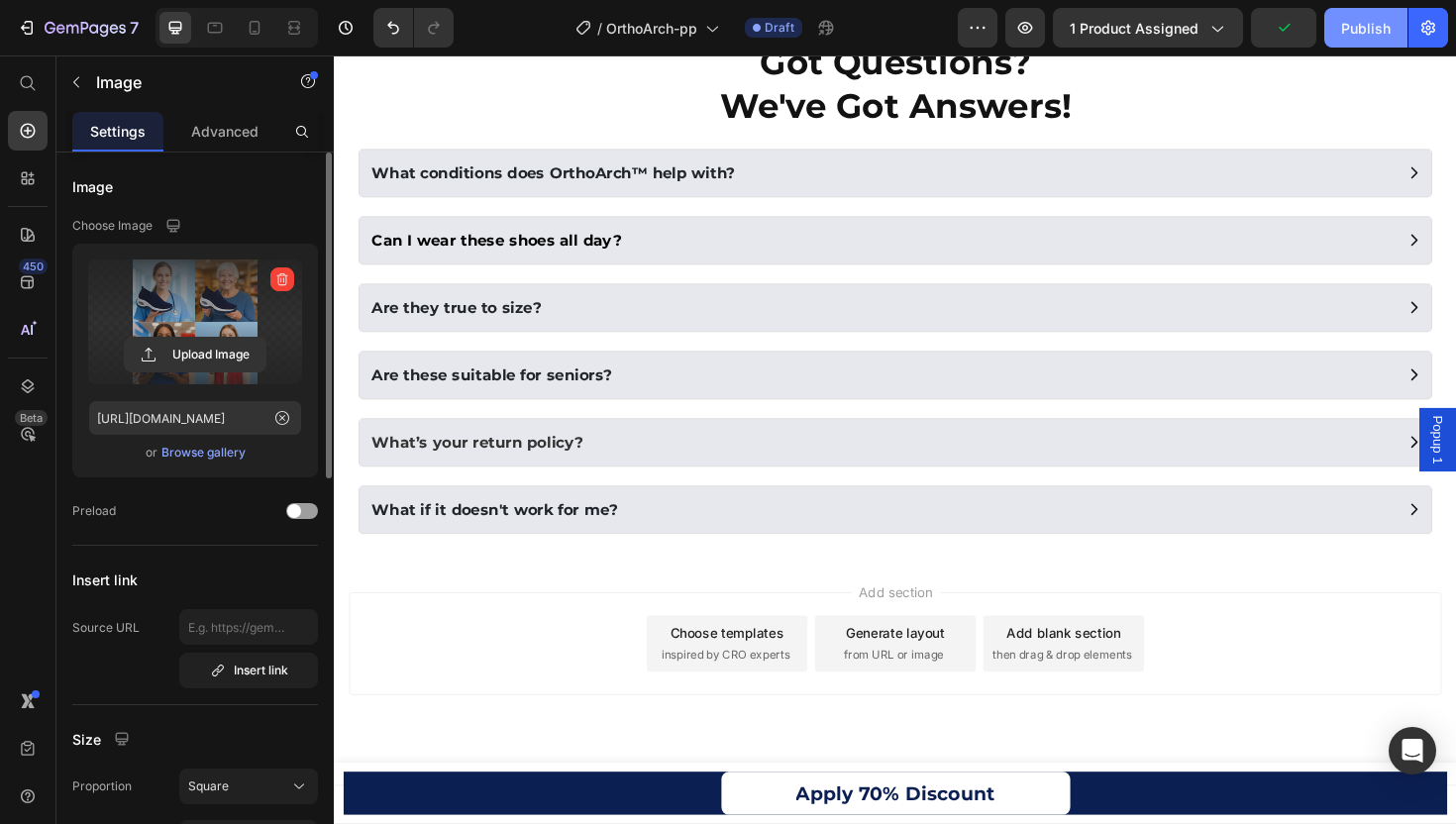 click on "Publish" at bounding box center [1366, 28] 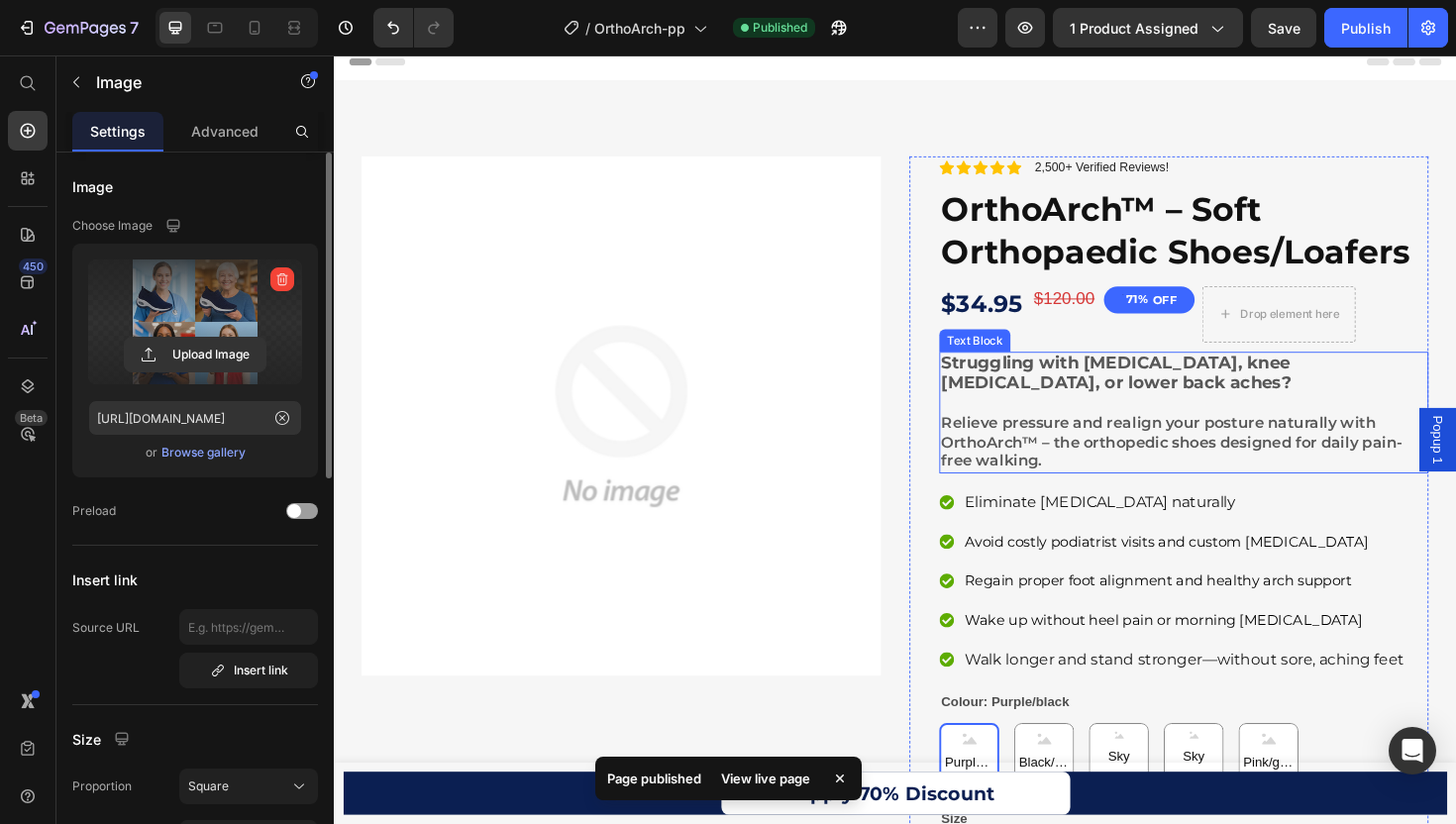 scroll, scrollTop: 0, scrollLeft: 0, axis: both 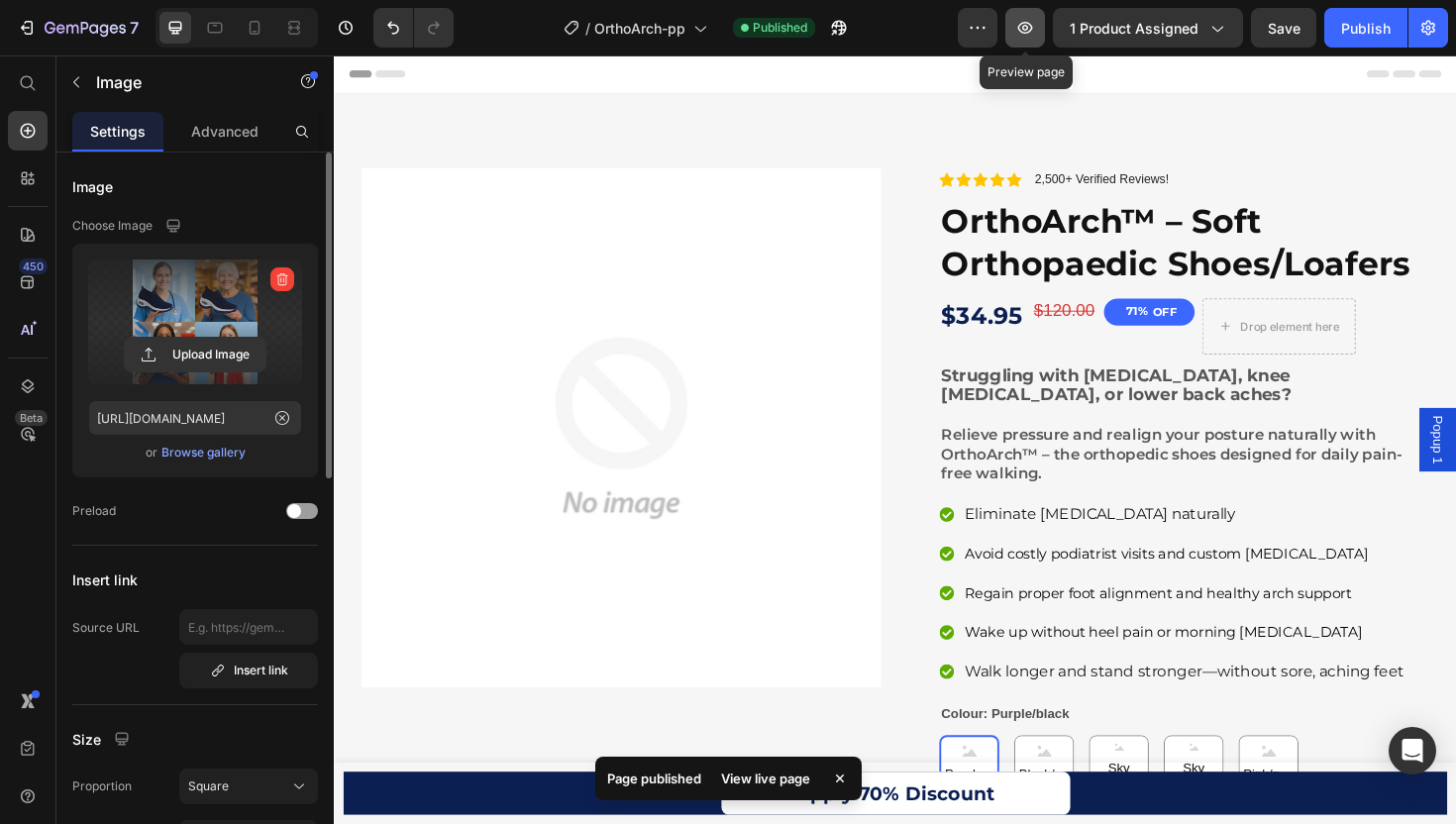 click 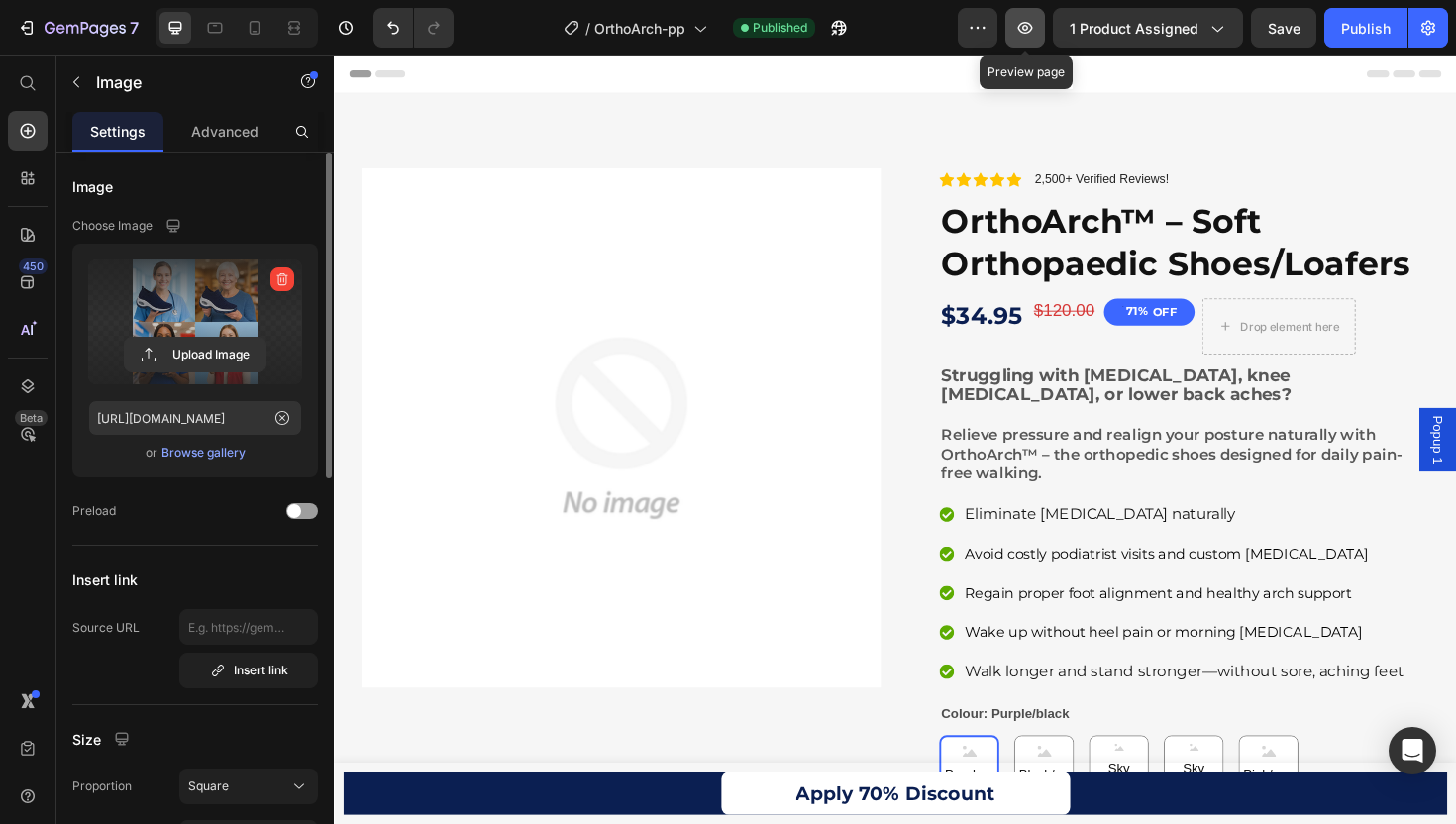 click 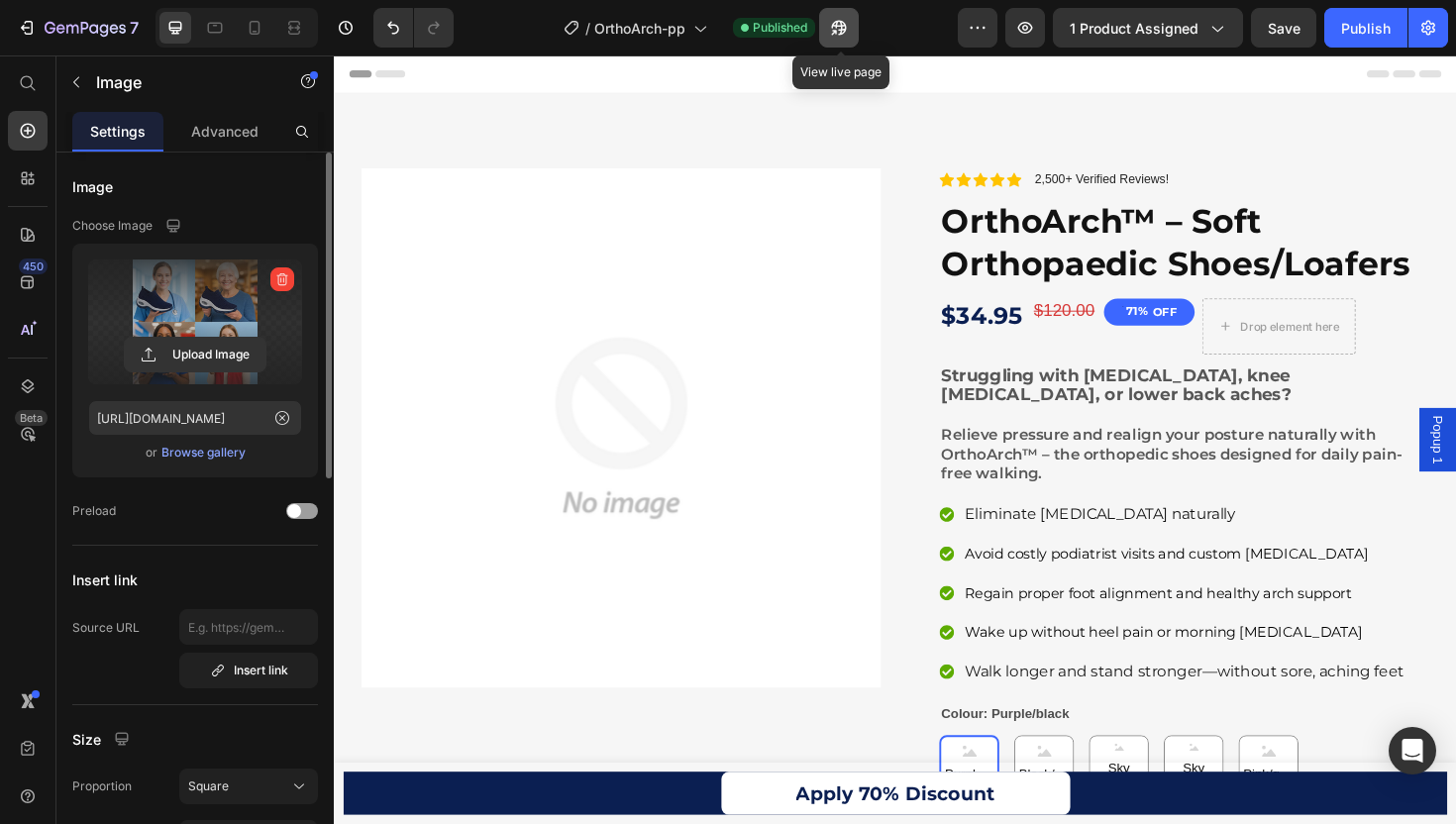 click 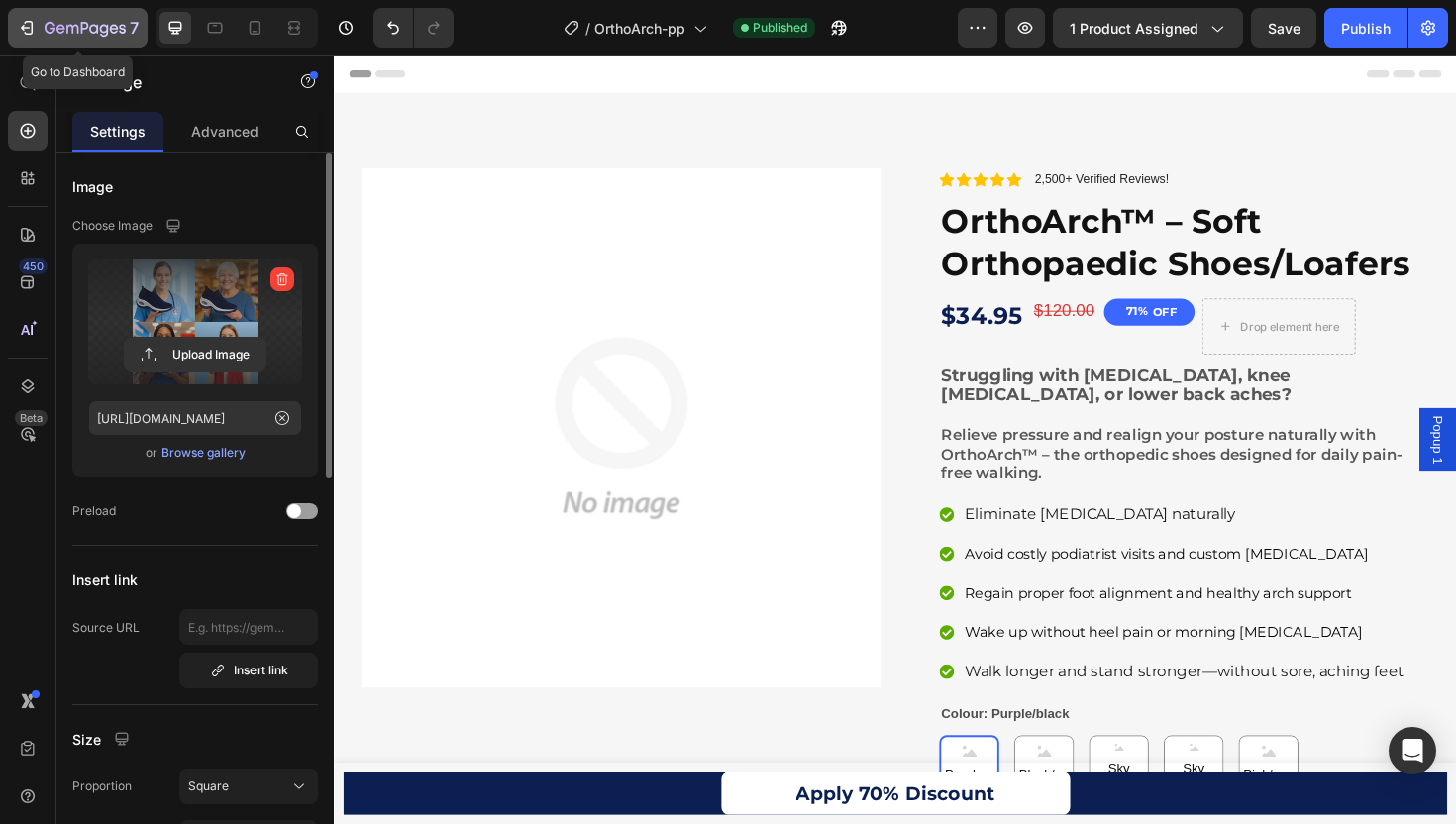 click 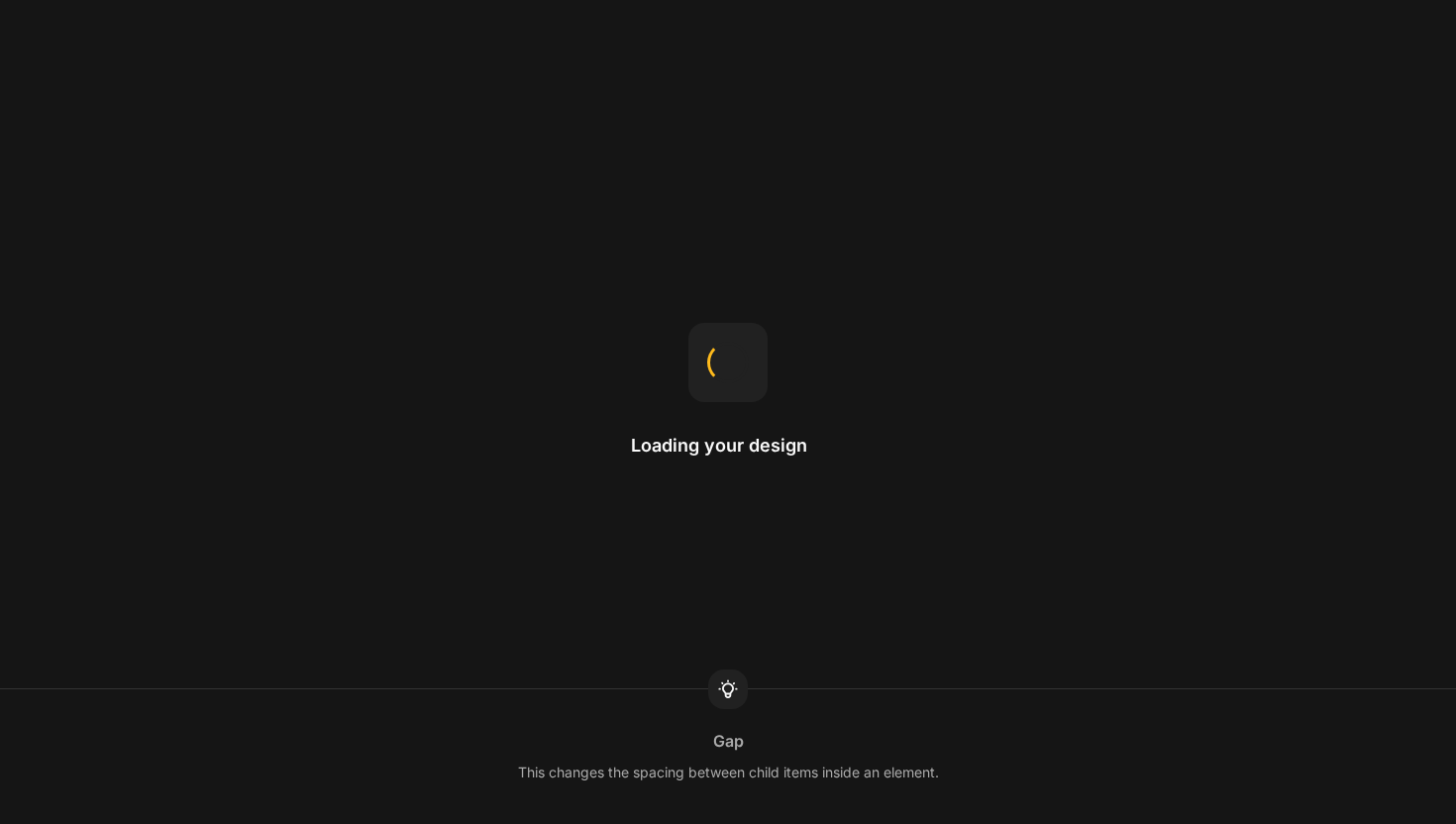 scroll, scrollTop: 0, scrollLeft: 0, axis: both 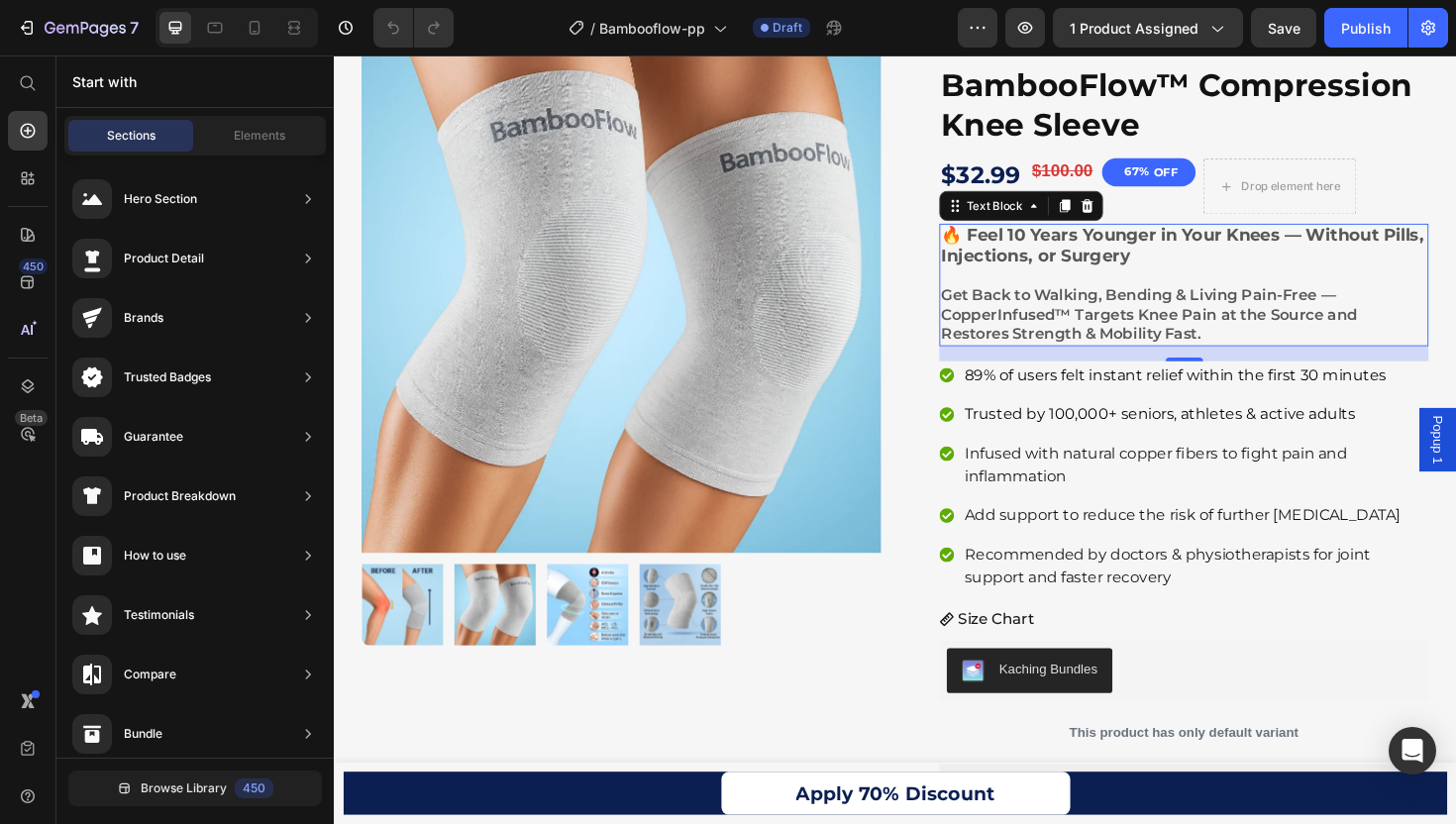 click on "Get Back to Walking, Bending & Living Pain-Free — CopperInfused™ Targets Knee Pain at the Source and Restores Strength & Mobility Fast." at bounding box center (1196, 330) 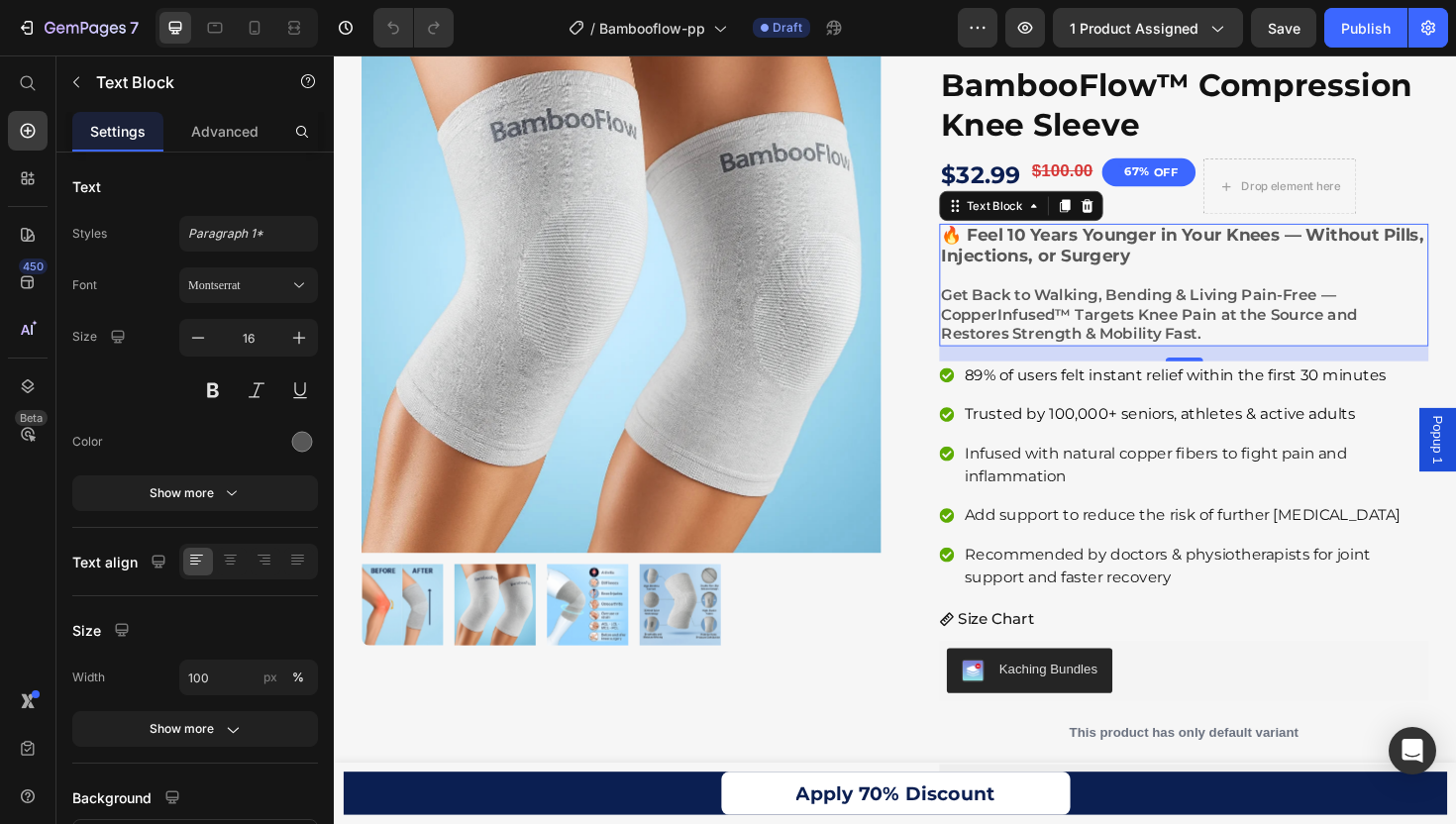 click on "Get Back to Walking, Bending & Living Pain-Free — CopperInfused™ Targets Knee Pain at the Source and Restores Strength & Mobility Fast." at bounding box center [1196, 330] 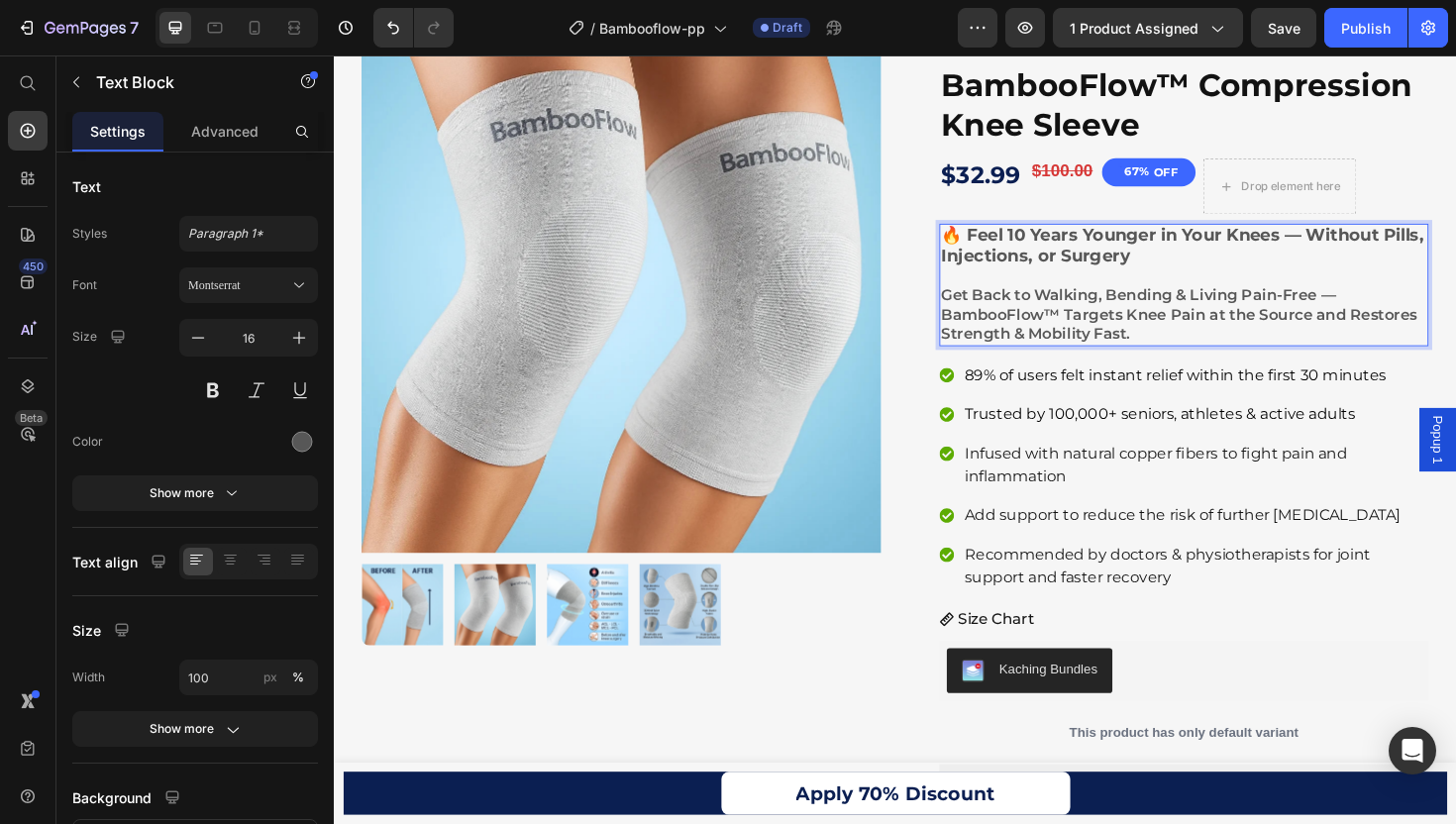 click on "Get Back to Walking, Bending & Living Pain-Free — BambooFlow™ Targets Knee Pain at the Source and Restores Strength & Mobility Fast." at bounding box center [1228, 330] 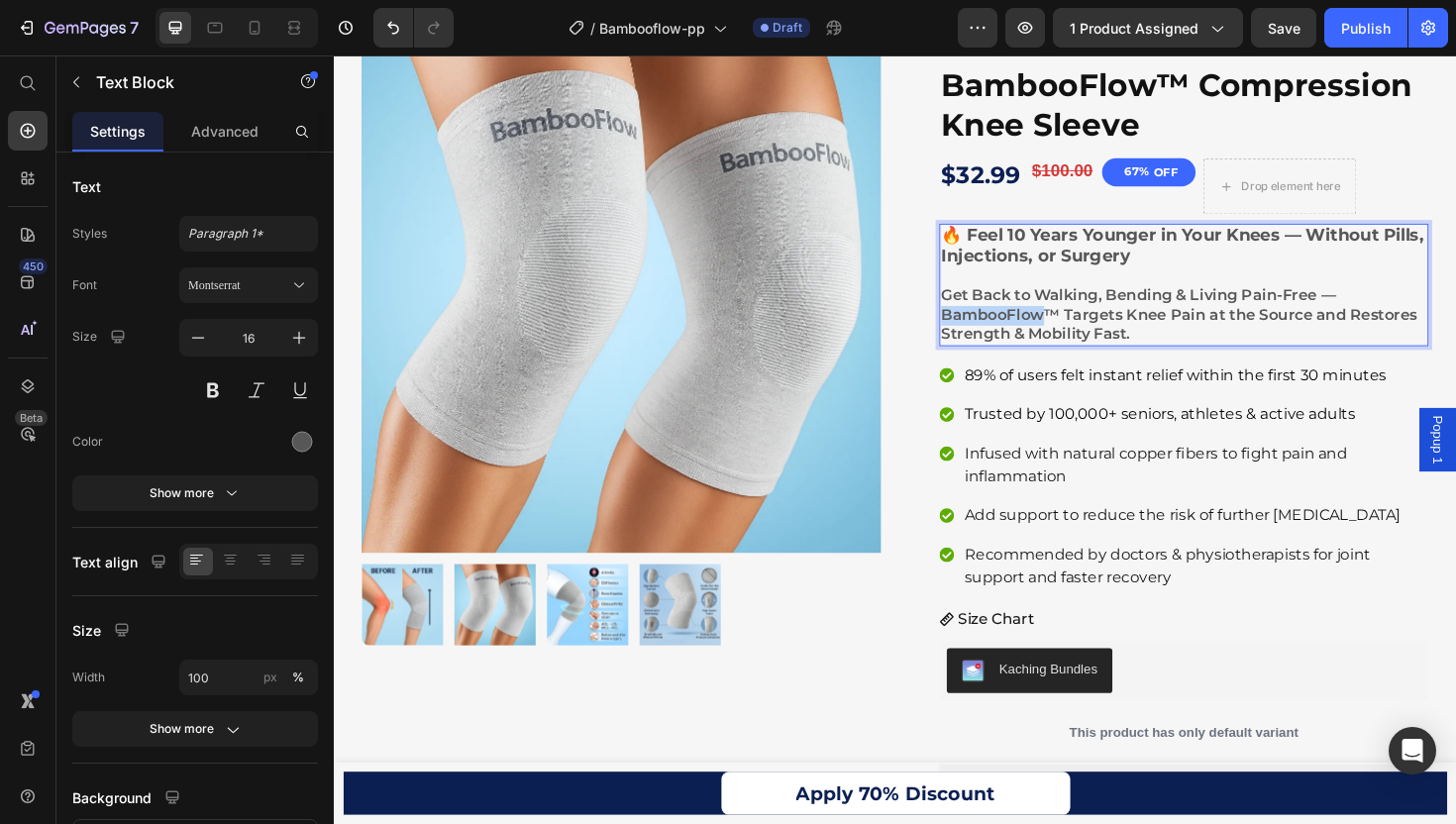 click on "Get Back to Walking, Bending & Living Pain-Free — BambooFlow™ Targets Knee Pain at the Source and Restores Strength & Mobility Fast." at bounding box center (1228, 330) 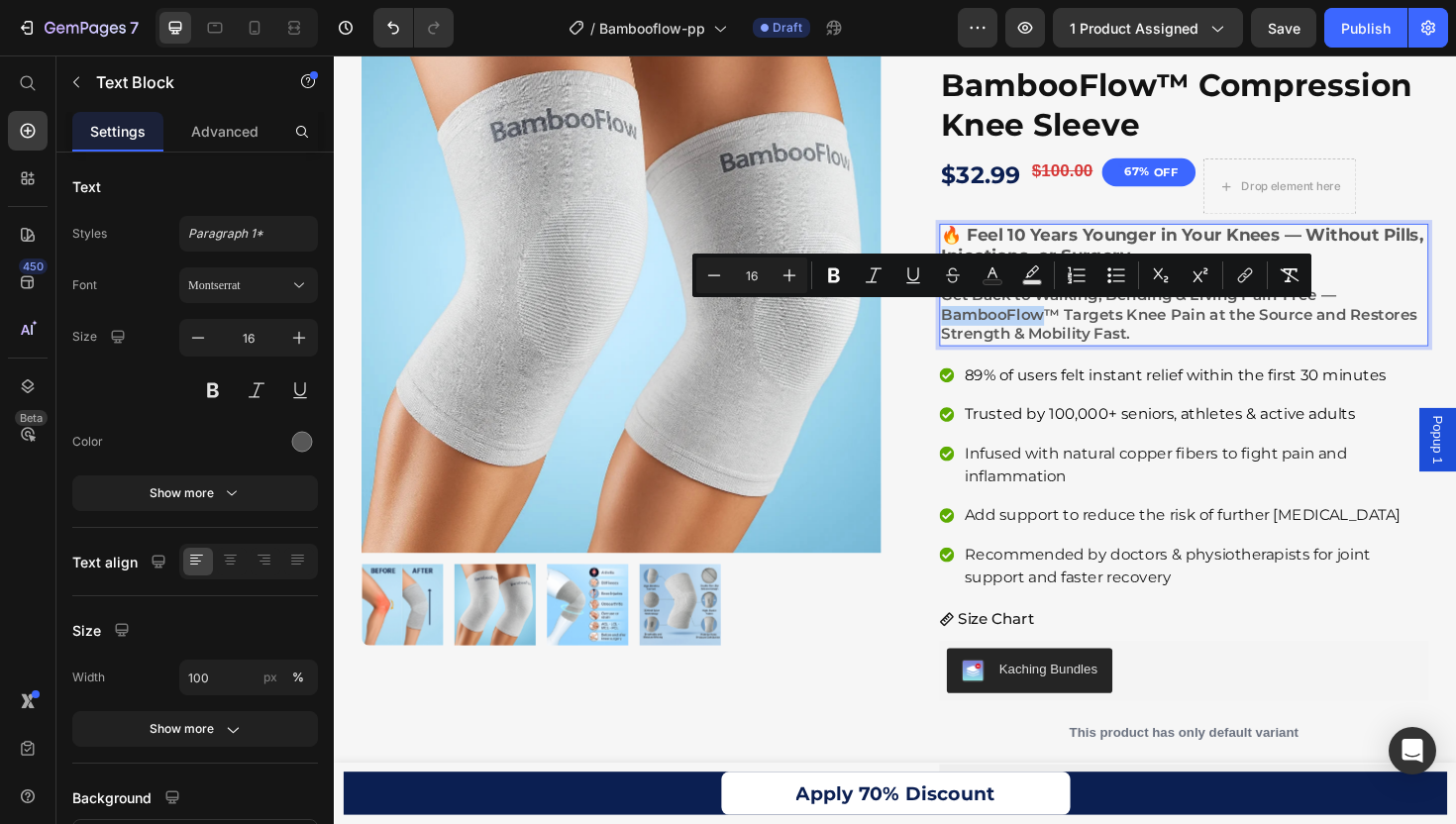 copy on "BambooFlow" 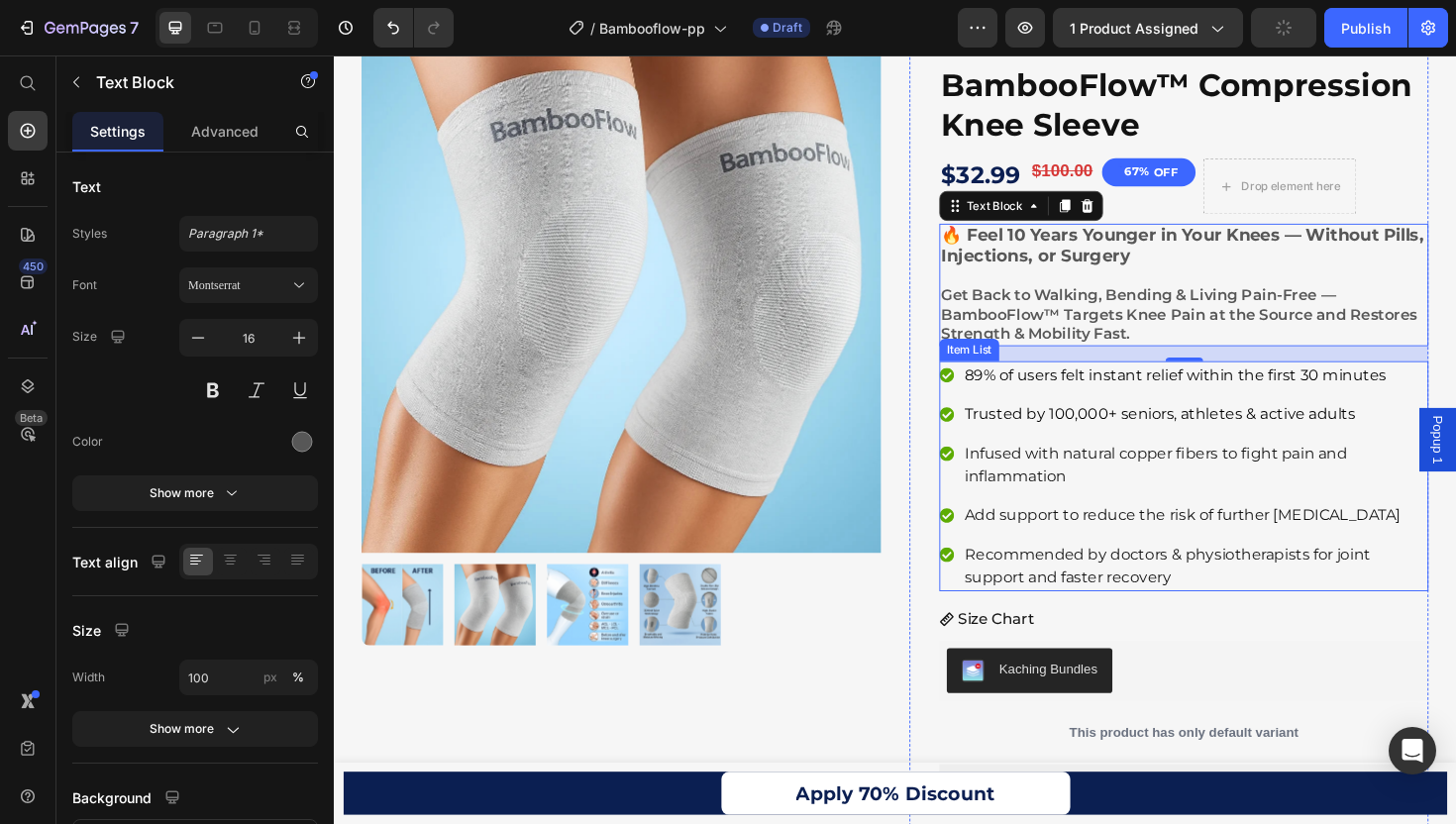 click on "Infused with natural copper fibers to fight pain and inflammation" at bounding box center (1245, 489) 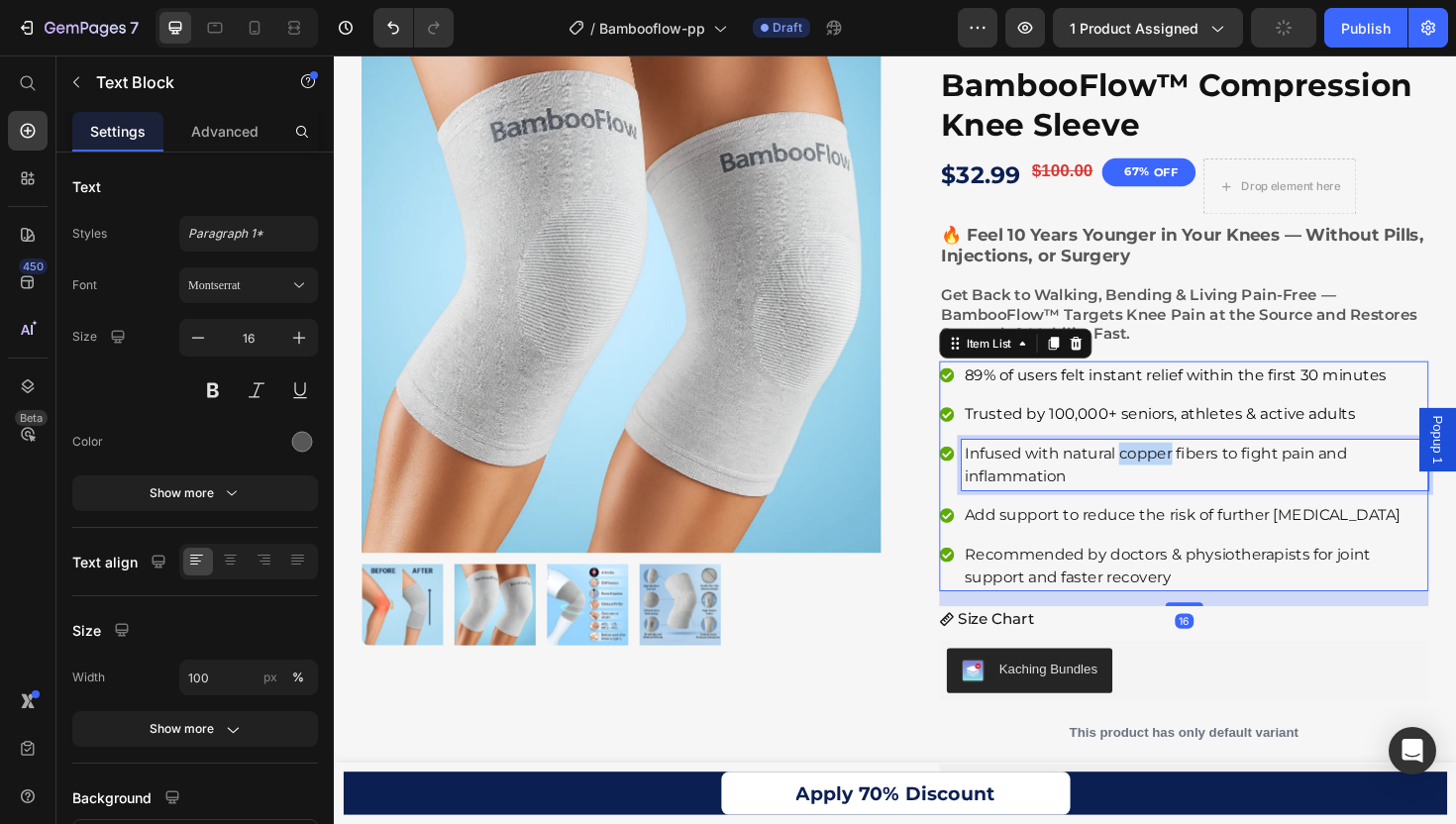 click on "Infused with natural copper fibers to fight pain and inflammation" at bounding box center (1245, 489) 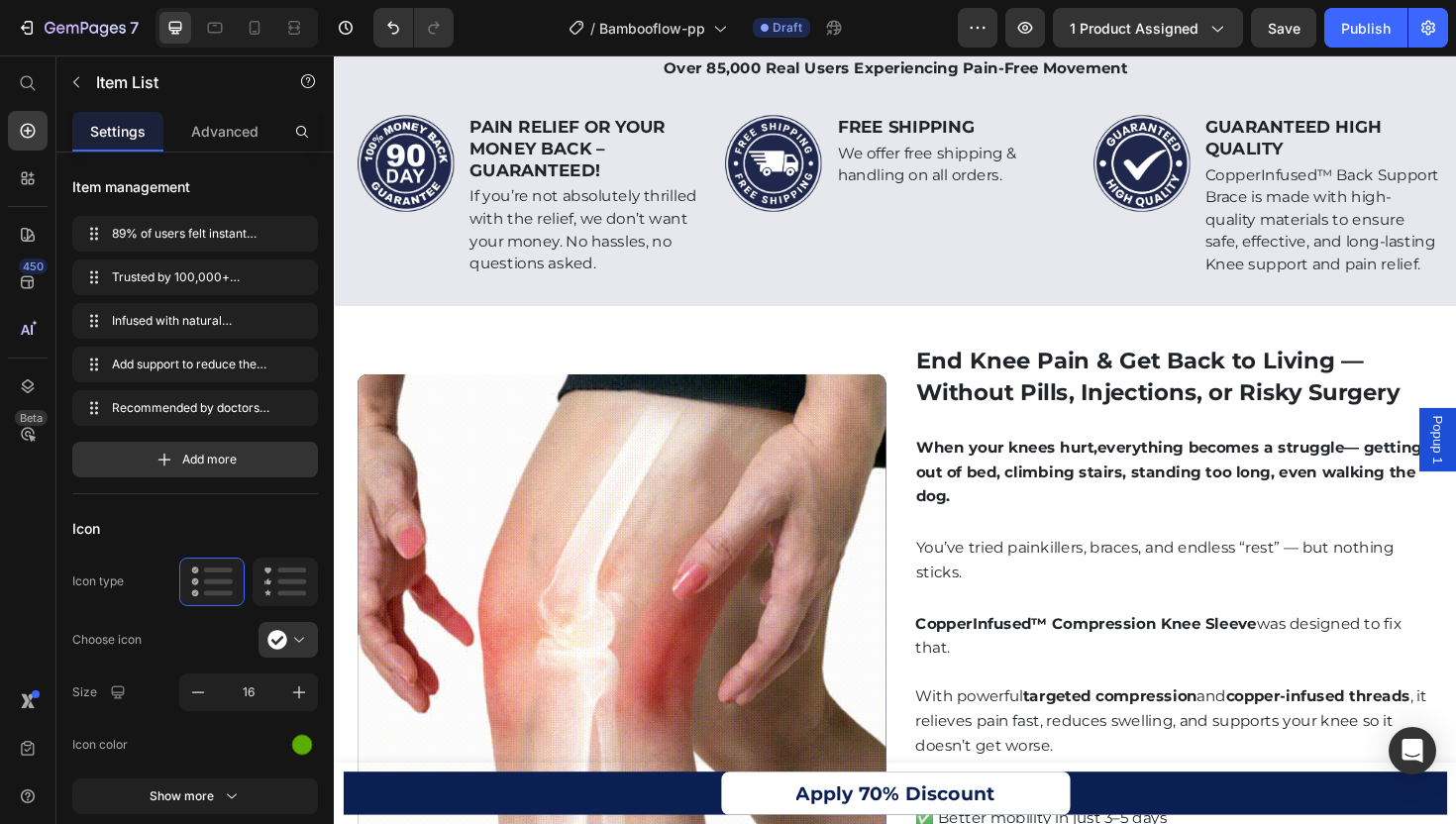 scroll, scrollTop: 1432, scrollLeft: 0, axis: vertical 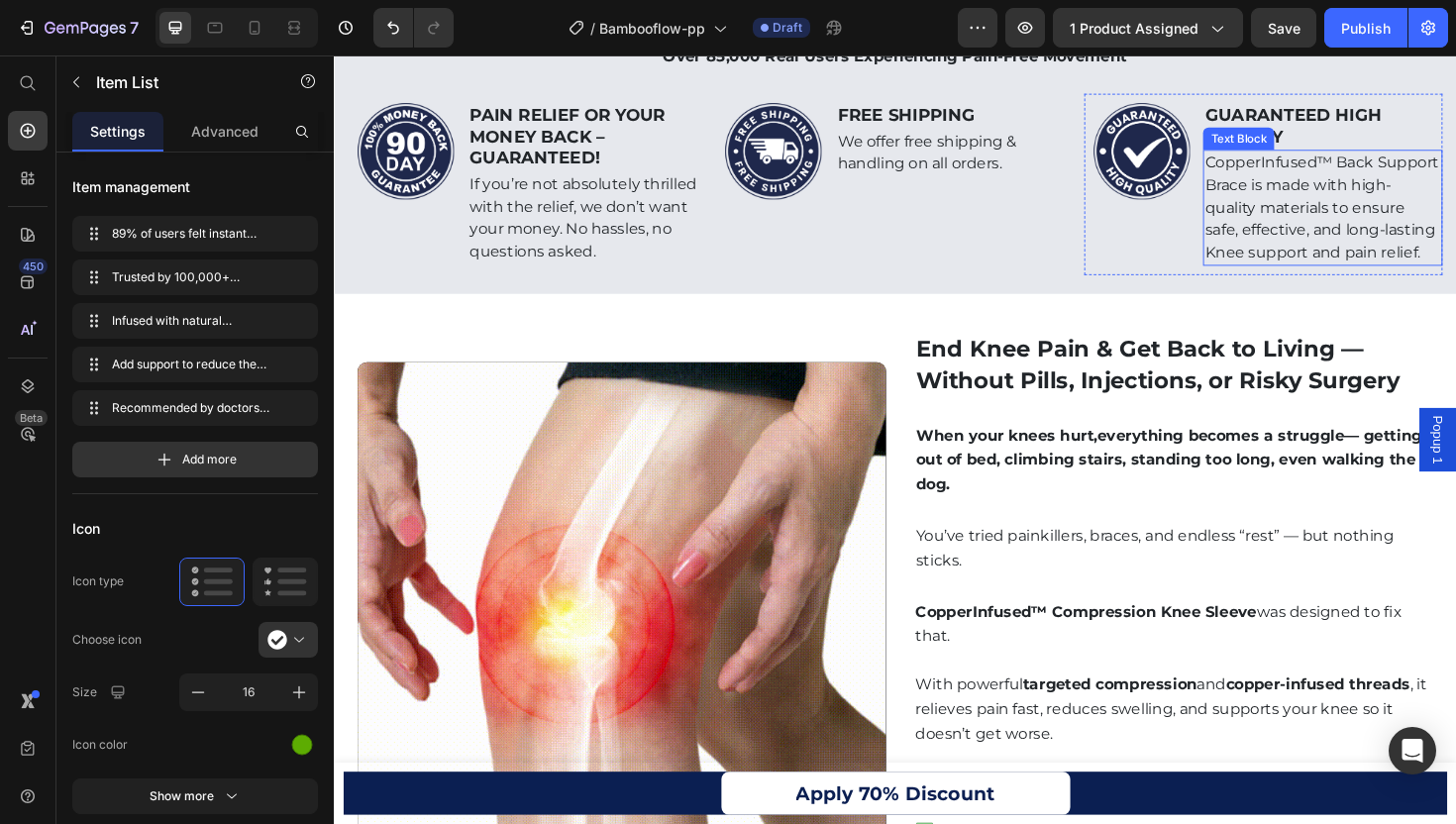 click on "CopperInfused™ Back Support Brace is made with high-quality materials to ensure safe, effective, and long-lasting Knee support and pain relief." at bounding box center [1381, 217] 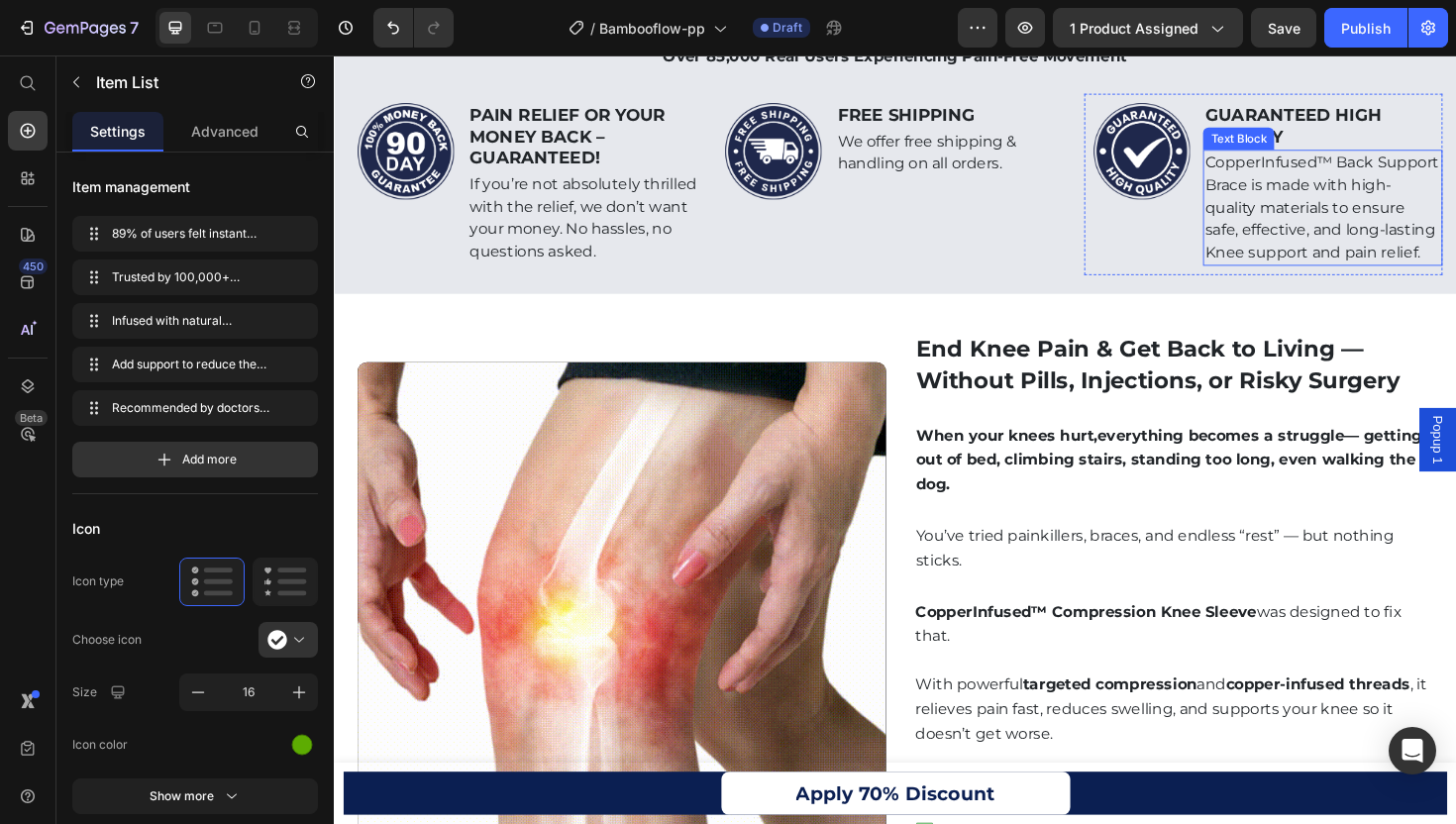 click on "CopperInfused™ Back Support Brace is made with high-quality materials to ensure safe, effective, and long-lasting Knee support and pain relief." at bounding box center (1381, 217) 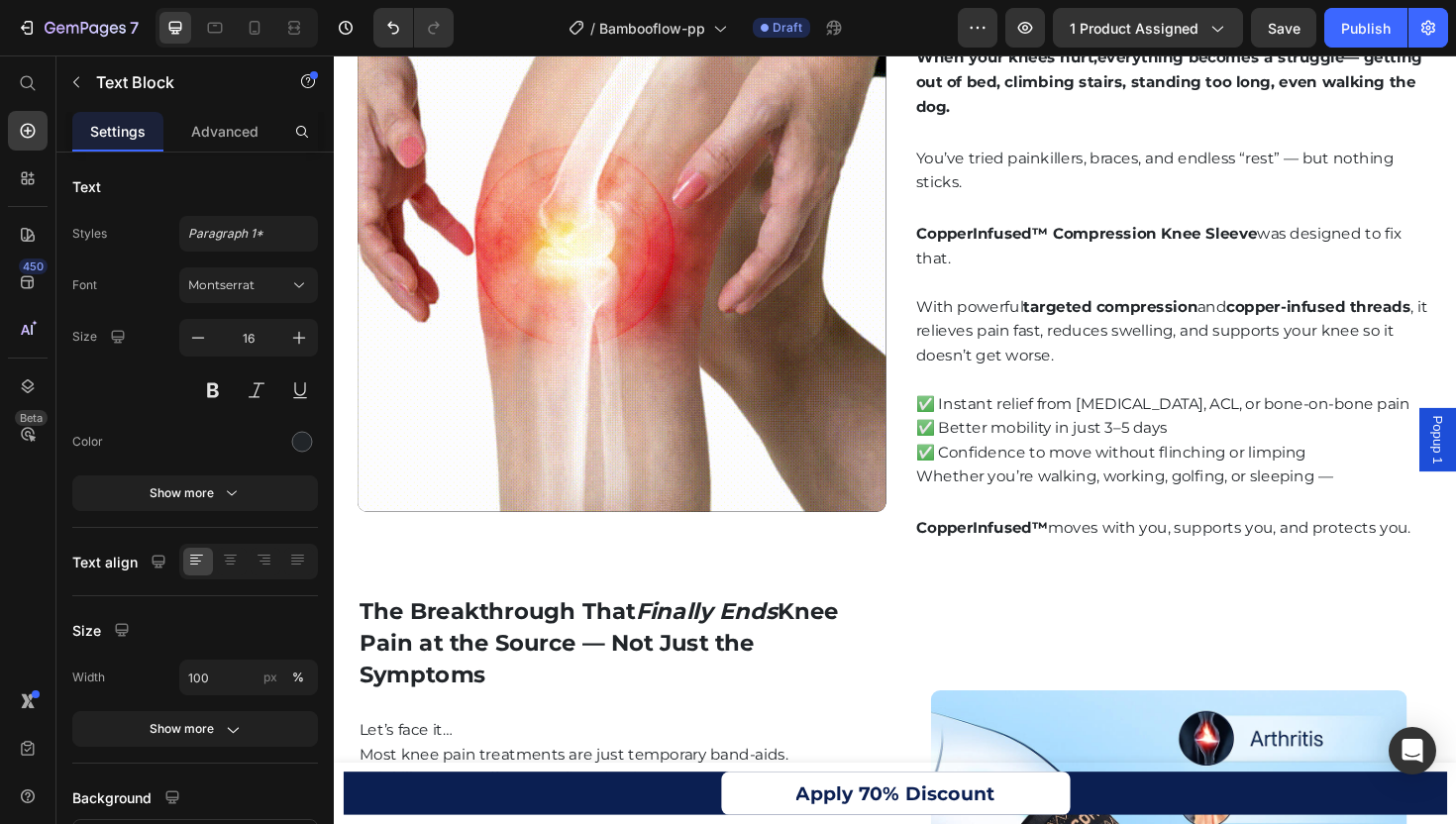 scroll, scrollTop: 2014, scrollLeft: 0, axis: vertical 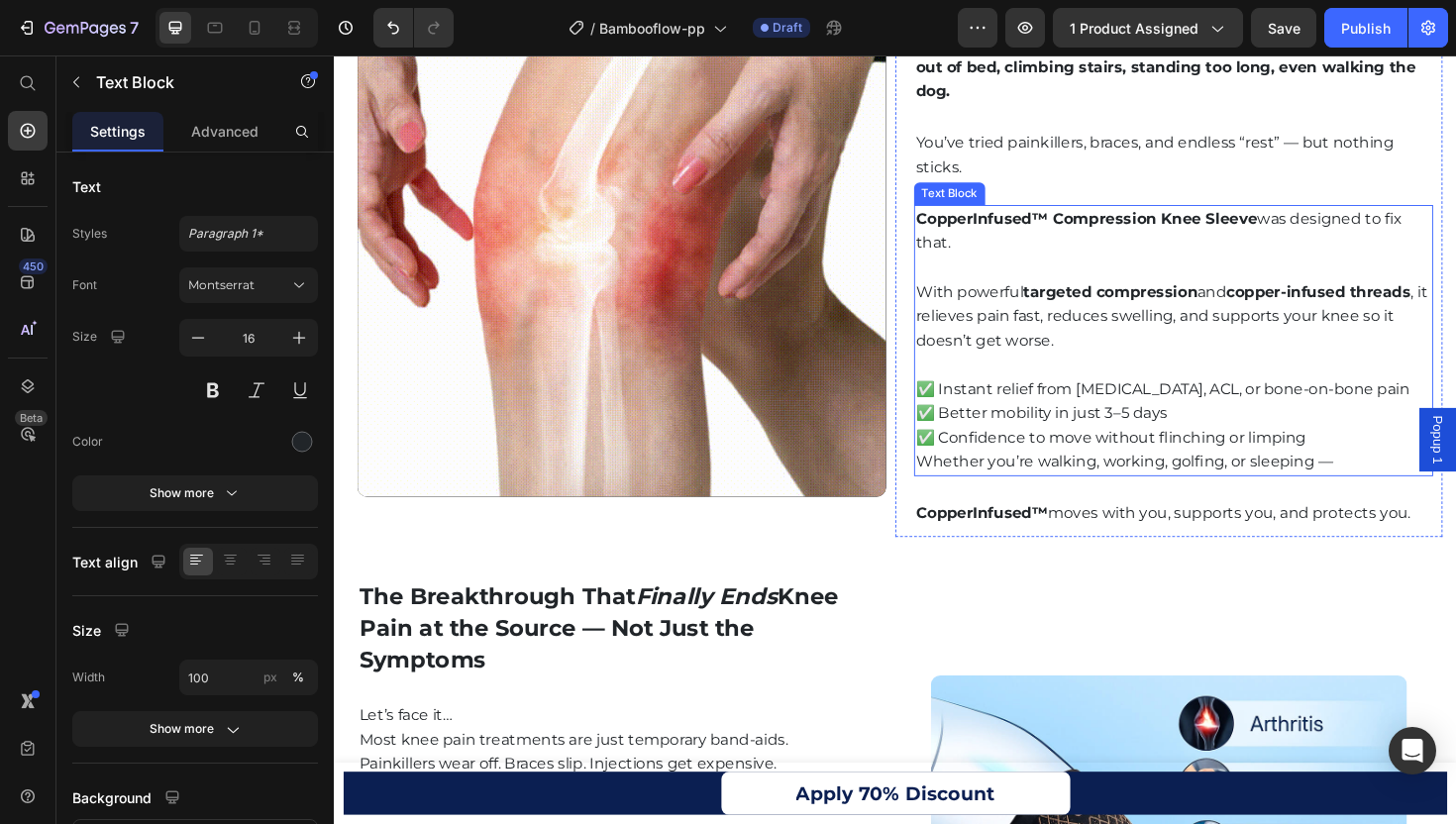 click on "copper-infused threads" at bounding box center [1376, 305] 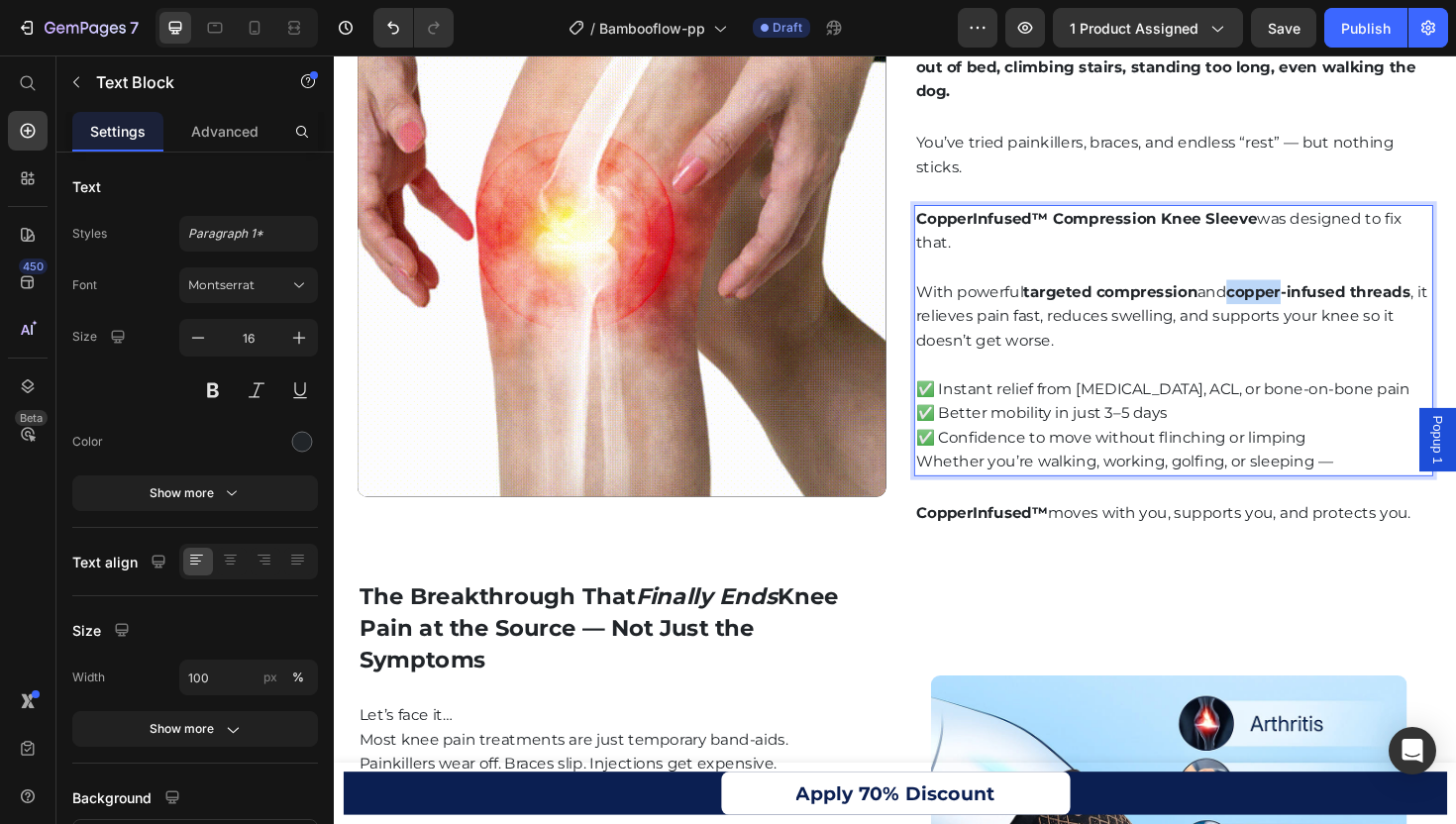 click on "copper-infused threads" at bounding box center (1376, 305) 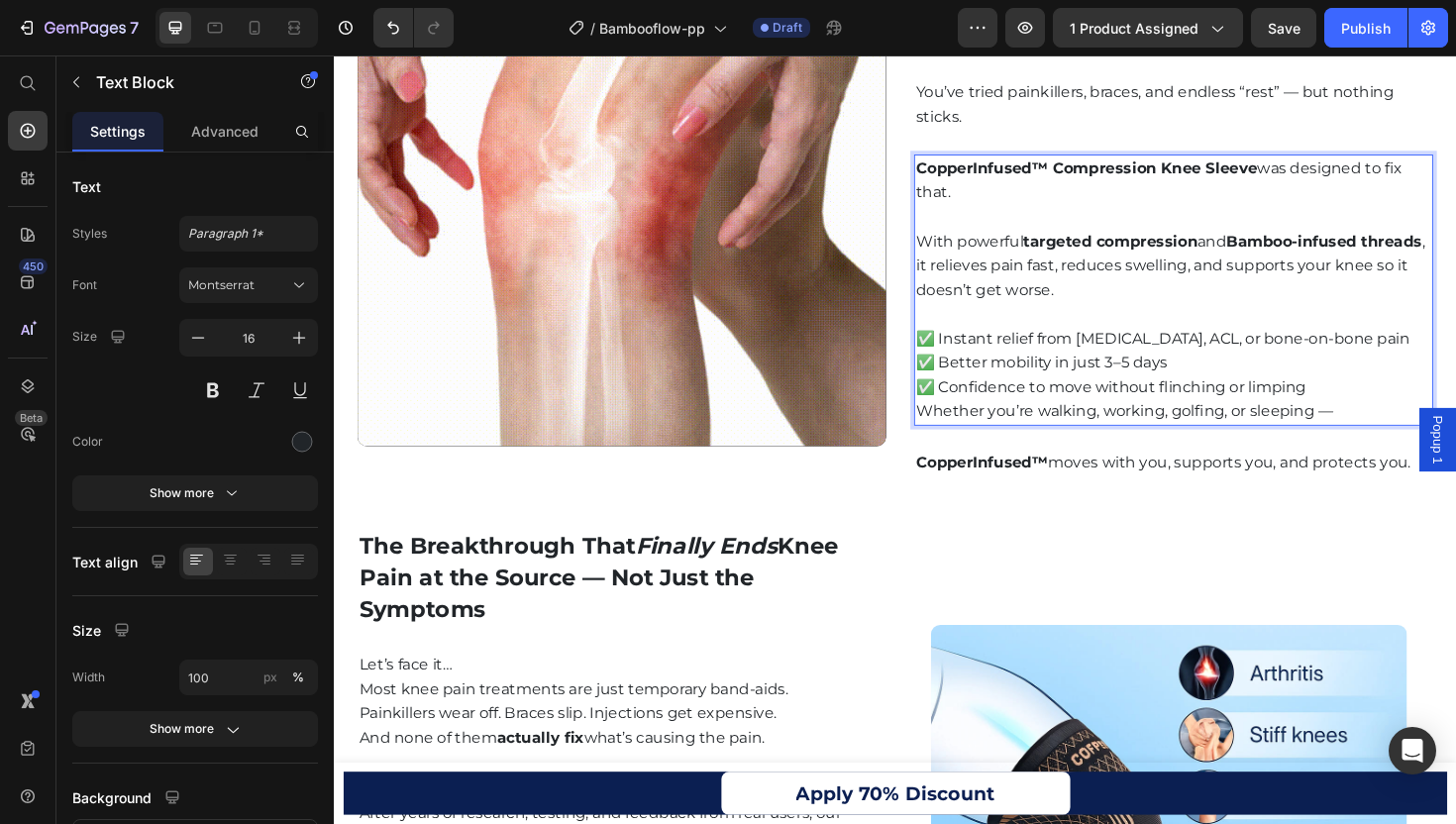 scroll, scrollTop: 2069, scrollLeft: 0, axis: vertical 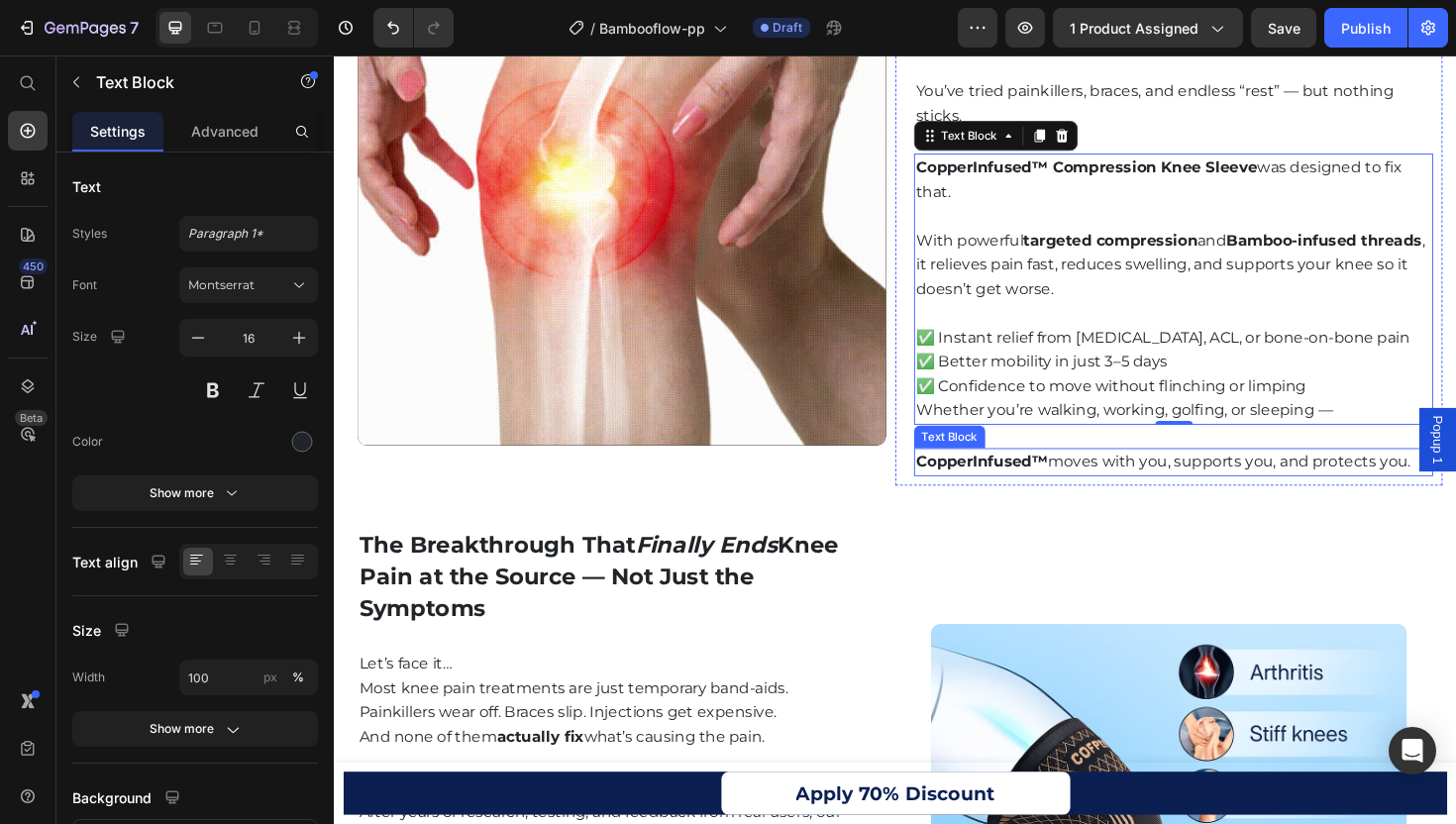 click on "CopperInfused™" at bounding box center (1019, 485) 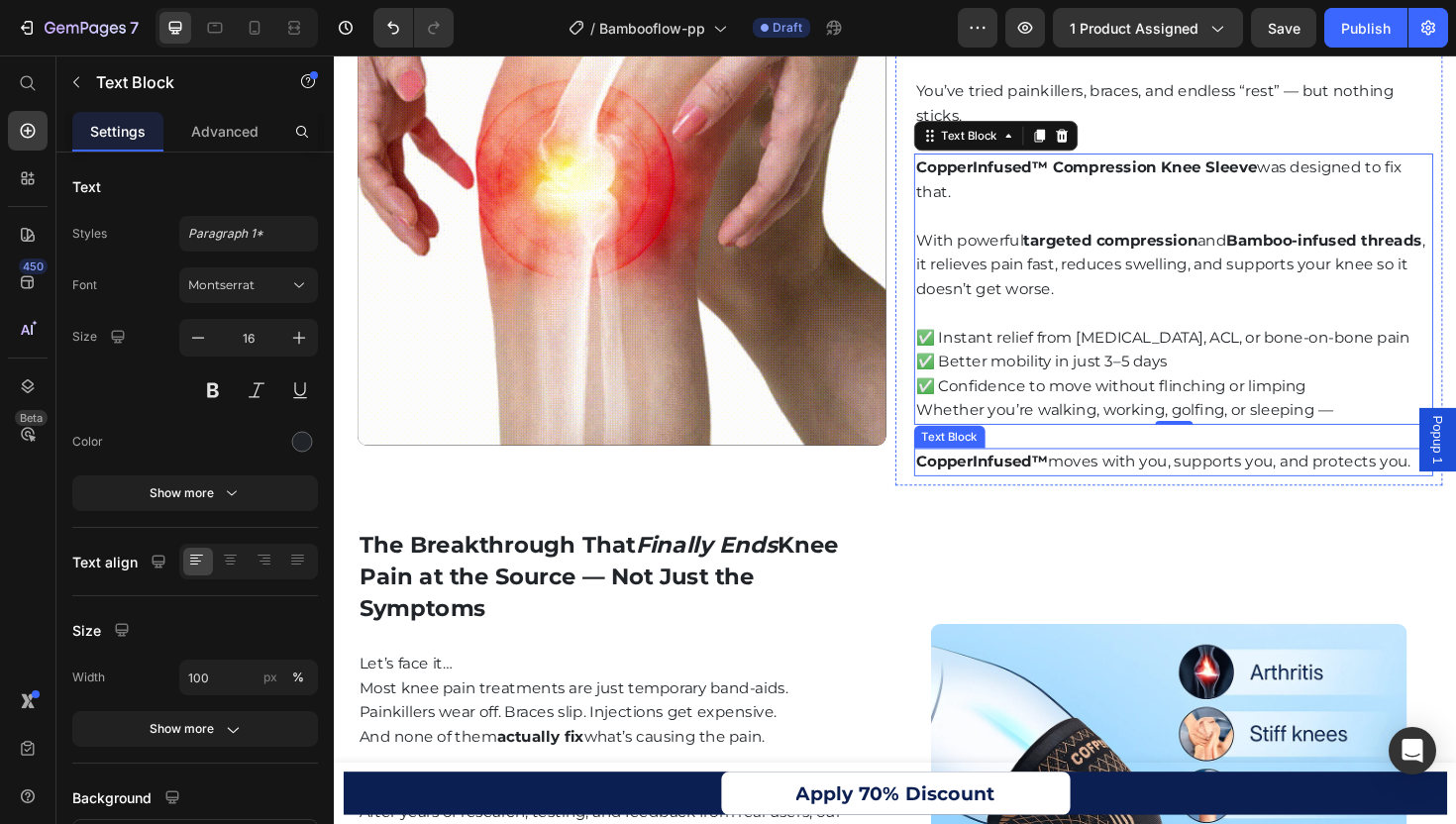 click on "CopperInfused™" at bounding box center (1019, 485) 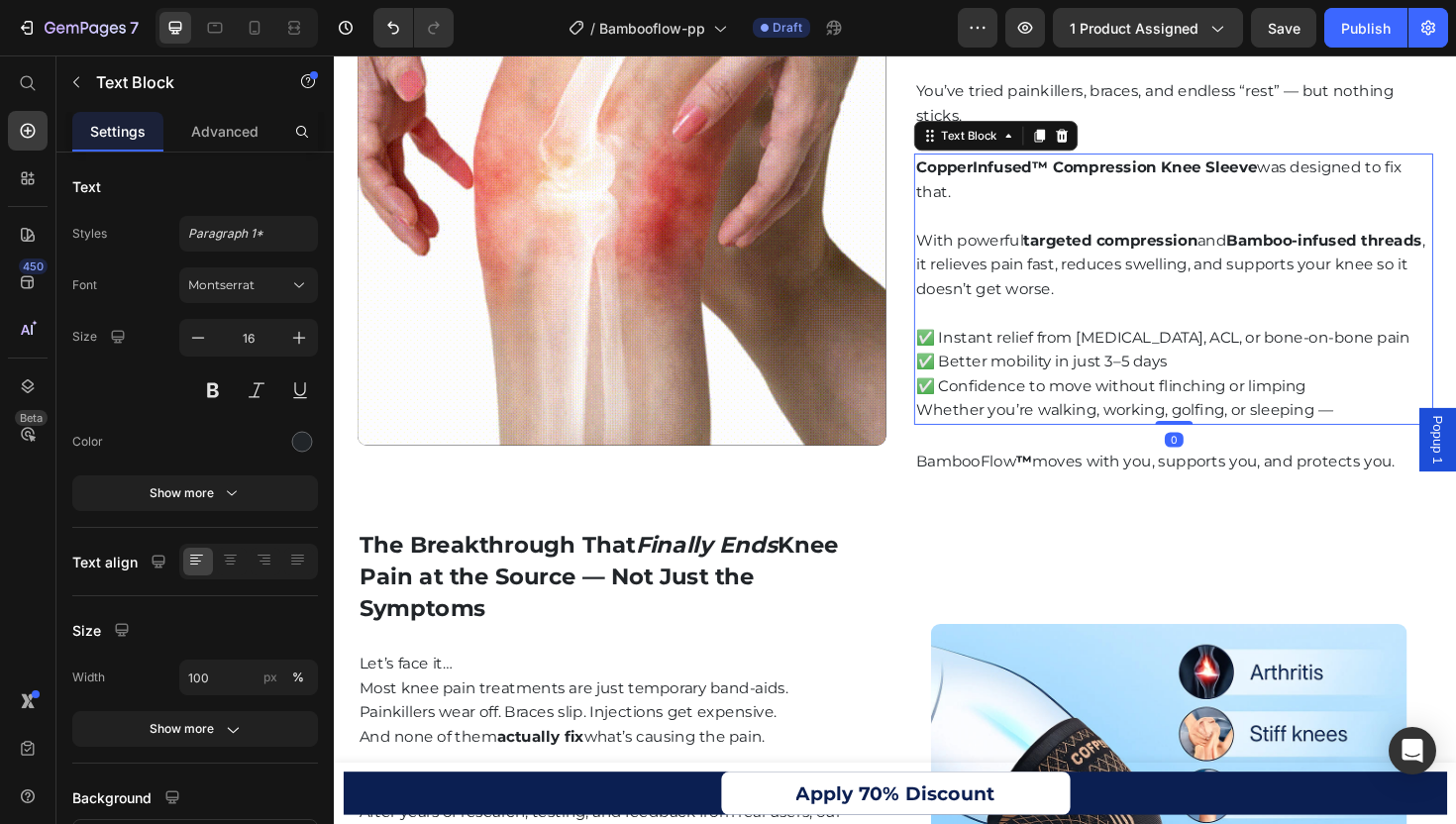 click on "CopperInfused™ Compression Knee Sleeve" at bounding box center [1130, 173] 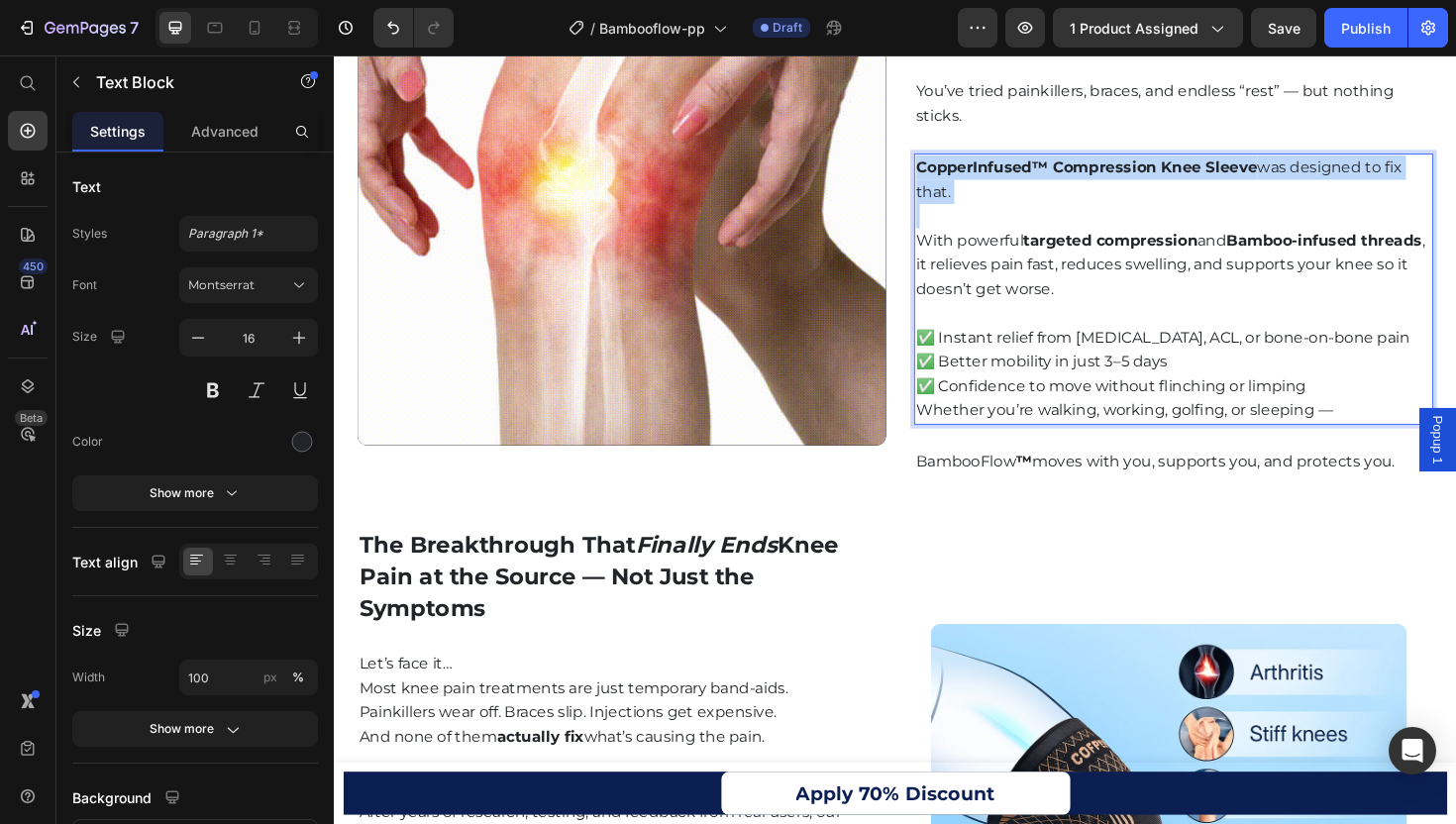 click on "CopperInfused™ Compression Knee Sleeve" at bounding box center (1130, 173) 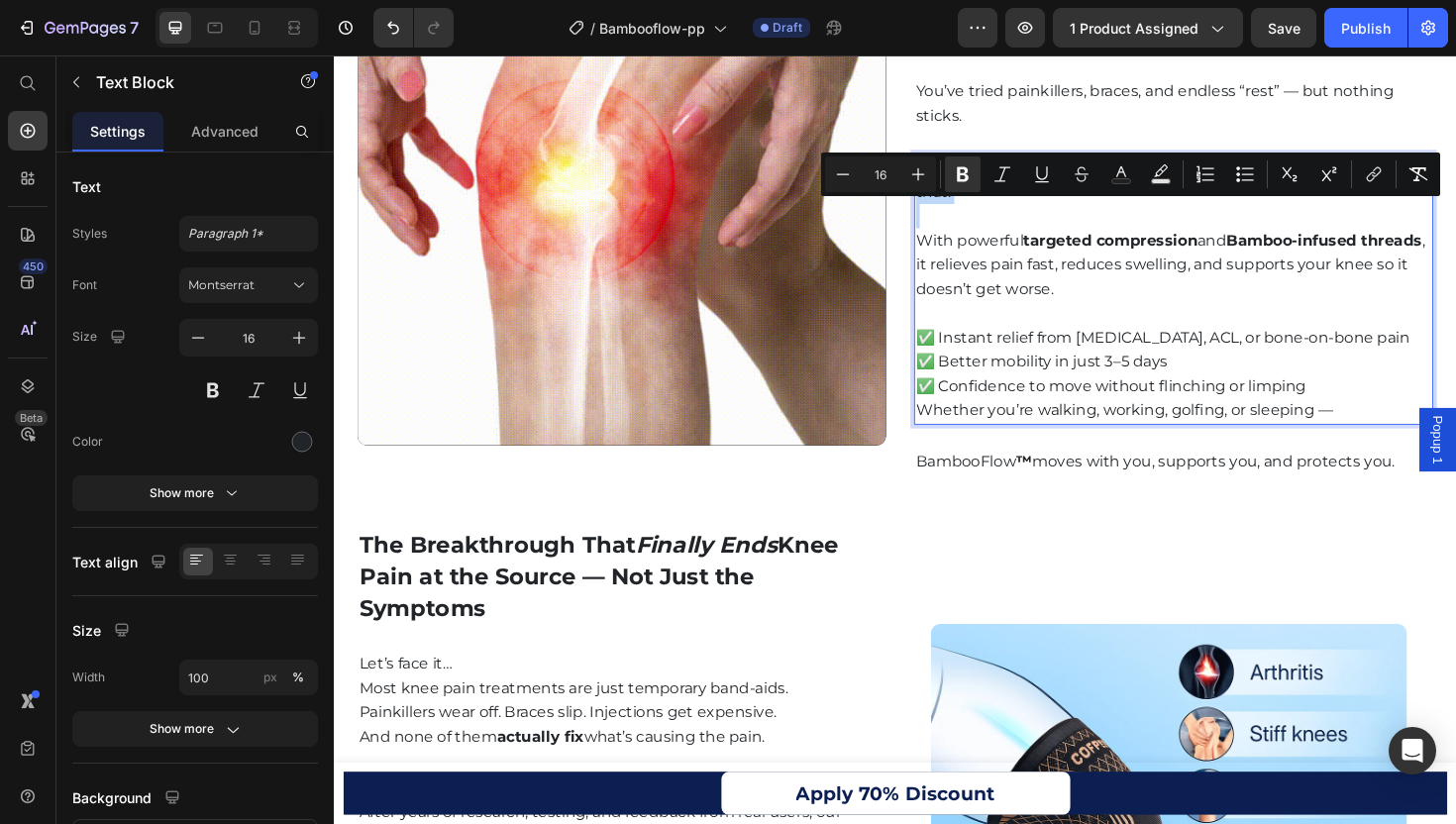 click on "CopperInfused™ Compression Knee Sleeve" at bounding box center [1130, 173] 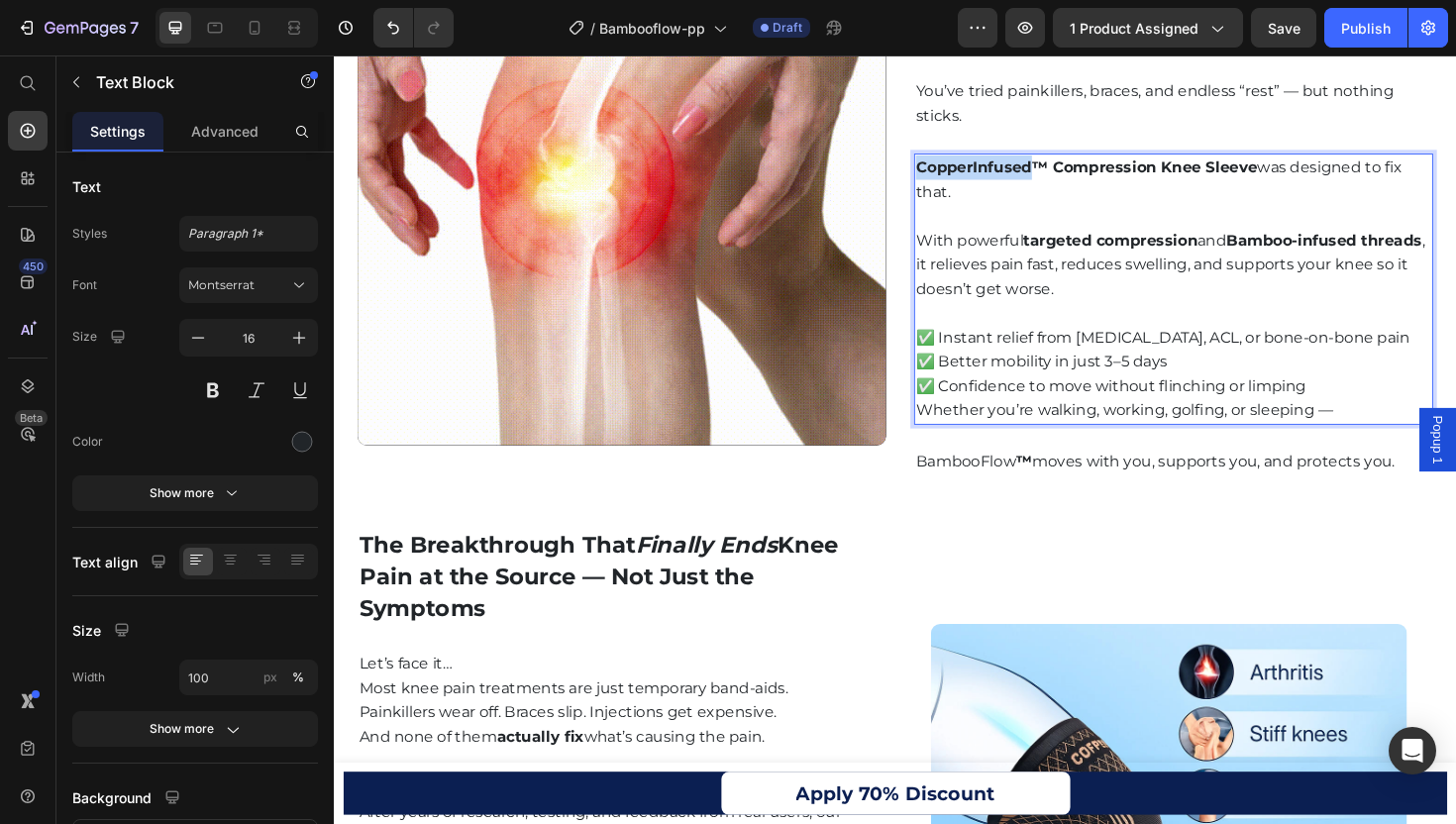 click on "CopperInfused™ Compression Knee Sleeve" at bounding box center (1130, 173) 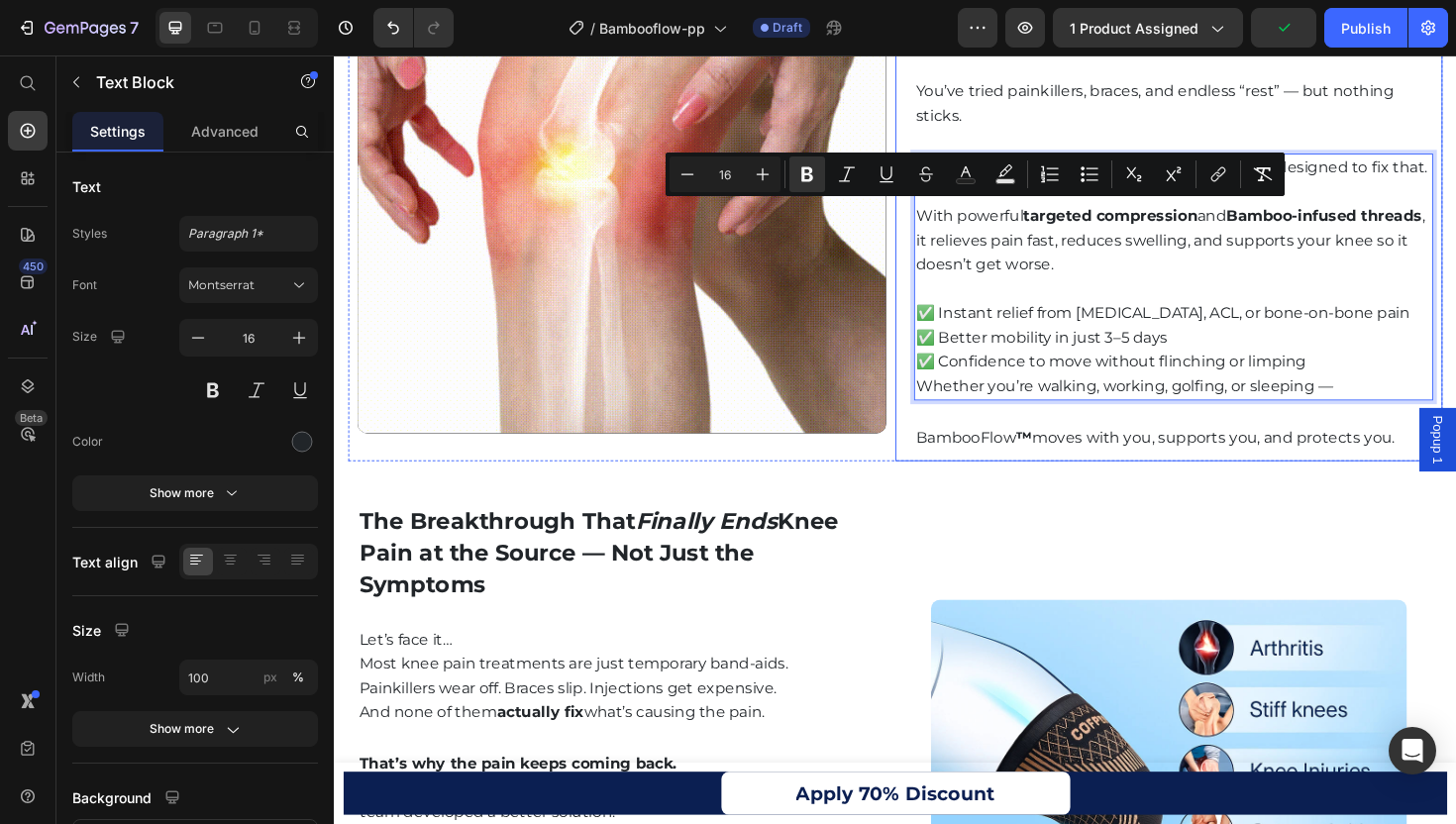 click on "BambooFlow ™  moves with you, supports you, and protects you." at bounding box center (1222, 461) 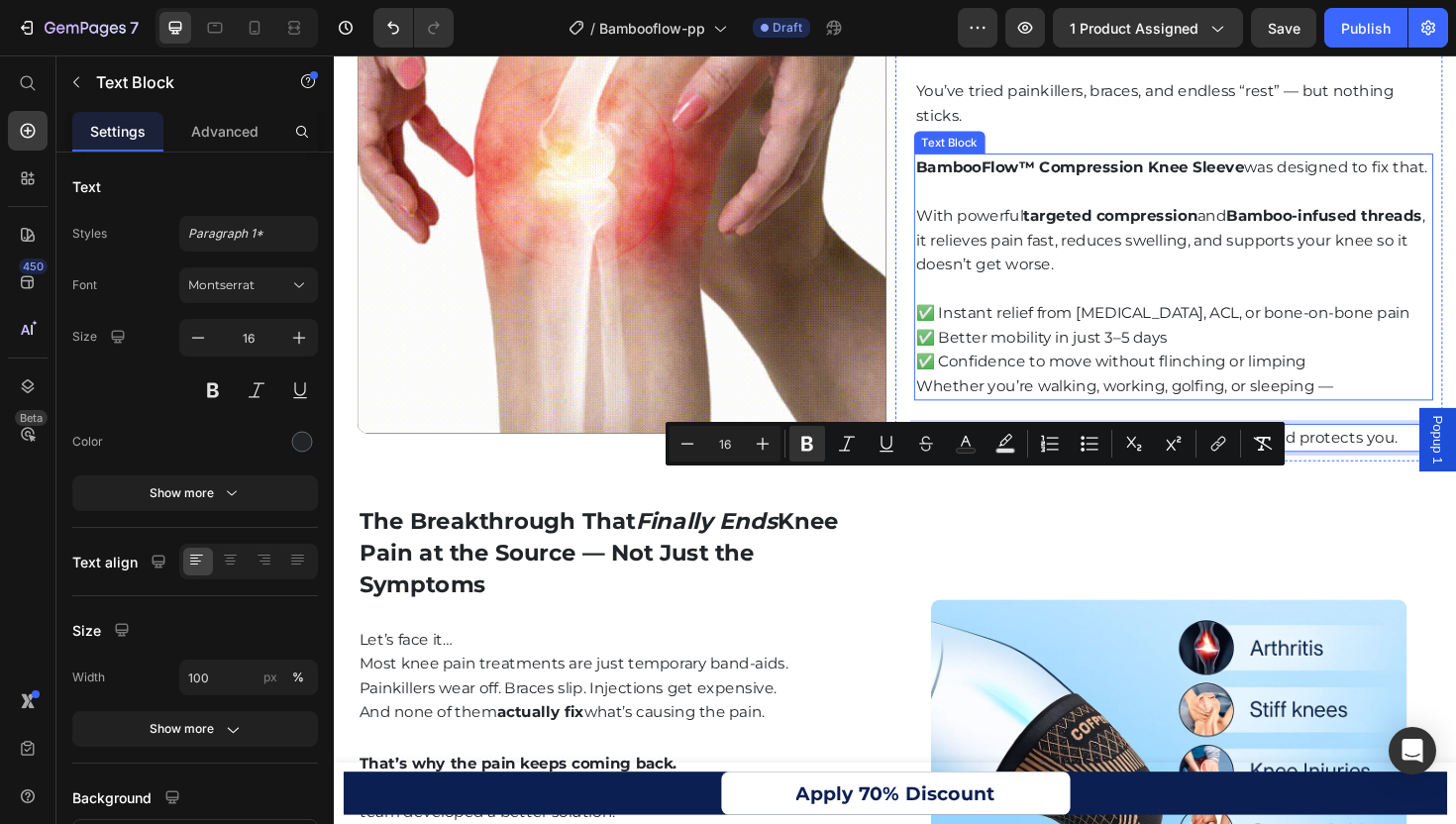 click at bounding box center (1222, 303) 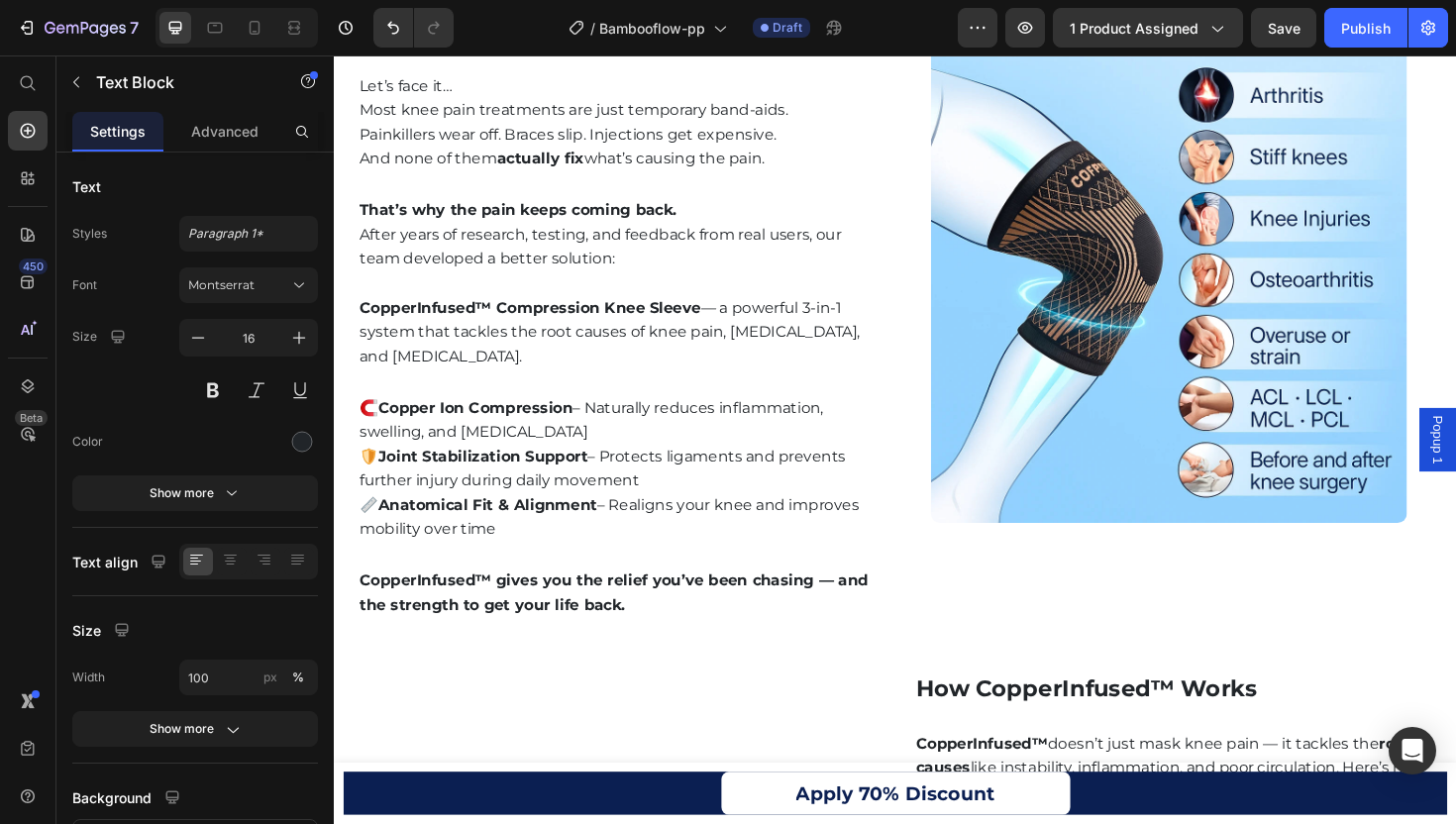 scroll, scrollTop: 2704, scrollLeft: 0, axis: vertical 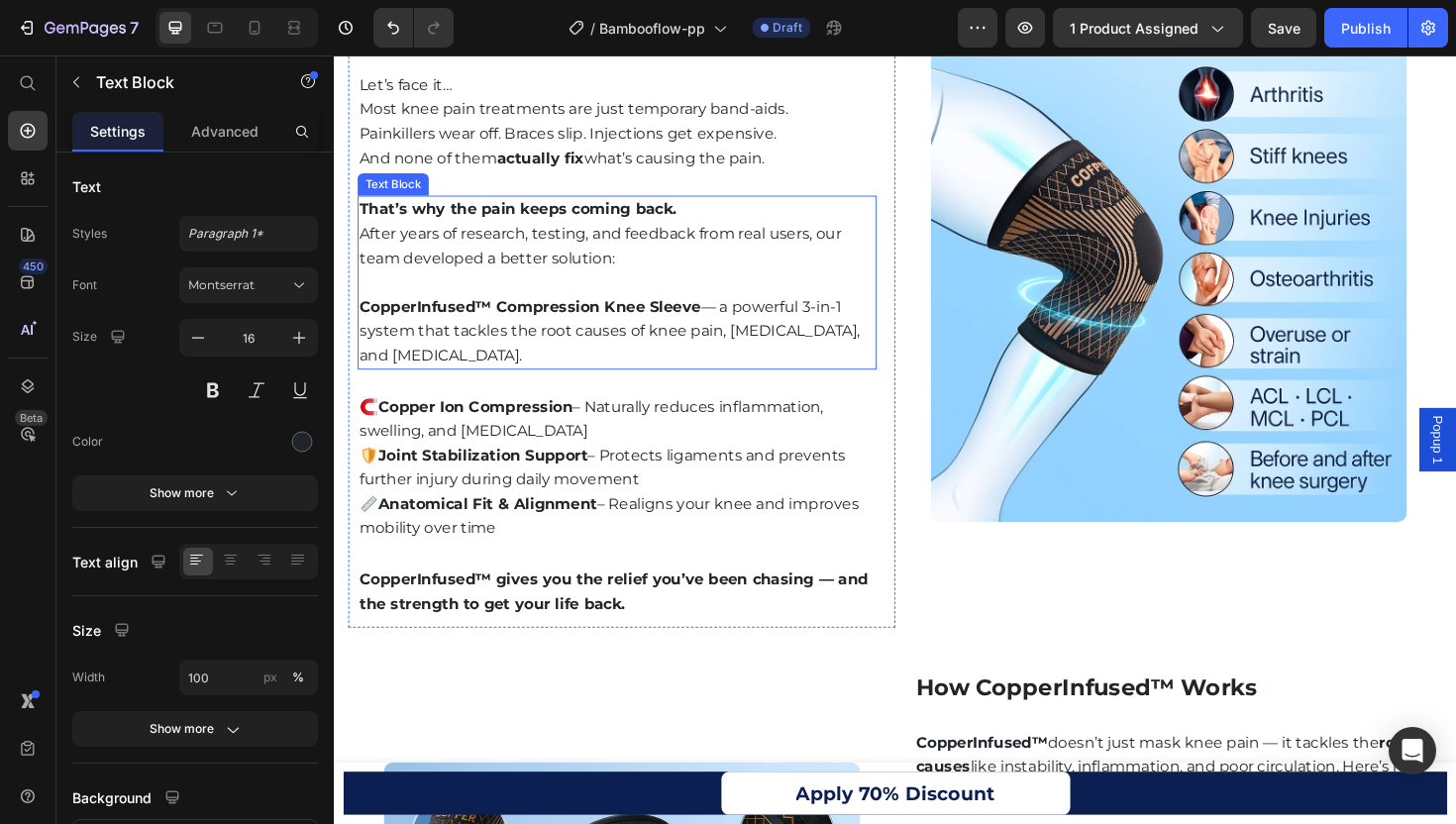 click on "CopperInfused™ Compression Knee Sleeve" at bounding box center (541, 321) 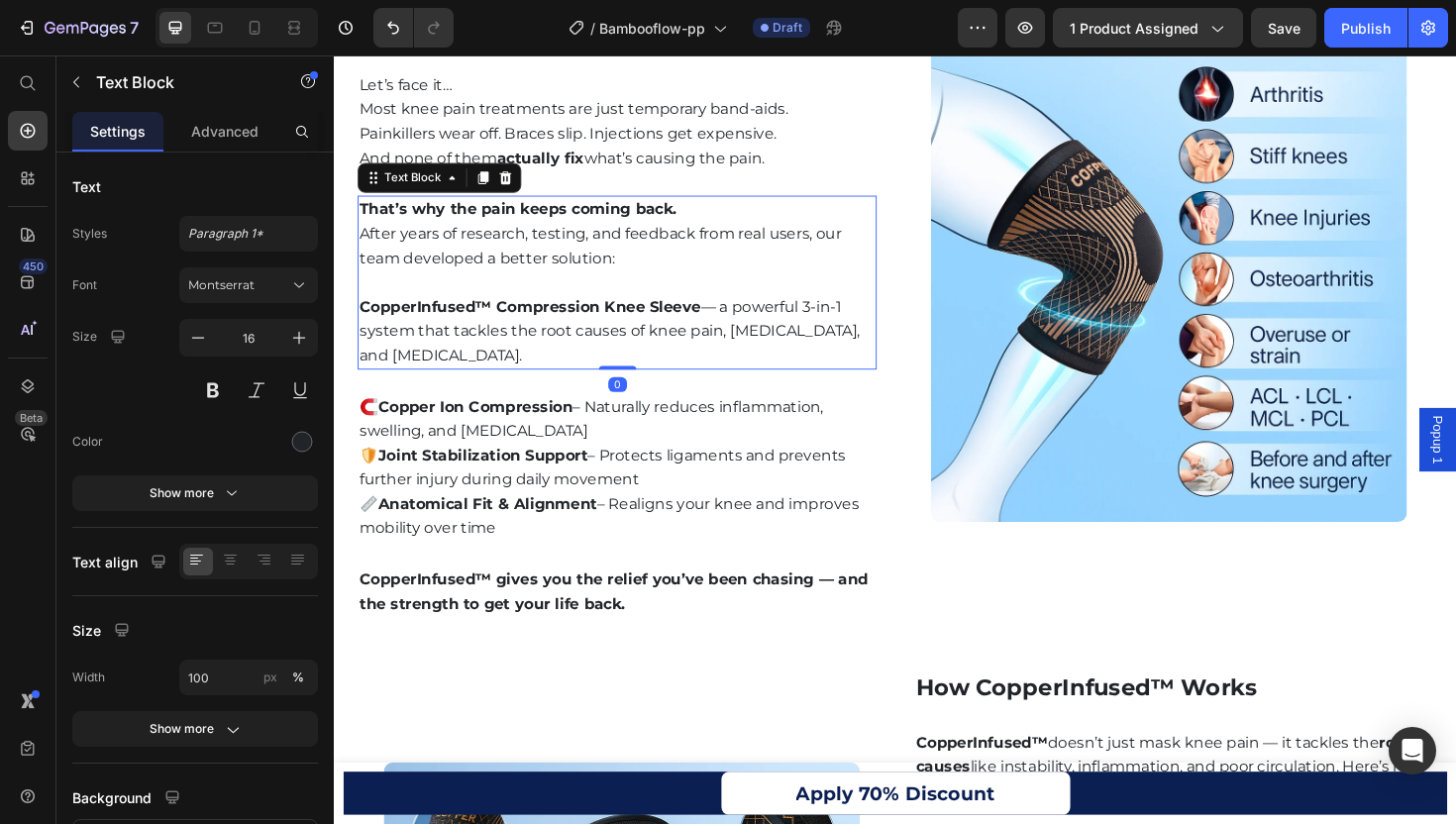 click on "CopperInfused™ Compression Knee Sleeve" at bounding box center (541, 321) 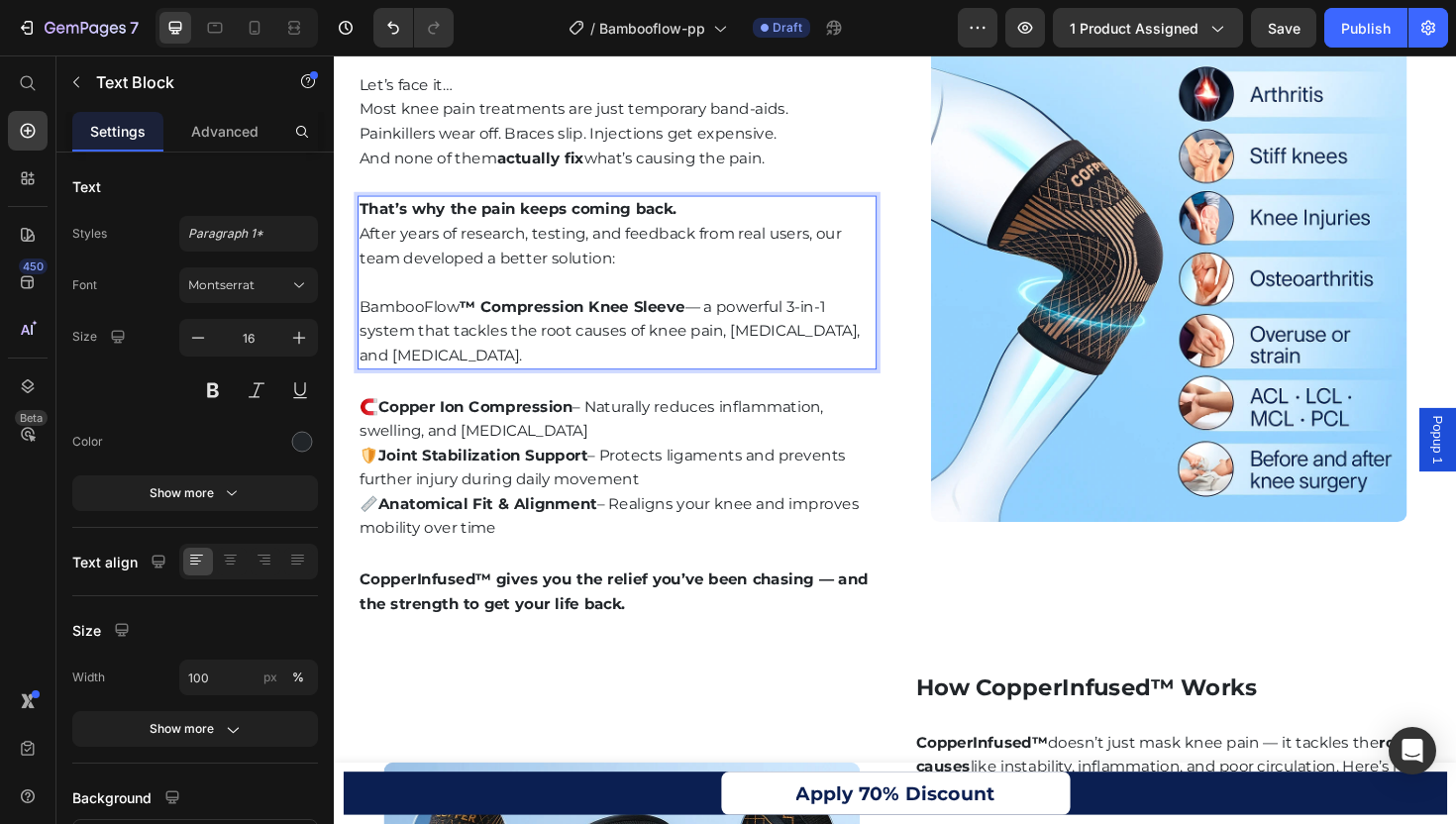 click on "BambooFlow" at bounding box center (413, 321) 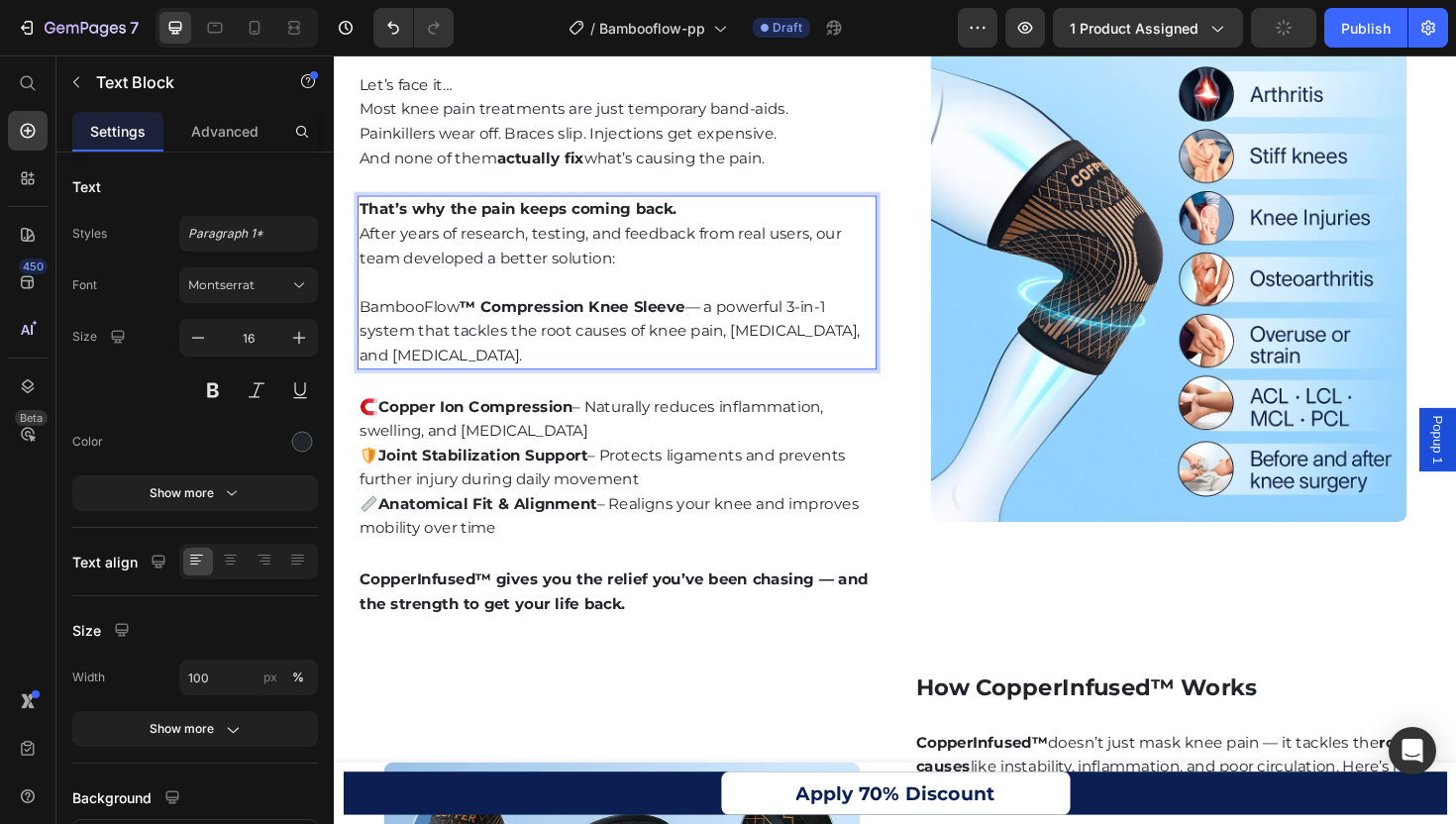 click on "BambooFlow" at bounding box center [413, 321] 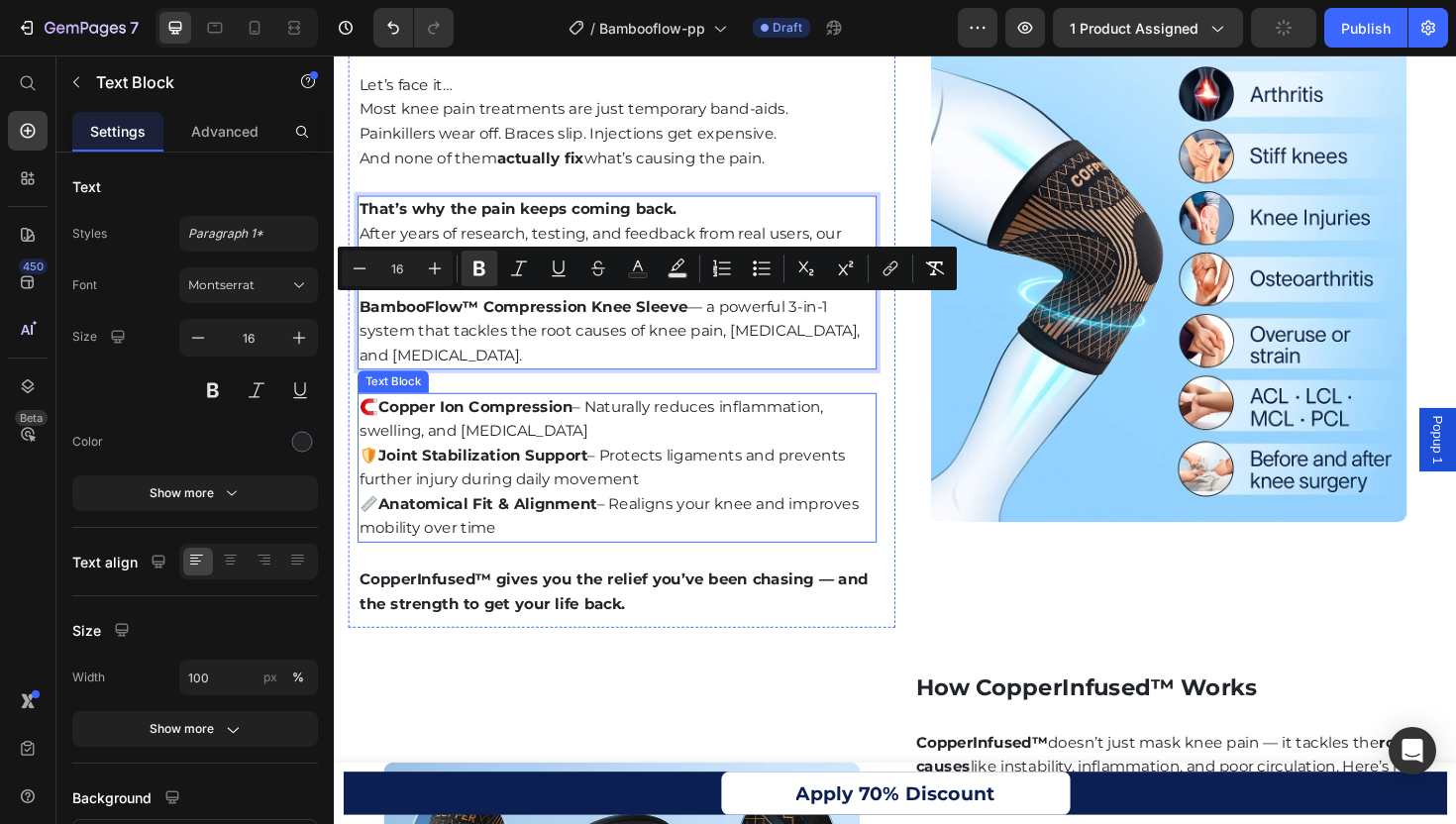 click on "Copper Ion Compression" at bounding box center (483, 427) 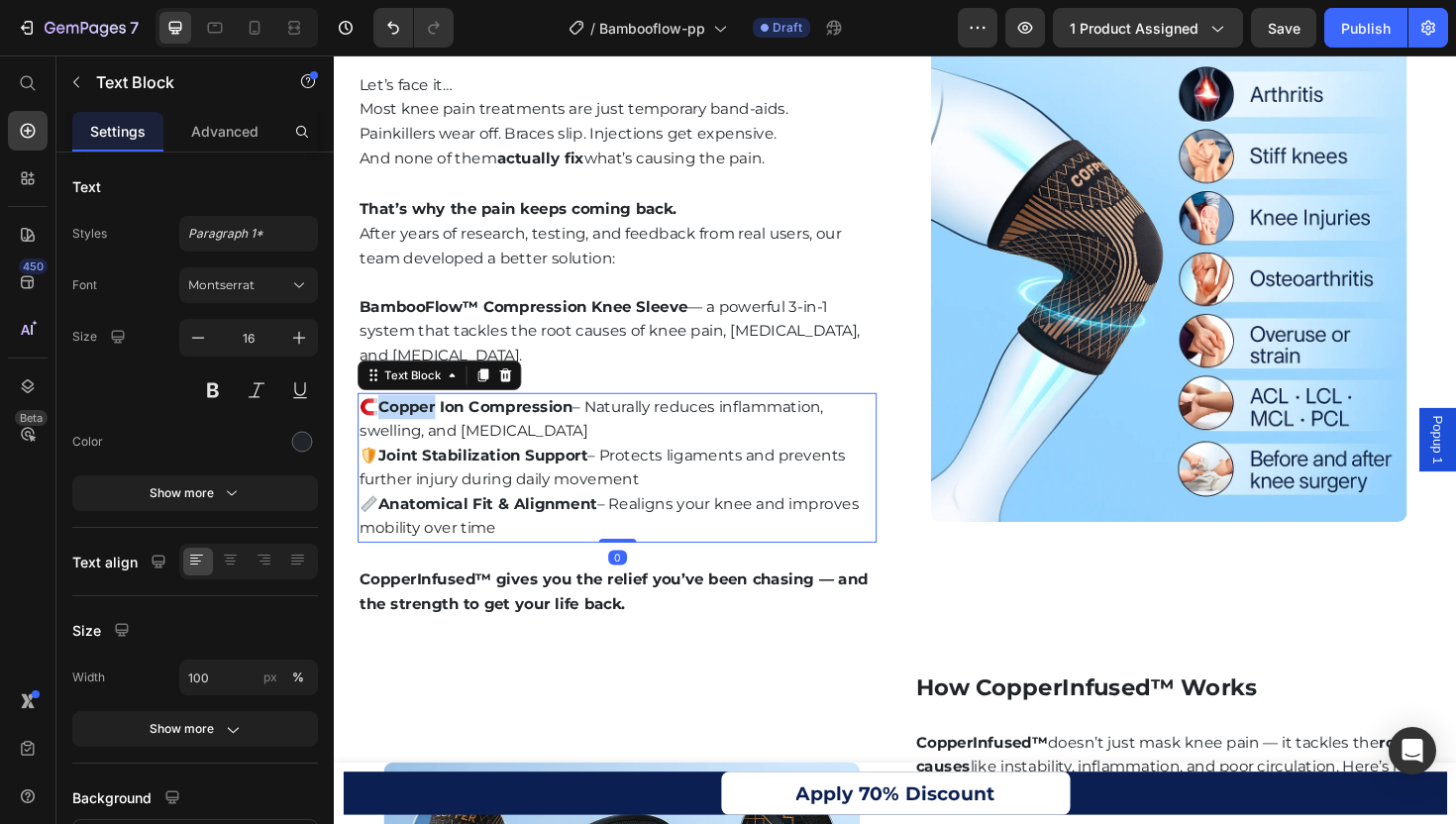 click on "Copper Ion Compression" at bounding box center (483, 427) 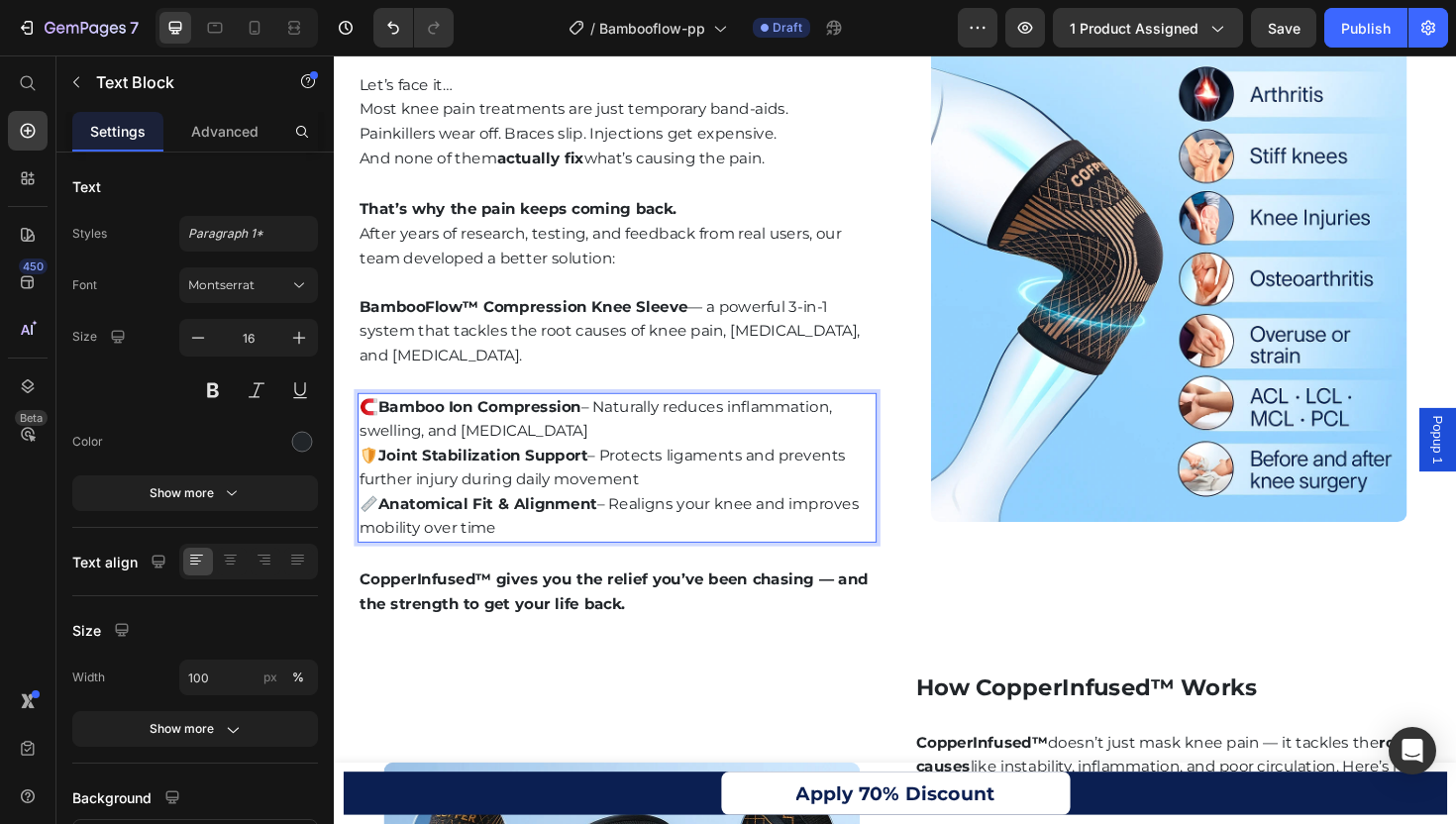click on "Bamboo Ion Compression" at bounding box center [487, 427] 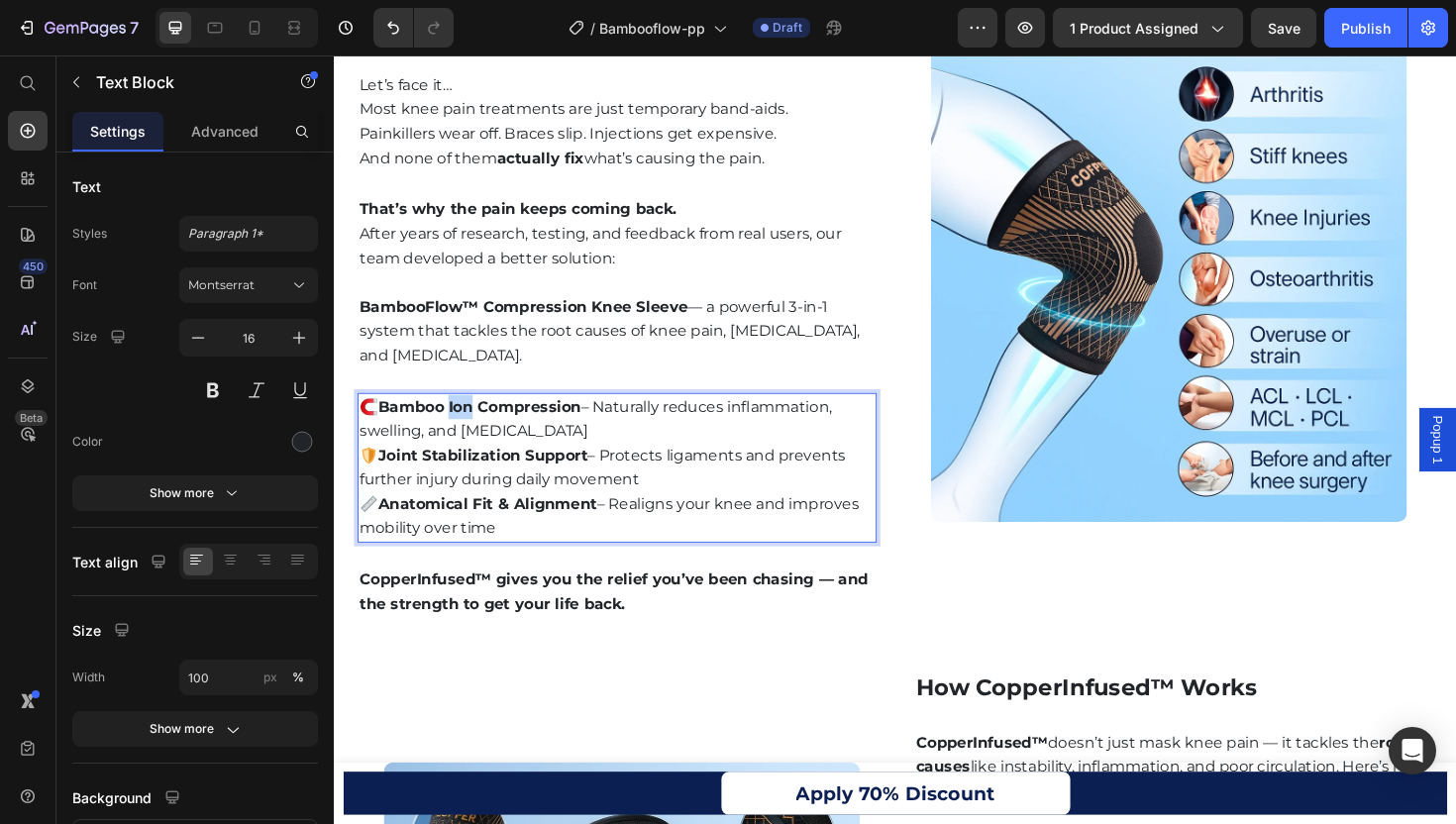 click on "Bamboo Ion Compression" at bounding box center (487, 427) 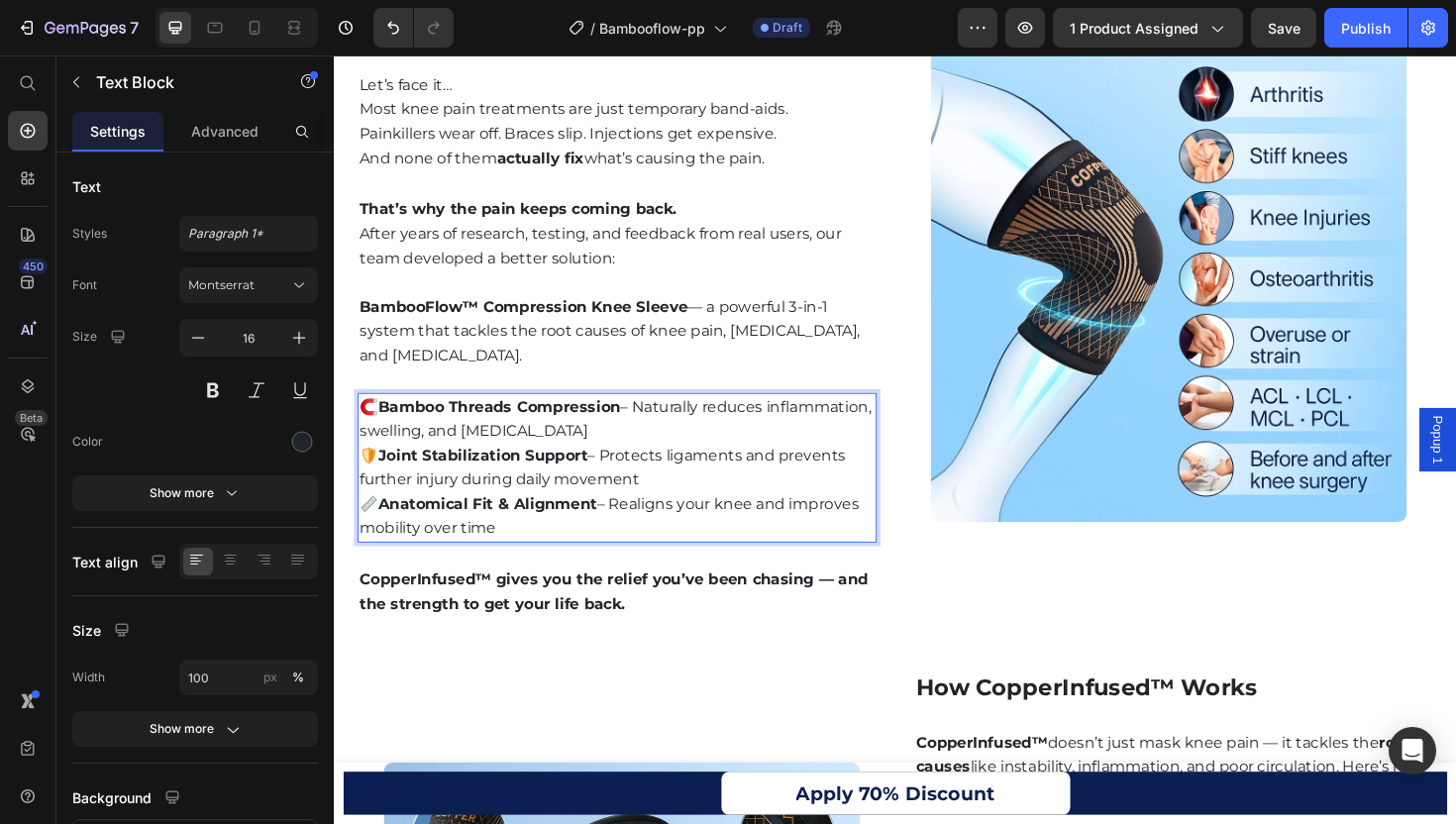 click on "Bamboo Threads Compression" at bounding box center [508, 427] 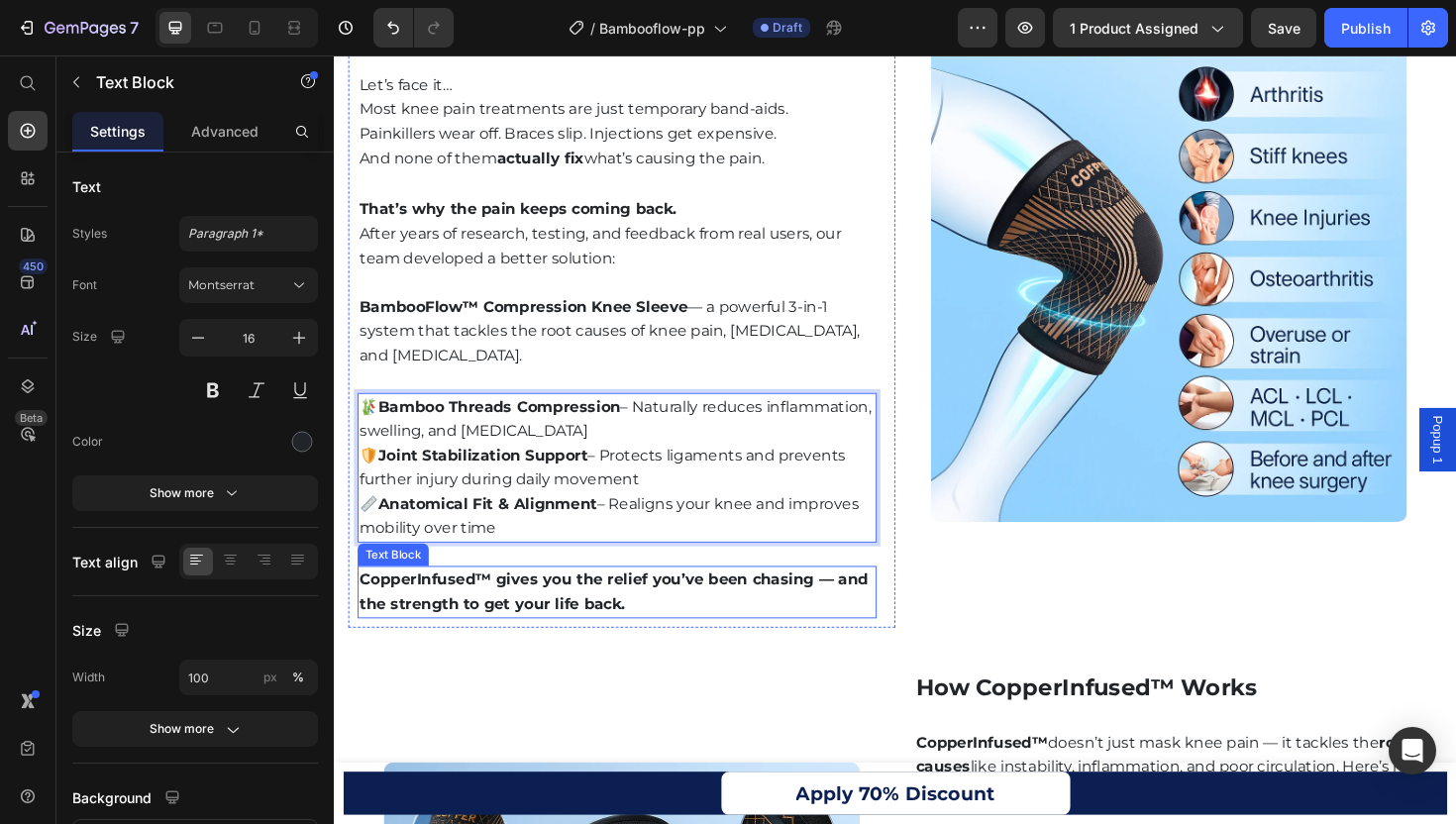 click on "CopperInfused™ gives you the relief you’ve been chasing — and the strength to get your life back." at bounding box center (630, 623) 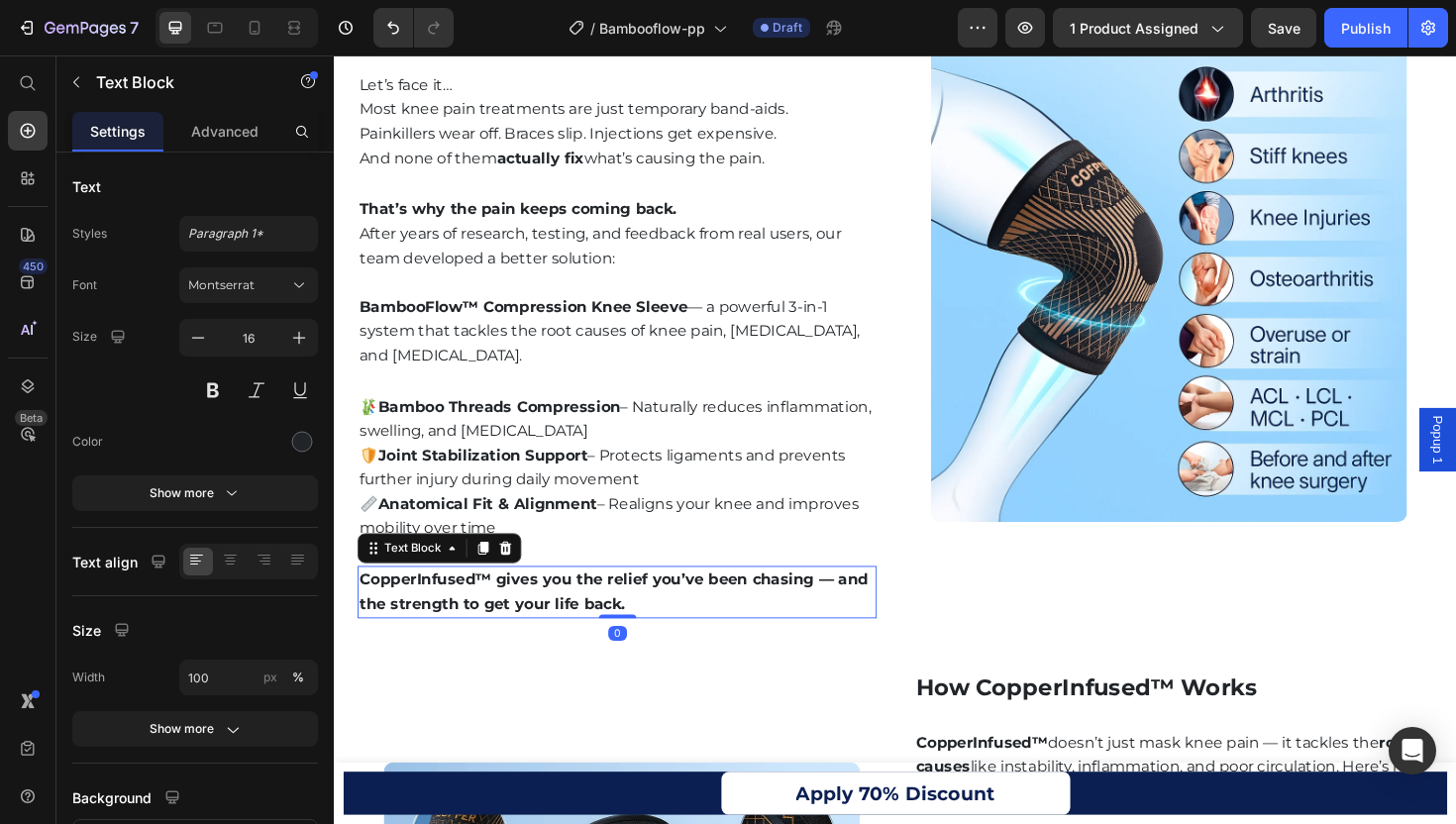 click on "CopperInfused™ gives you the relief you’ve been chasing — and the strength to get your life back." at bounding box center [630, 623] 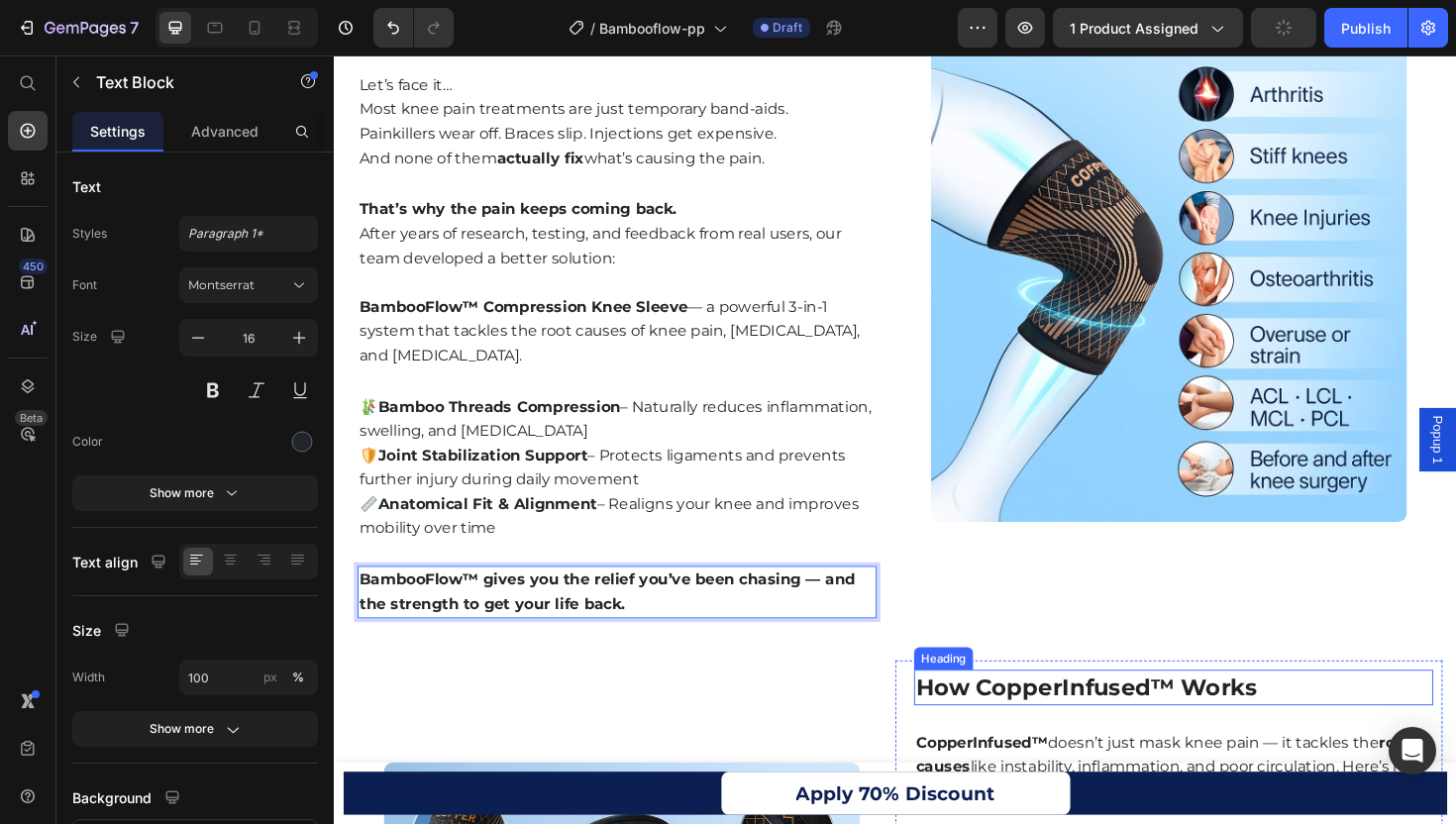 click on "How CopperInfused™ Works" at bounding box center [1222, 725] 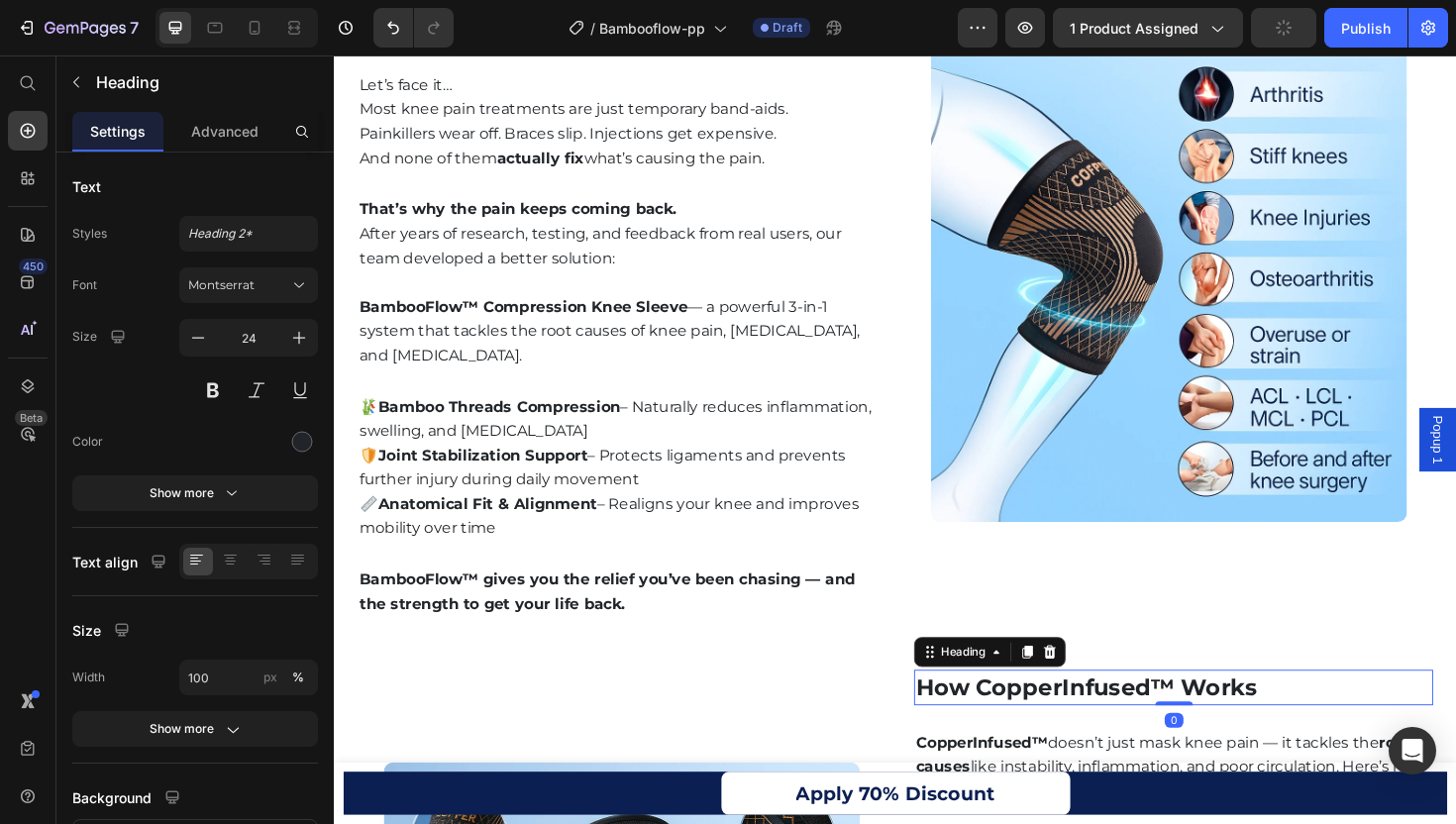 click on "How CopperInfused™ Works" at bounding box center (1222, 725) 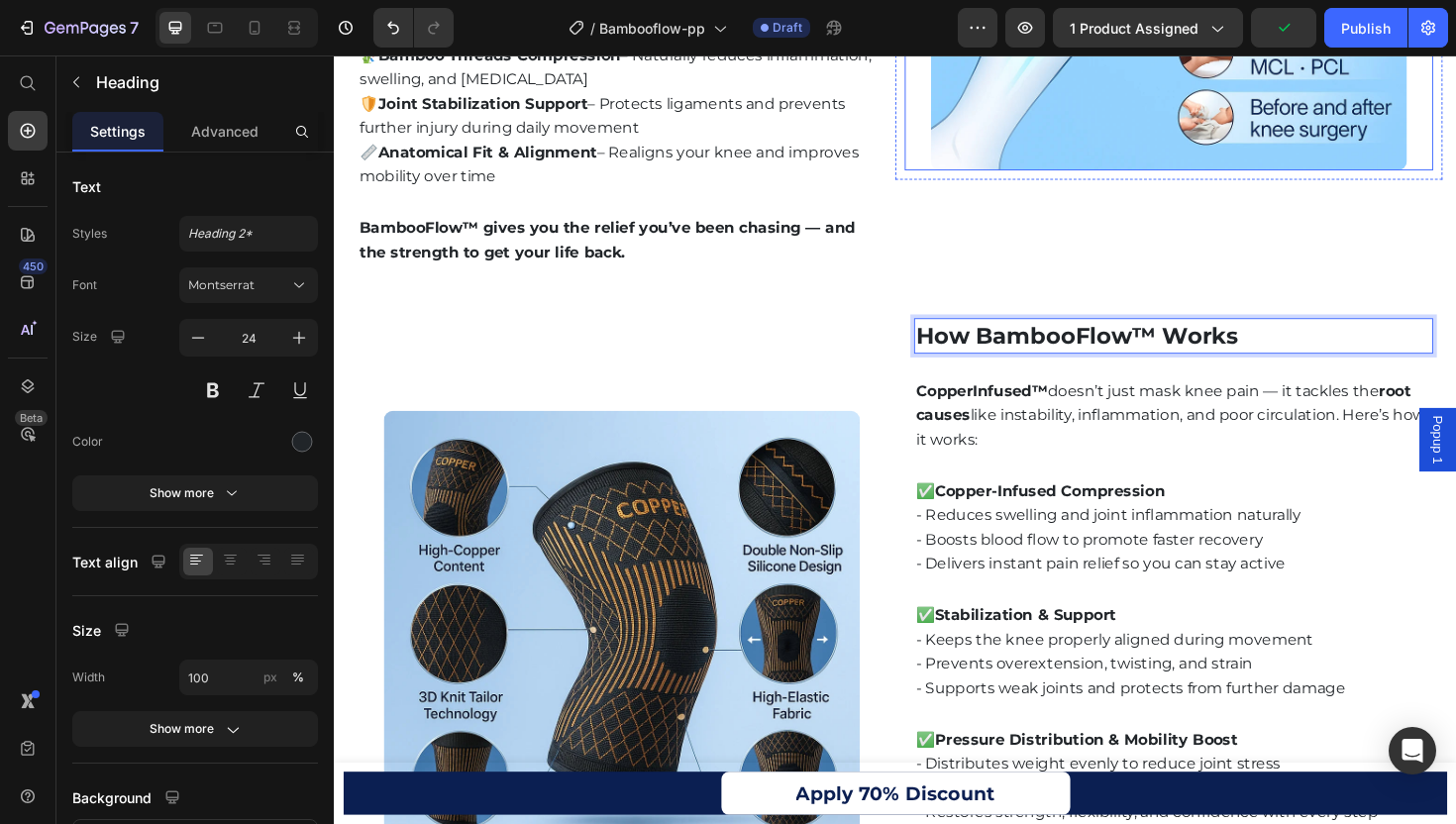 scroll, scrollTop: 3079, scrollLeft: 0, axis: vertical 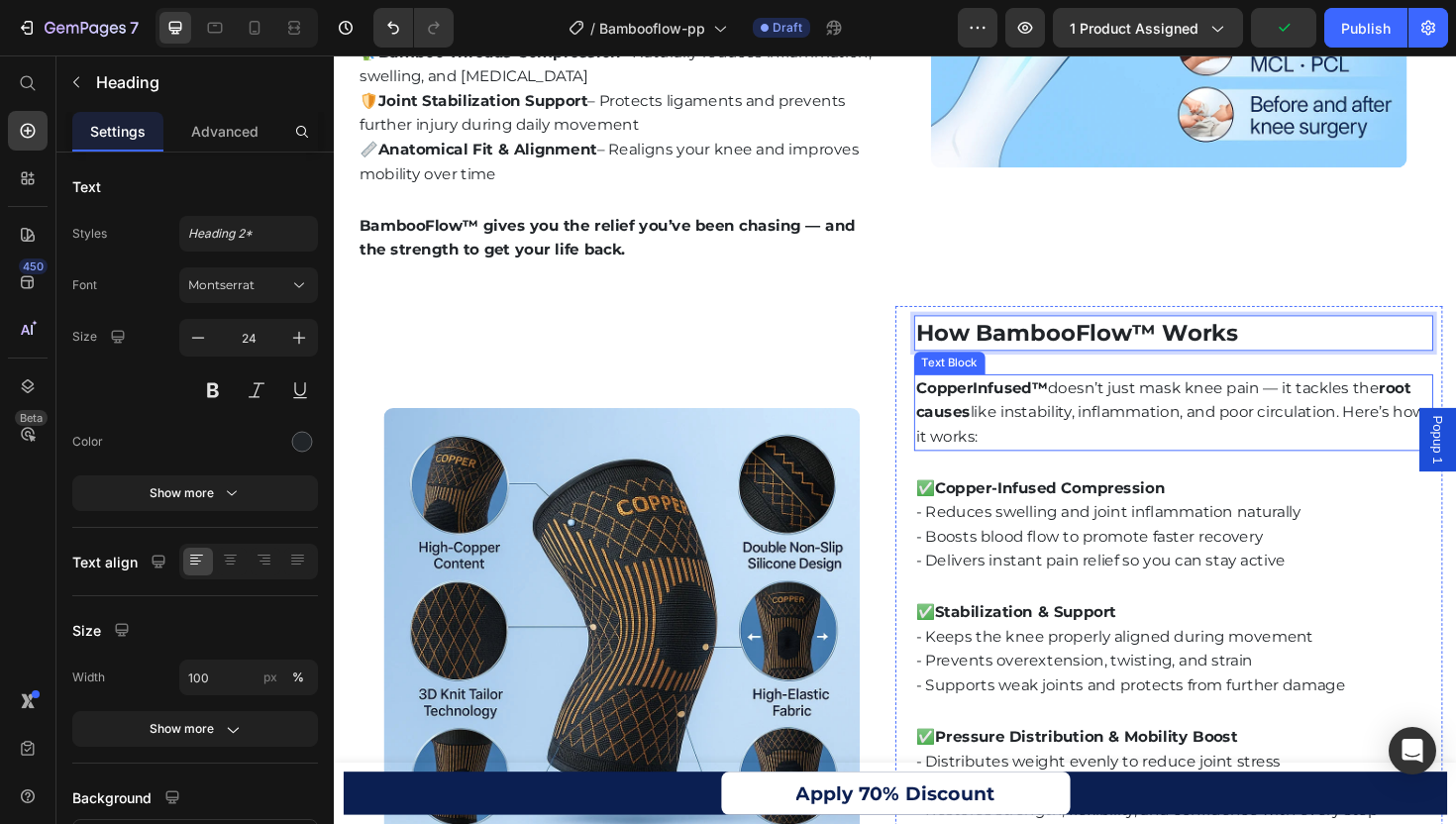 click on "CopperInfused™" at bounding box center [1019, 407] 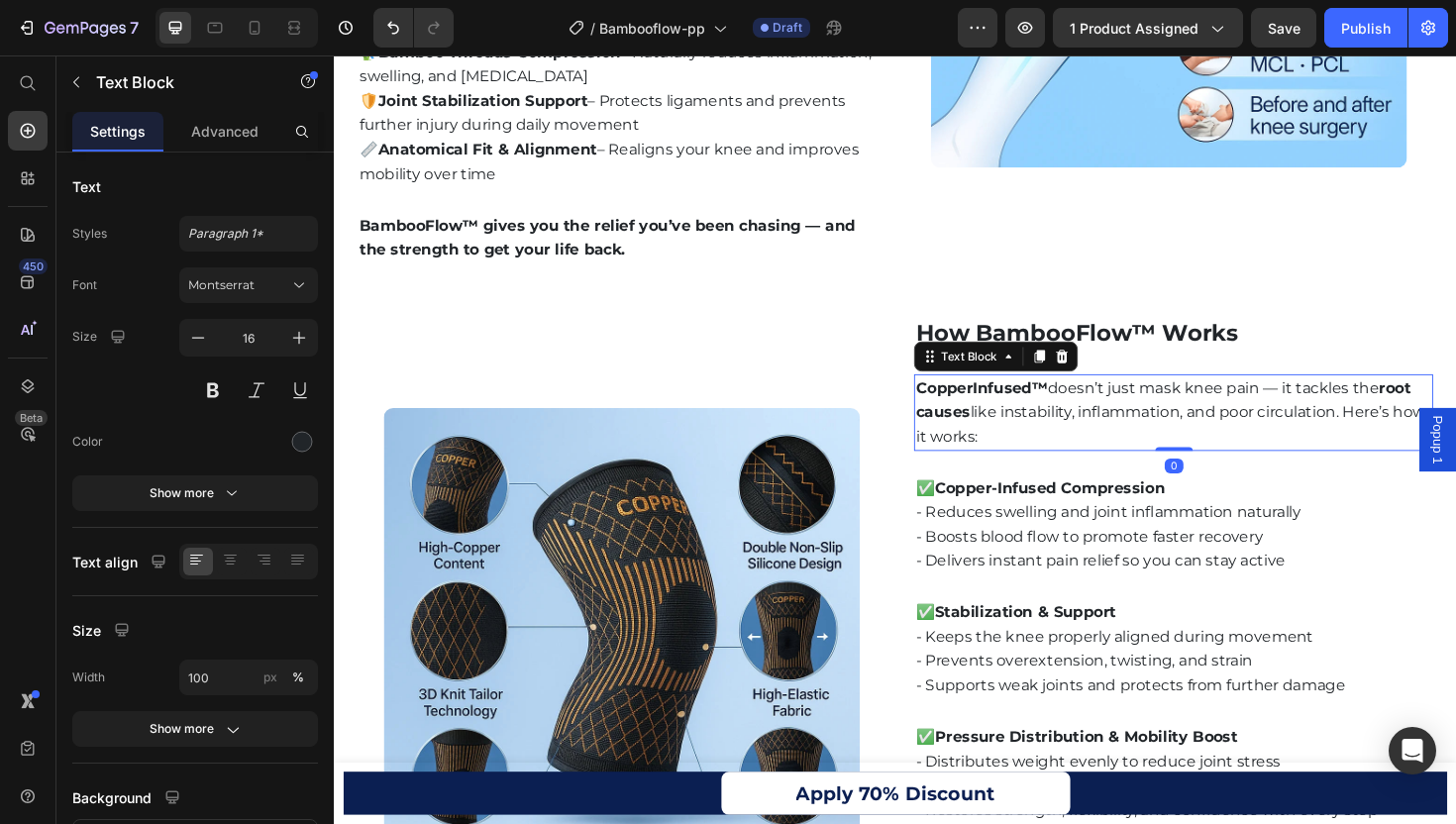 click on "CopperInfused™" at bounding box center [1019, 407] 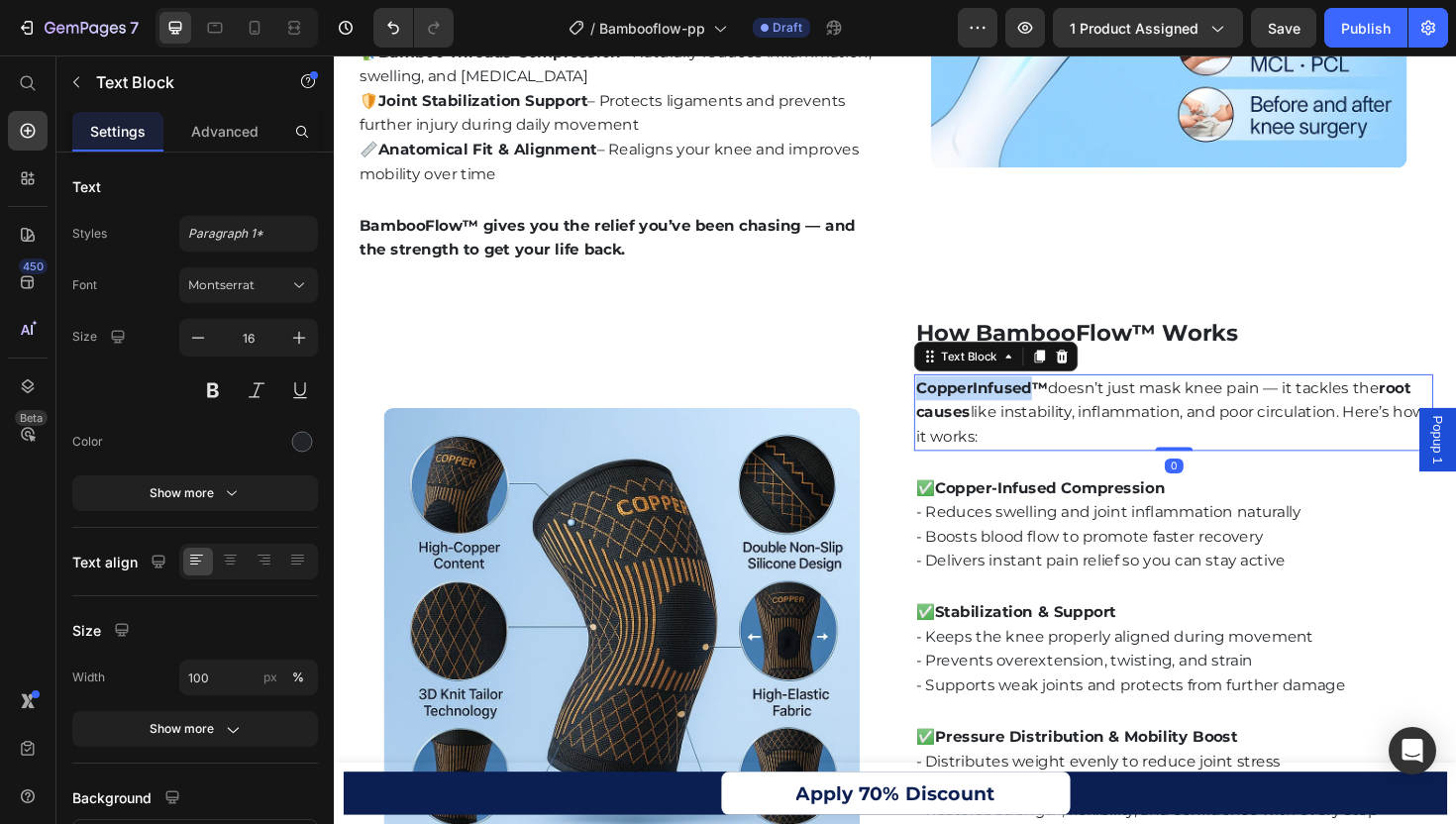 click on "CopperInfused™" at bounding box center (1019, 407) 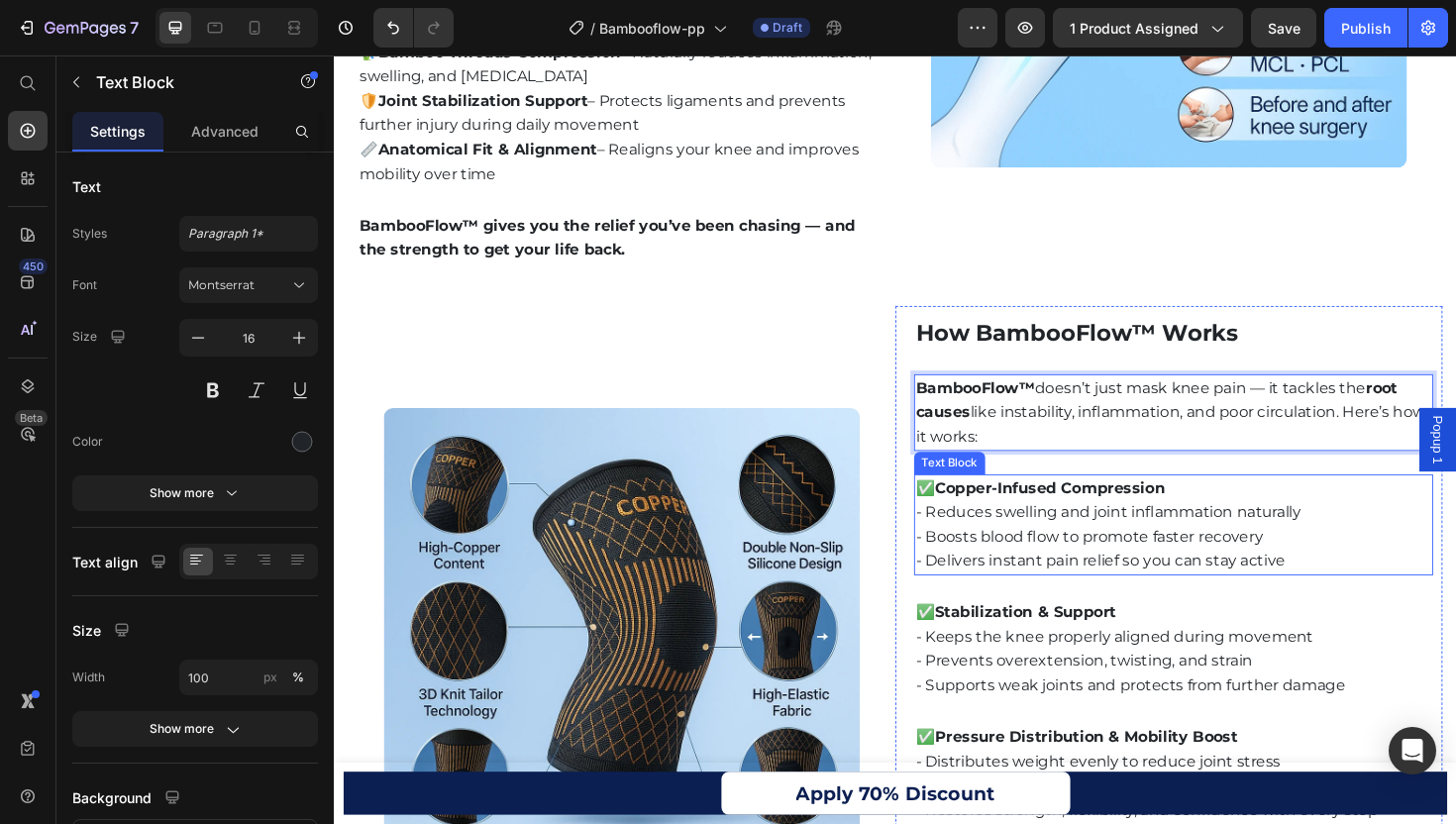click on "Copper-Infused Compression" at bounding box center (1092, 513) 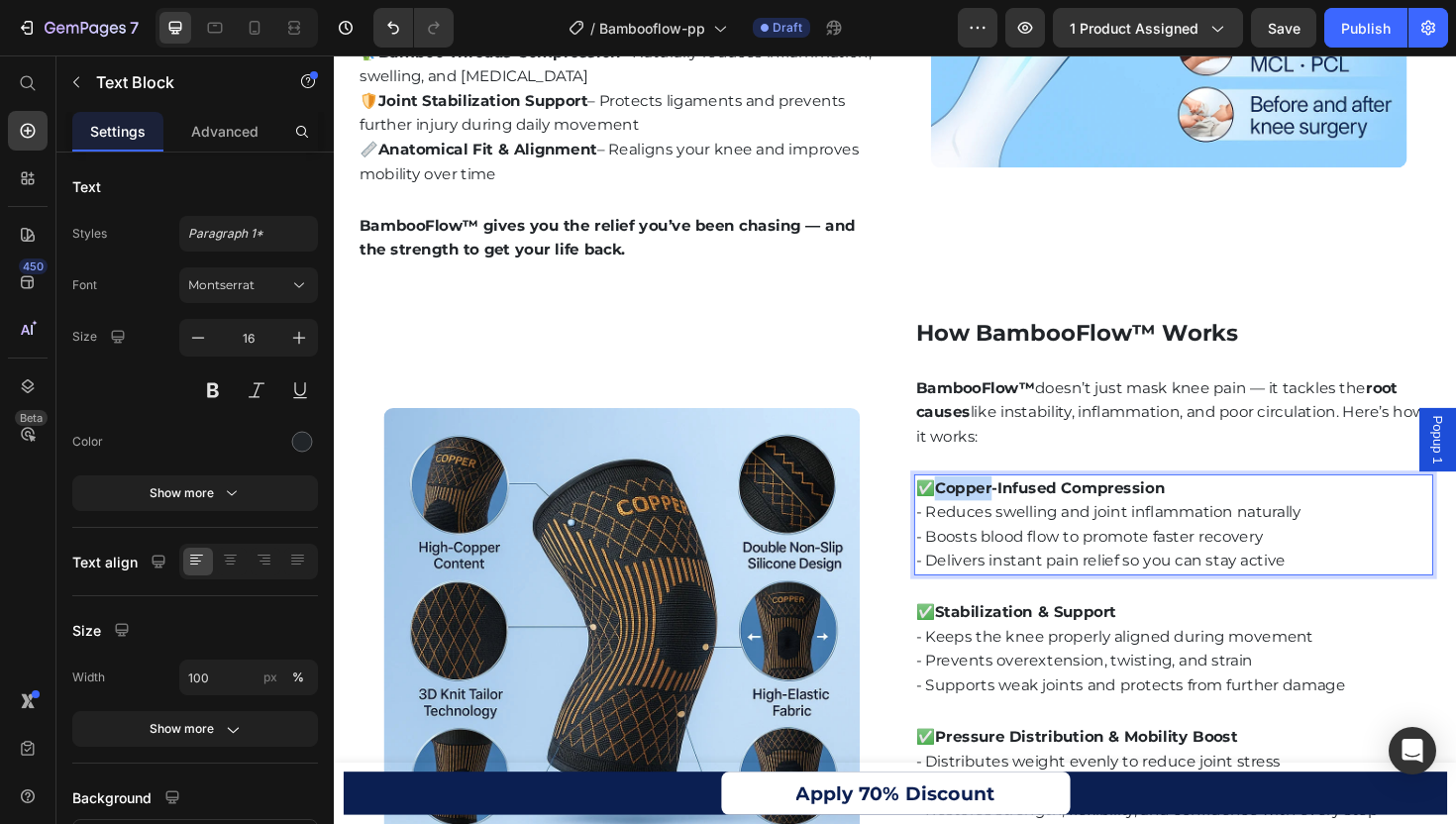 click on "Copper-Infused Compression" at bounding box center [1092, 513] 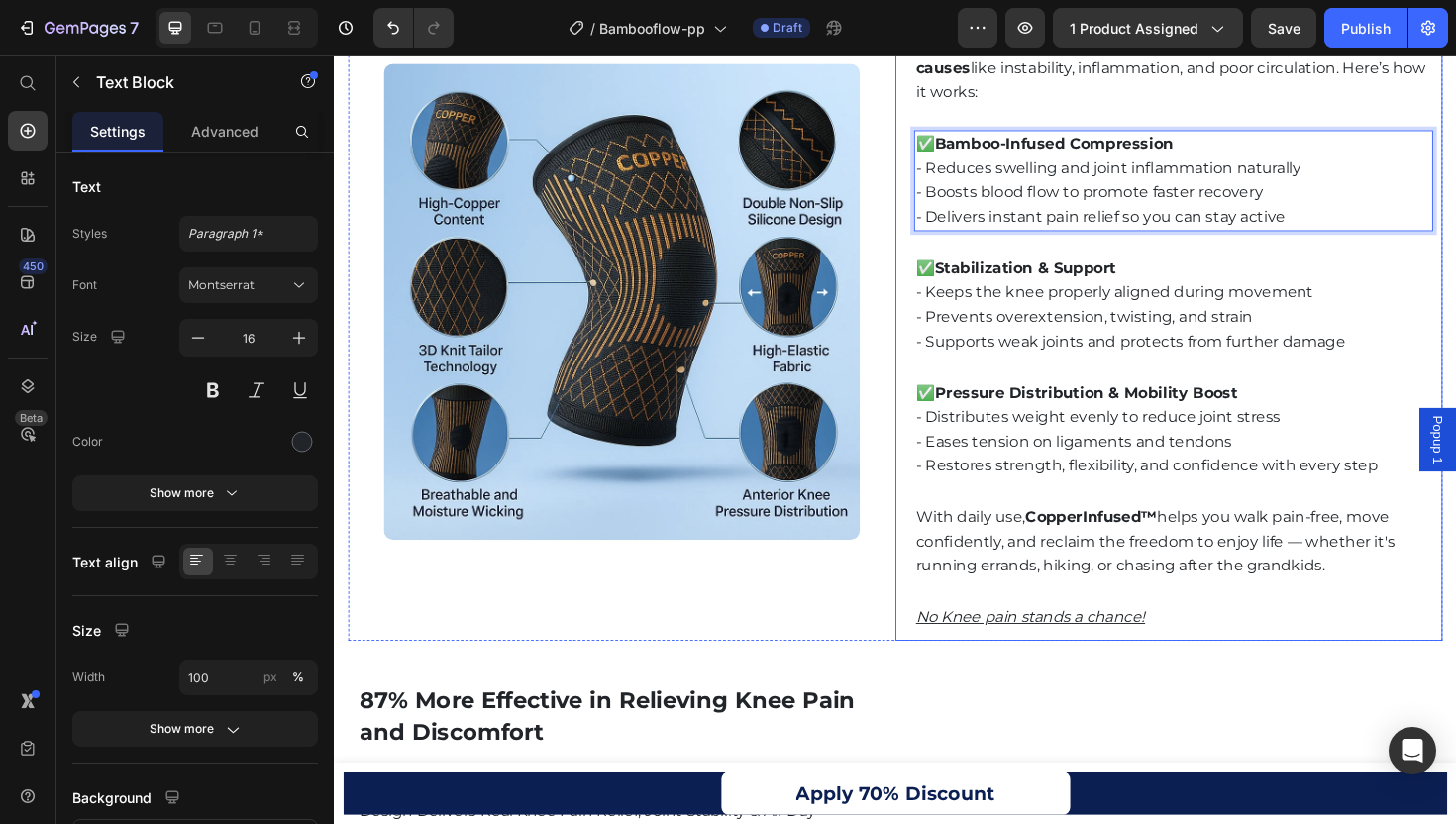 scroll, scrollTop: 3483, scrollLeft: 0, axis: vertical 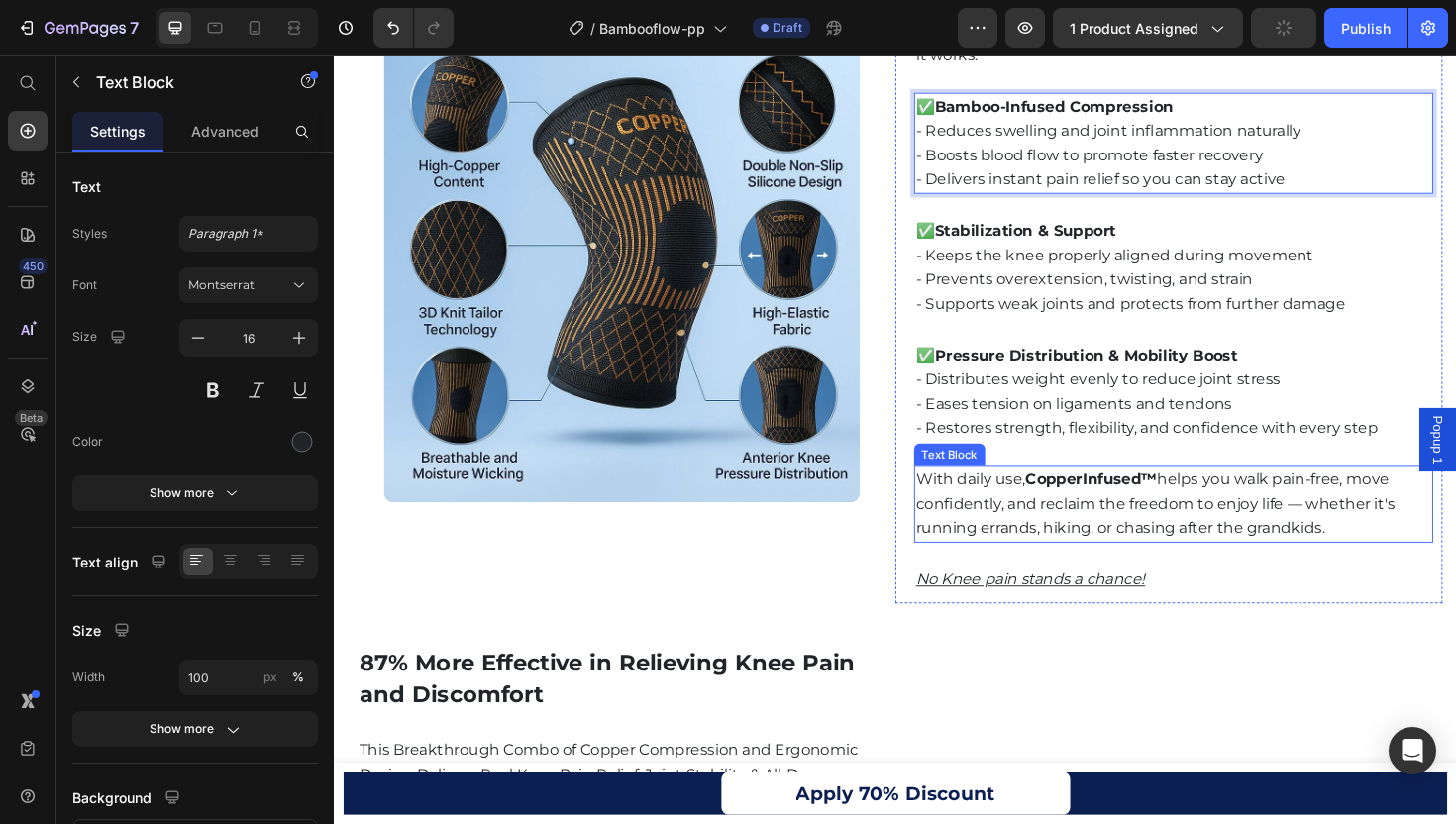 click on "CopperInfused™" at bounding box center (1135, 504) 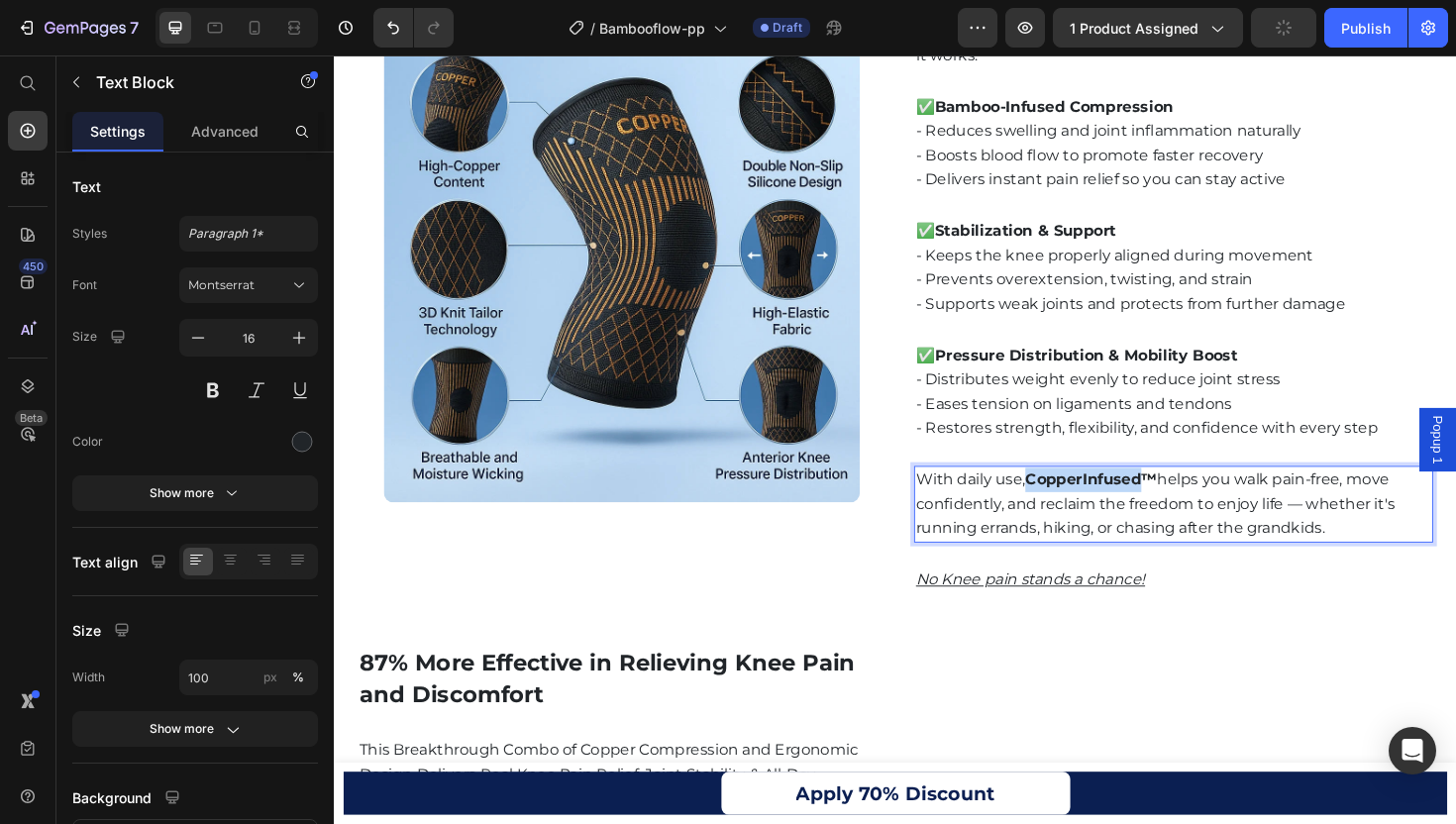 click on "CopperInfused™" at bounding box center (1135, 504) 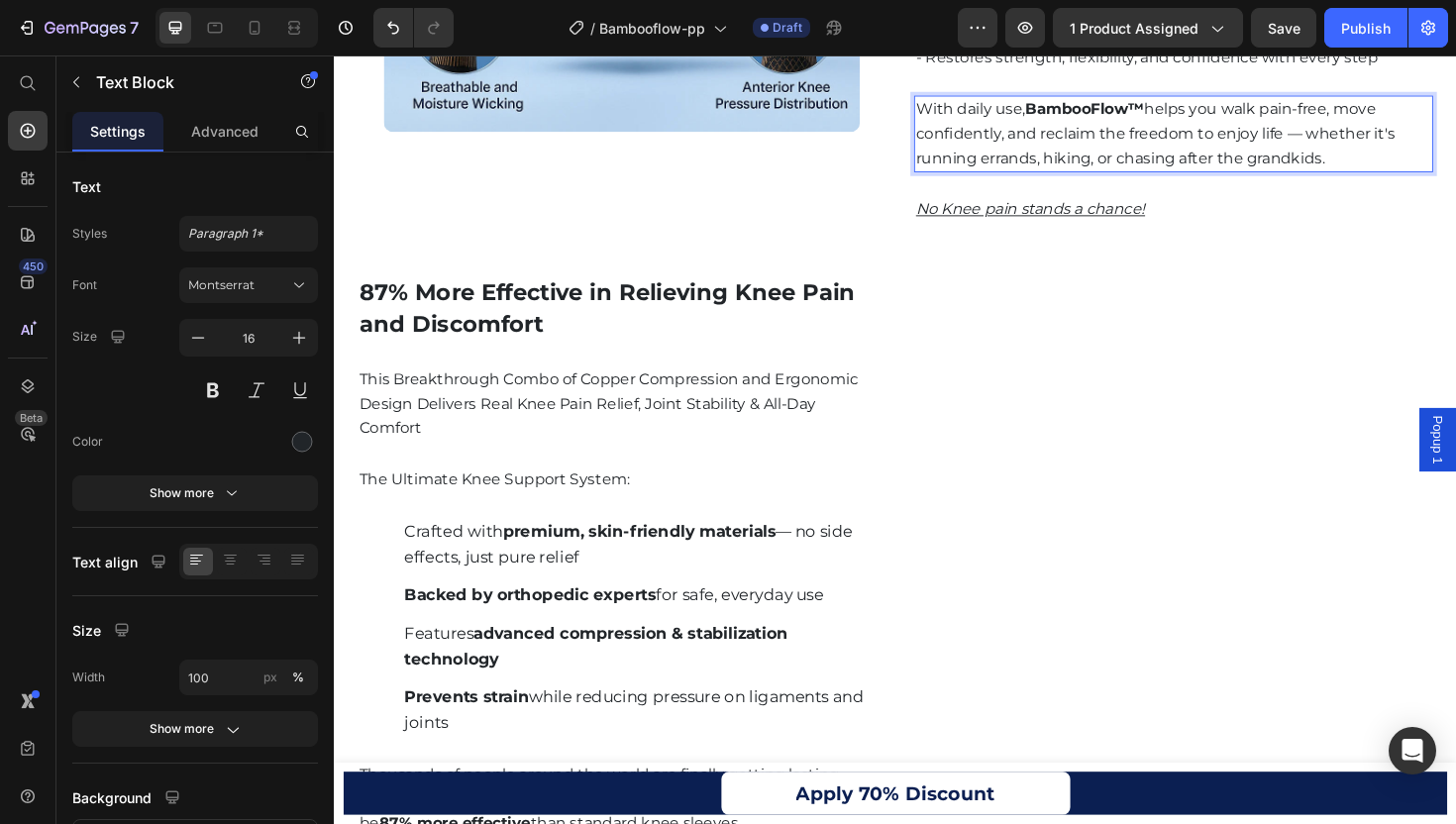 scroll, scrollTop: 3877, scrollLeft: 0, axis: vertical 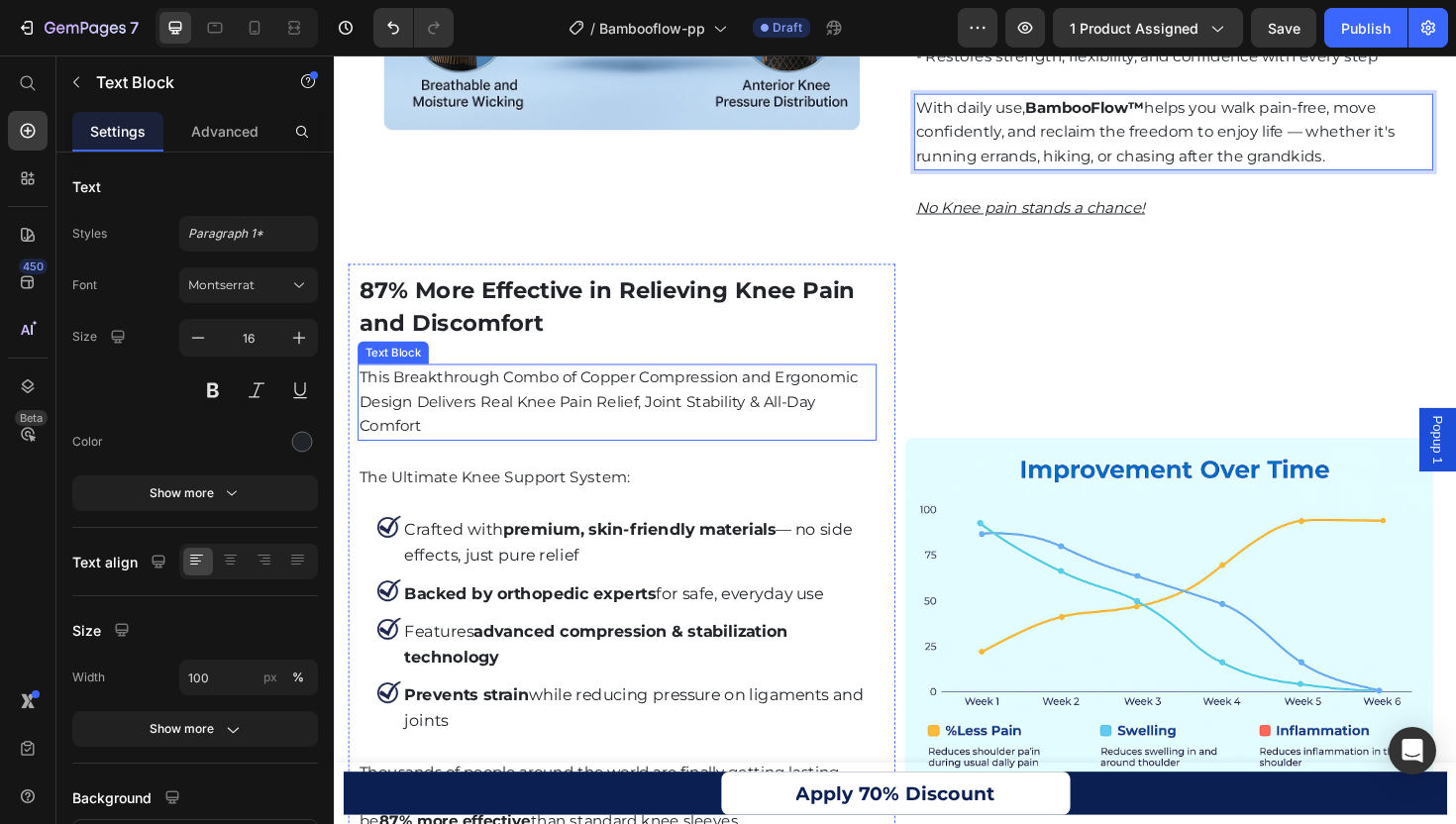 click on "This Breakthrough Combo of Copper Compression and Ergonomic Design Delivers Real Knee Pain Relief, Joint Stability & All-Day Comfort" at bounding box center [633, 423] 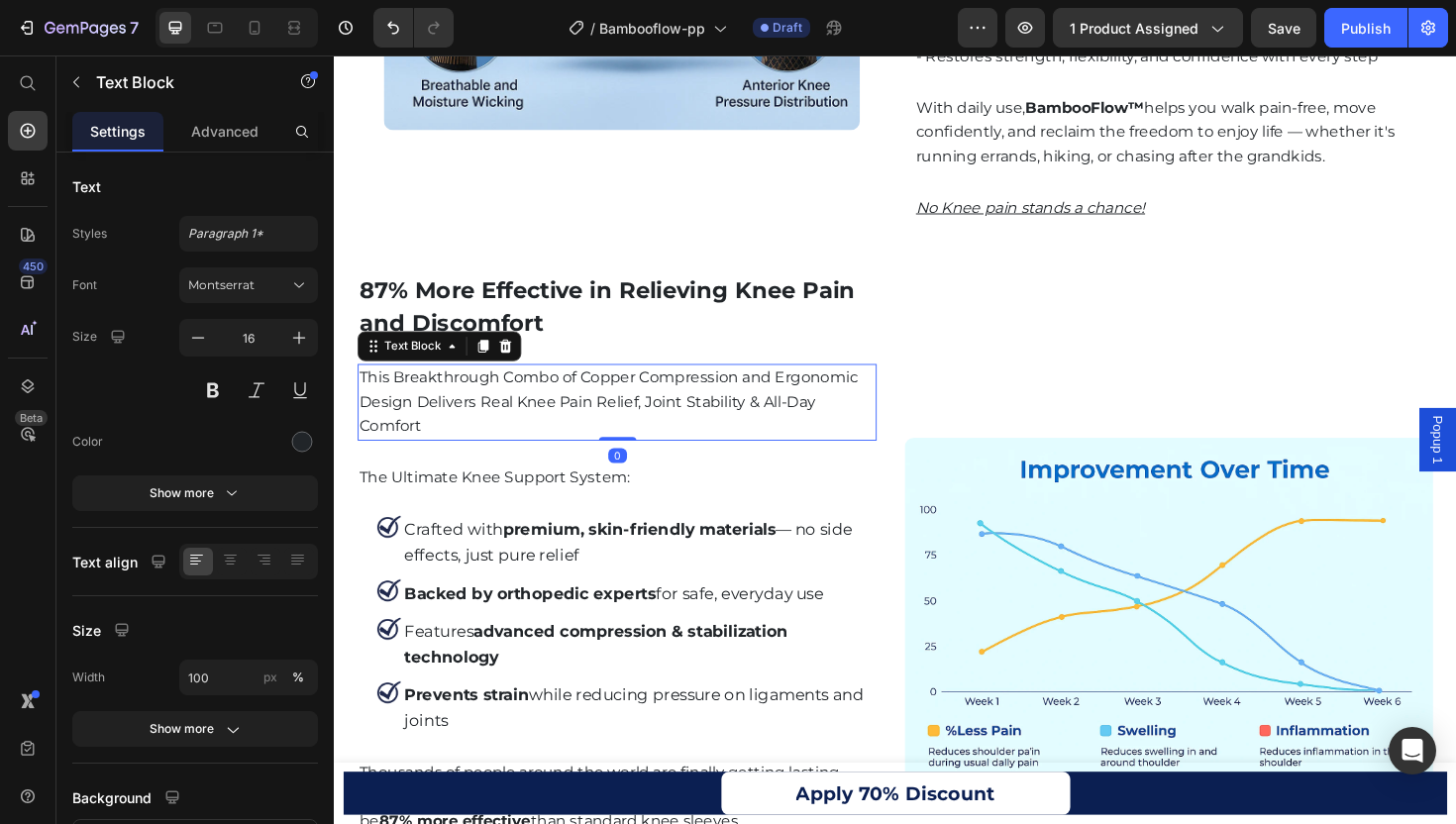 click on "This Breakthrough Combo of Copper Compression and Ergonomic Design Delivers Real Knee Pain Relief, Joint Stability & All-Day Comfort" at bounding box center (633, 423) 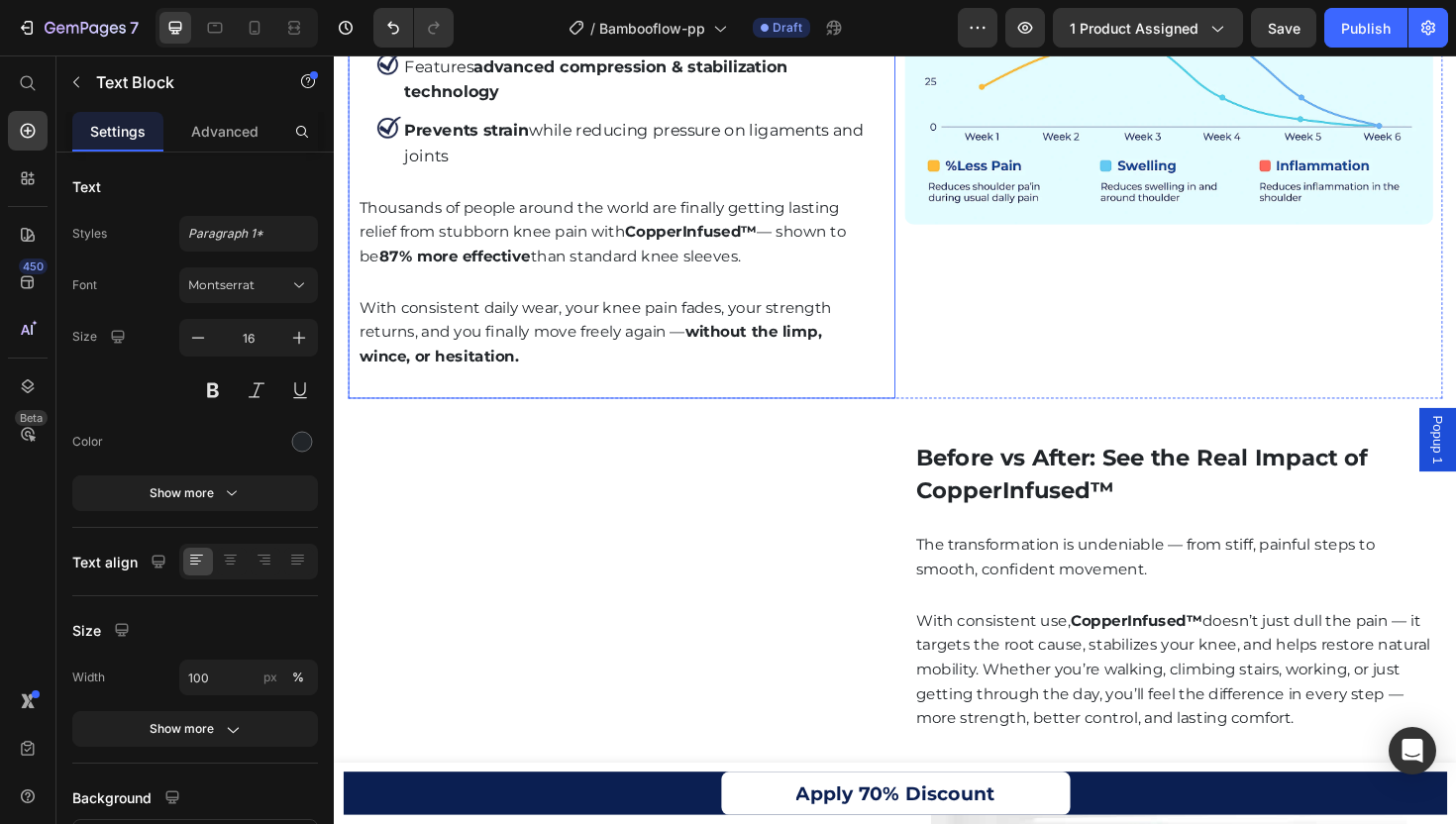 scroll, scrollTop: 4477, scrollLeft: 0, axis: vertical 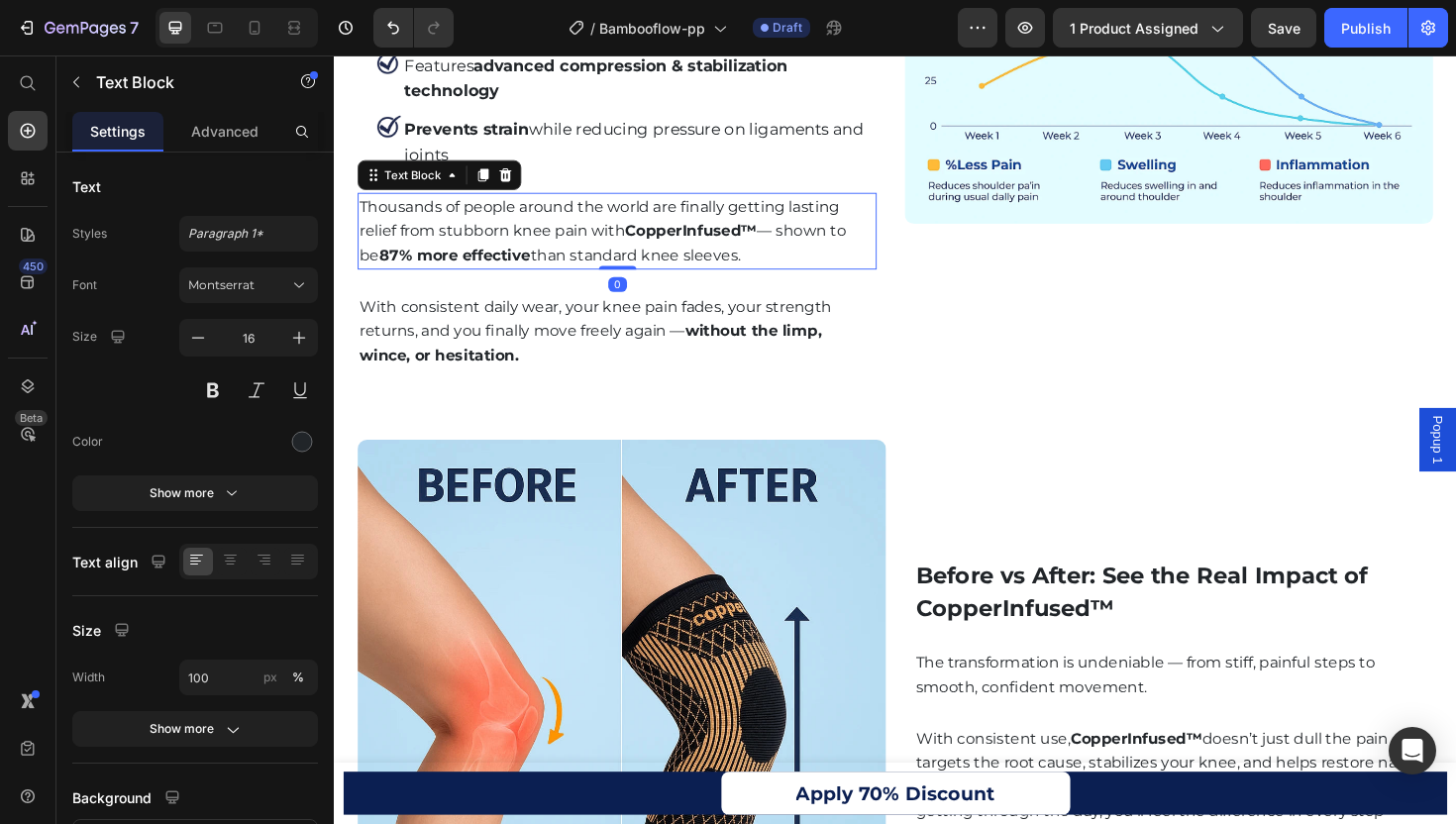 click on "CopperInfused™" at bounding box center [711, 241] 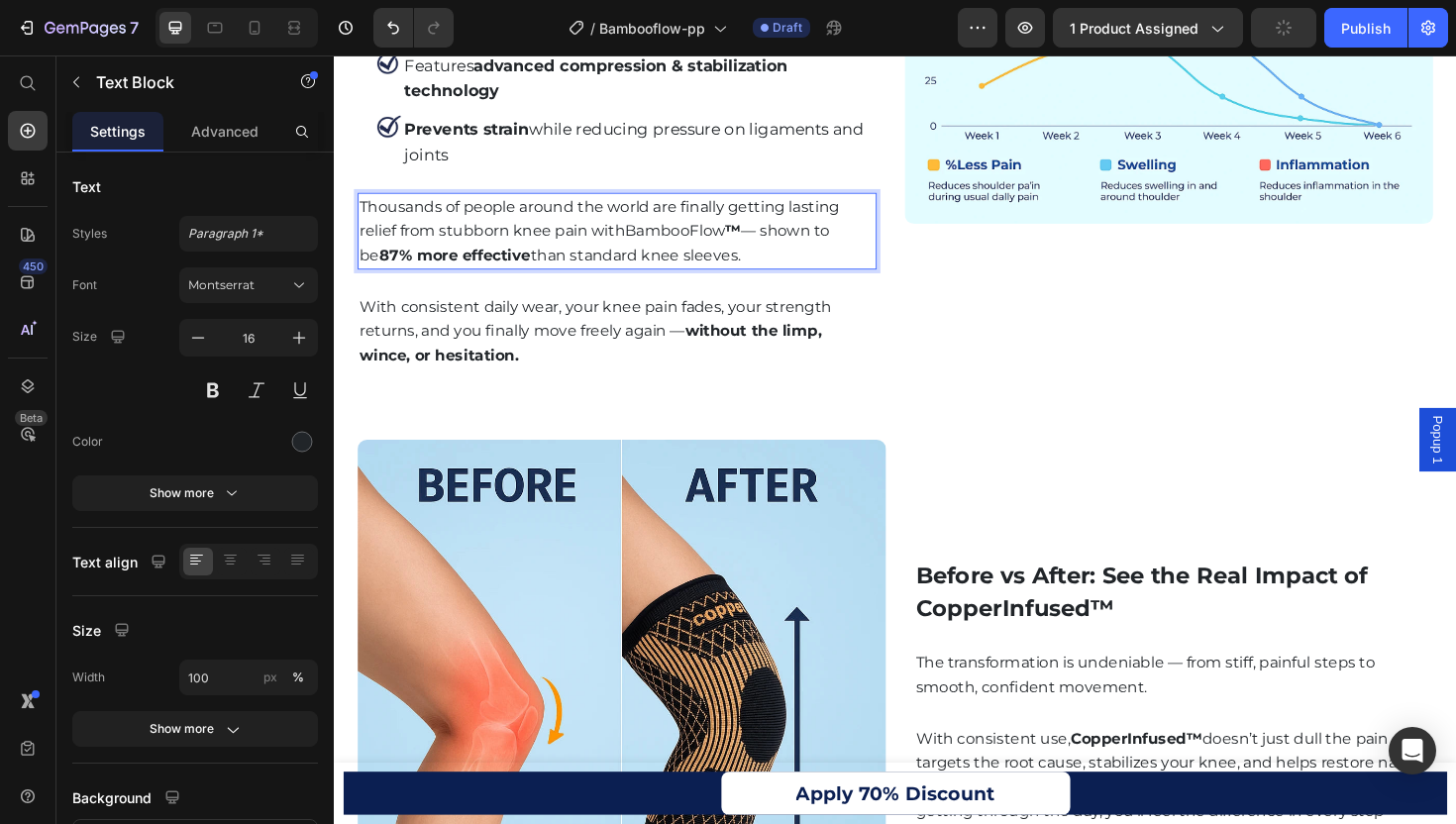 click on "BambooFlow" at bounding box center (694, 241) 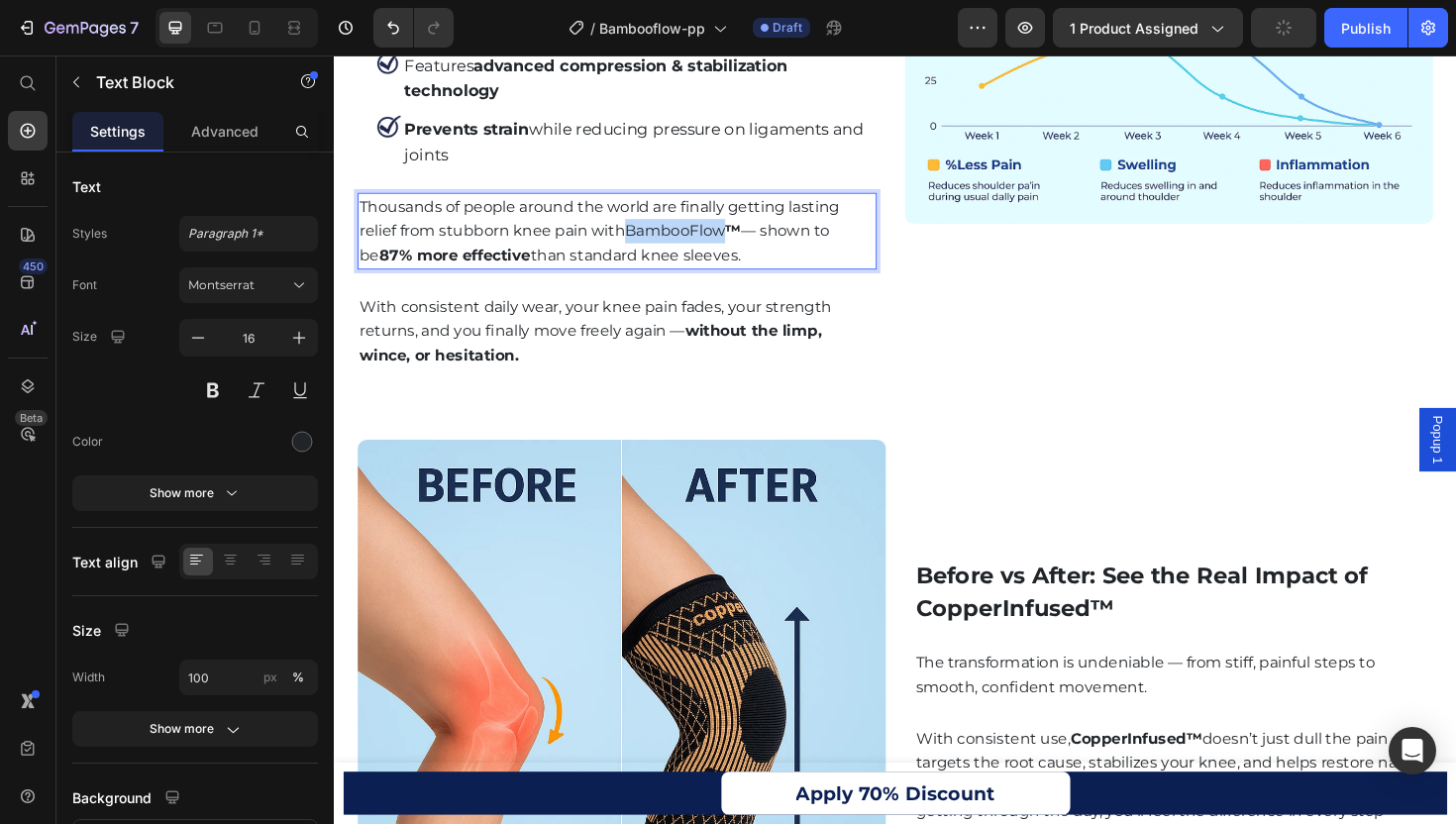 click on "BambooFlow" at bounding box center (694, 241) 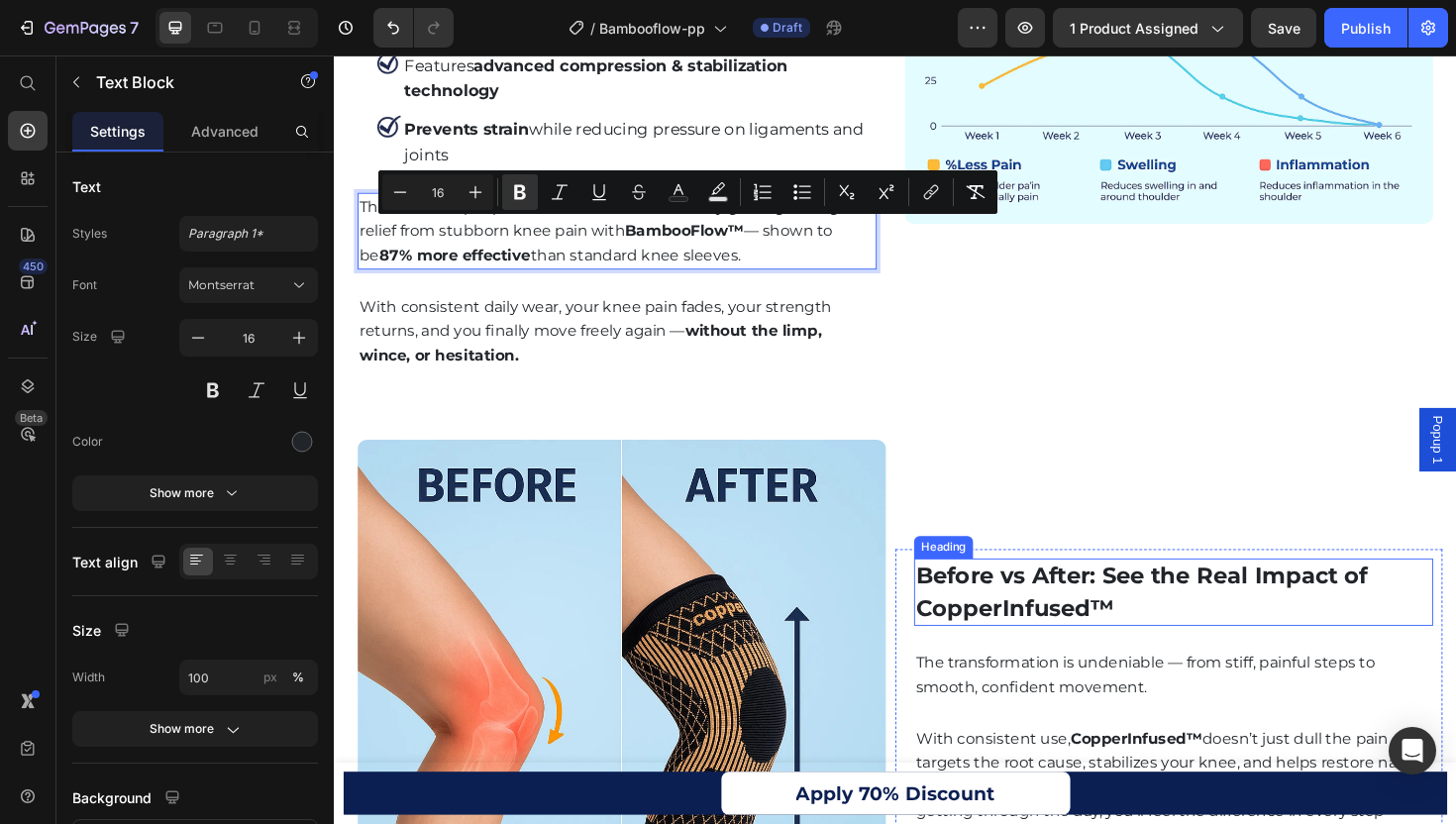 click on "Before vs After: See the Real Impact of CopperInfused™" at bounding box center [1222, 624] 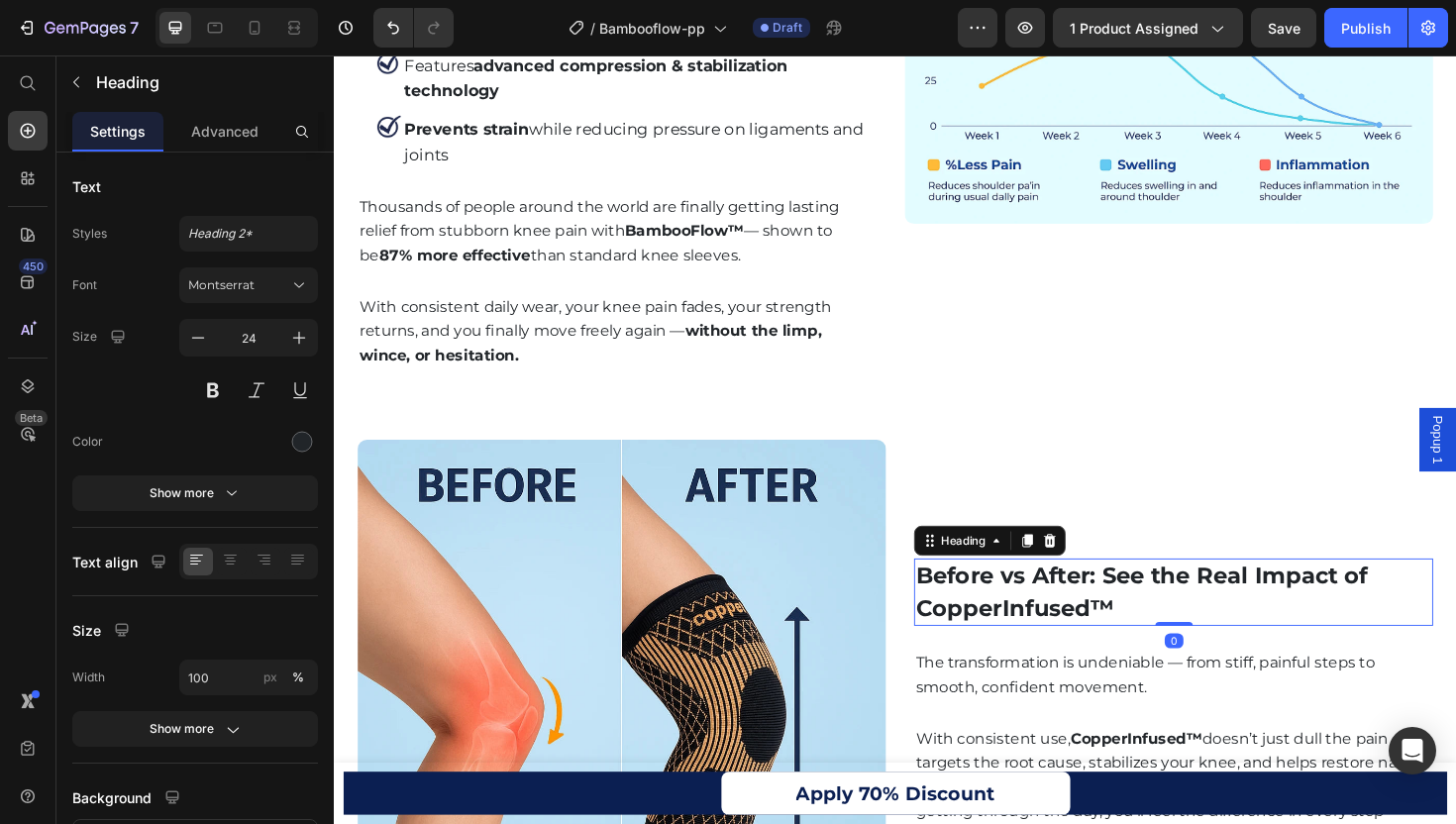 click on "Before vs After: See the Real Impact of CopperInfused™" at bounding box center (1222, 624) 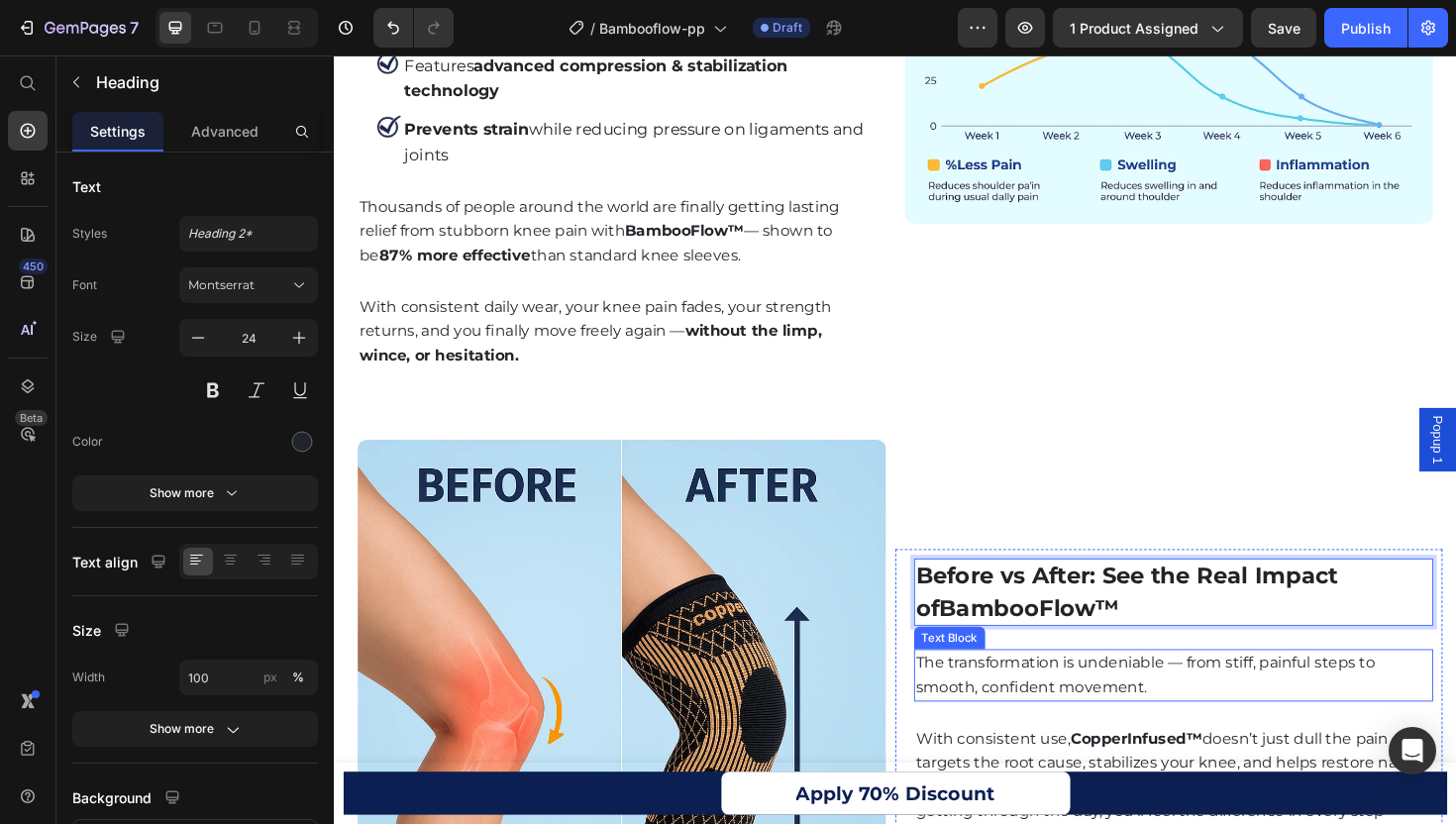 scroll, scrollTop: 4704, scrollLeft: 0, axis: vertical 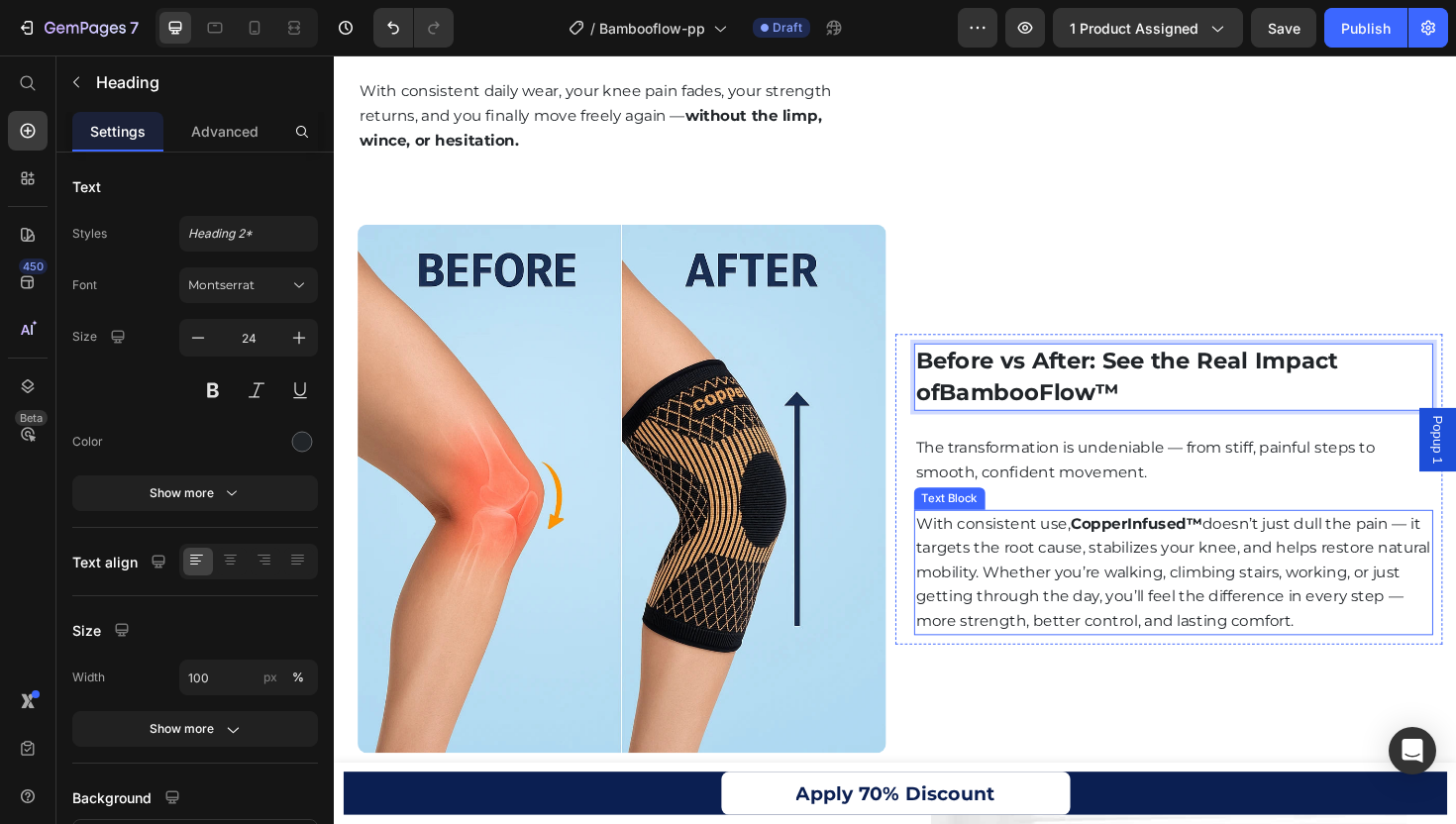 click on "CopperInfused™" at bounding box center (1183, 551) 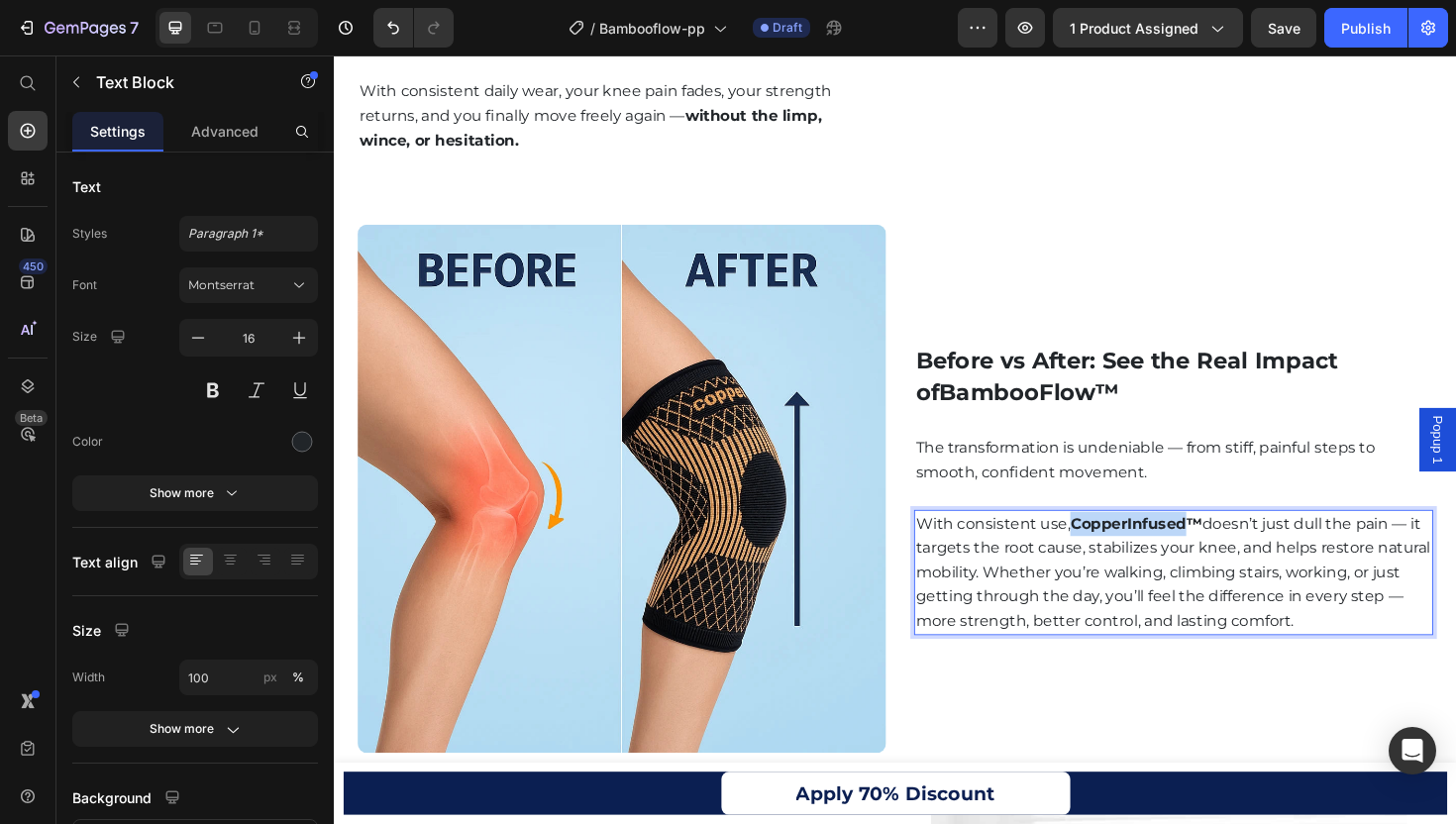 click on "CopperInfused™" at bounding box center (1183, 551) 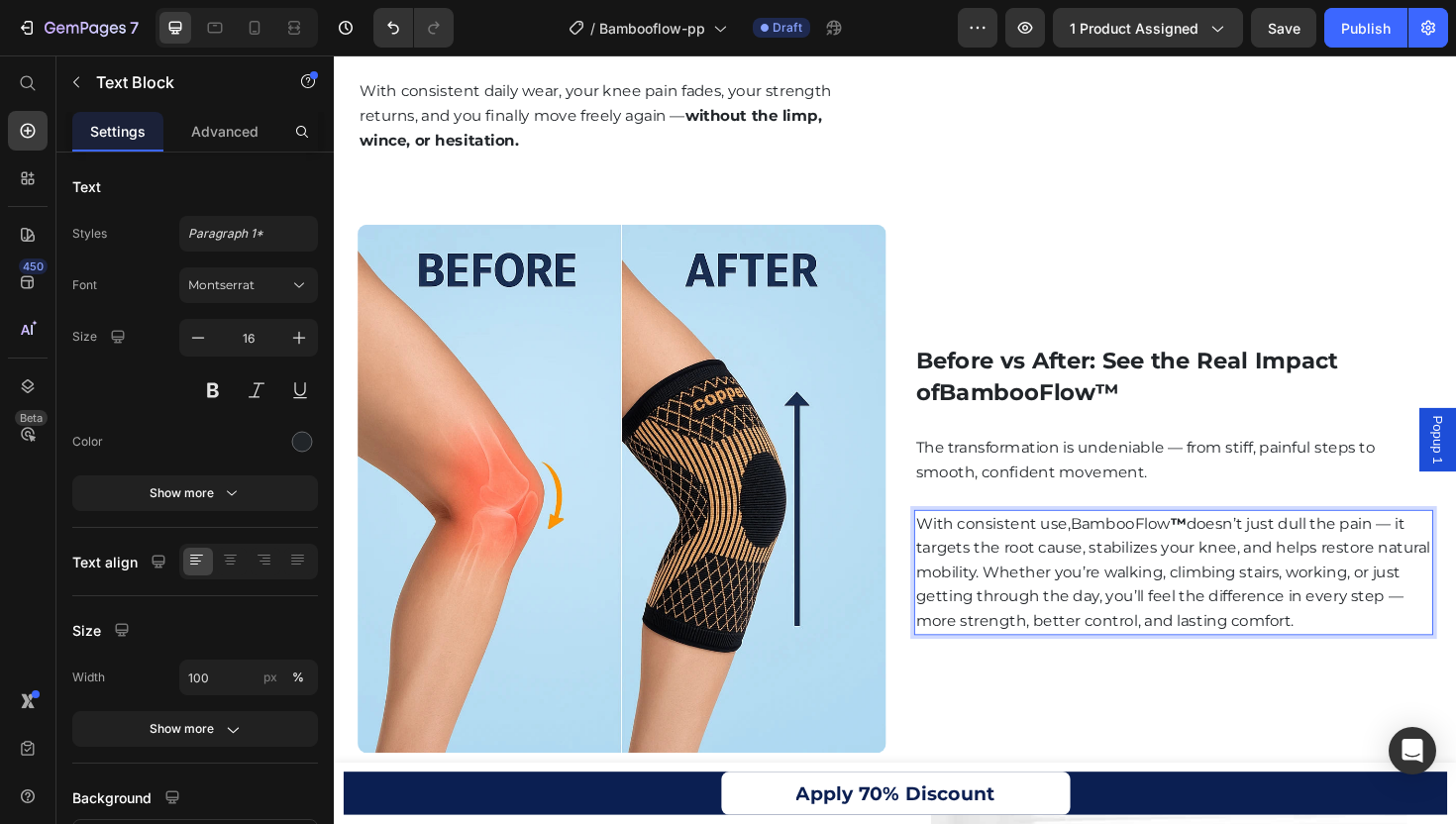 click on "BambooFlow" at bounding box center [1166, 551] 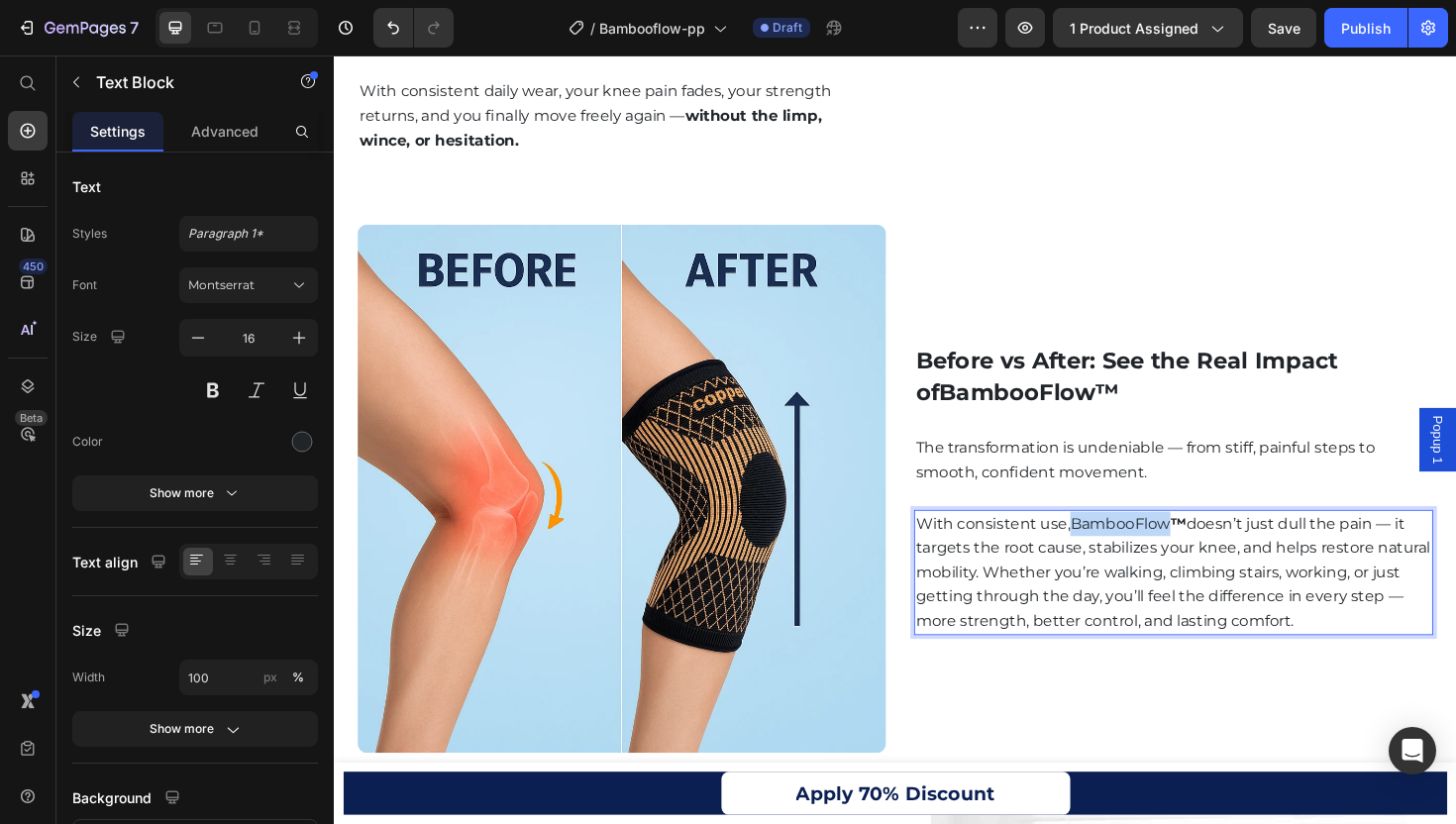 click on "BambooFlow" at bounding box center [1166, 551] 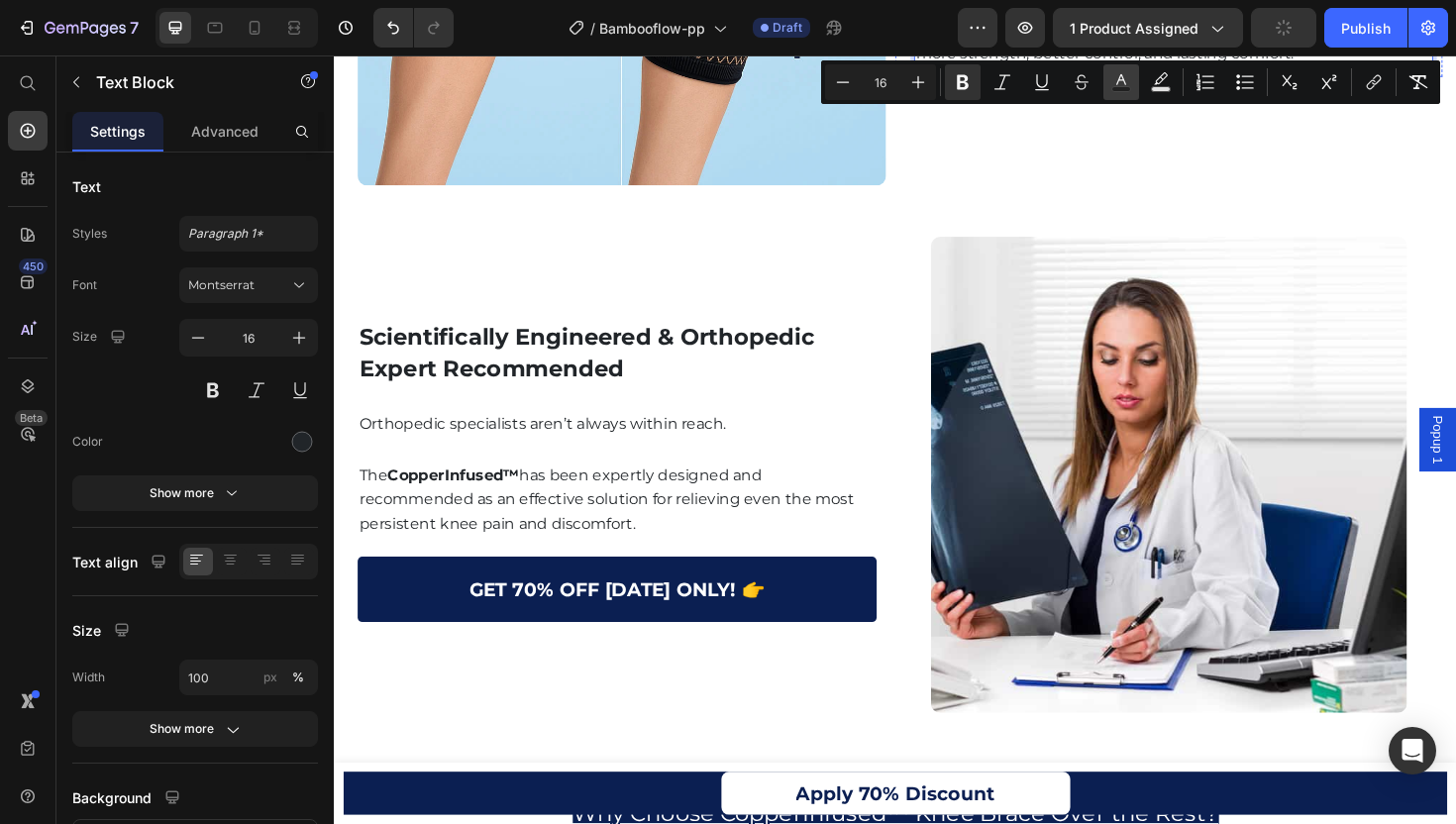 scroll, scrollTop: 5323, scrollLeft: 0, axis: vertical 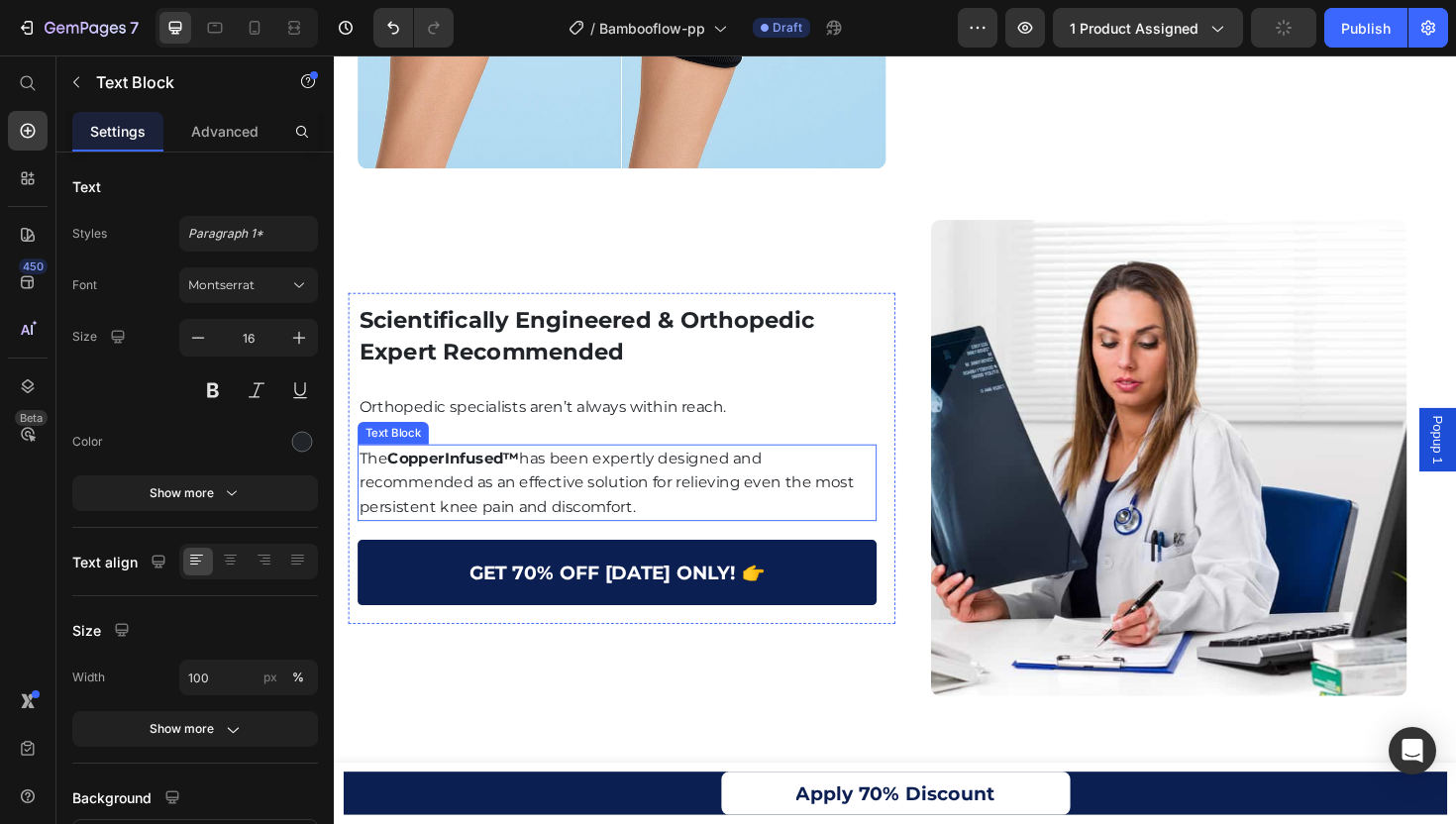 click on "CopperInfused™" at bounding box center (460, 481) 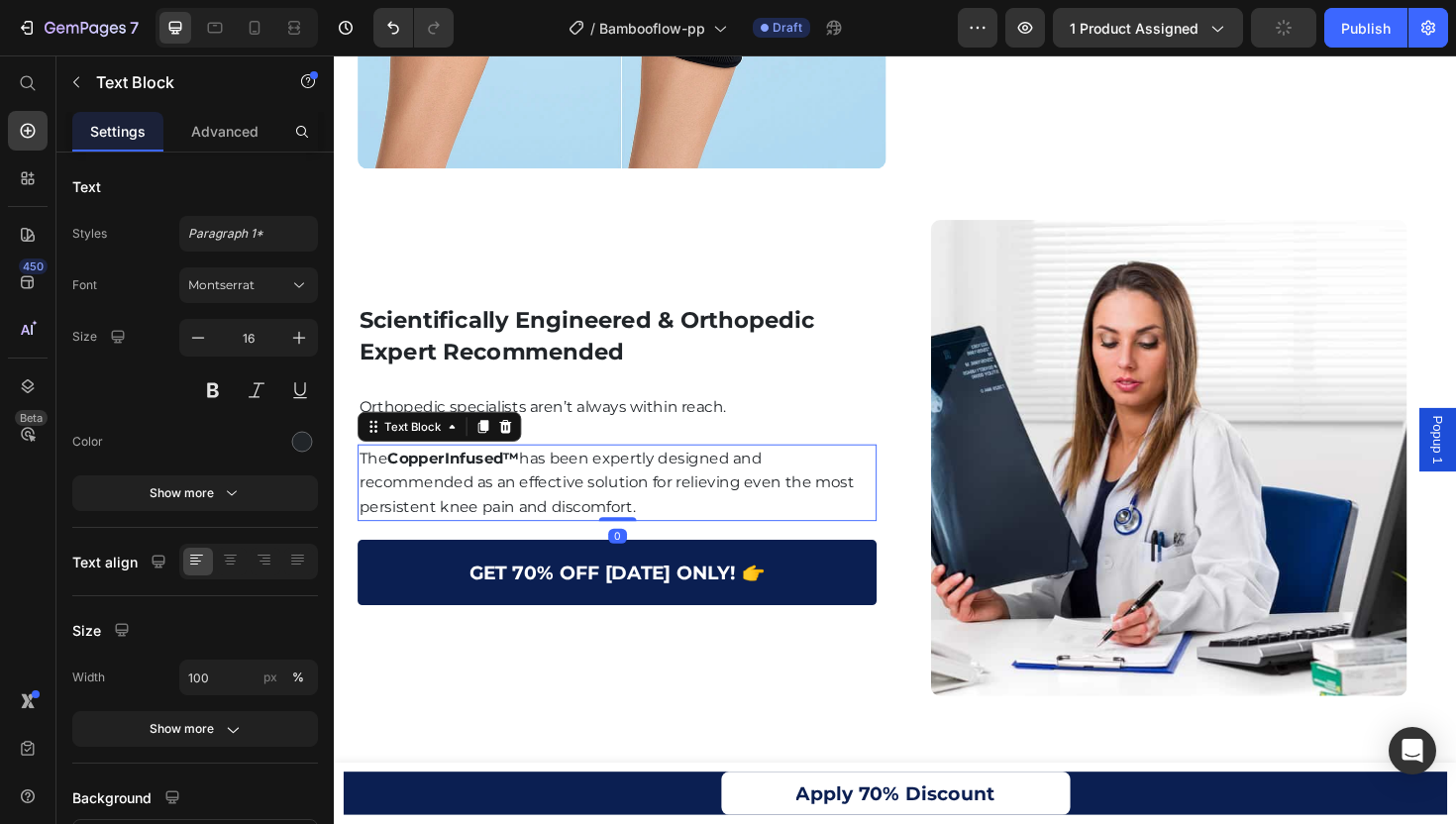 click on "CopperInfused™" at bounding box center (460, 481) 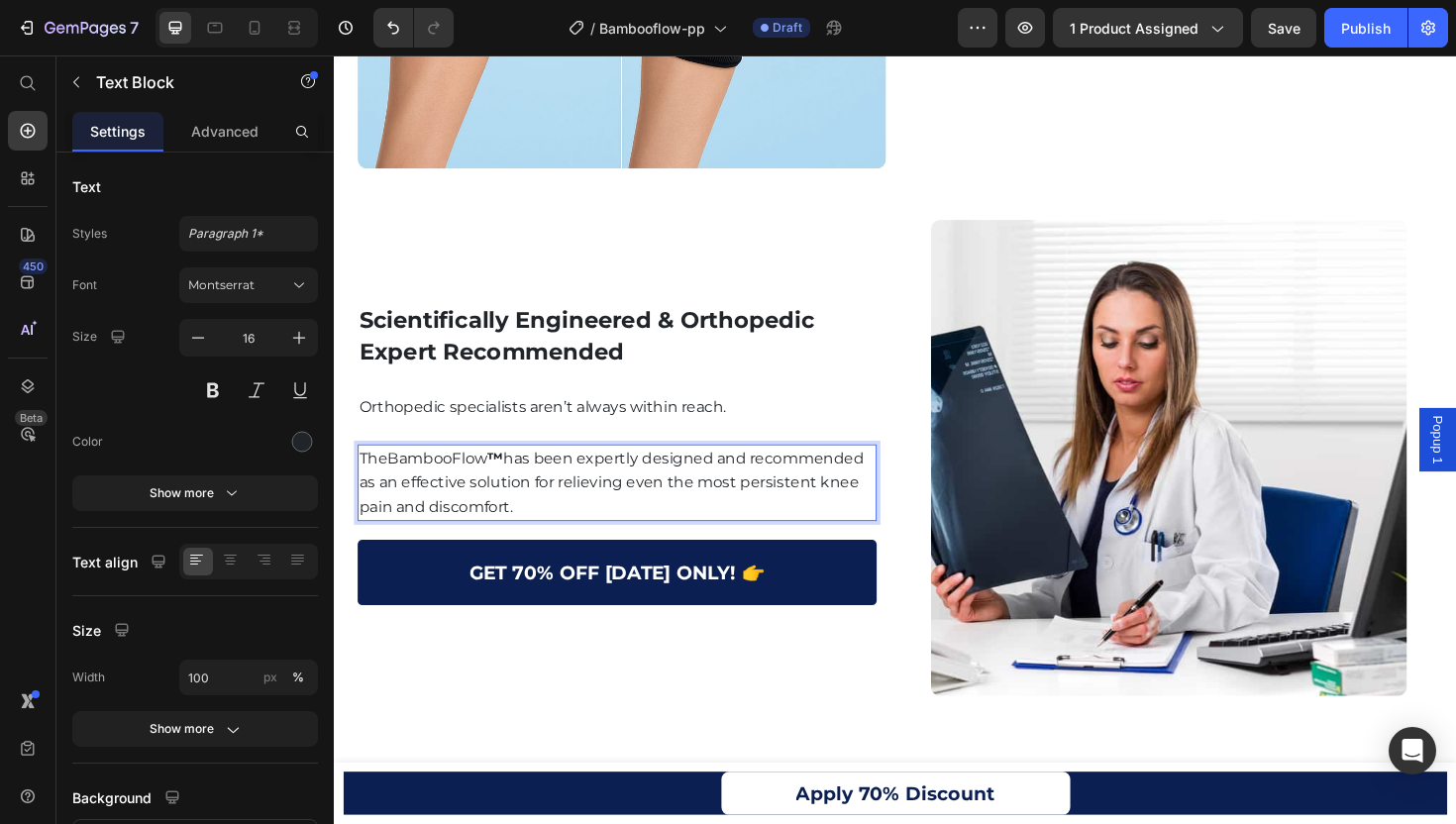 click on "BambooFlow" at bounding box center (443, 481) 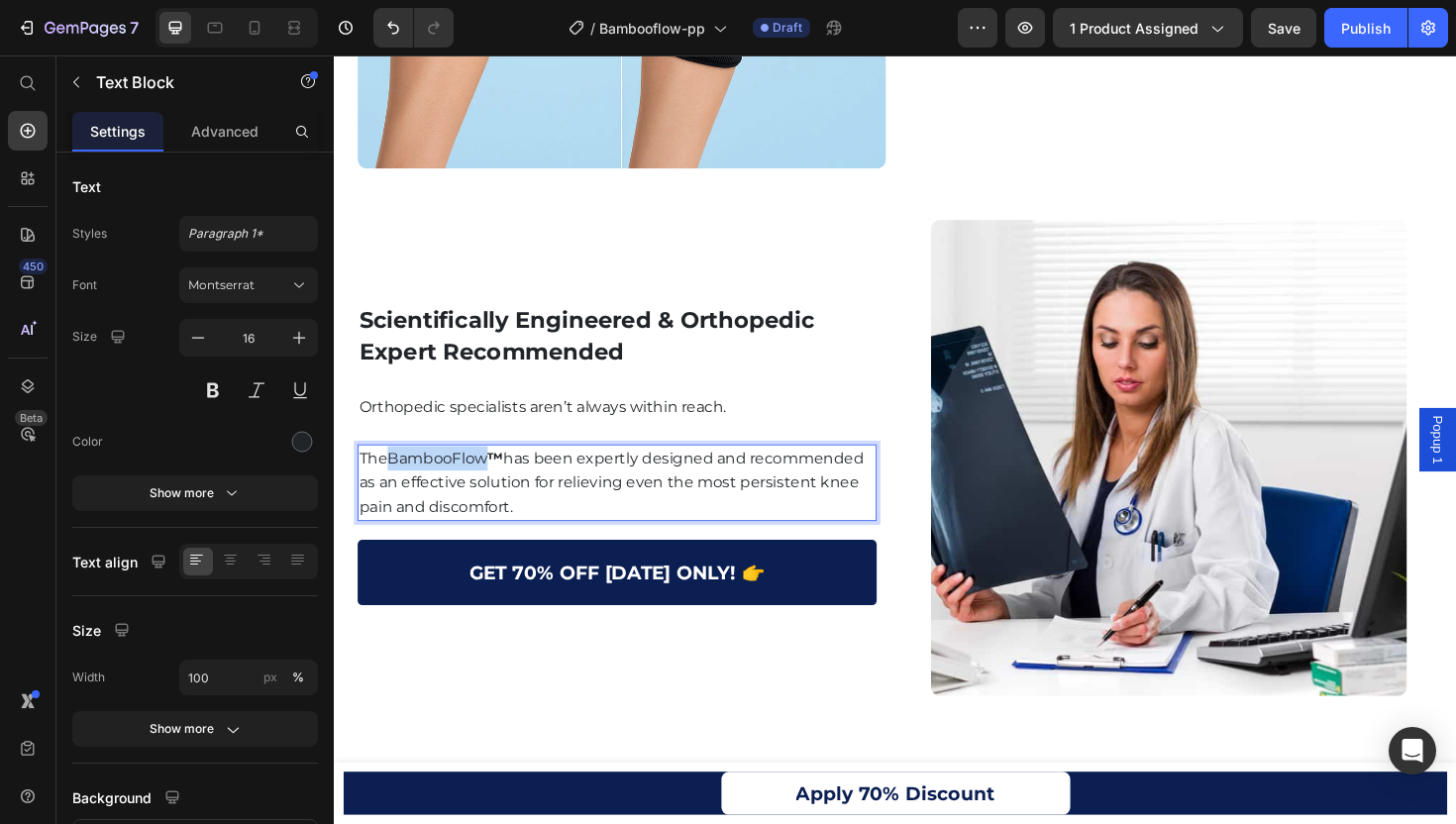 click on "BambooFlow" at bounding box center (443, 481) 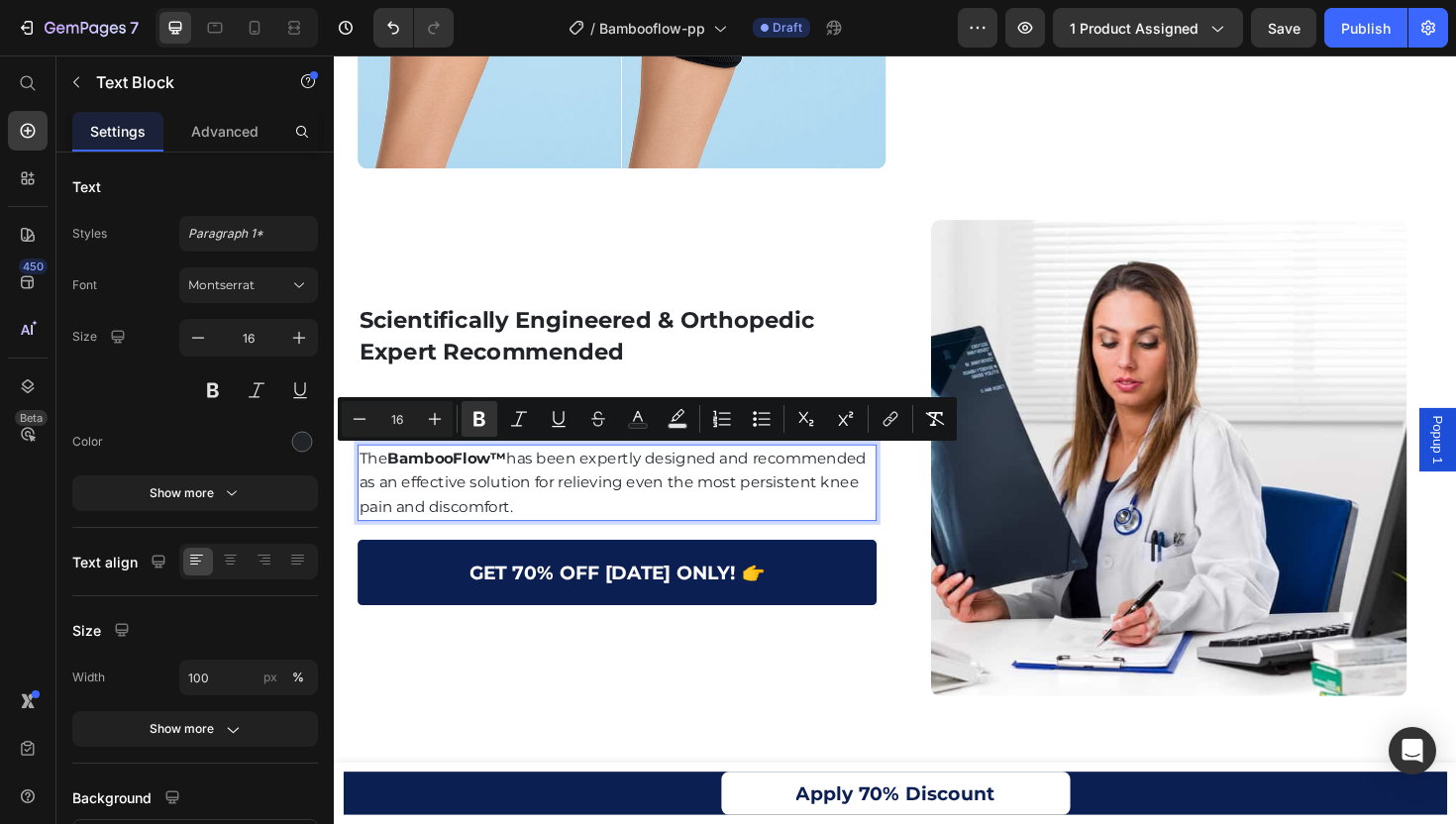 click on "The  BambooFlow ™  has been expertly designed and recommended as an effective solution for relieving even the most persistent knee pain and discomfort." at bounding box center (633, 508) 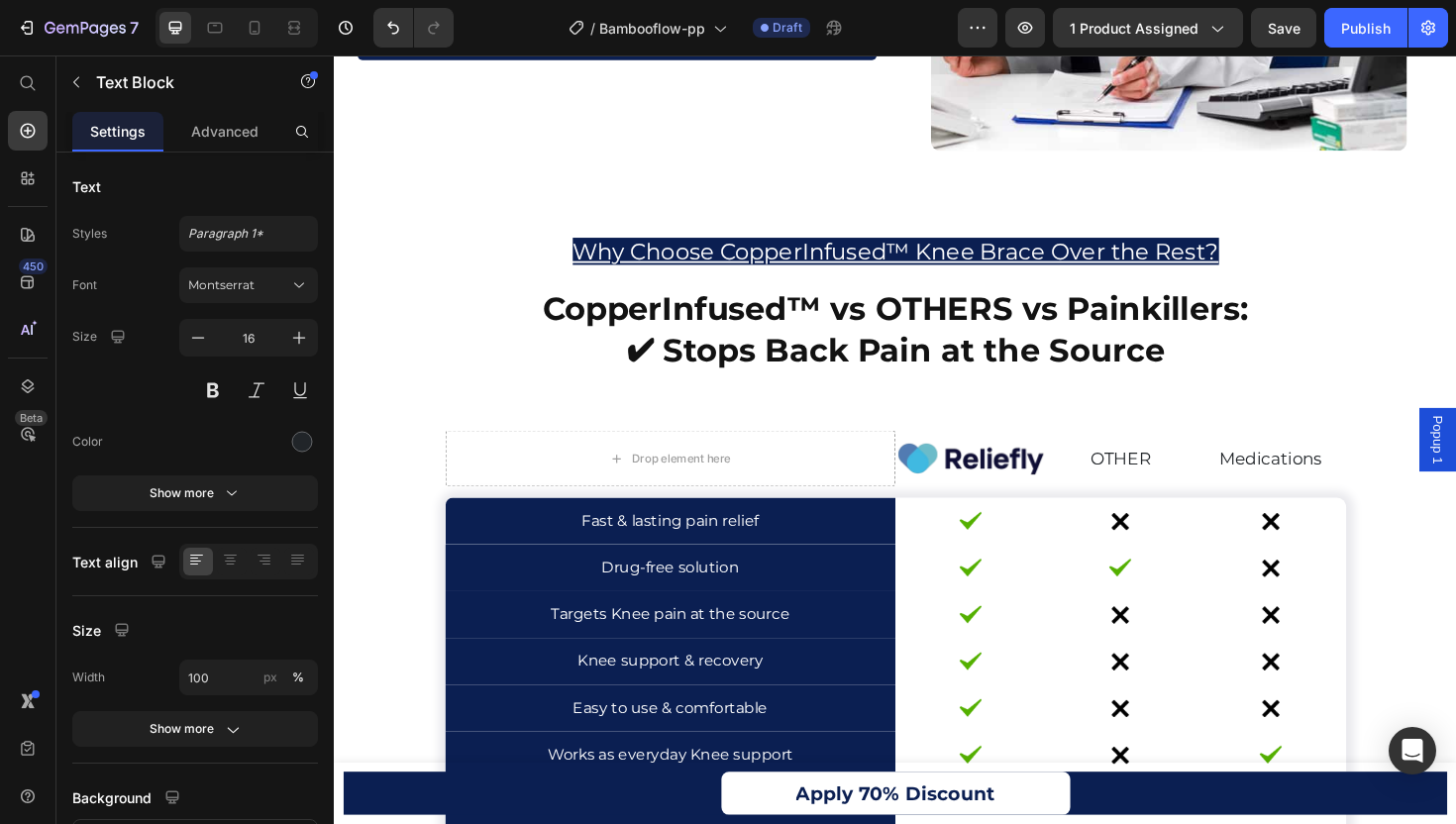 scroll, scrollTop: 5922, scrollLeft: 0, axis: vertical 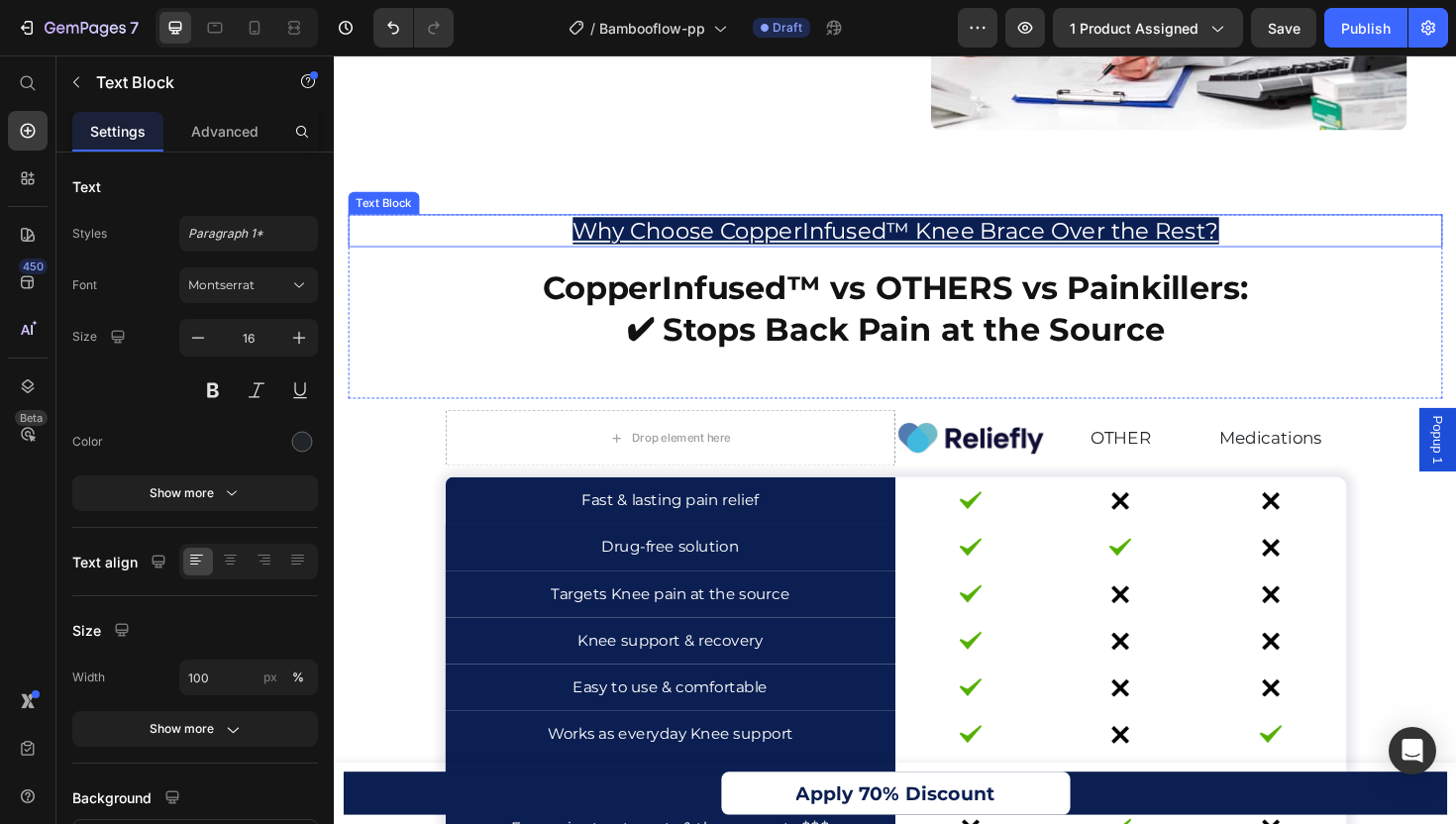 click on "Why Choose CopperInfused™ Knee Brace Over the Rest?" at bounding box center (928, 241) 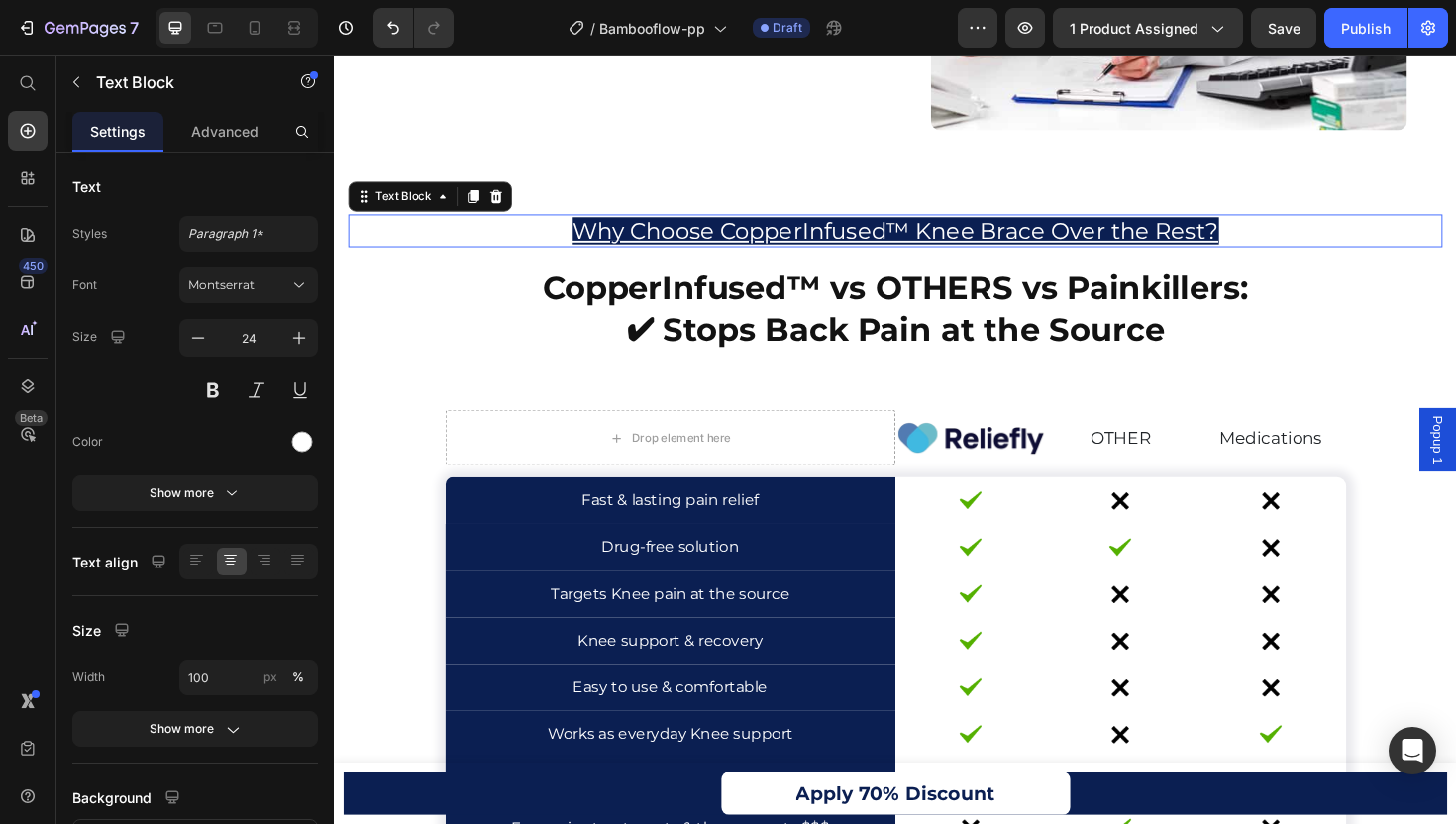 click on "Why Choose CopperInfused™ Knee Brace Over the Rest?" at bounding box center [928, 241] 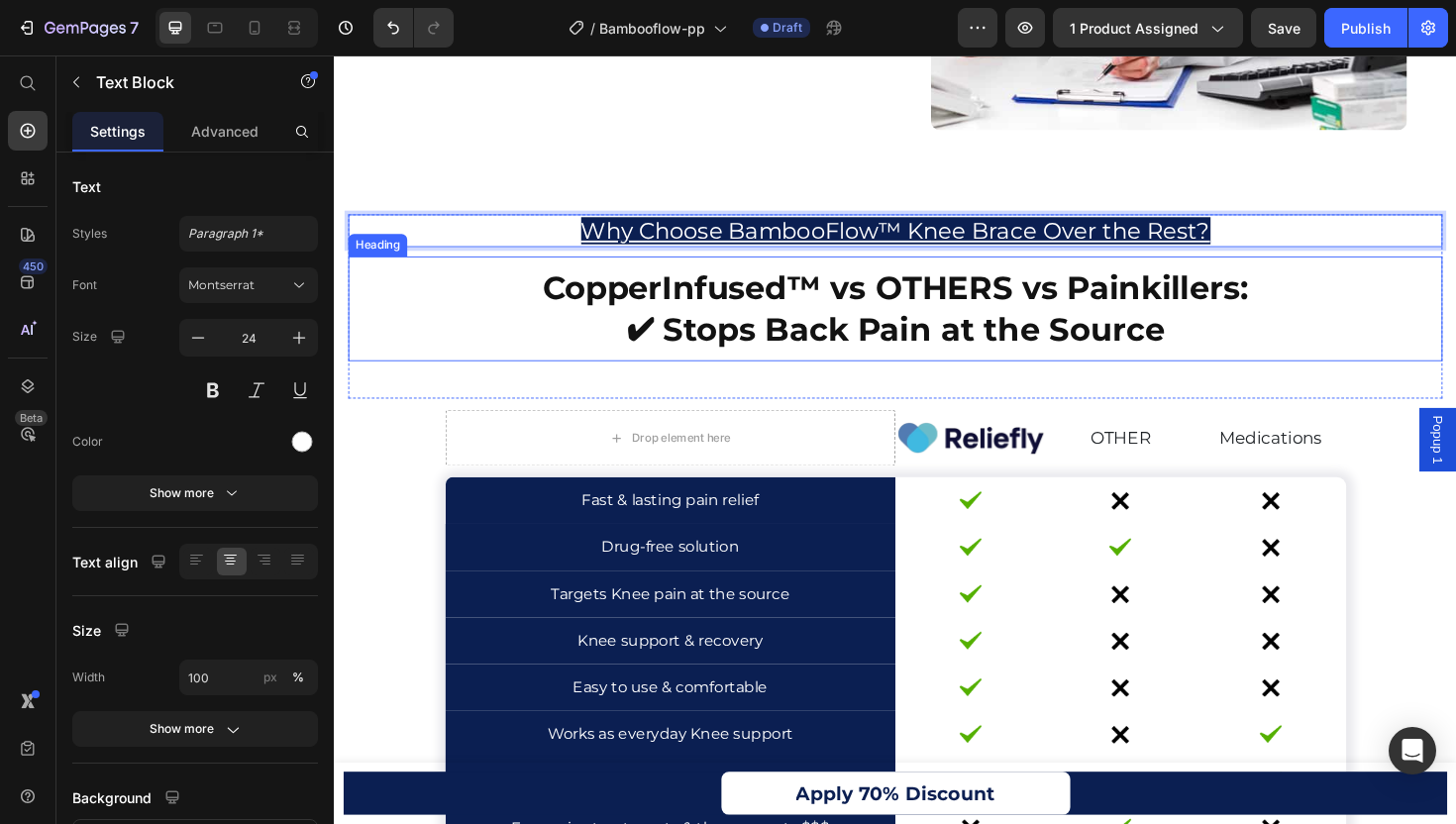 click on "CopperInfused™ vs OTHERS vs Painkillers:   ✔ Stops Back Pain at the Source" at bounding box center [928, 324] 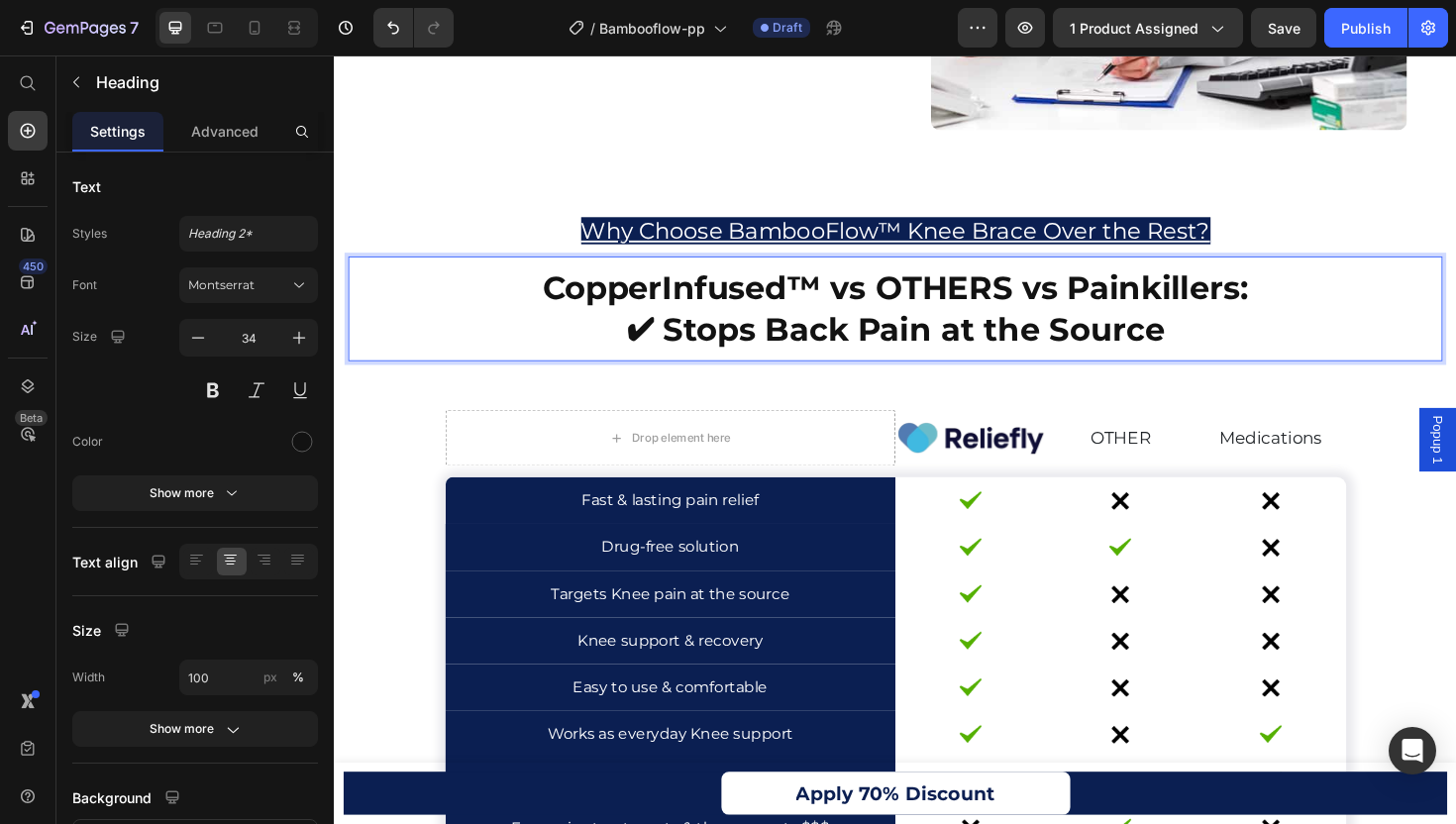 click on "CopperInfused™ vs OTHERS vs Painkillers:   ✔ Stops Back Pain at the Source" at bounding box center [928, 324] 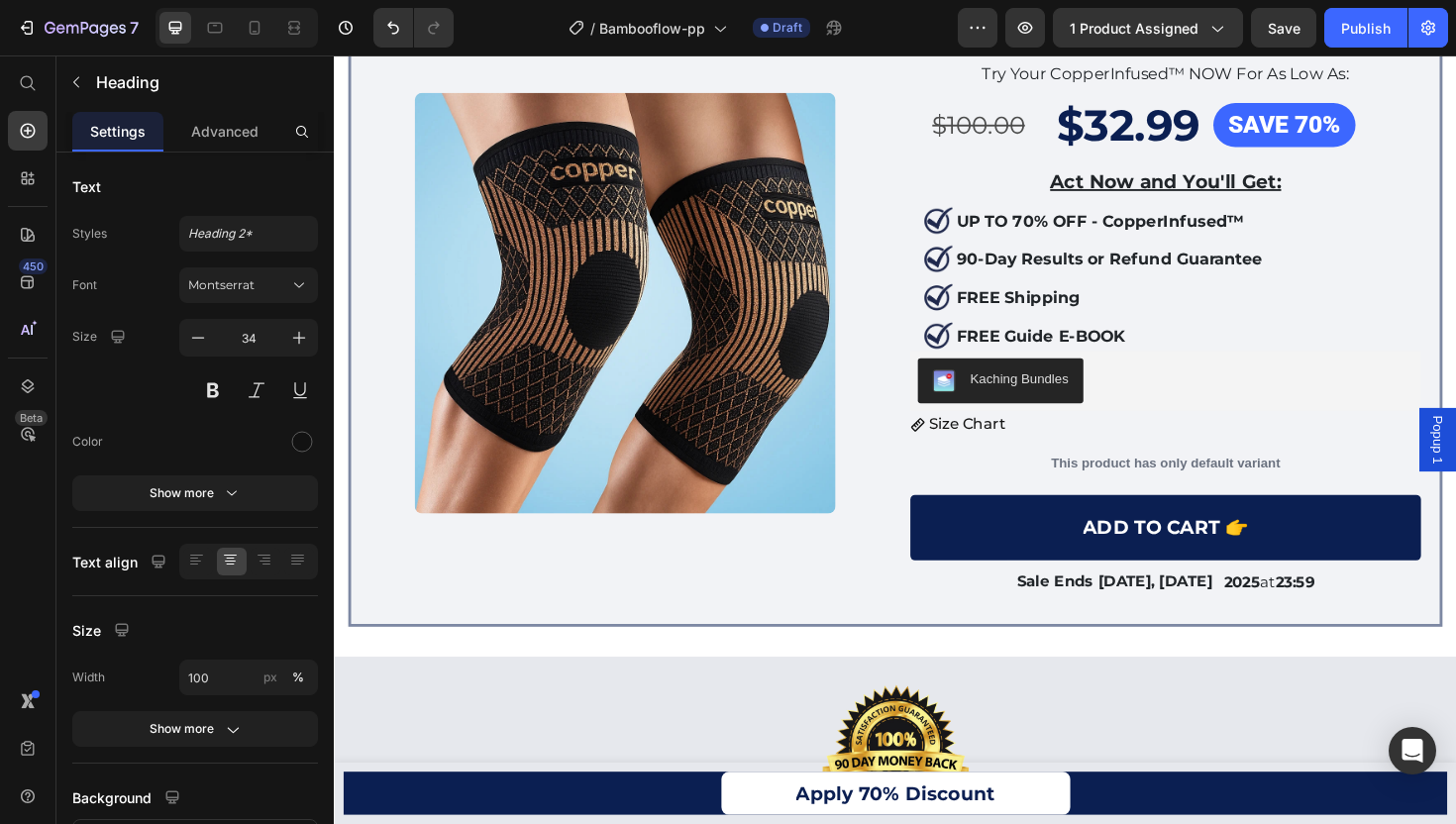 scroll, scrollTop: 7380, scrollLeft: 0, axis: vertical 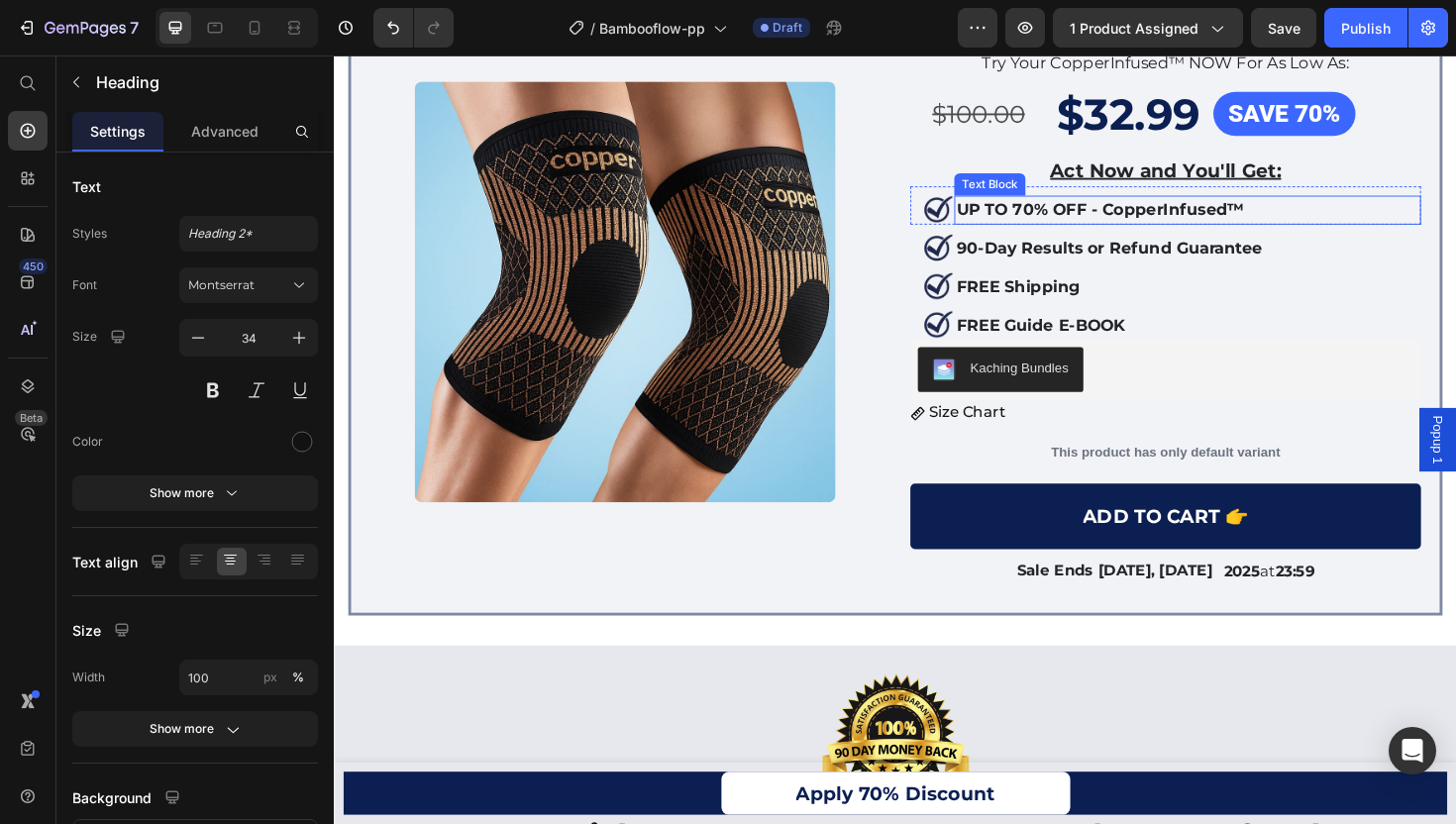 click on "UP TO 70% OFF - CopperInfused™" at bounding box center [1145, 219] 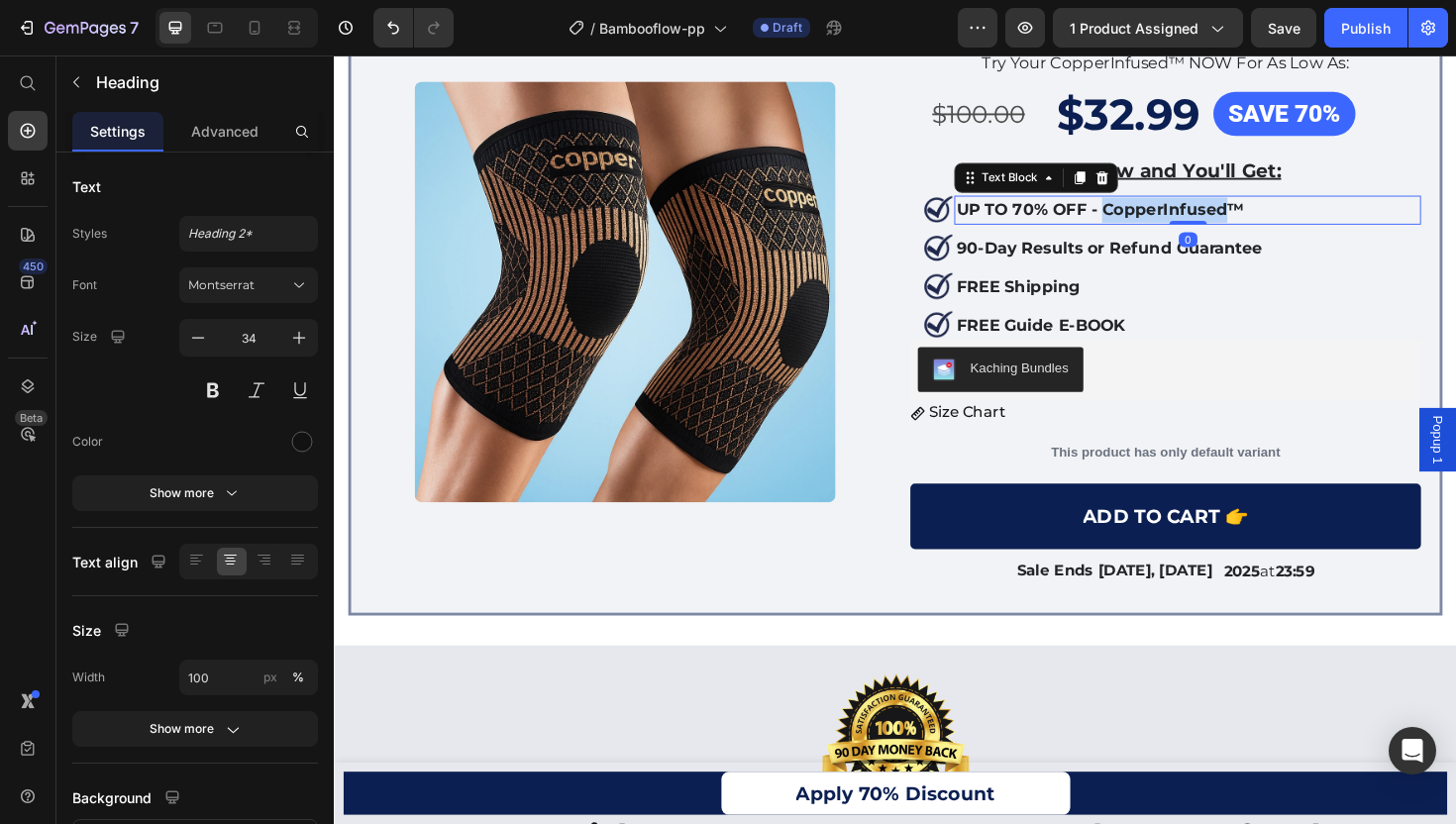 click on "UP TO 70% OFF - CopperInfused™" at bounding box center [1145, 219] 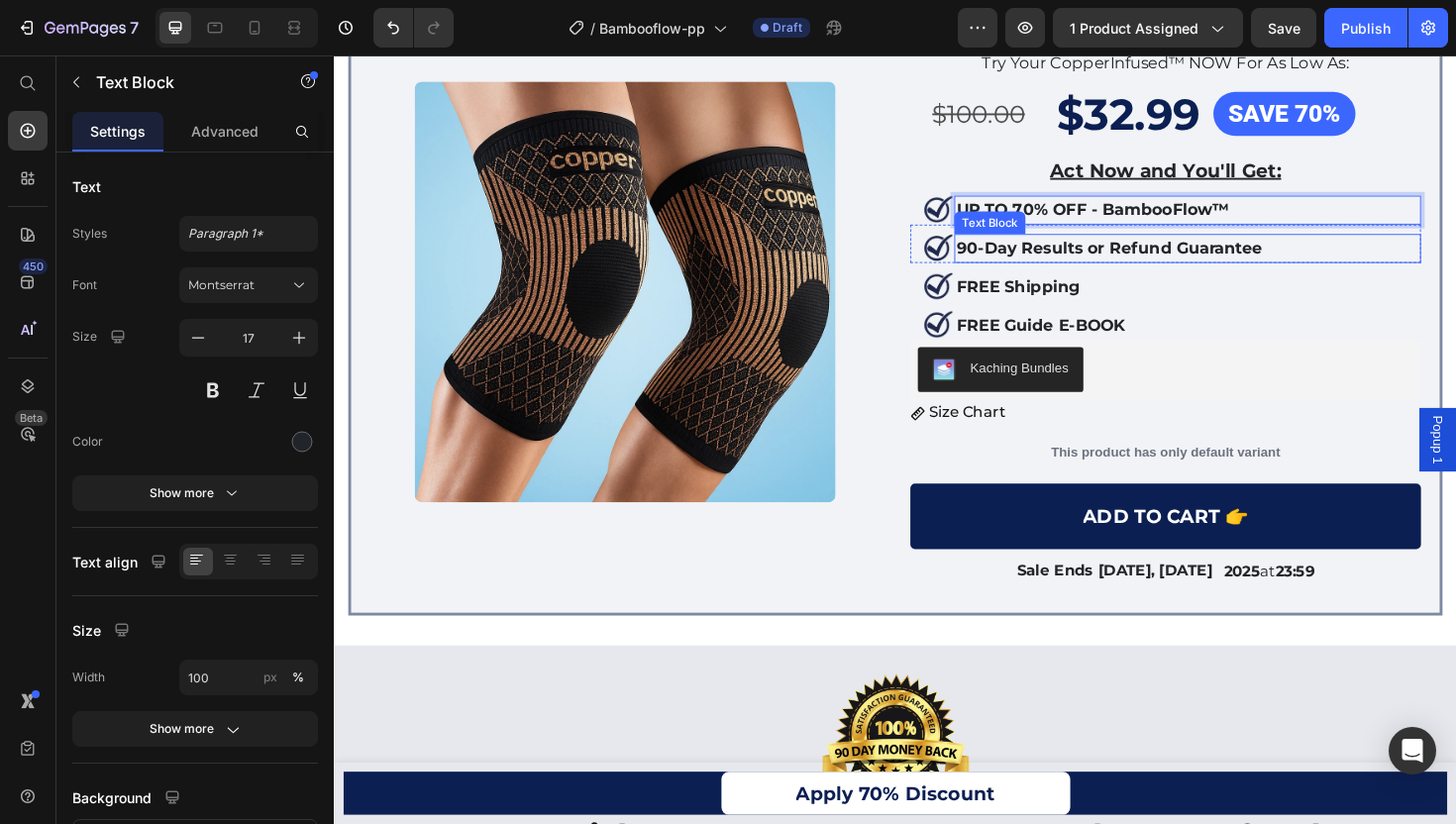 scroll, scrollTop: 7508, scrollLeft: 0, axis: vertical 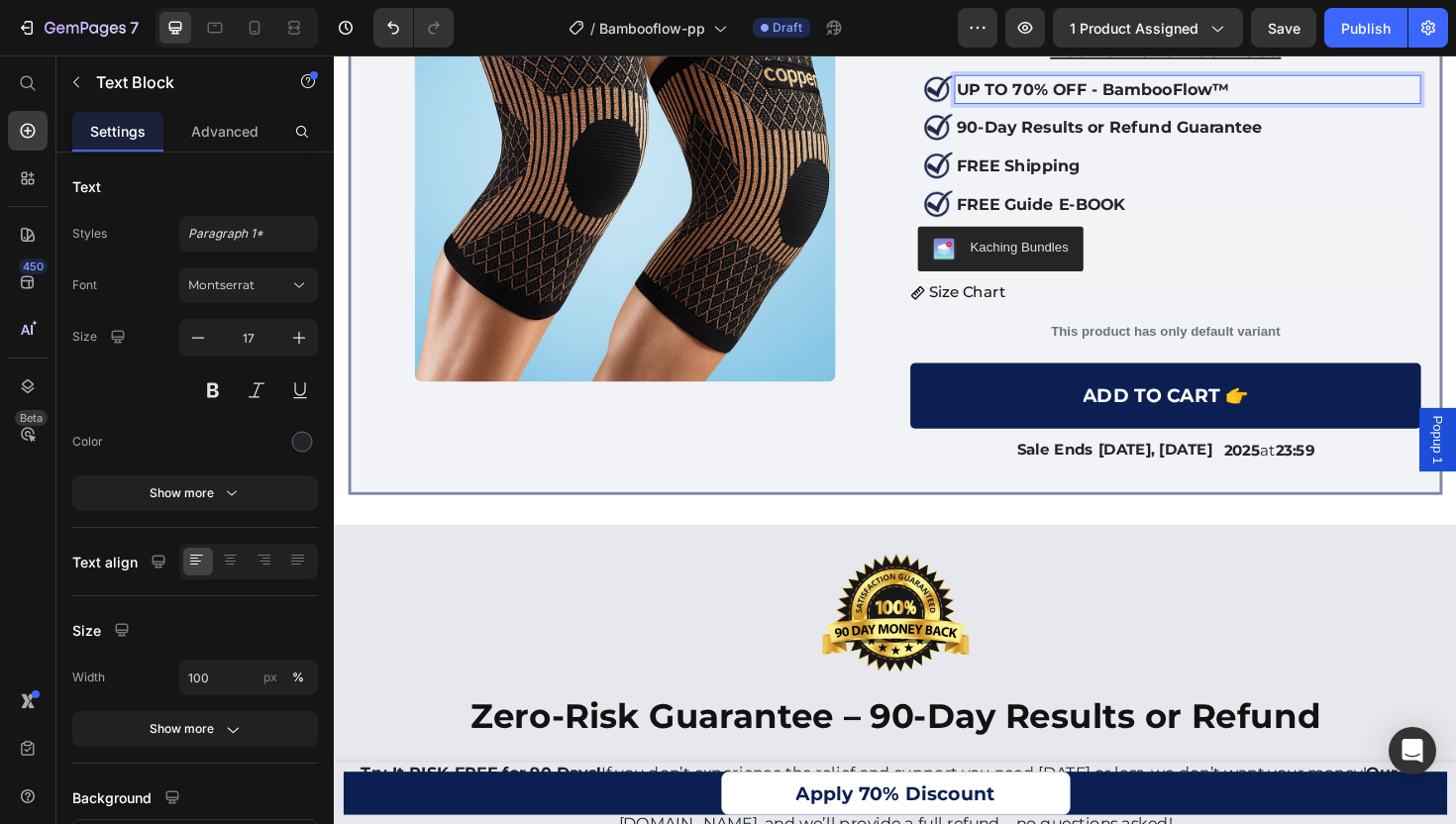 click on "Try Your CopperInfused™ NOW For As Low As:" at bounding box center [1214, -64] 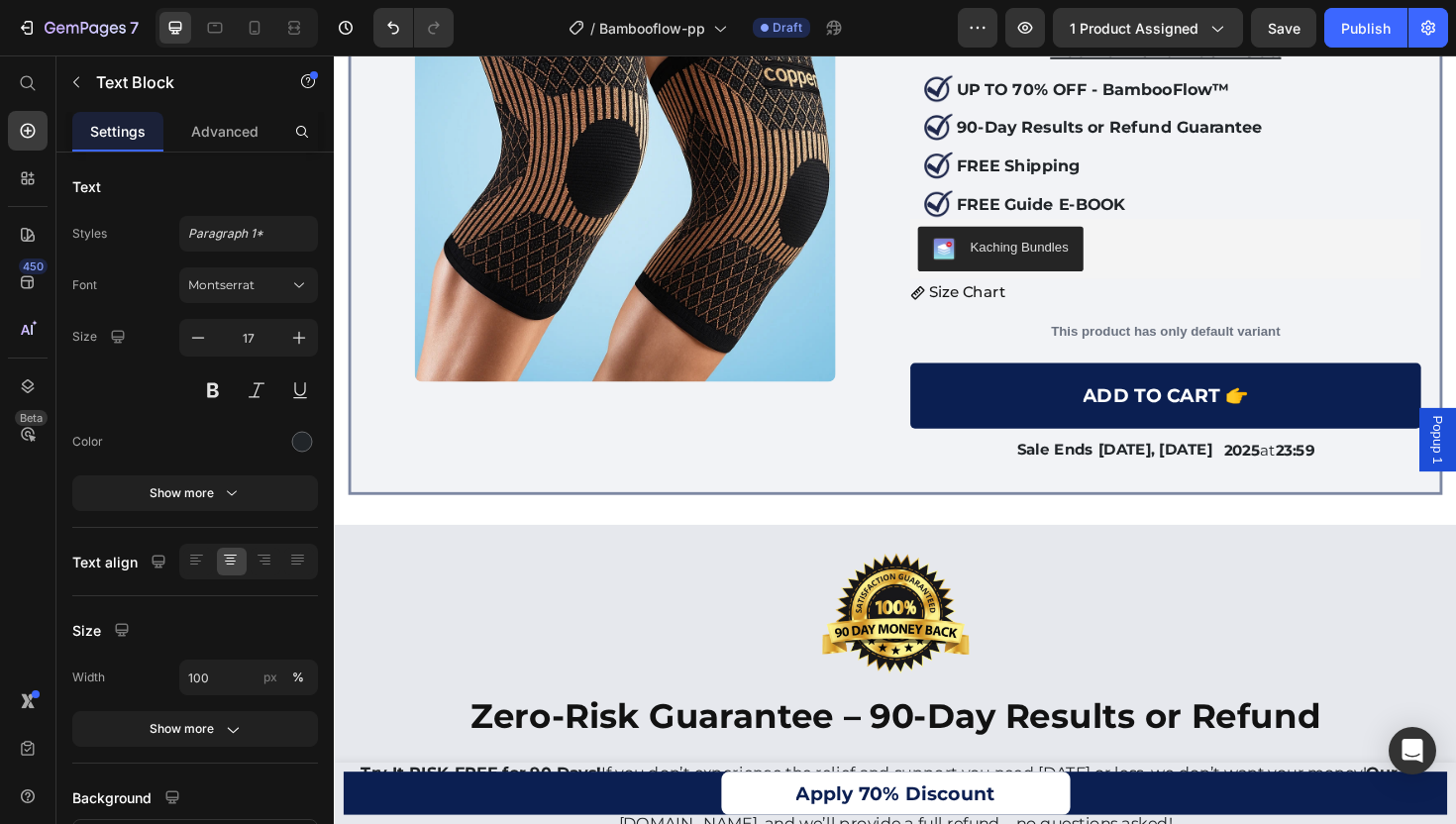 click on "Try Your CopperInfused™ NOW For As Low As:" at bounding box center (1214, -64) 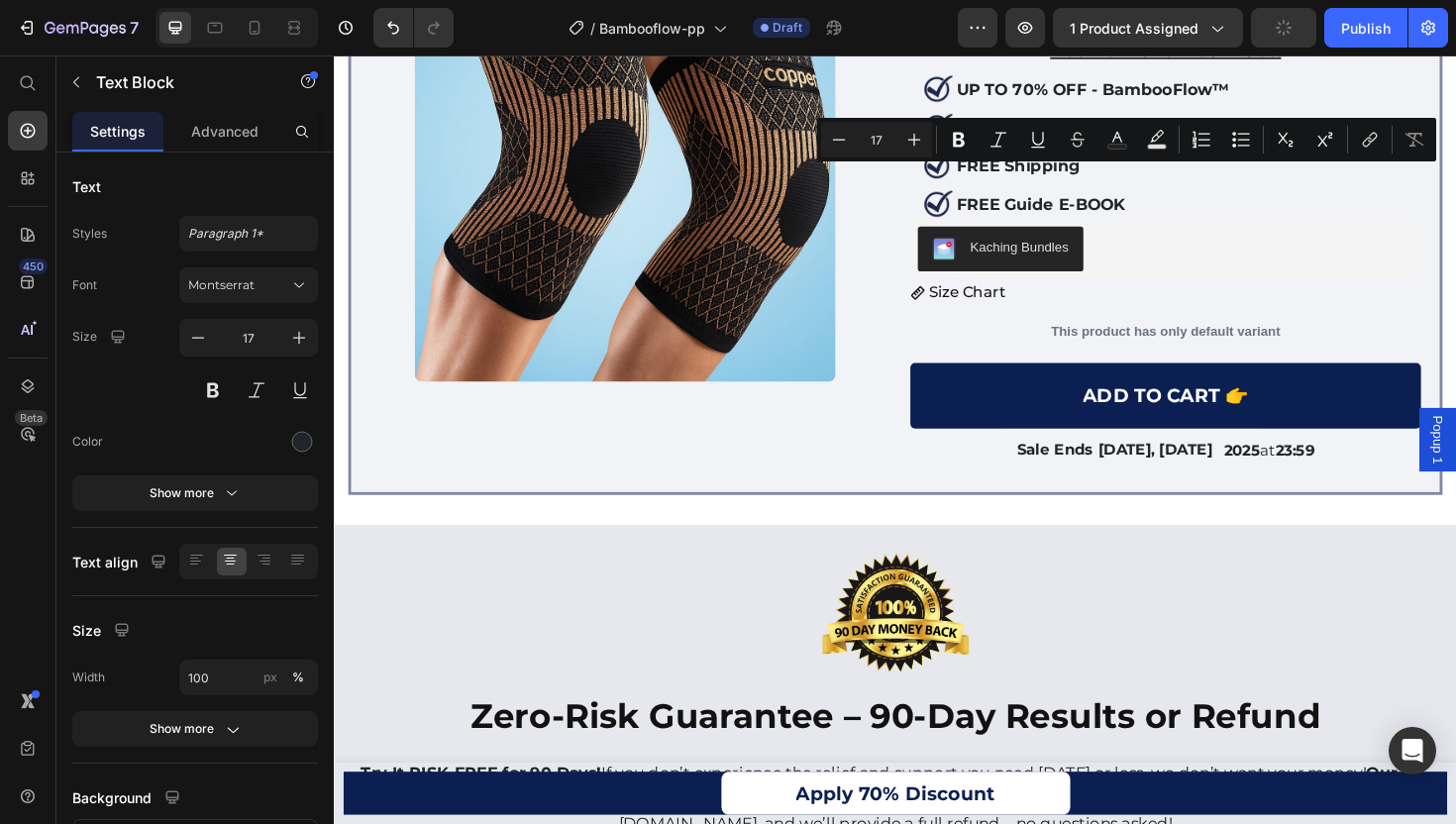 drag, startPoint x: 1215, startPoint y: 184, endPoint x: 1093, endPoint y: 191, distance: 122.20065 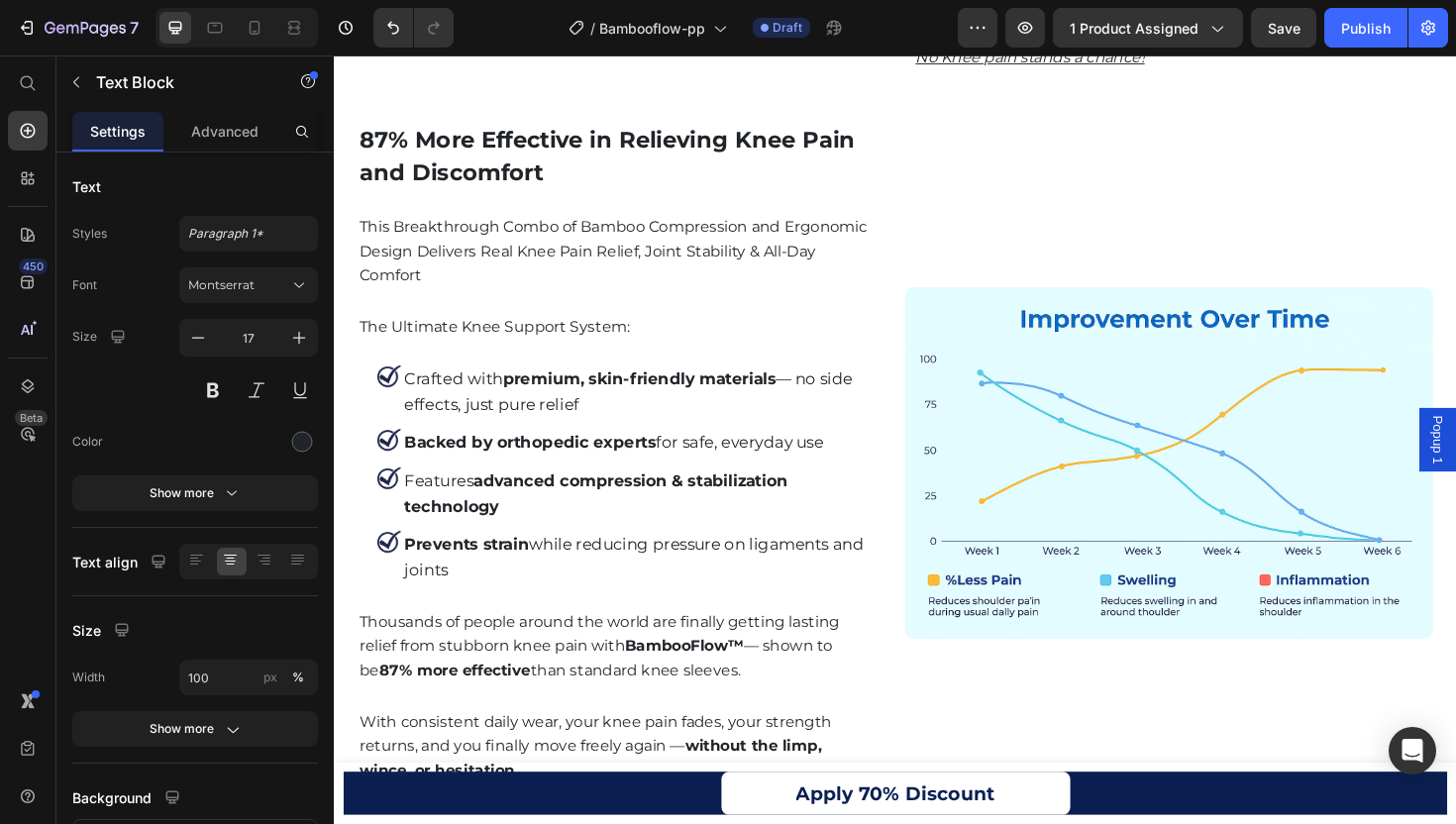 type on "16" 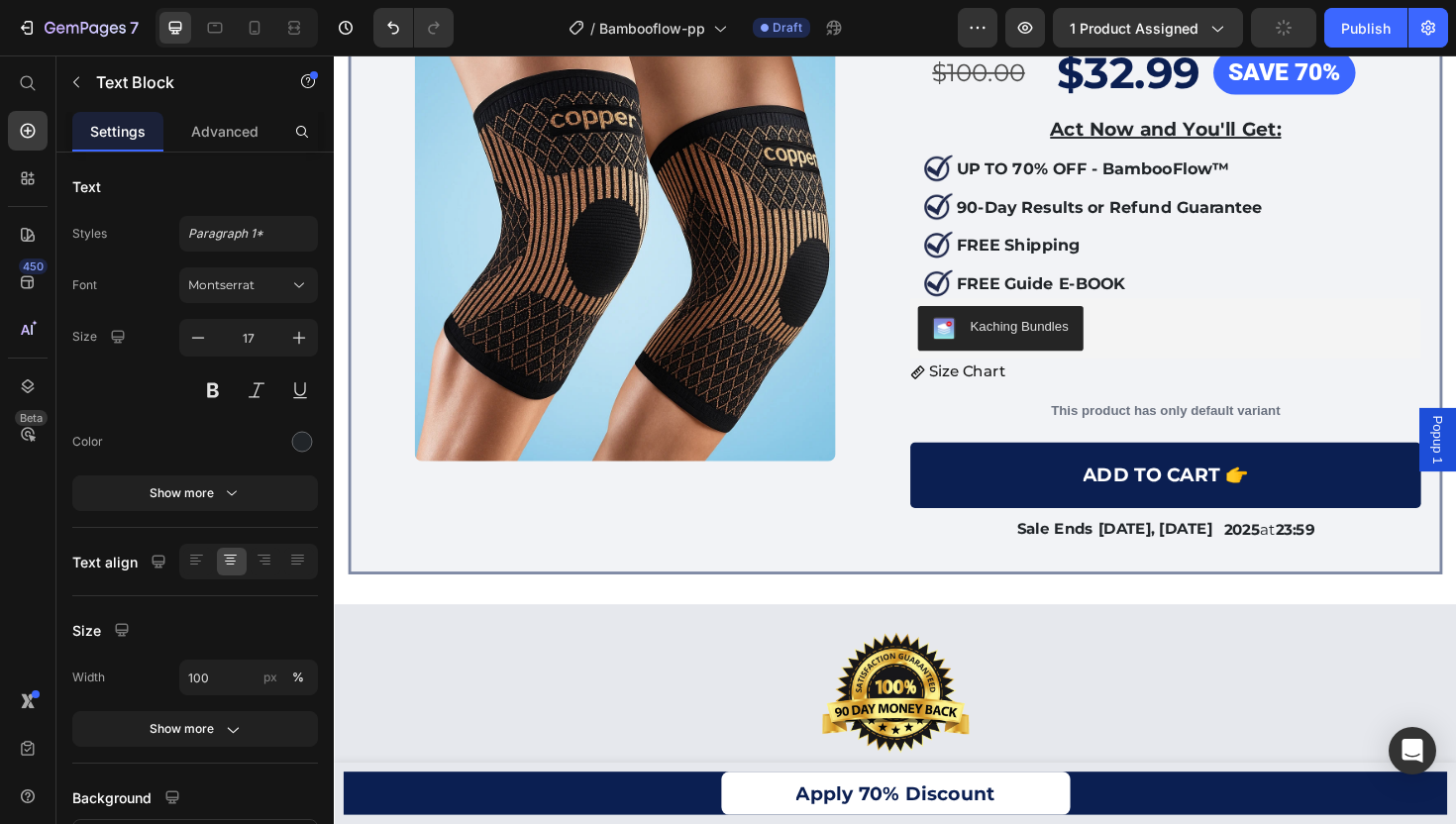 scroll, scrollTop: 7368, scrollLeft: 0, axis: vertical 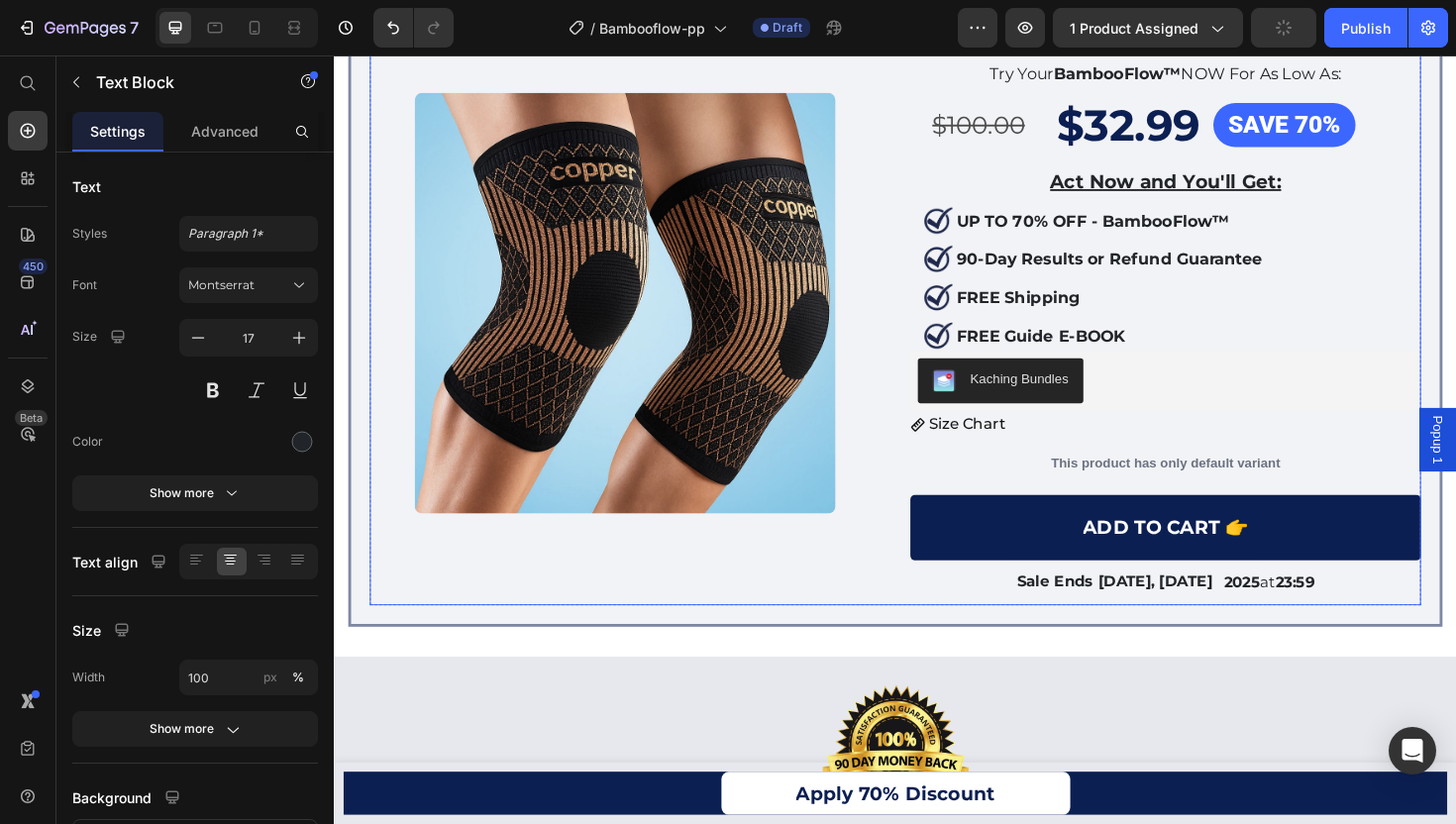 click on "Image" at bounding box center (642, 317) 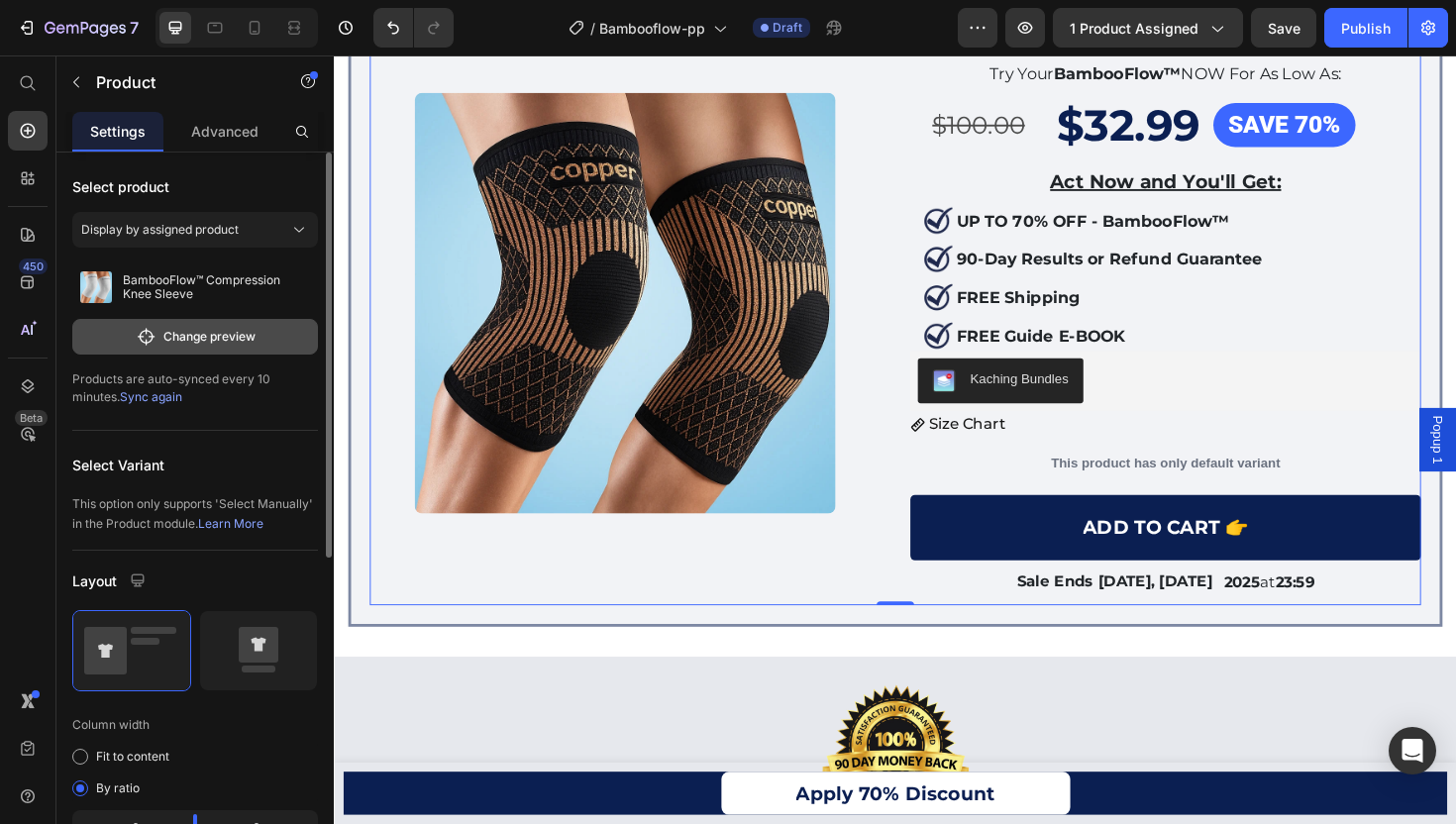 click on "Change preview" at bounding box center (195, 337) 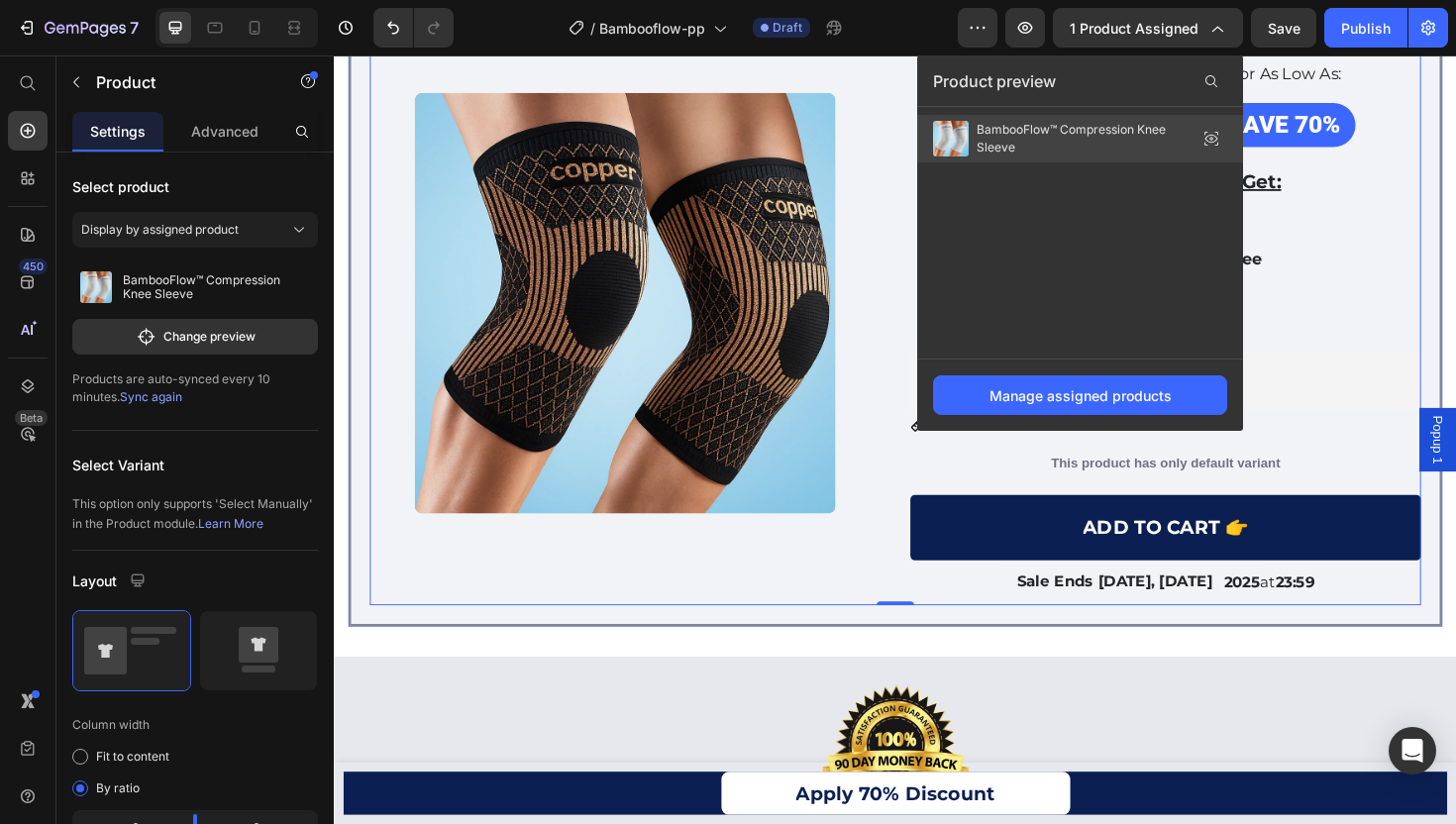 drag, startPoint x: 1002, startPoint y: 146, endPoint x: 714, endPoint y: 109, distance: 290.367 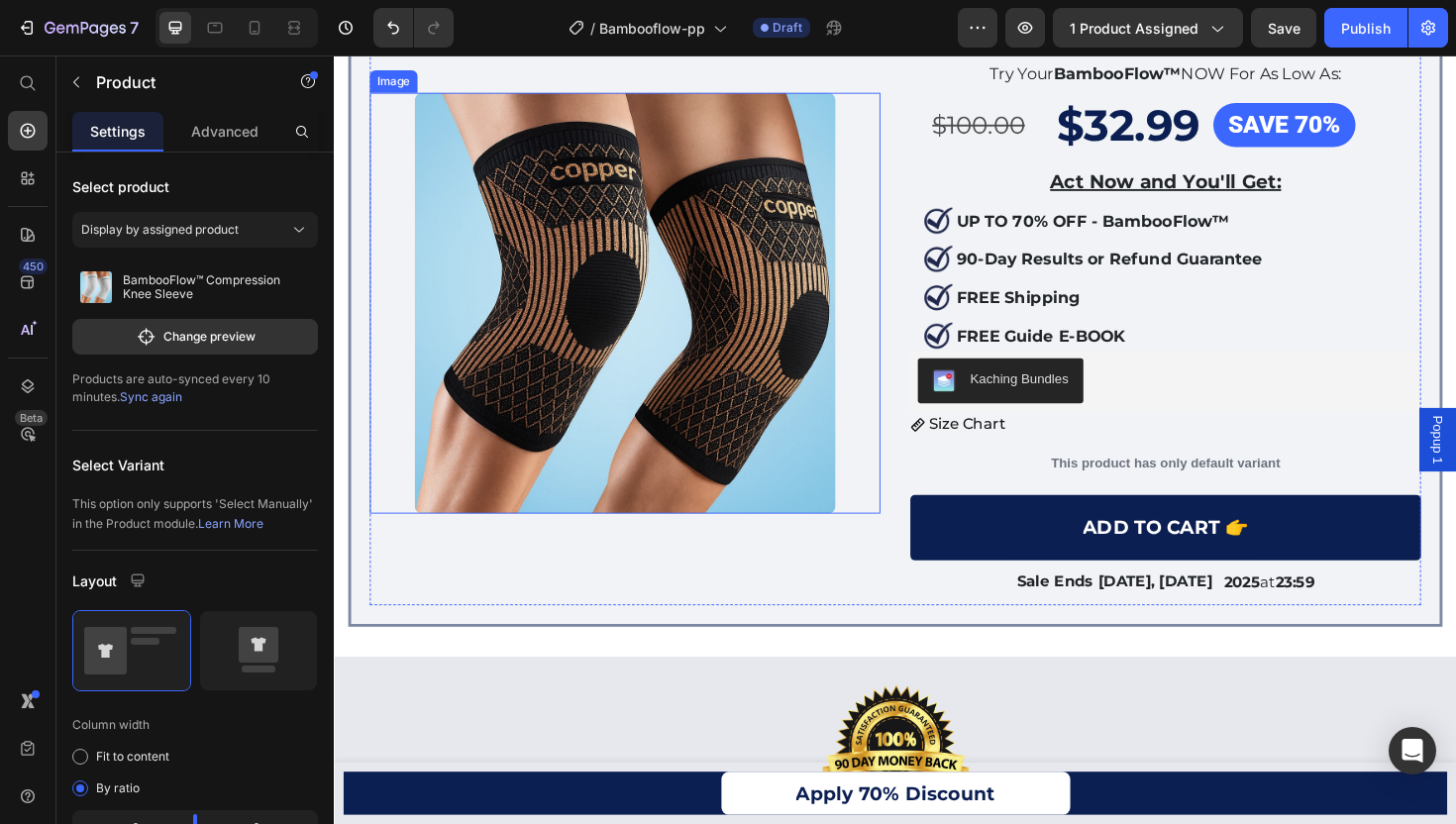 click at bounding box center [642, 318] 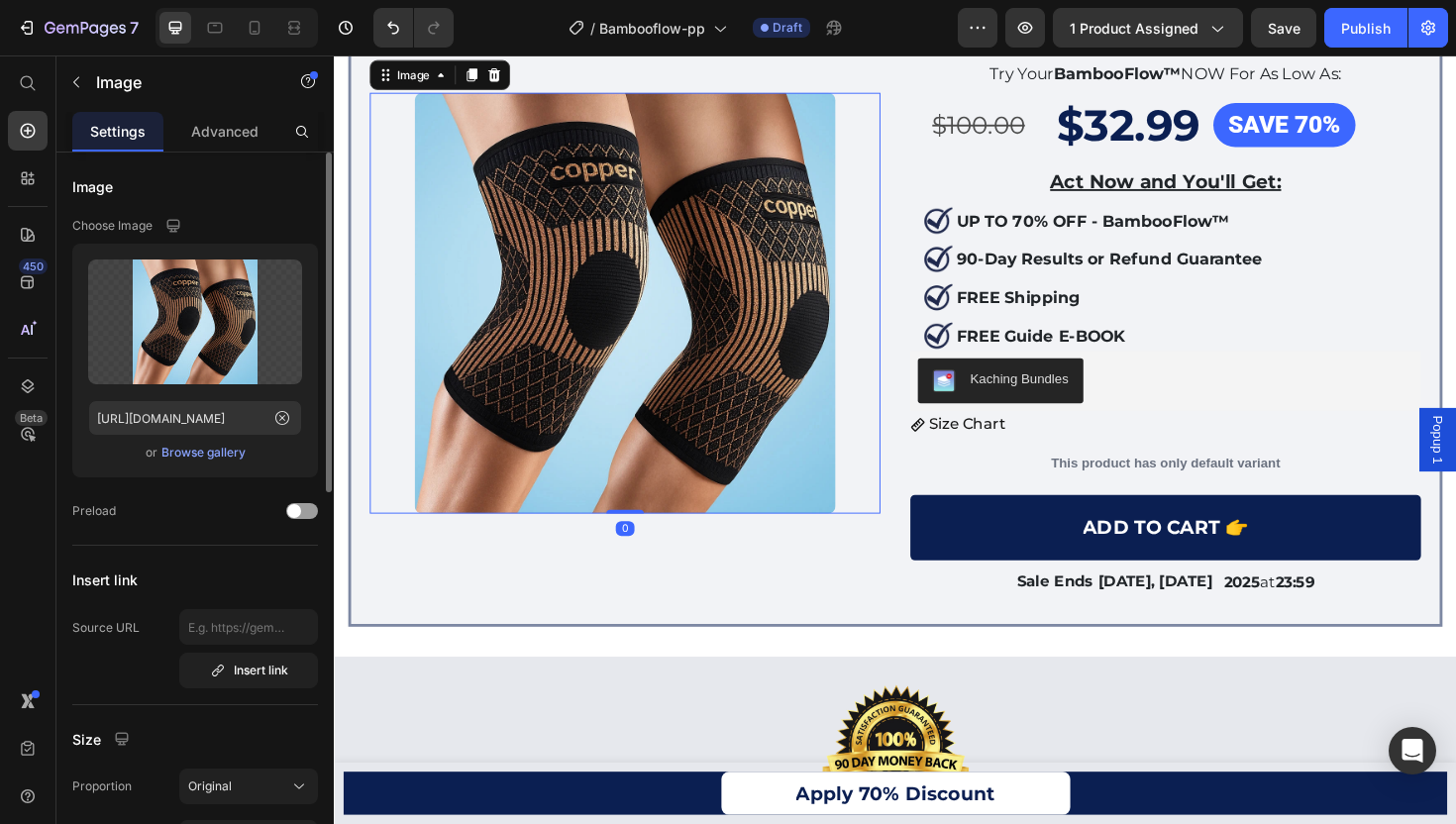click on "Browse gallery" at bounding box center (203, 453) 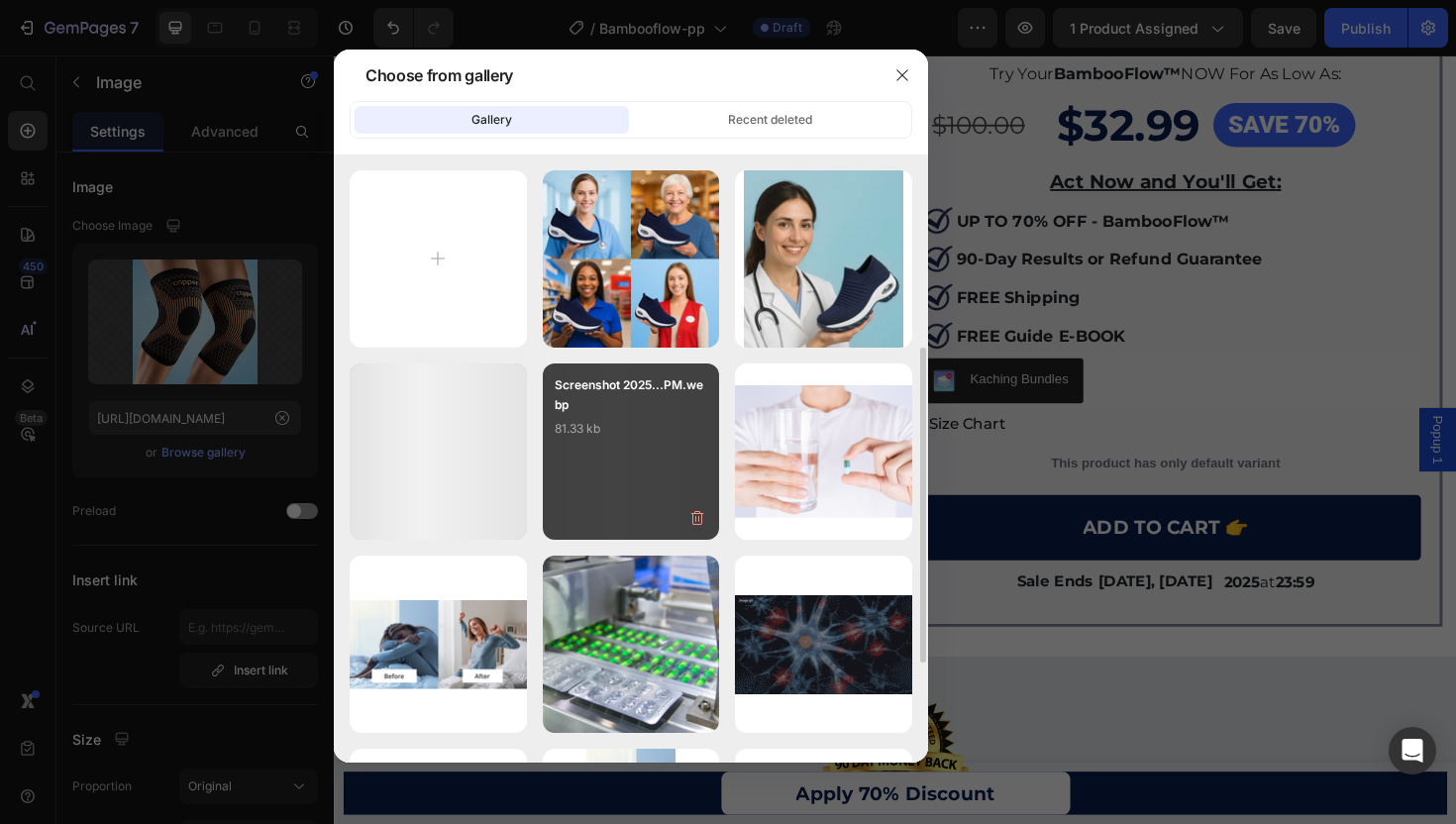 scroll, scrollTop: 565, scrollLeft: 0, axis: vertical 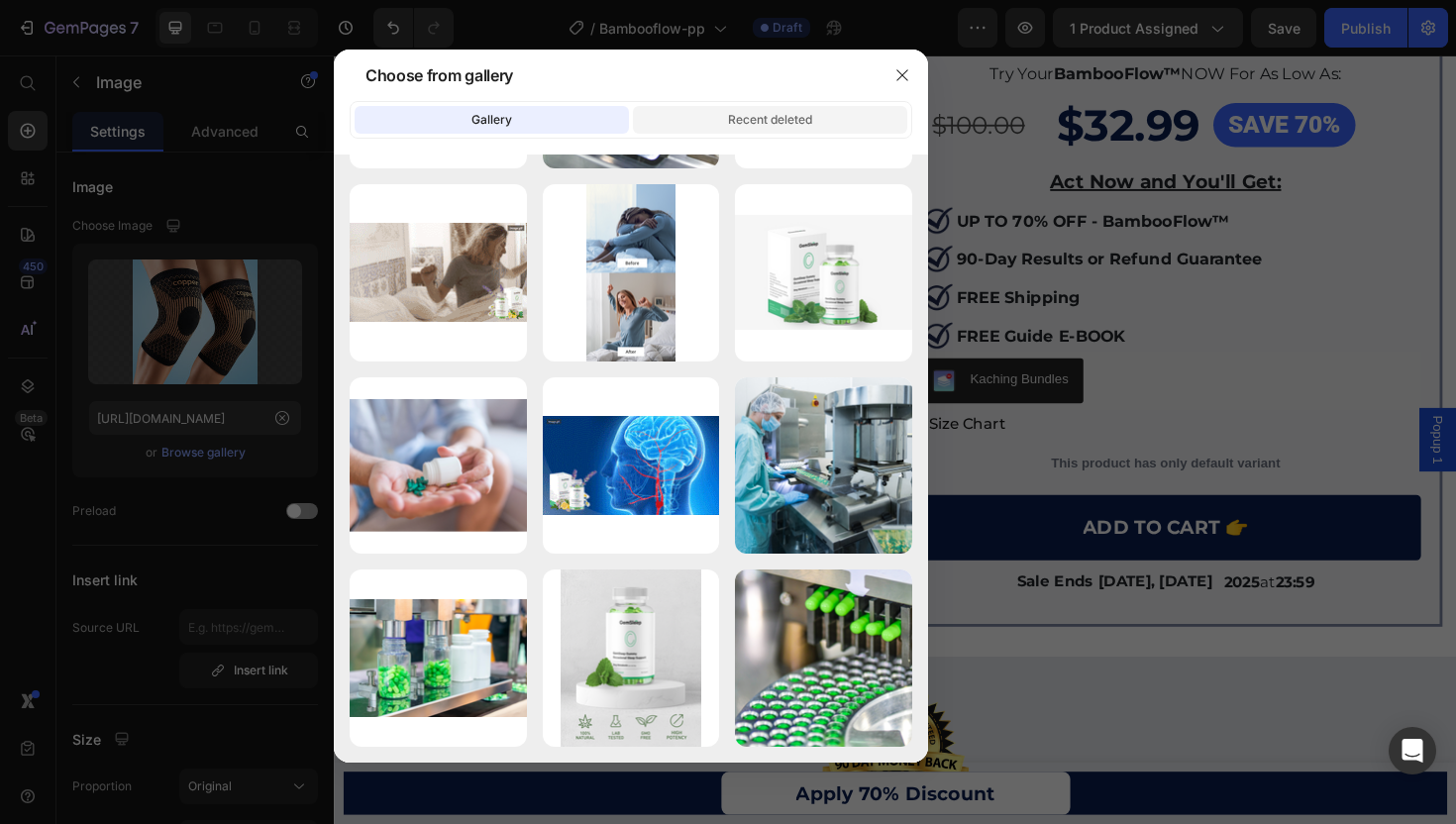 click on "Recent deleted" 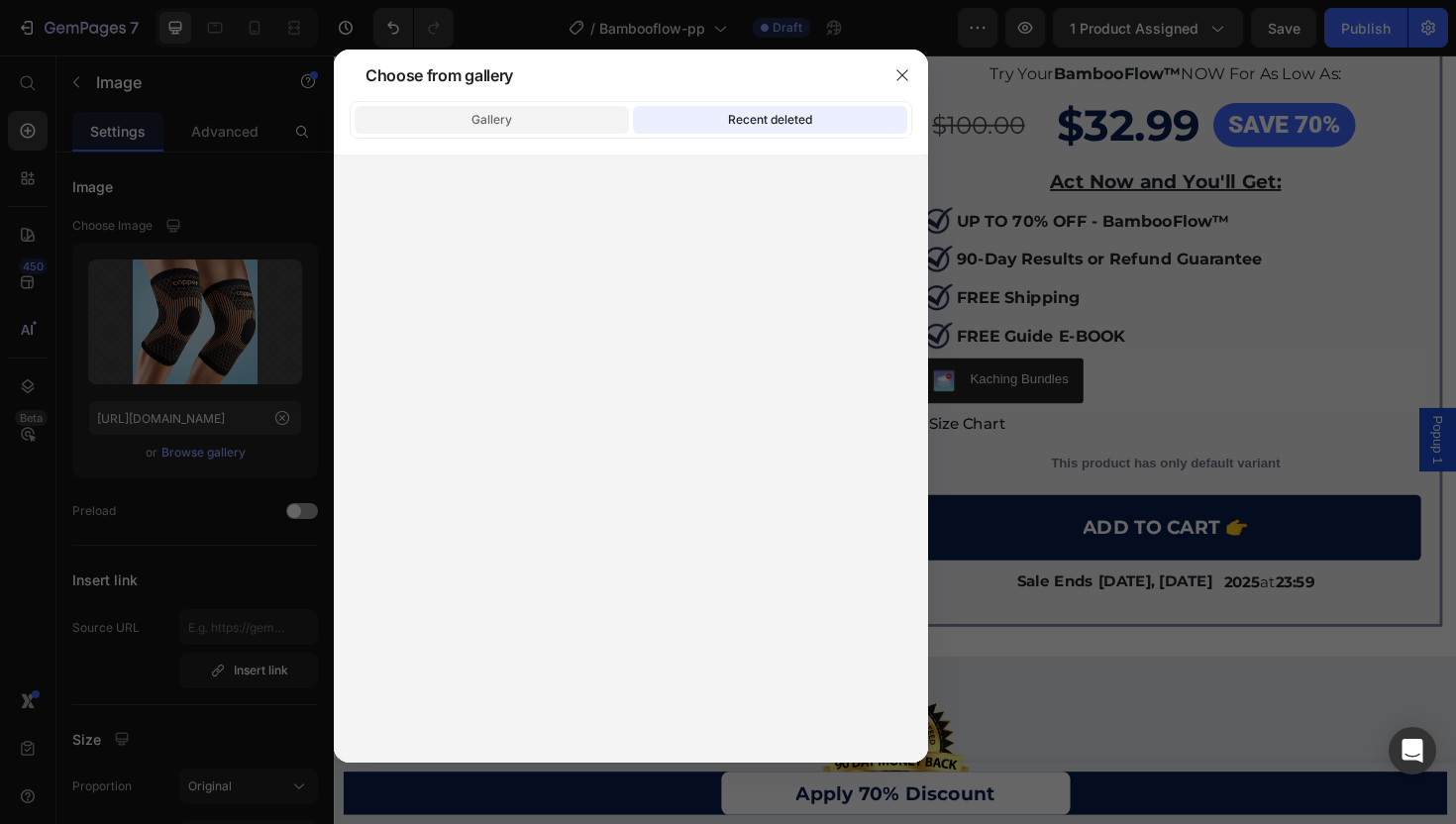 click on "Gallery" 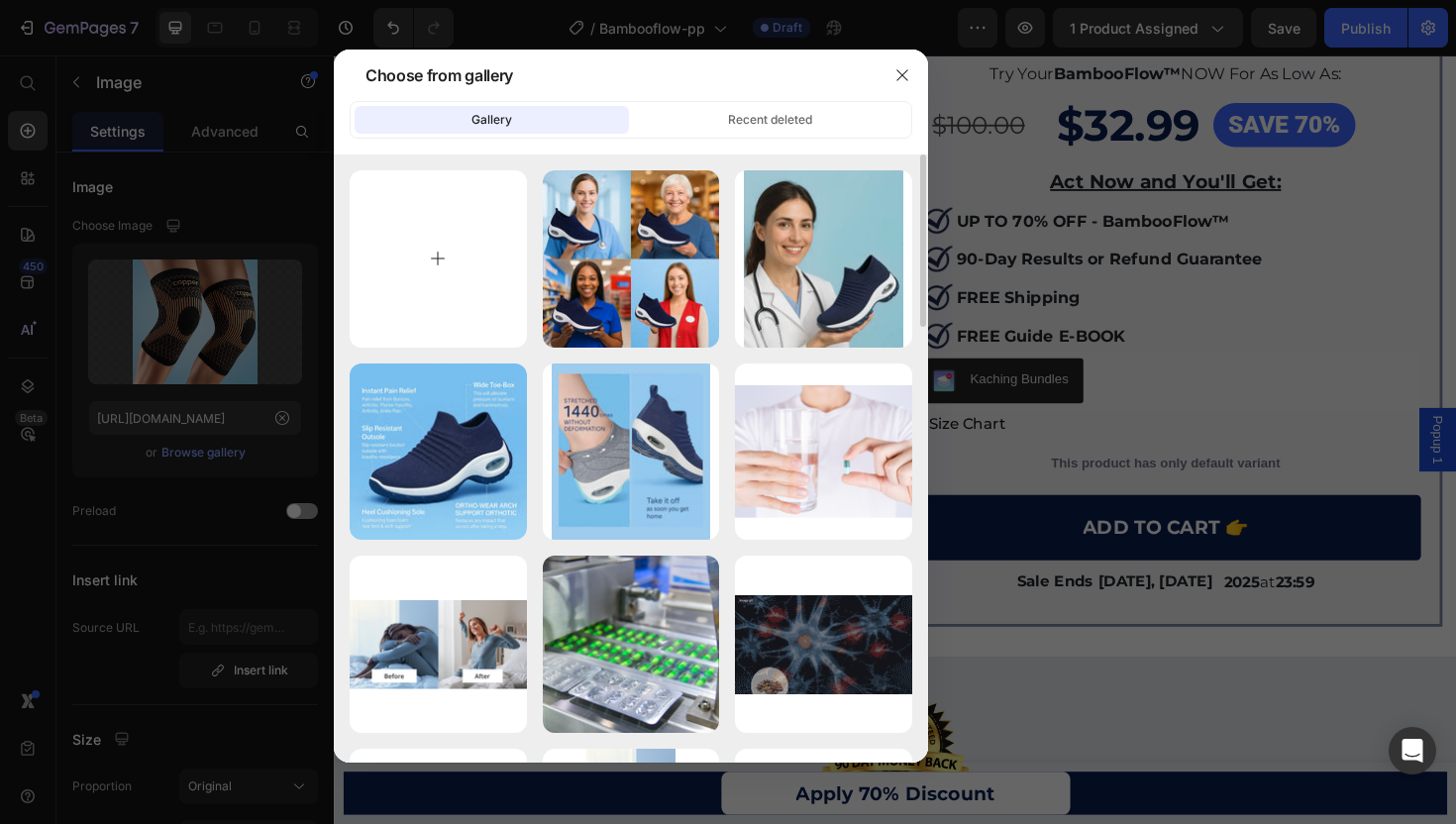 click at bounding box center (438, 258) 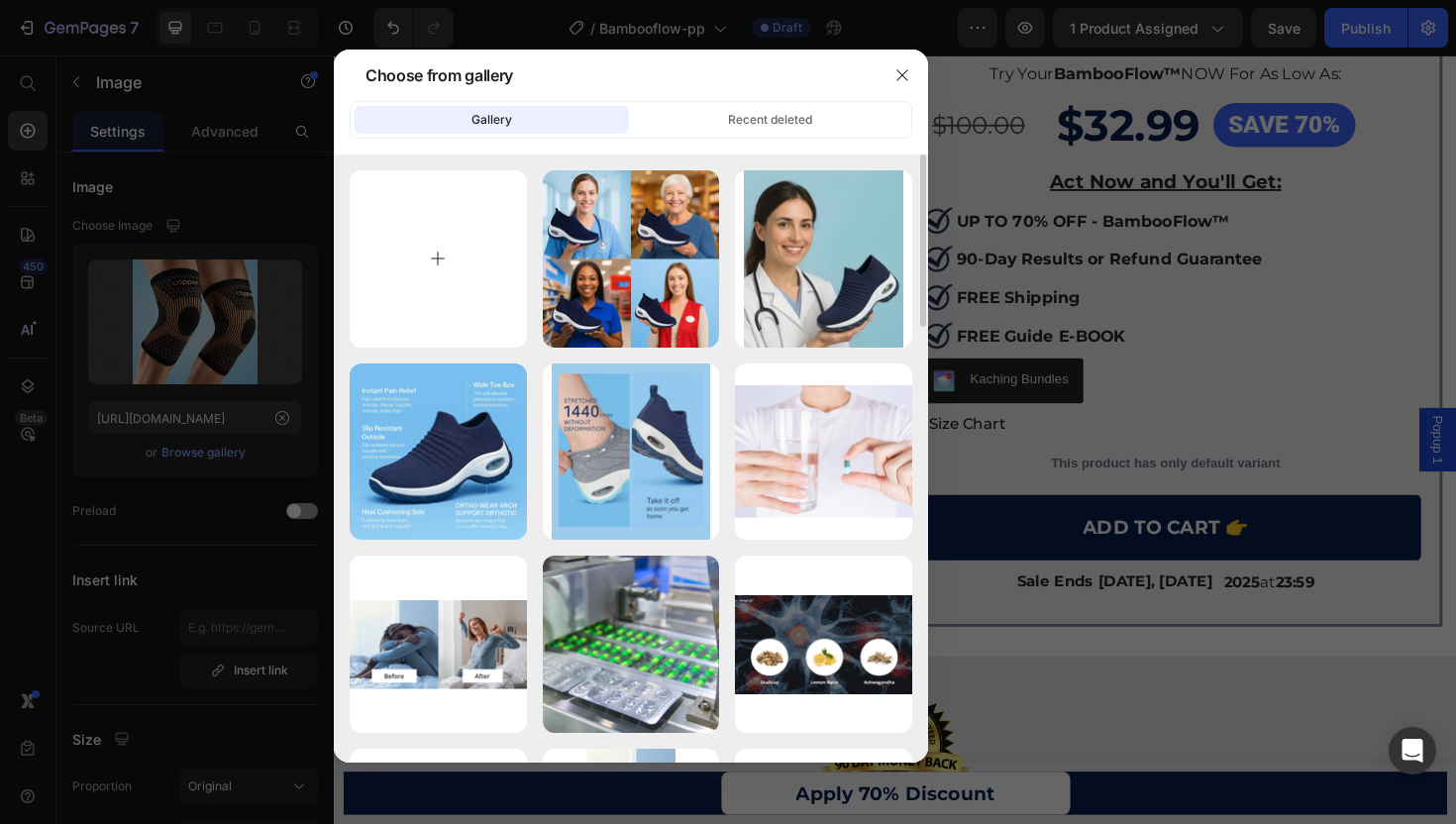 type on "C:\fakepath\ChatGPT Image Jul 10, 2025, 10_09_28 AM.webp" 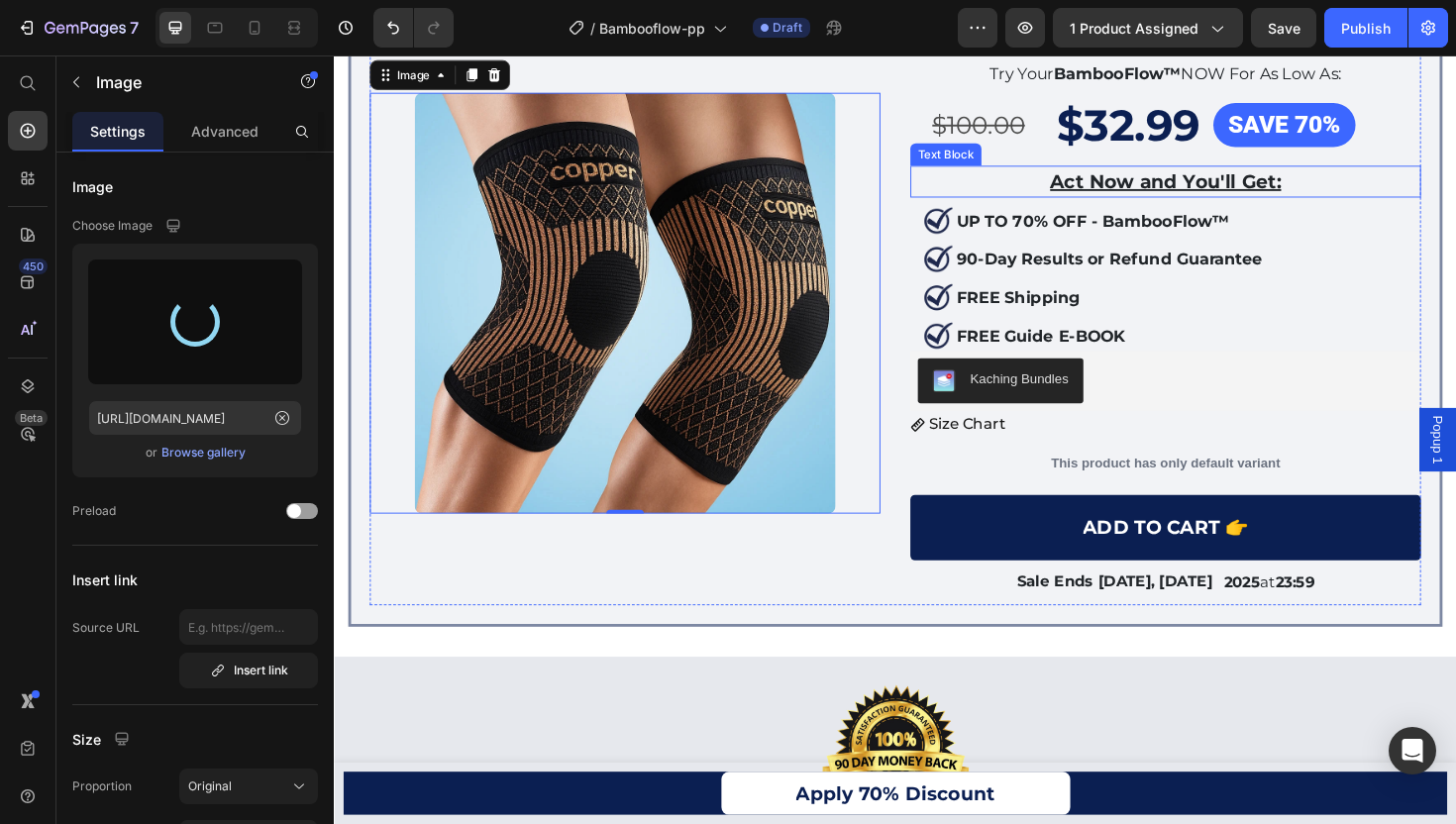 type on "https://cdn.shopify.com/s/files/1/0746/9921/1048/files/gempages_555058206901011322-d43970e0-dddb-4dc4-bbad-a7c82d6831dc.webp" 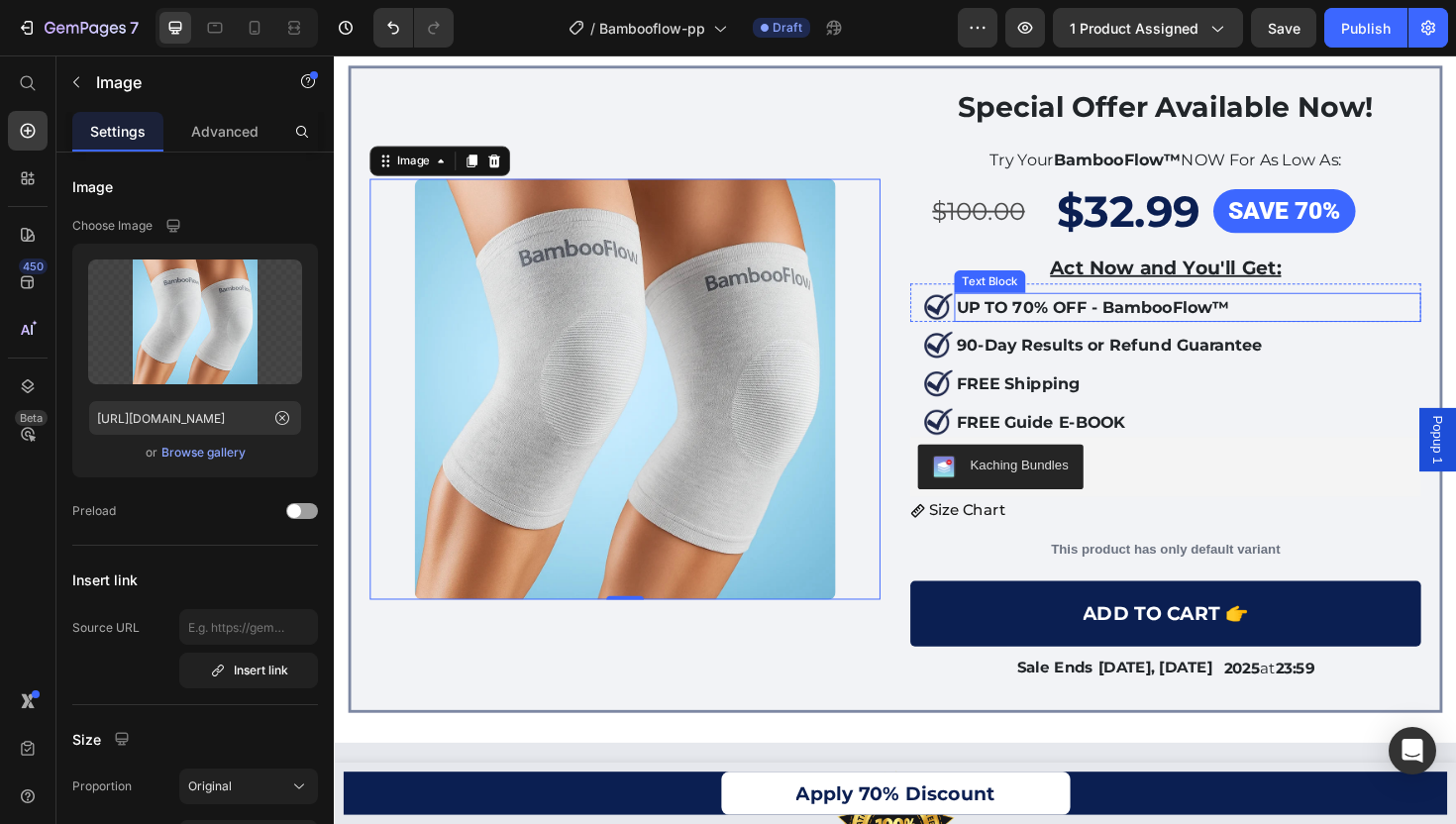 scroll, scrollTop: 7104, scrollLeft: 0, axis: vertical 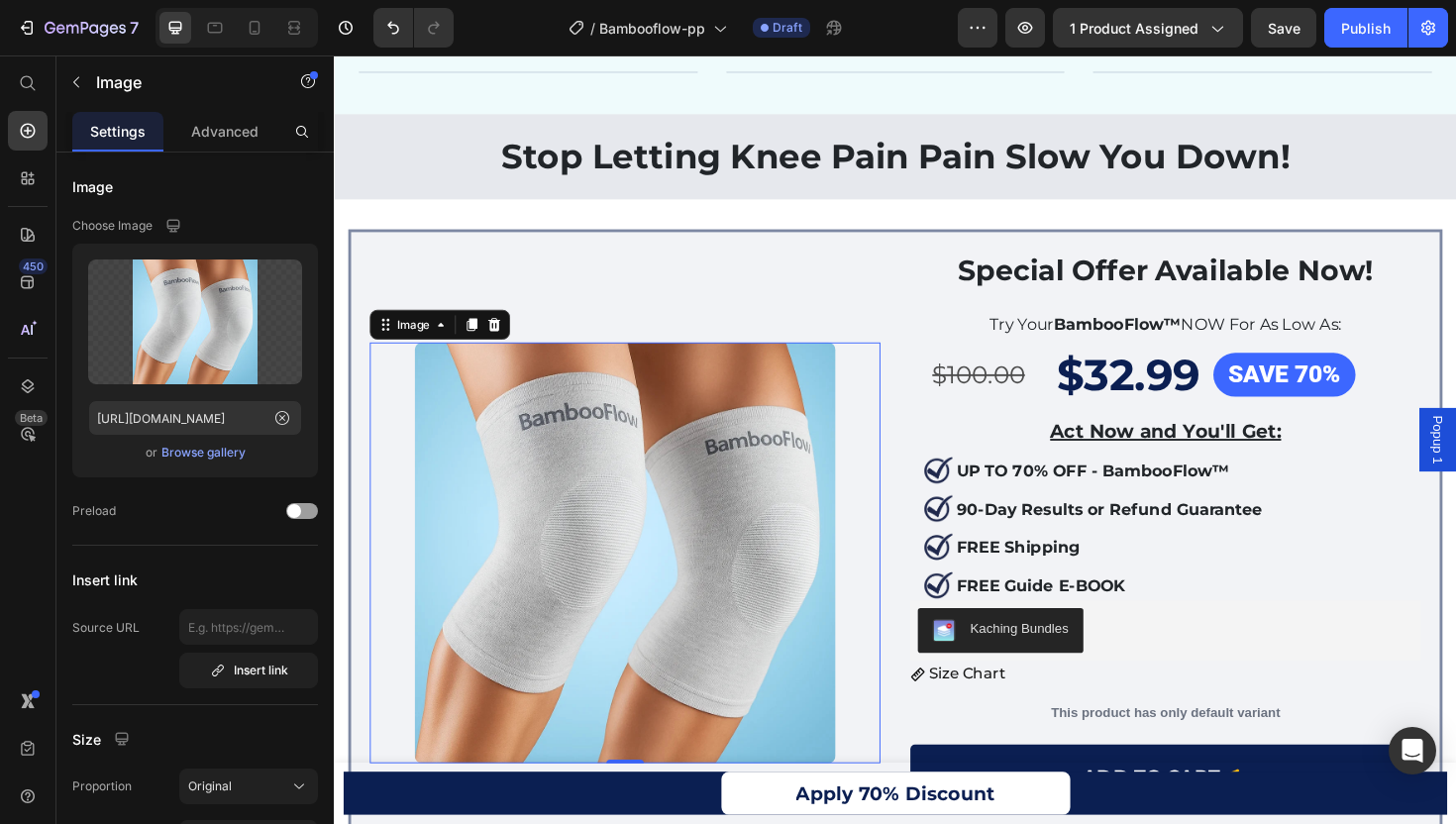 click on "Popup 1" at bounding box center (1503, 463) 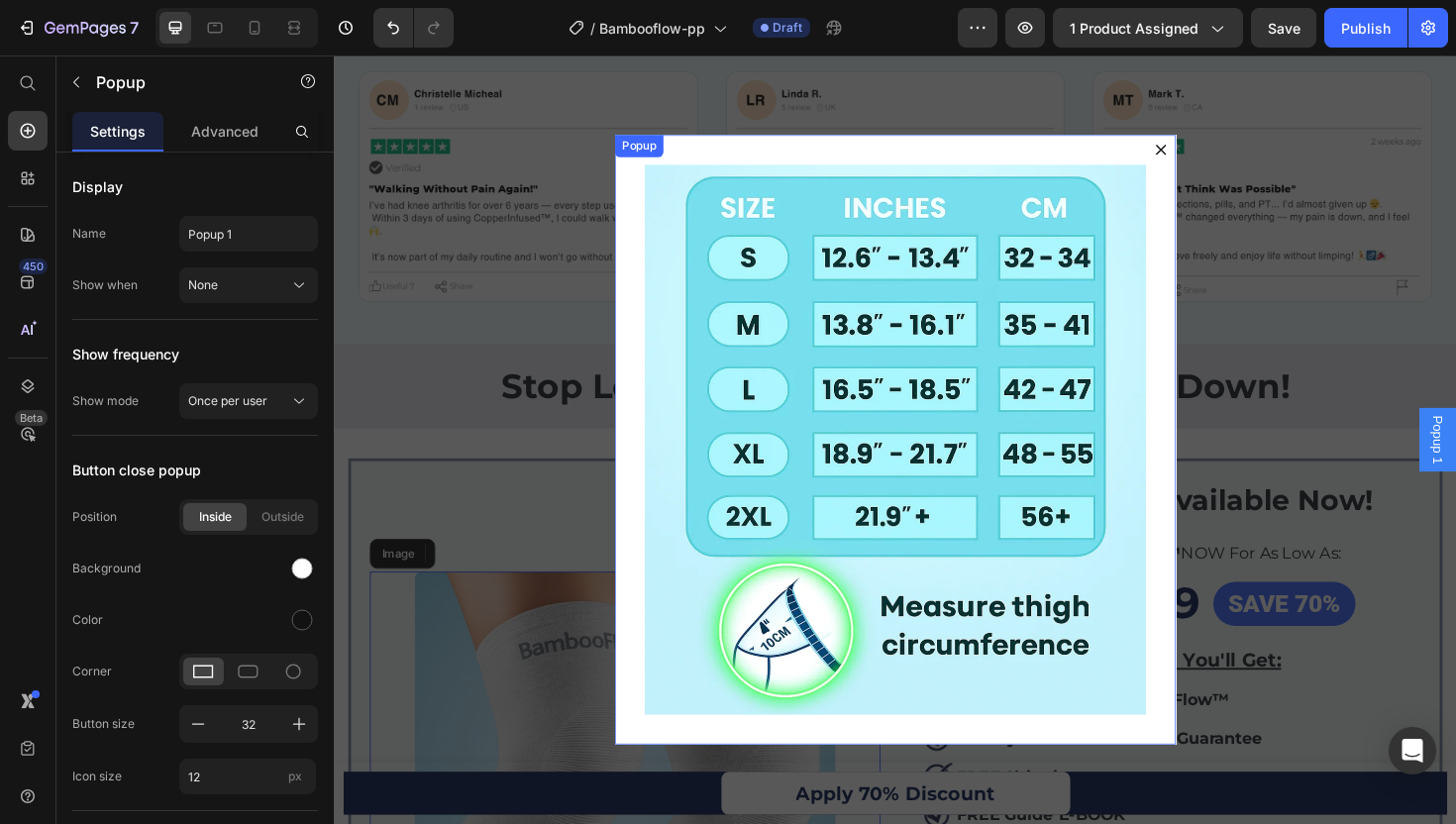 click 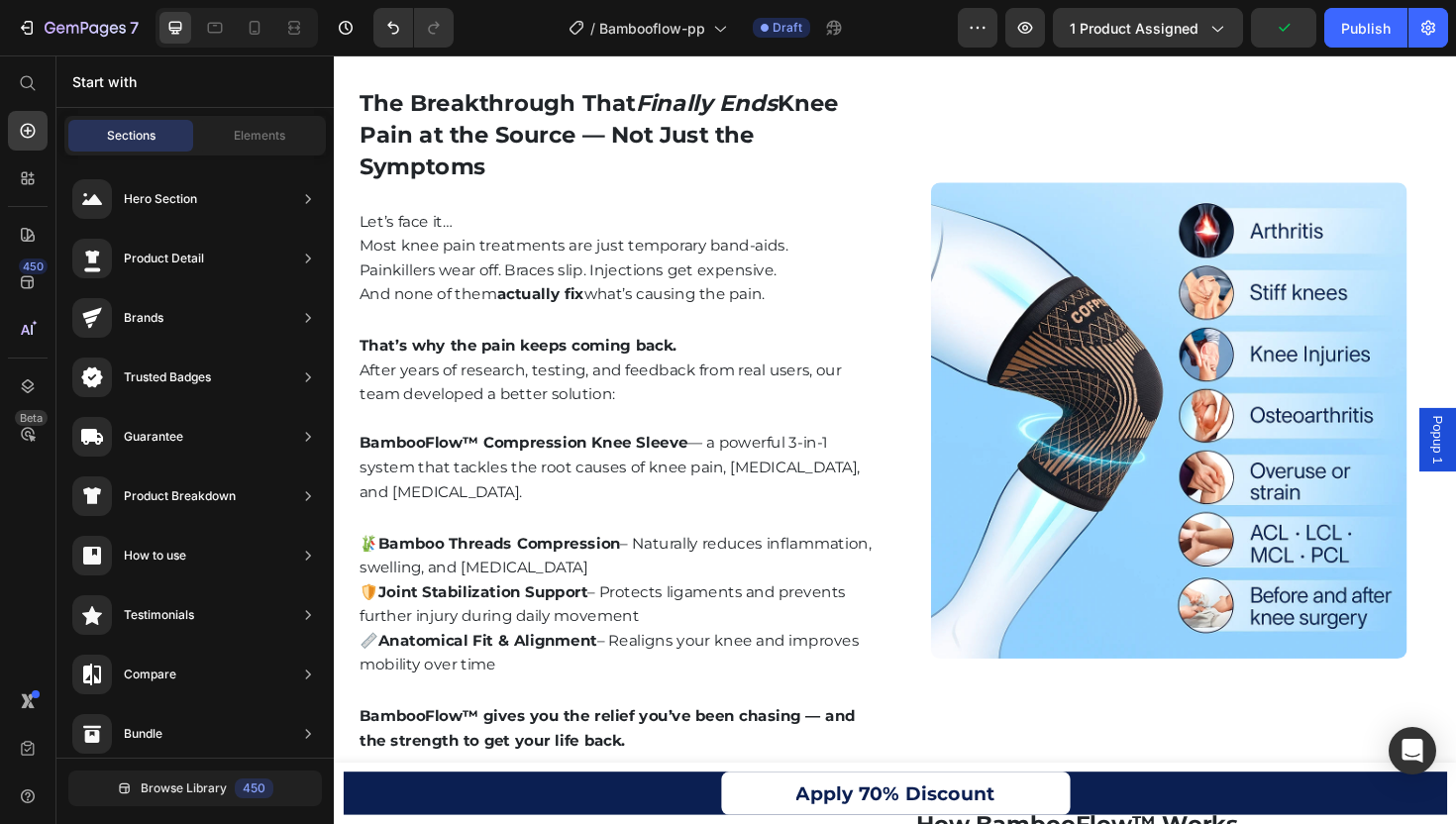 scroll, scrollTop: 2482, scrollLeft: 0, axis: vertical 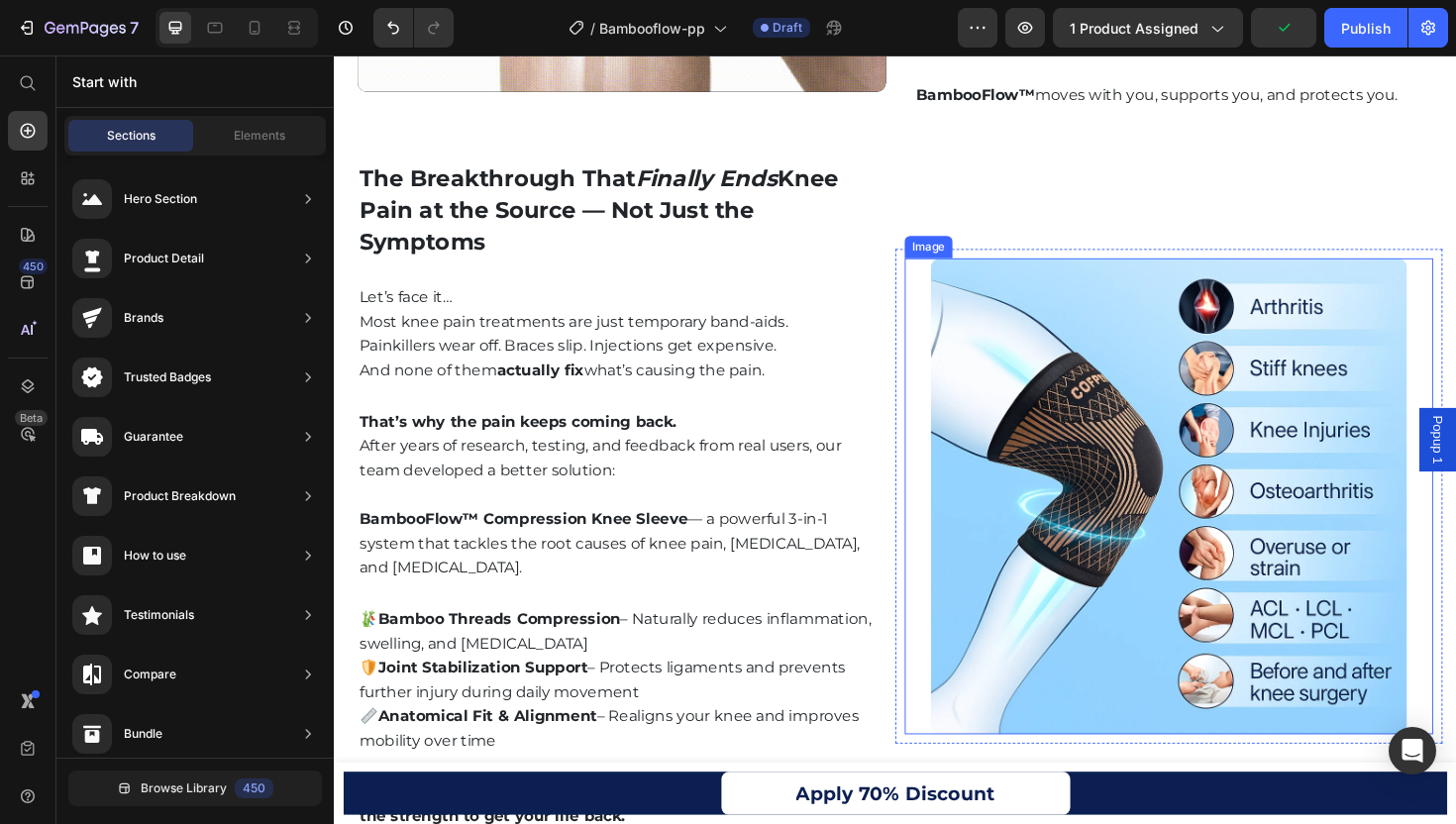 click at bounding box center [1217, 522] 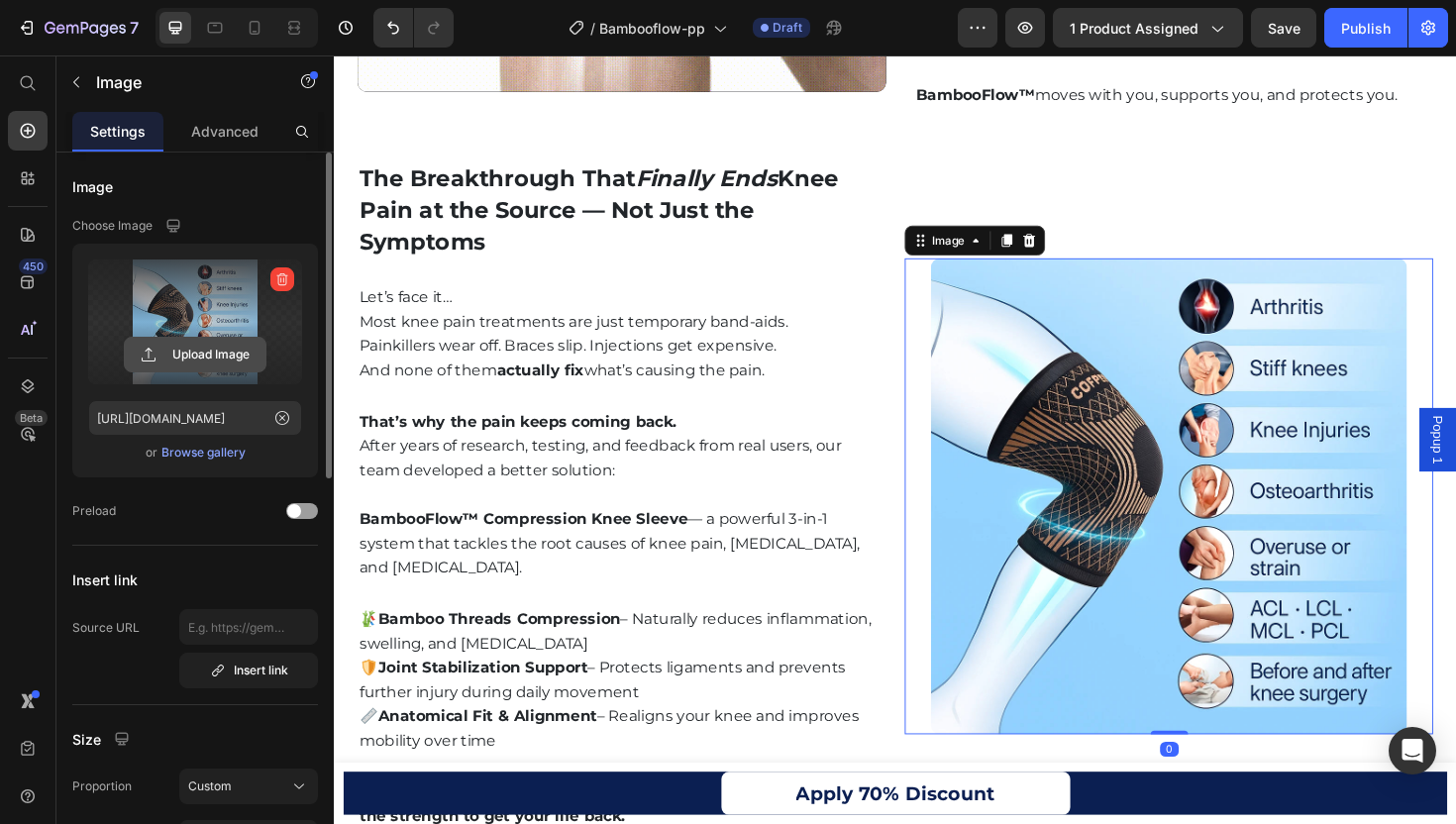 click 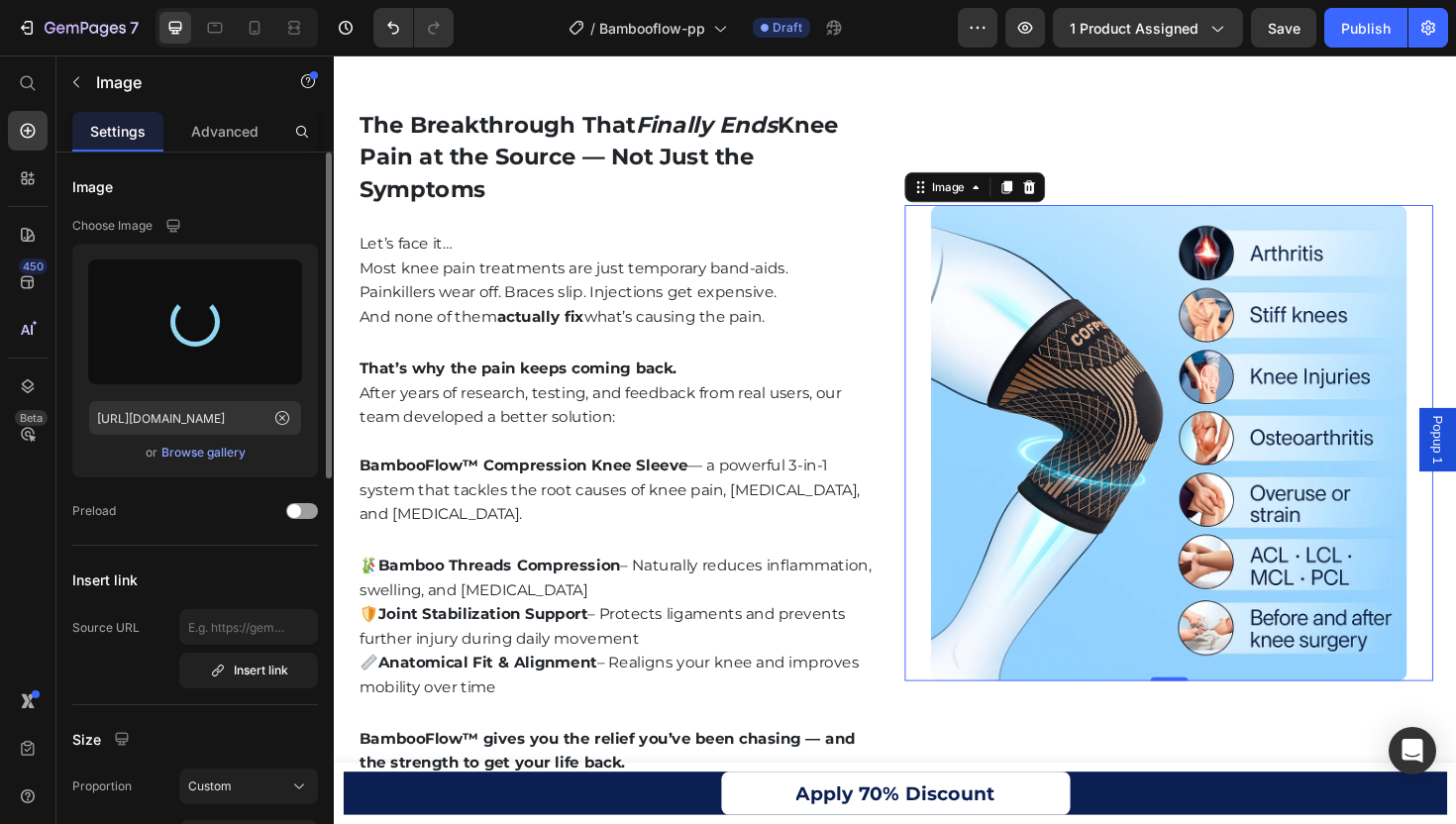 scroll, scrollTop: 2535, scrollLeft: 0, axis: vertical 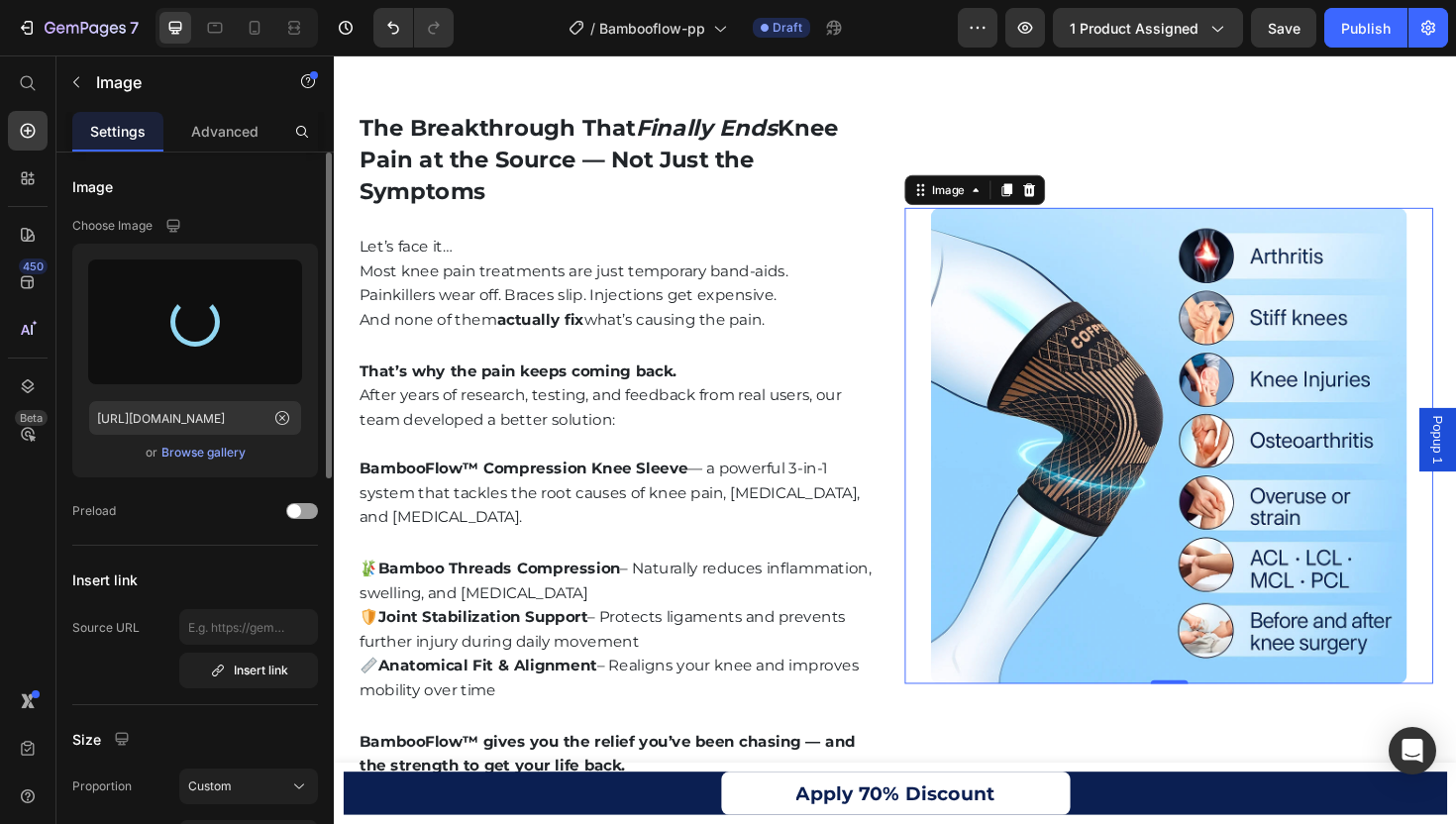 type on "https://cdn.shopify.com/s/files/1/0746/9921/1048/files/gempages_555058206901011322-7a4c5d21-3125-45d9-80d7-02962f96bdf4.webp" 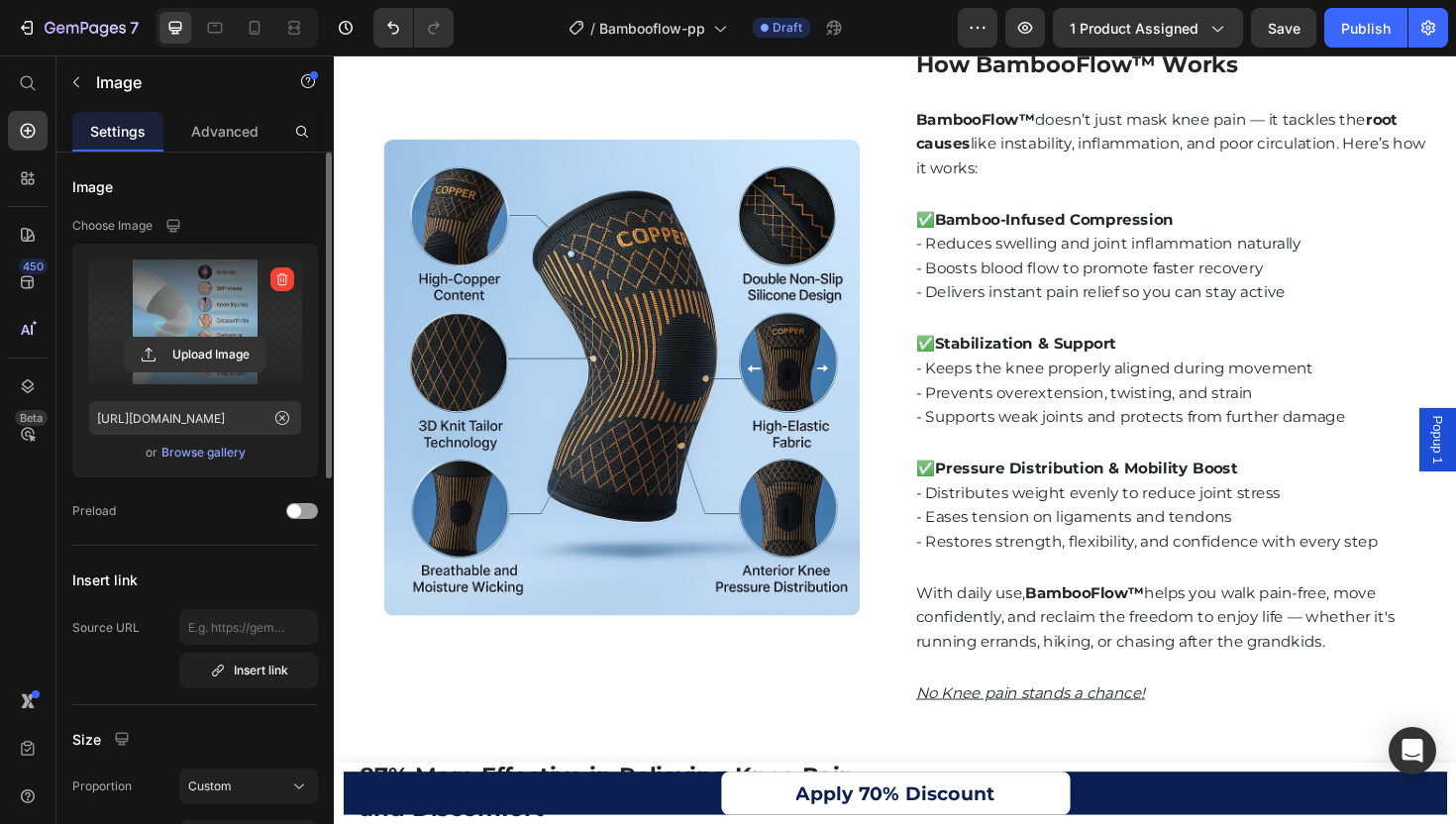 scroll, scrollTop: 3307, scrollLeft: 0, axis: vertical 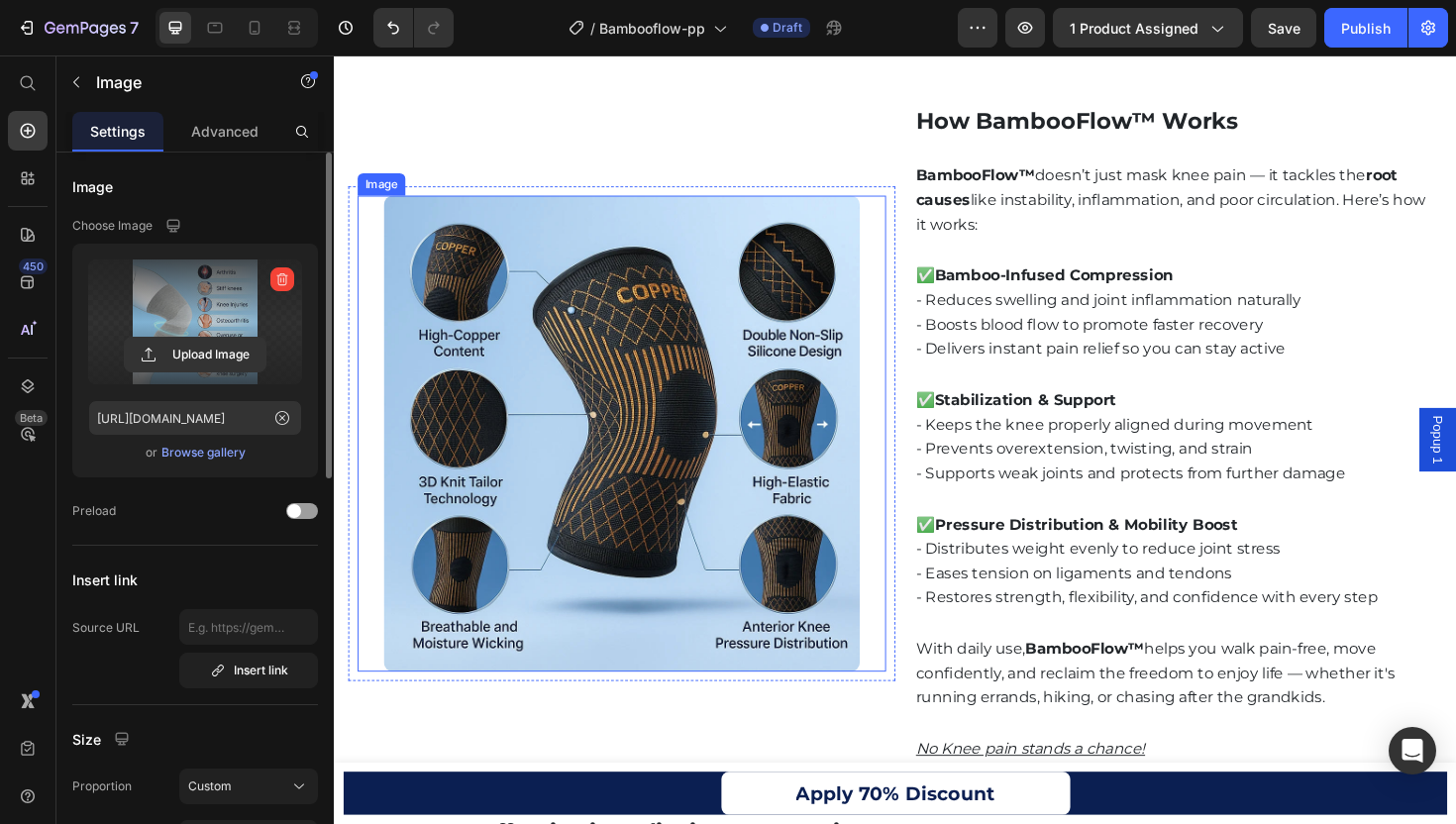 click at bounding box center [638, 456] 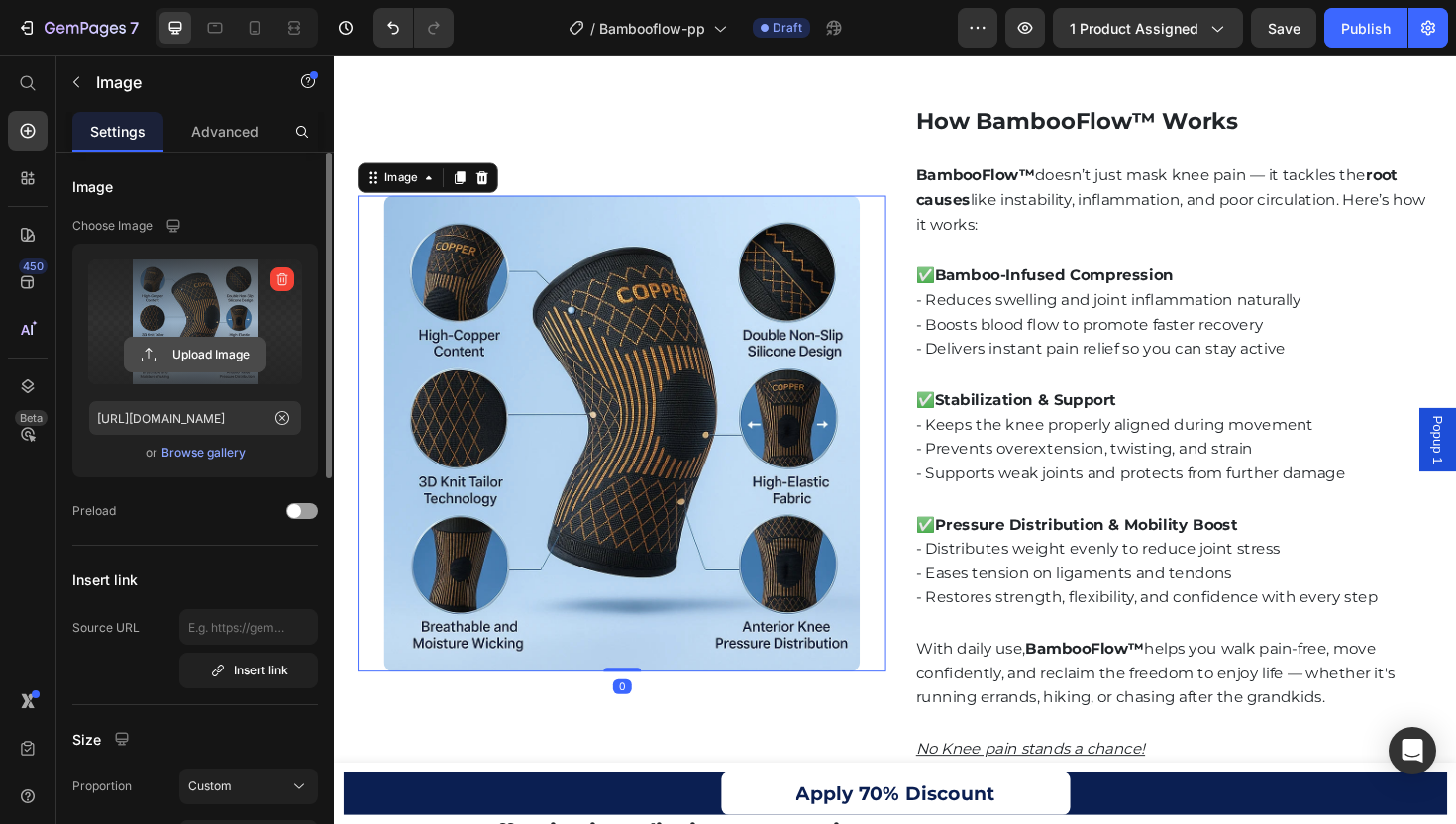 click 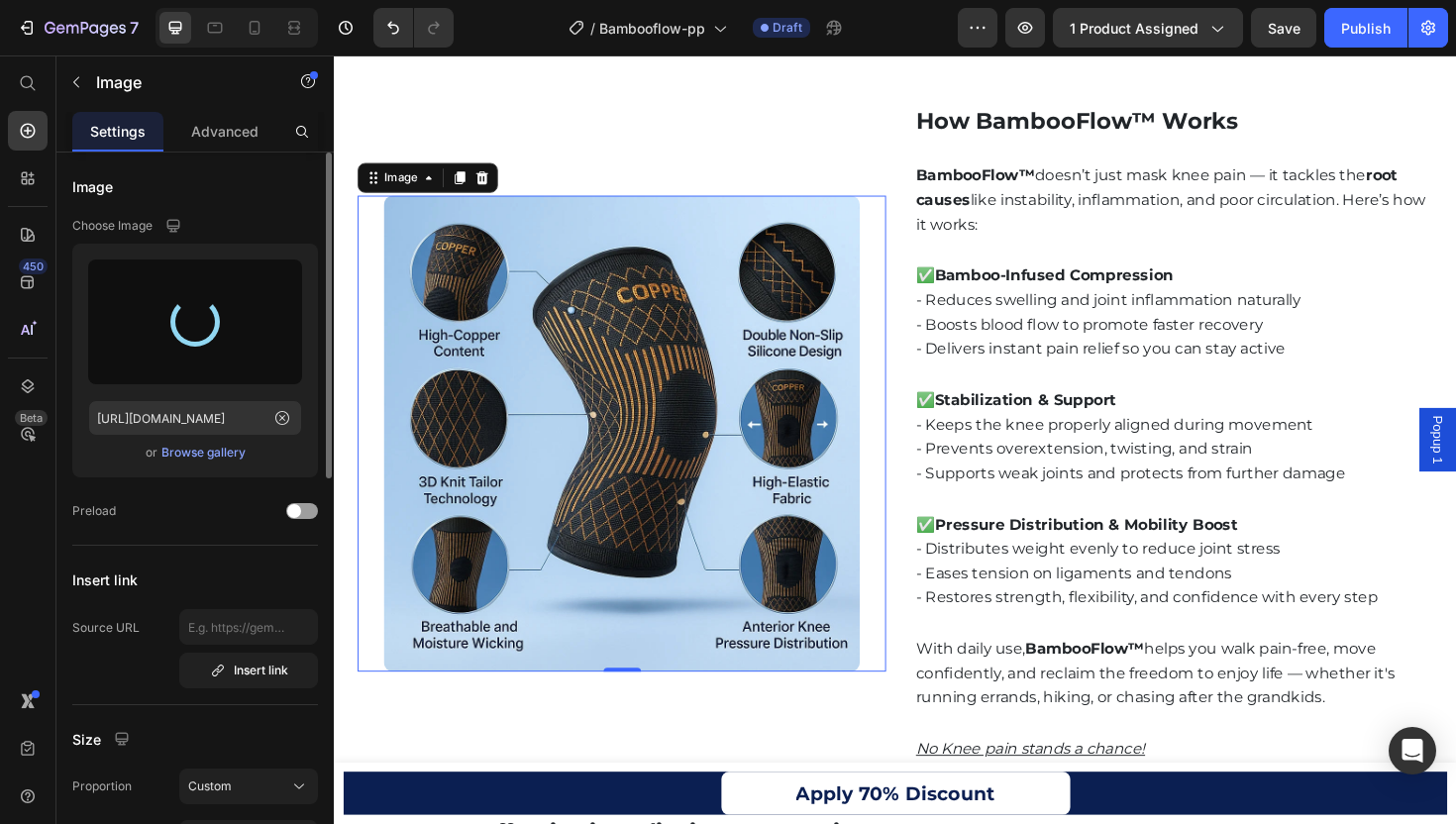 type on "https://cdn.shopify.com/s/files/1/0746/9921/1048/files/gempages_555058206901011322-3dc03bfb-a334-4a28-99dc-9bcea478e250.webp" 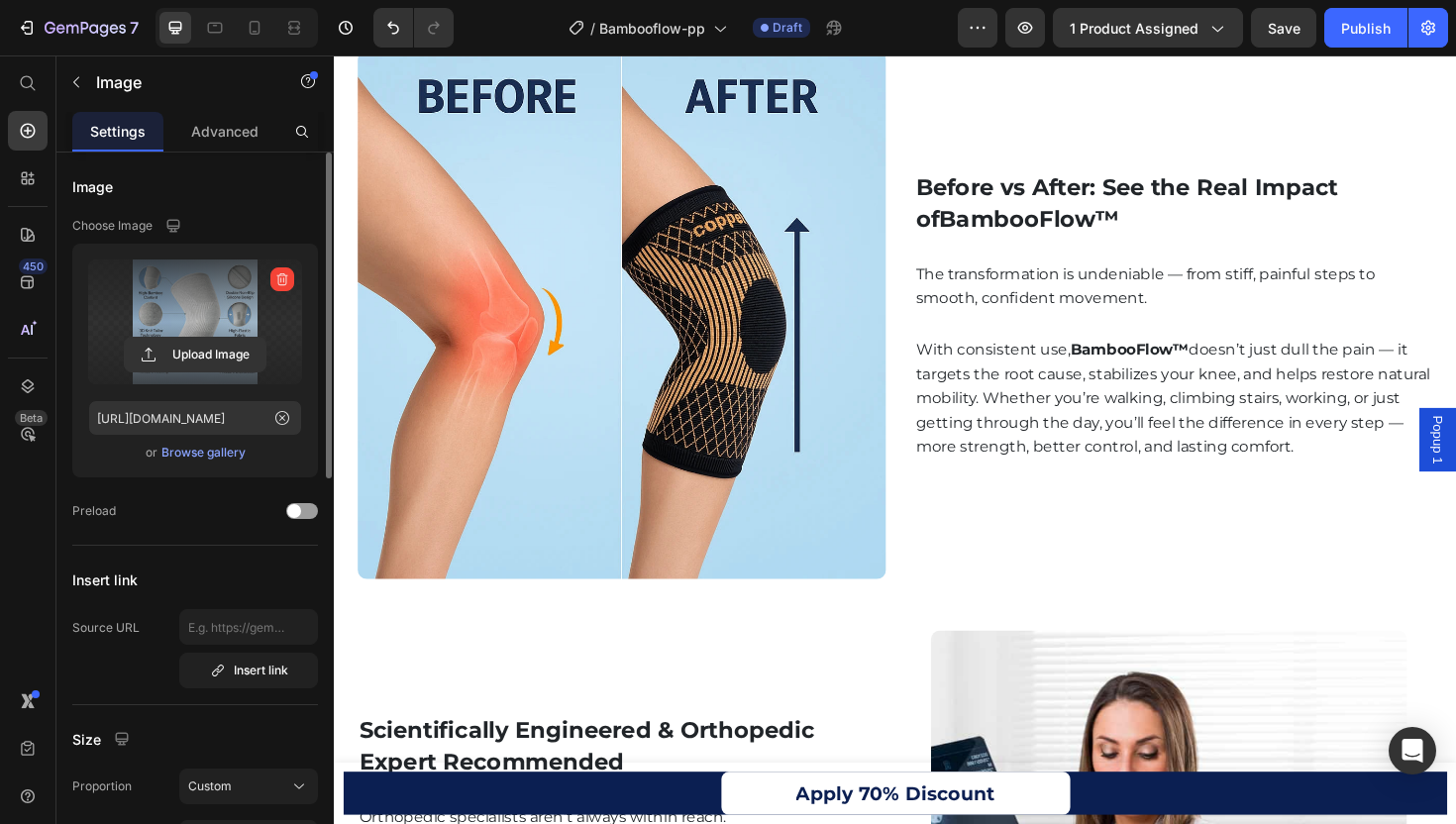 scroll, scrollTop: 4893, scrollLeft: 0, axis: vertical 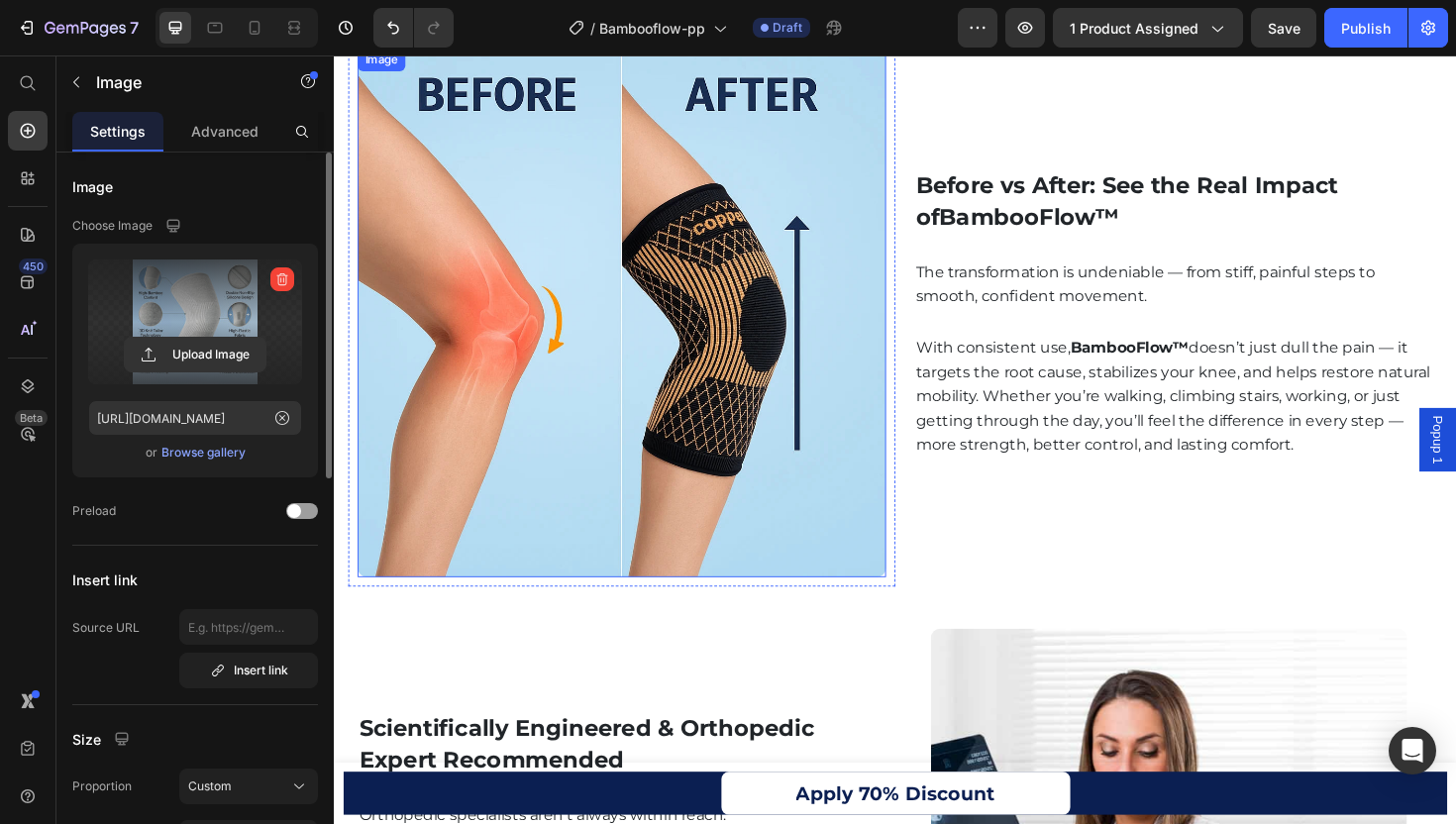 click at bounding box center (638, 328) 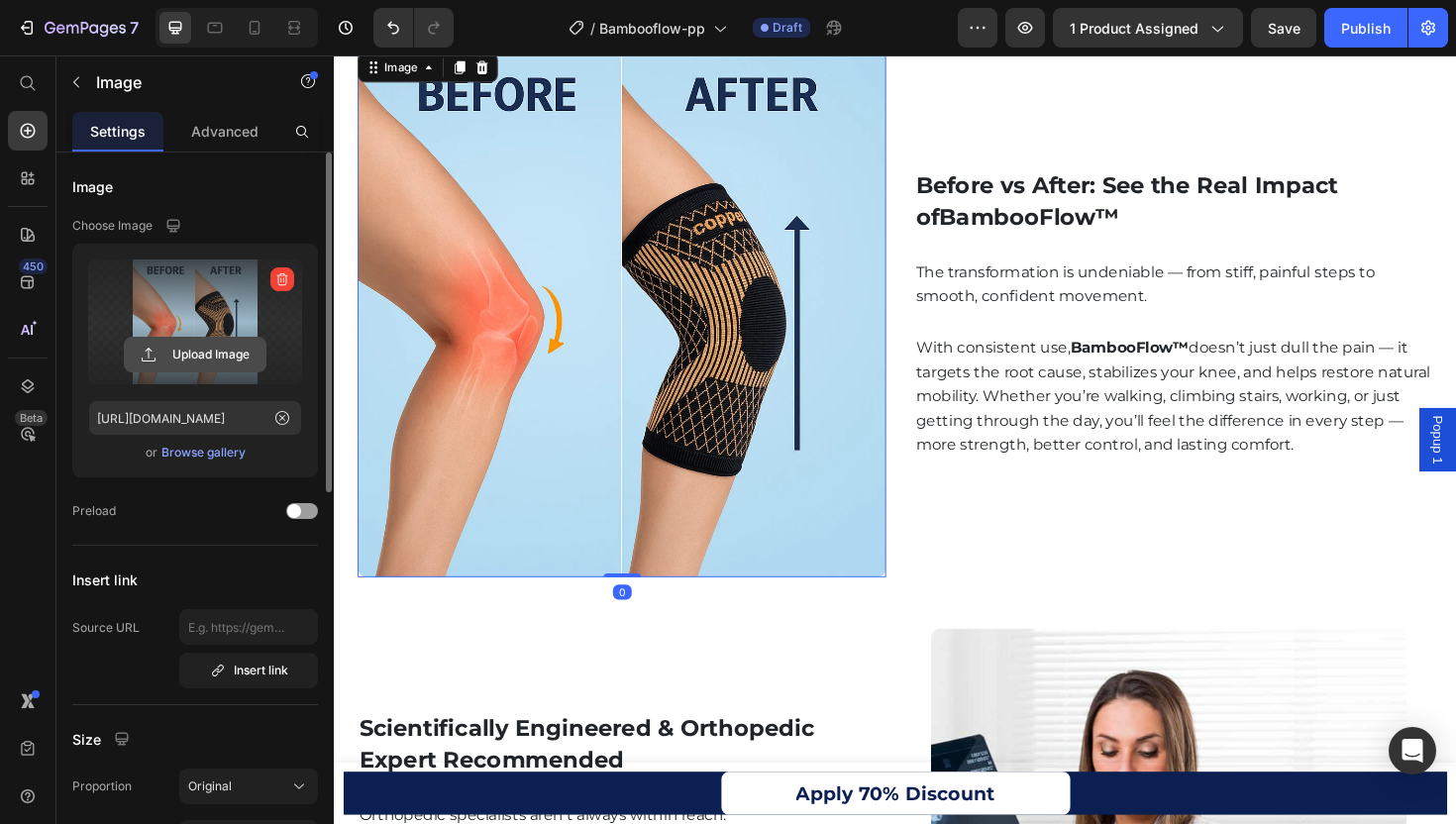 click 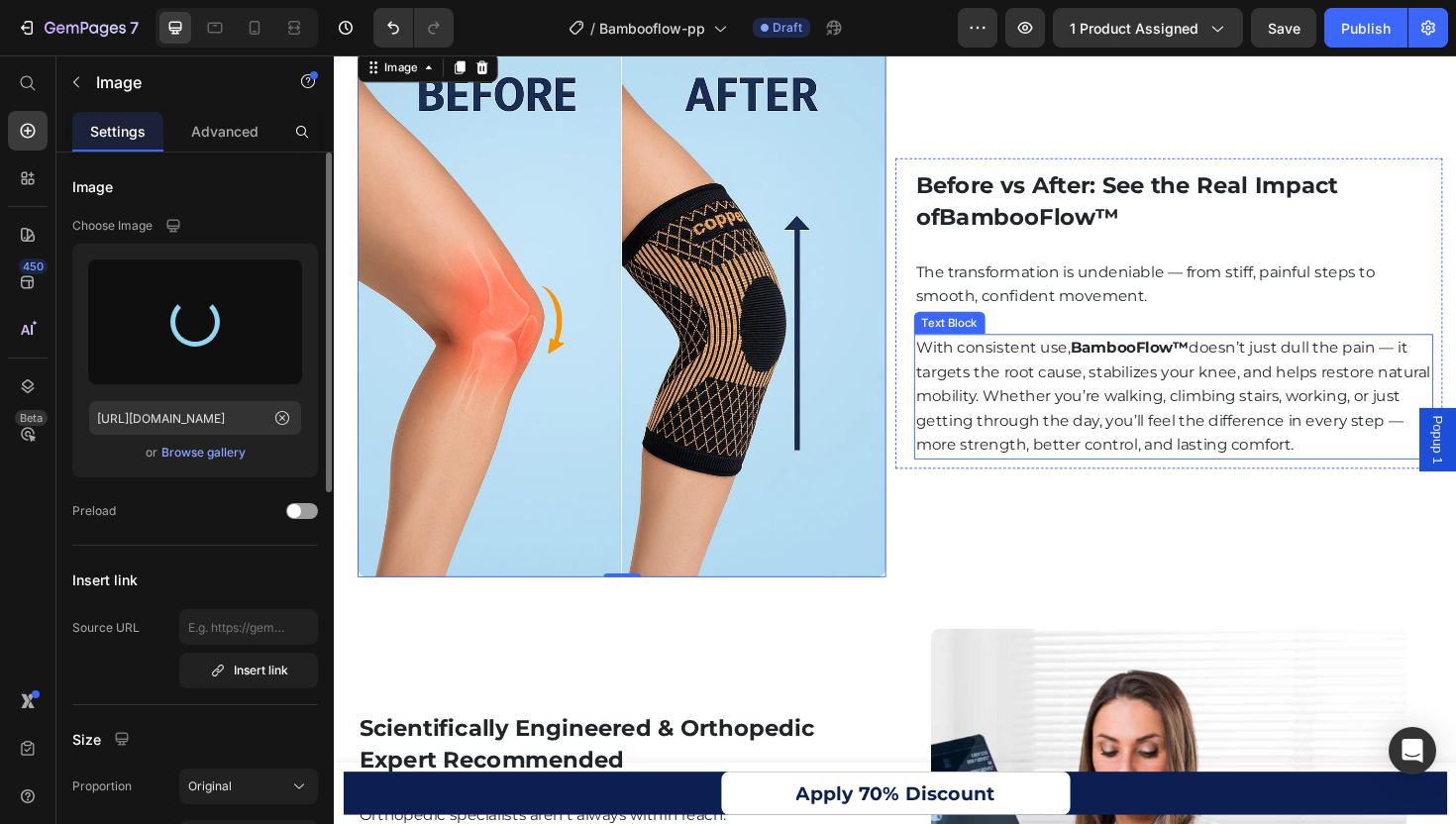 type on "https://cdn.shopify.com/s/files/1/0746/9921/1048/files/gempages_555058206901011322-6fac96bc-da25-4667-948f-3ac89d9ab7a4.webp" 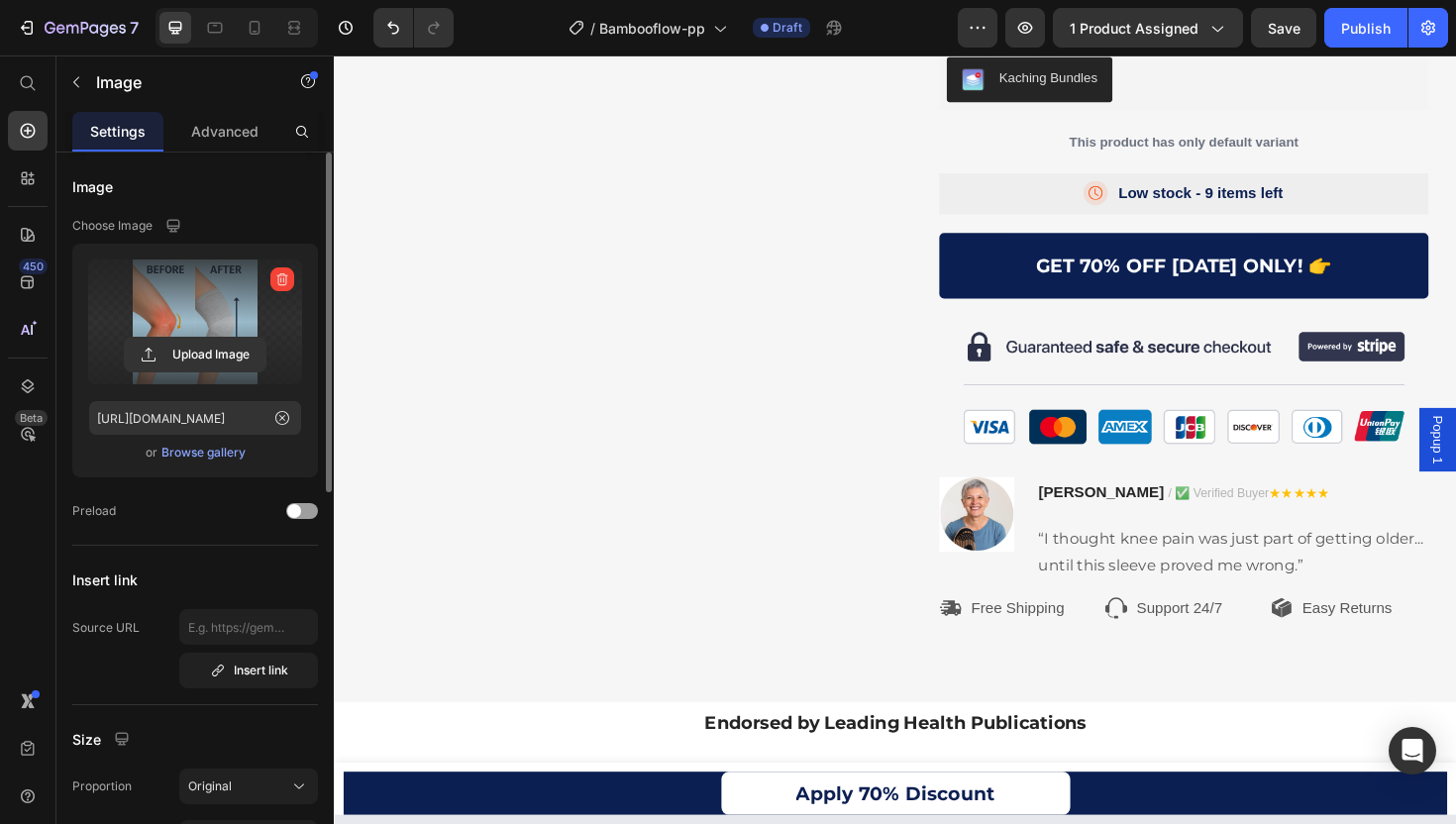 scroll, scrollTop: 0, scrollLeft: 0, axis: both 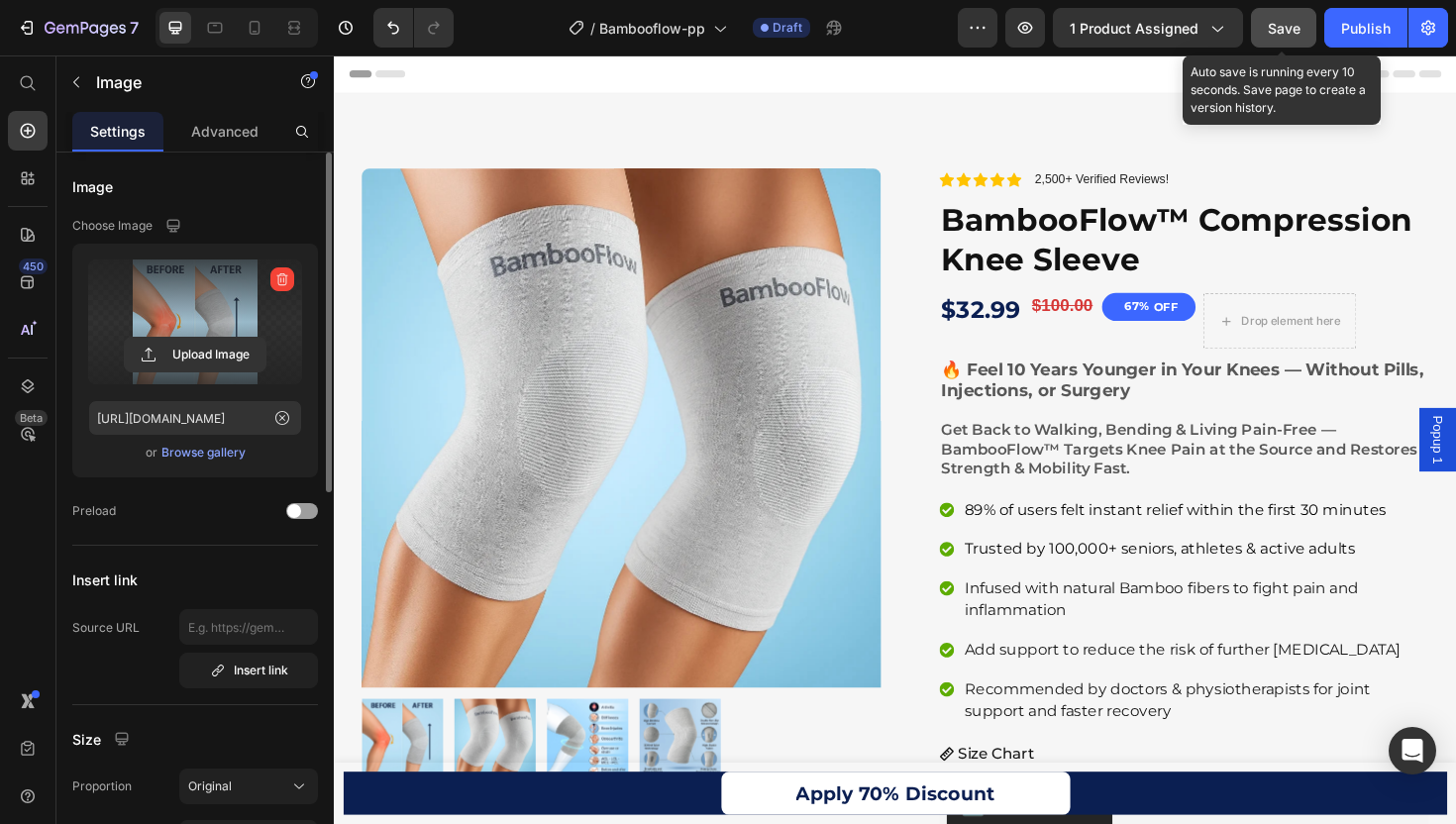 click on "Save" 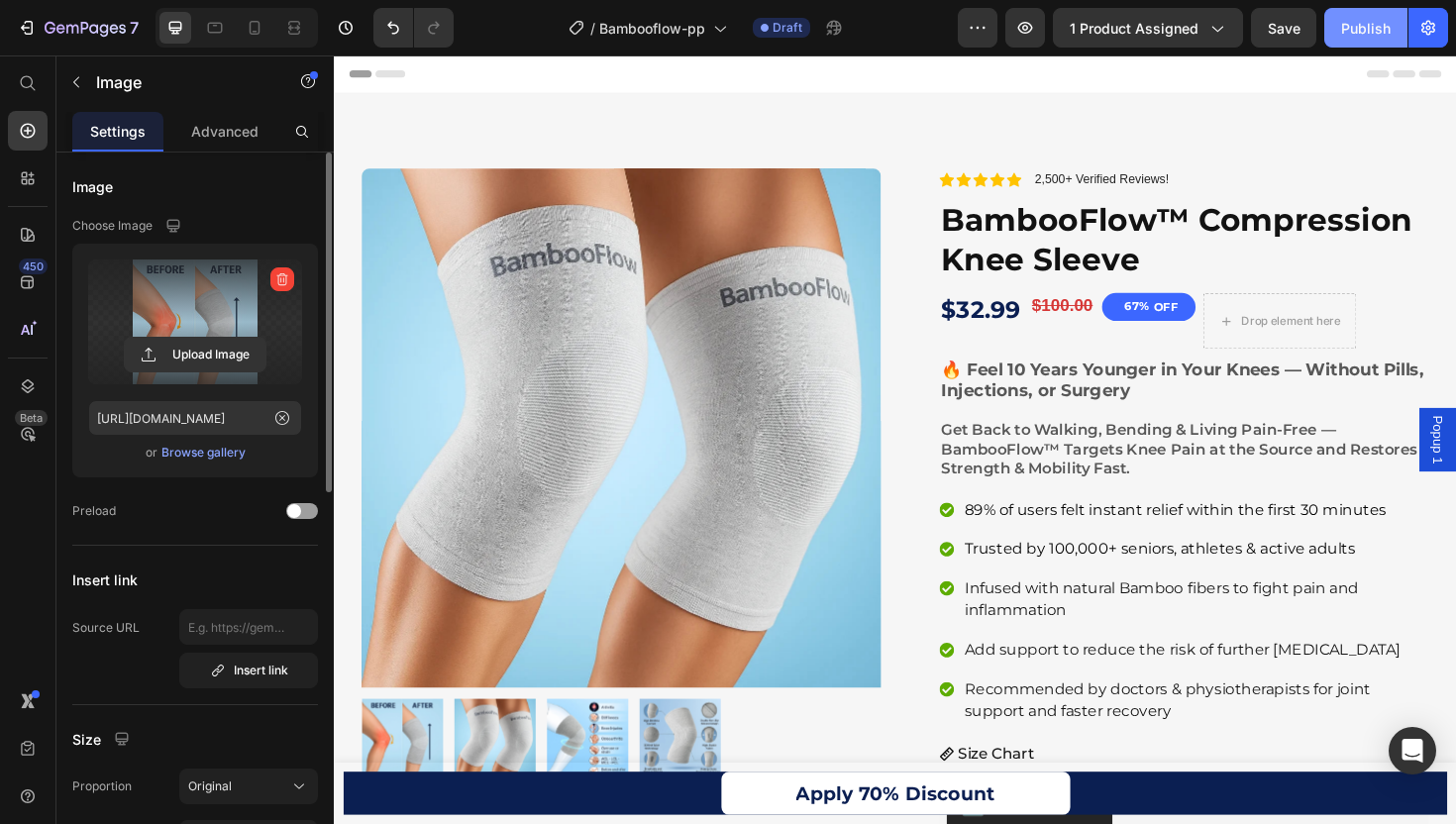 click on "Publish" at bounding box center (1366, 28) 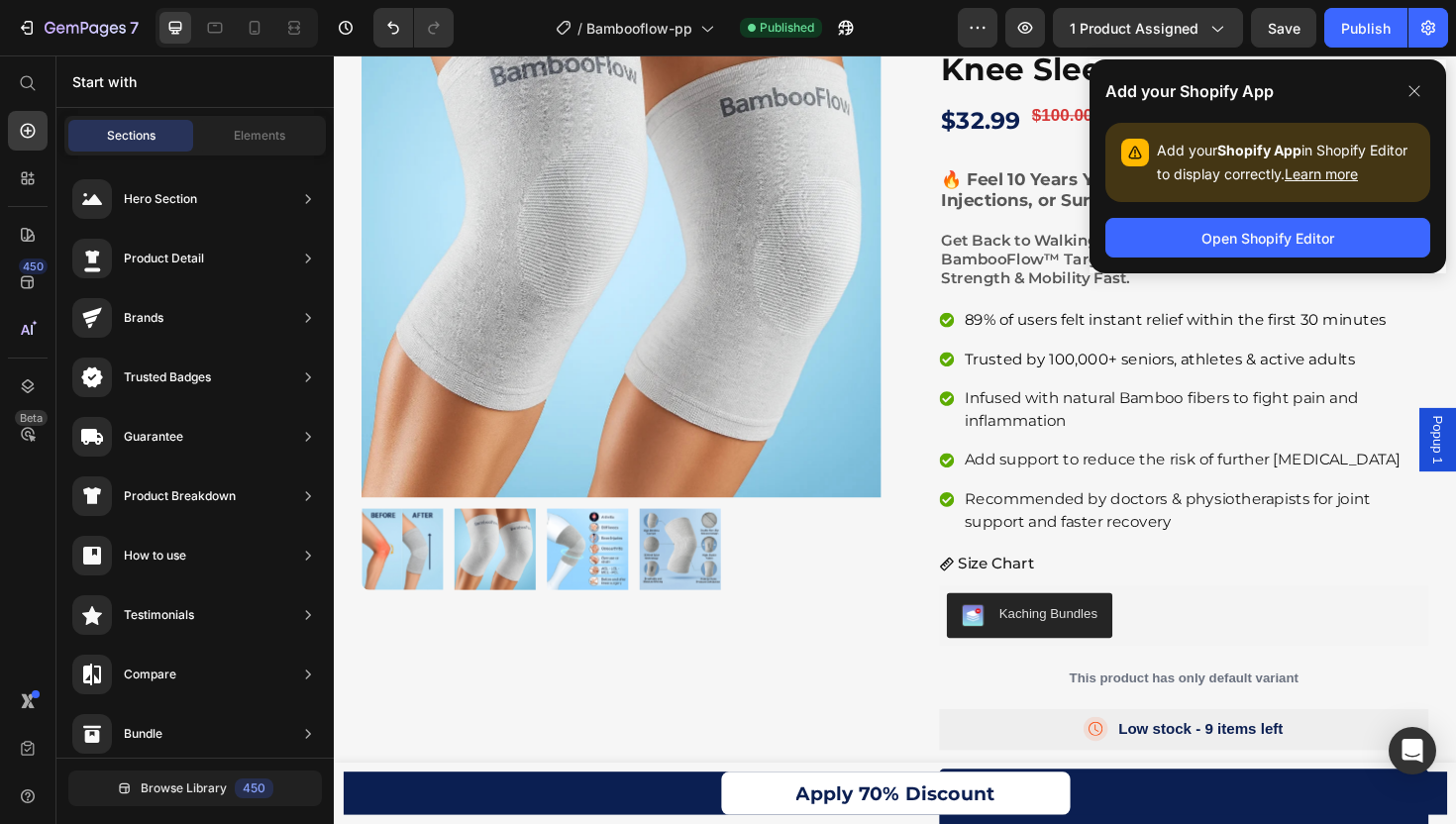 scroll, scrollTop: 995, scrollLeft: 0, axis: vertical 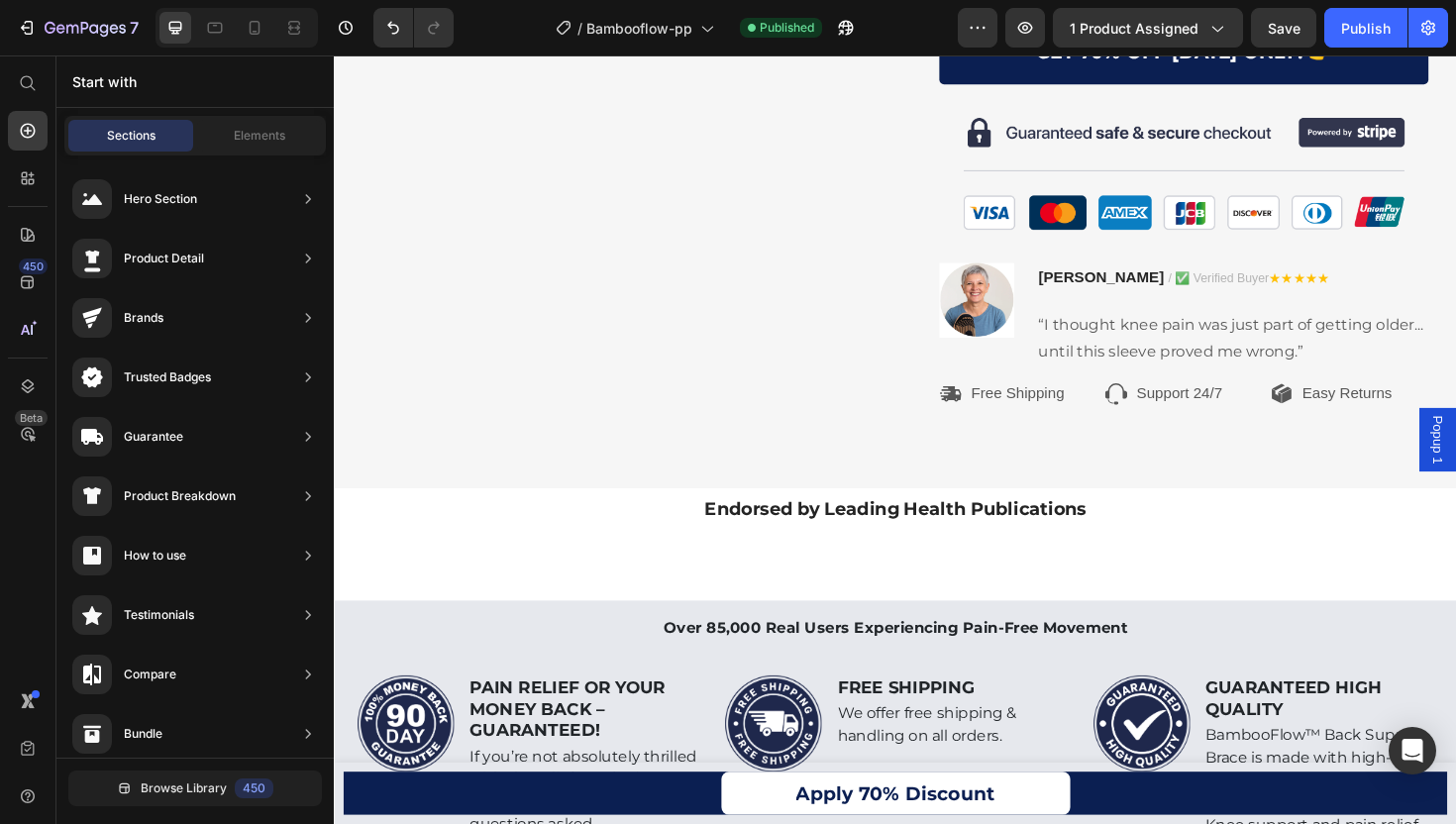 click on "Popup 1" at bounding box center [1503, 463] 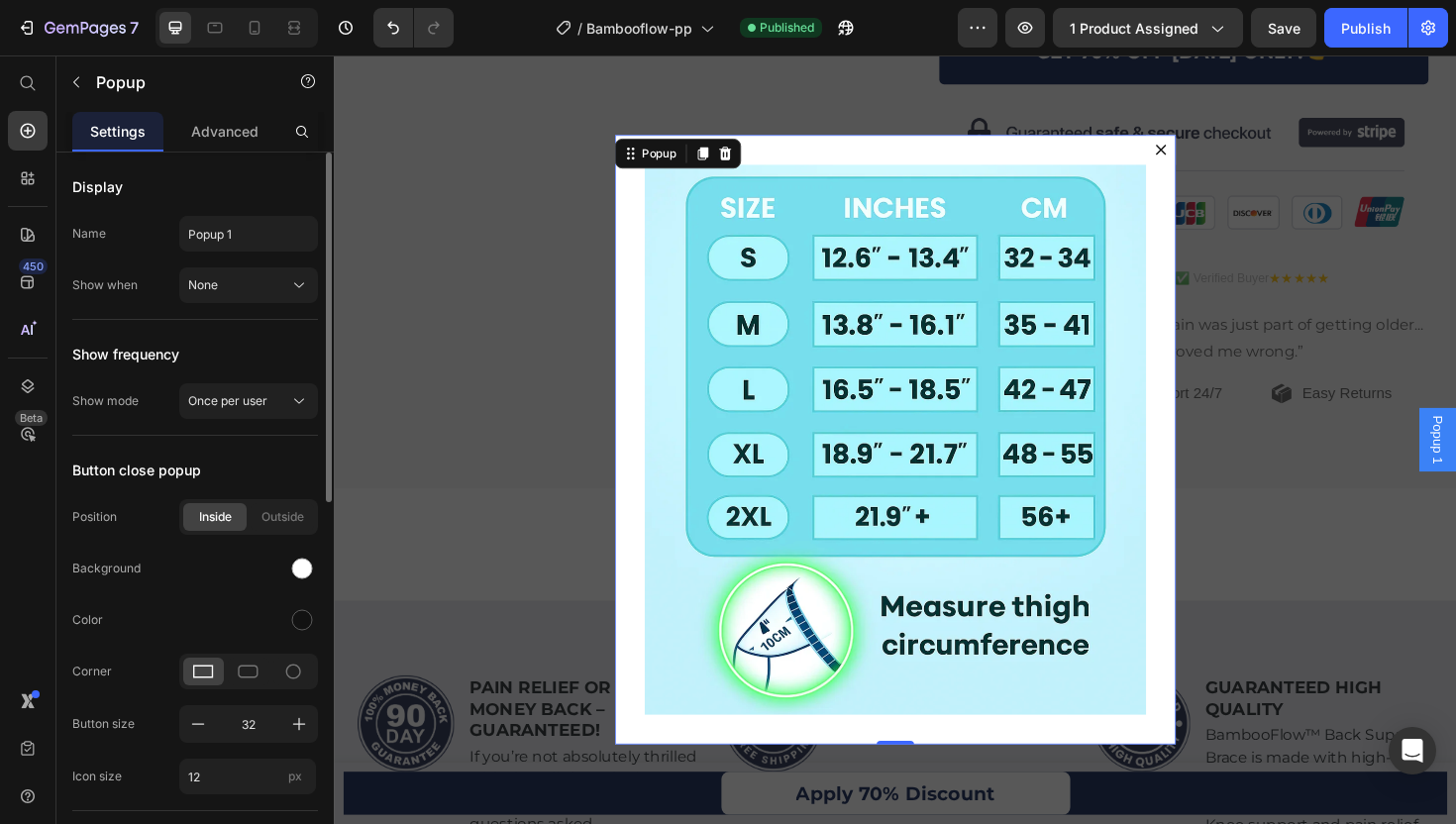 click at bounding box center [1209, 155] 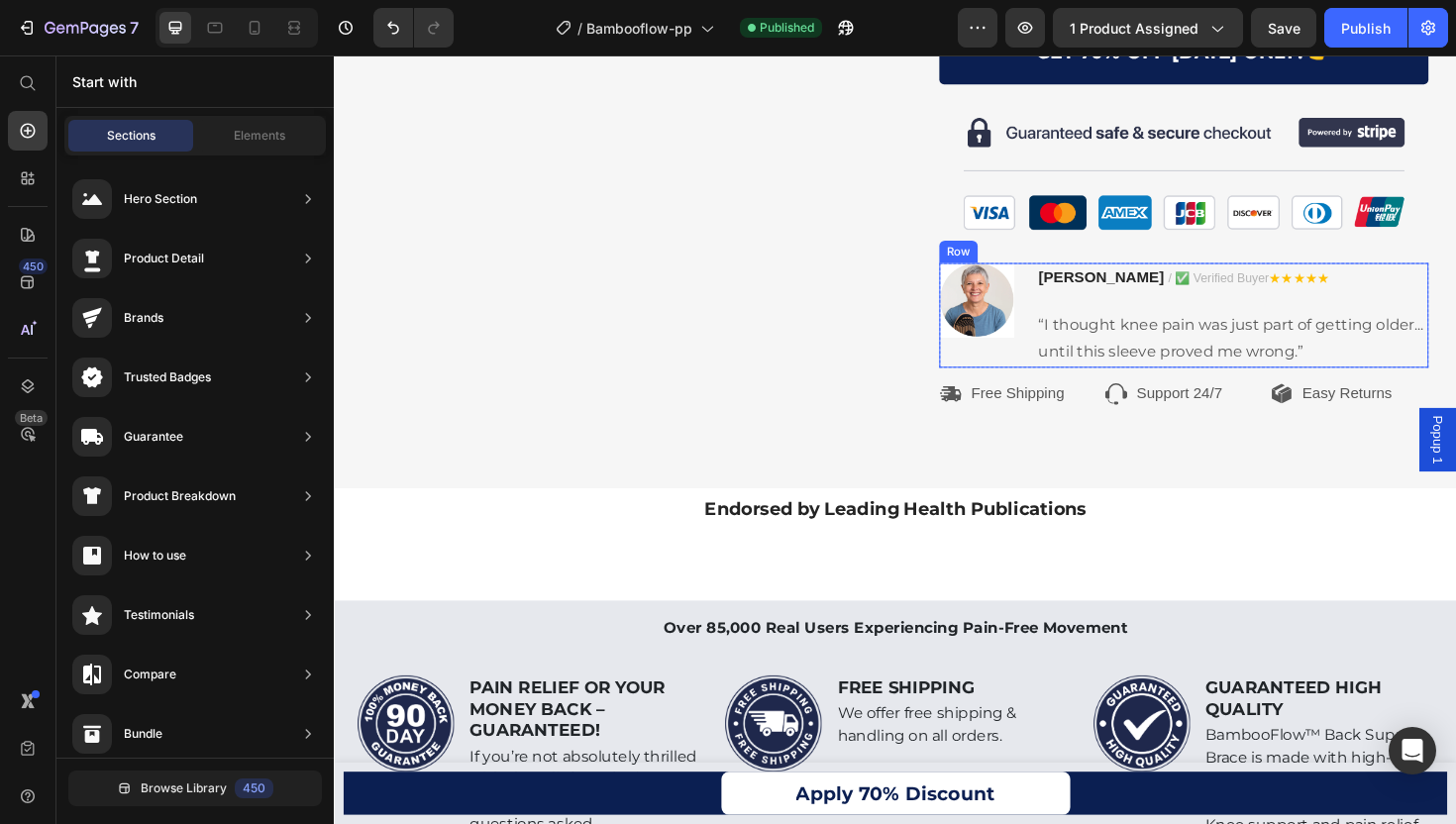 scroll, scrollTop: 0, scrollLeft: 0, axis: both 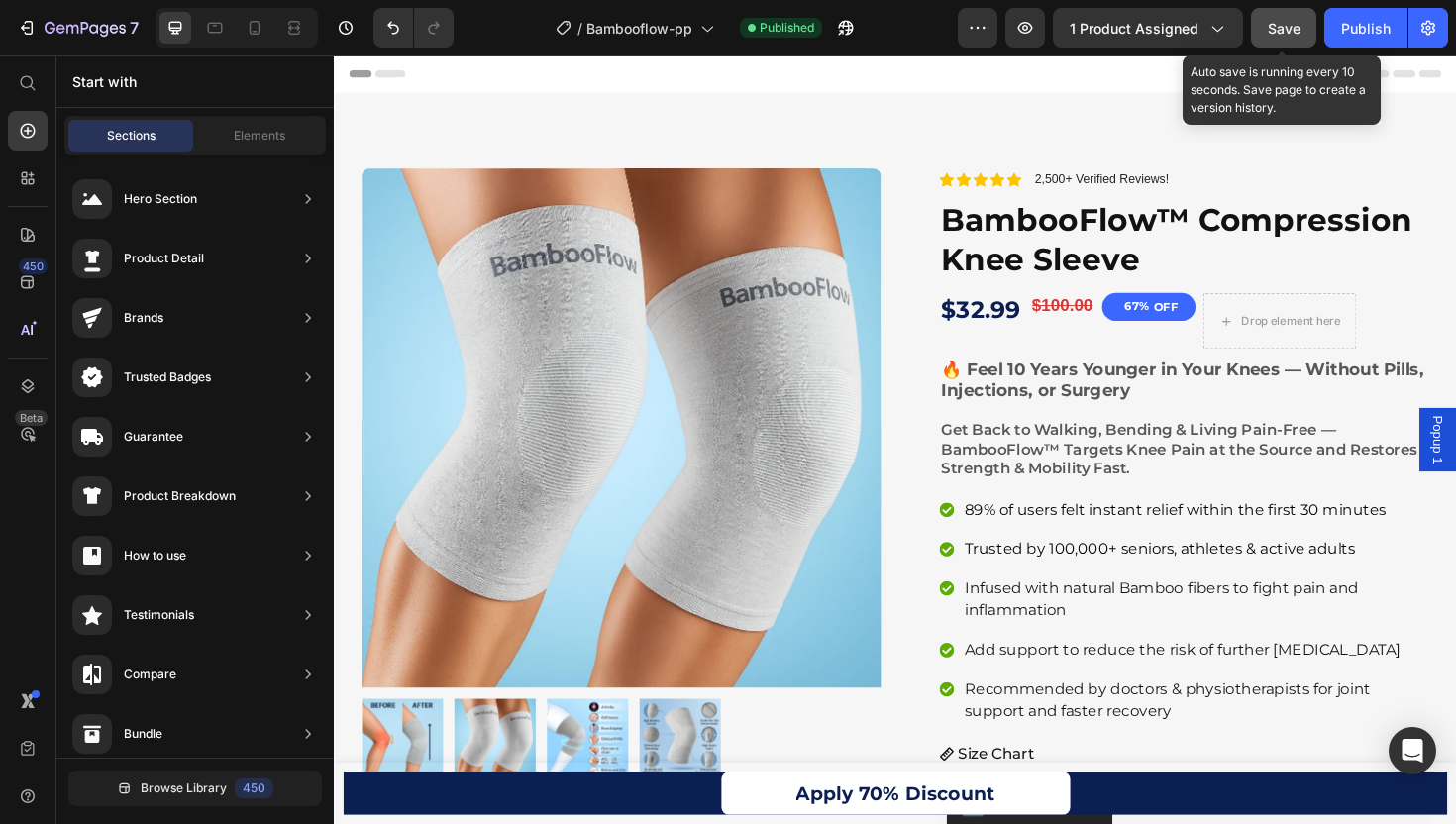 click on "Save" at bounding box center [1284, 28] 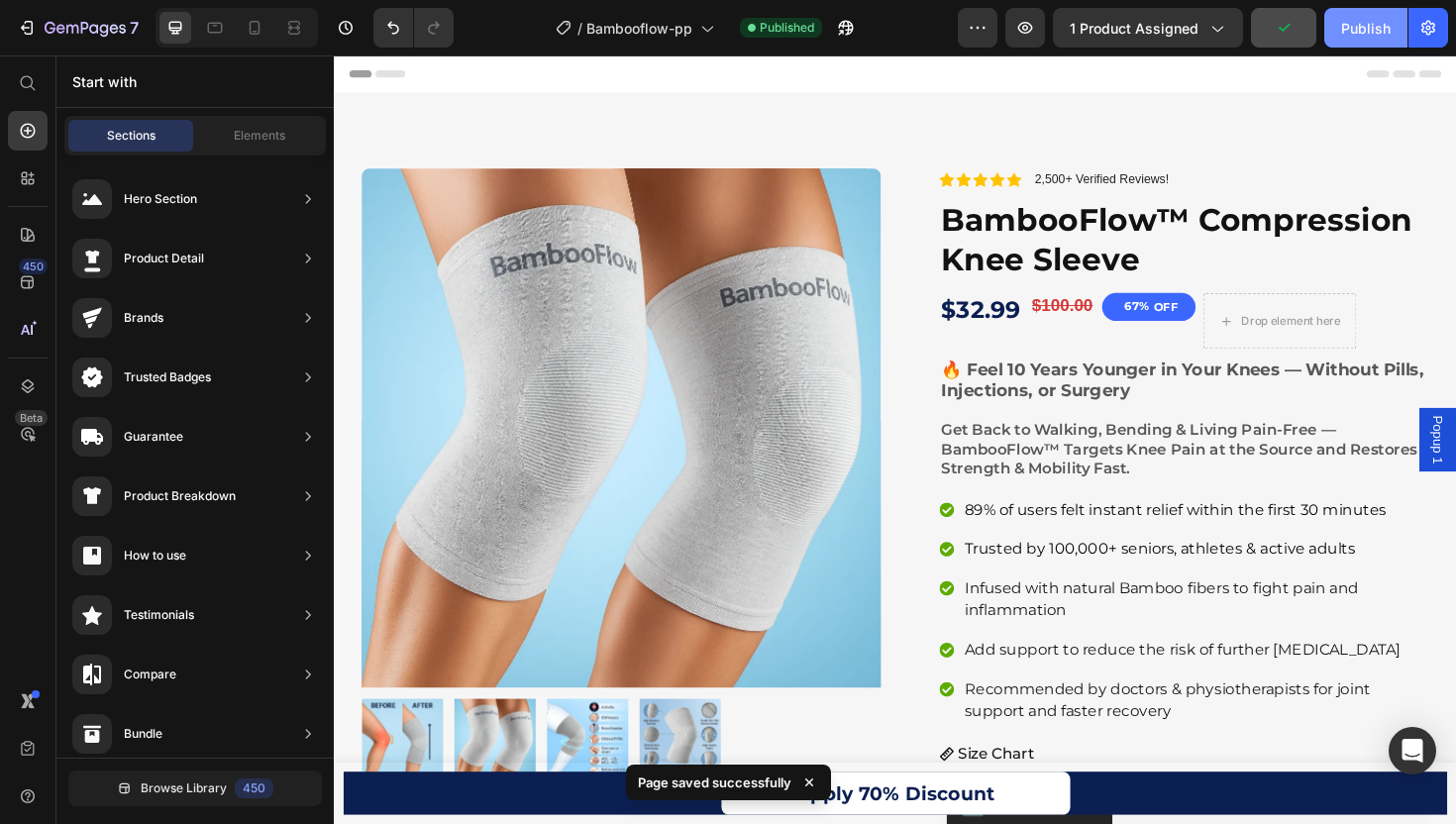 click on "Publish" at bounding box center (1366, 28) 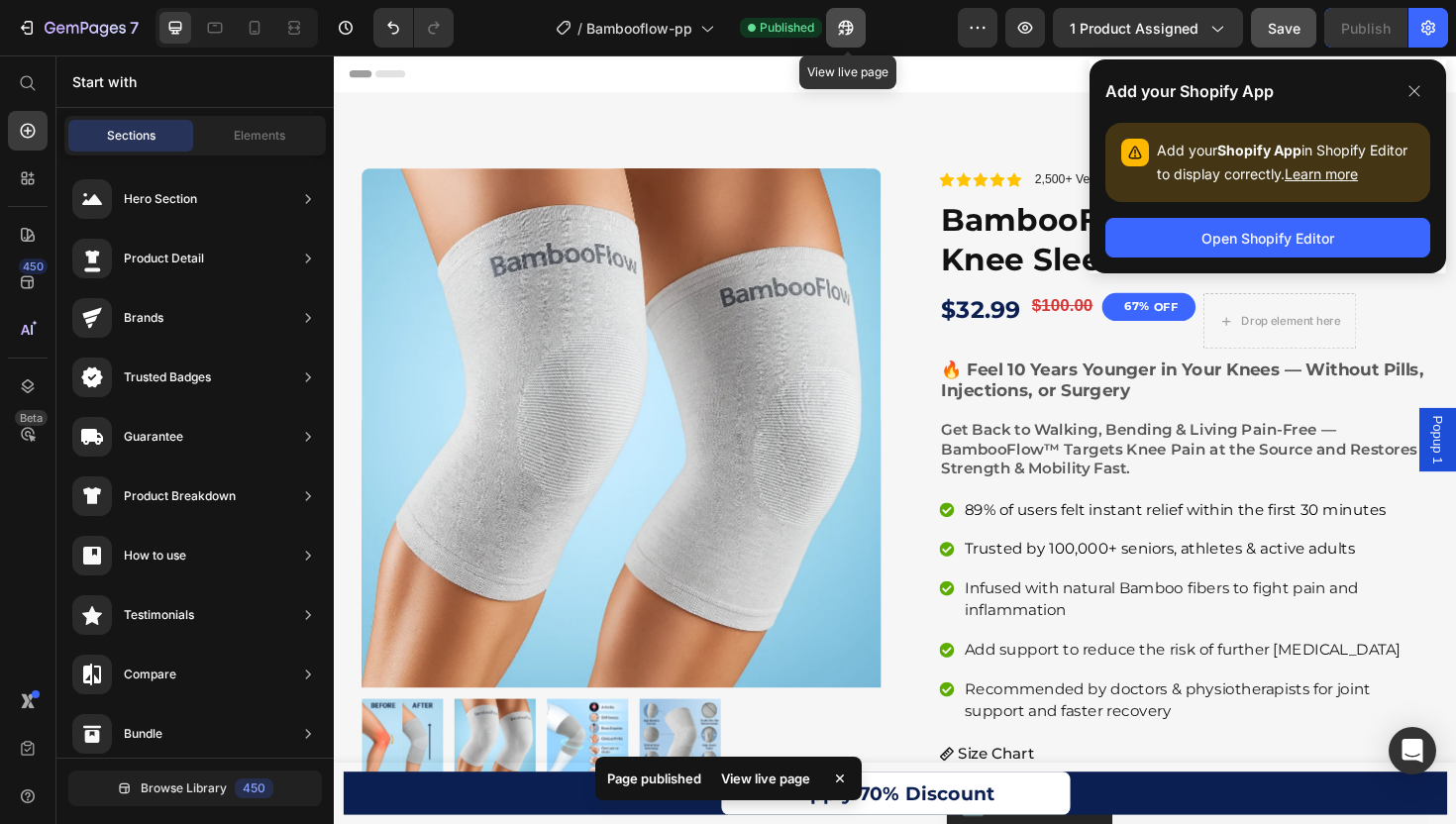 click 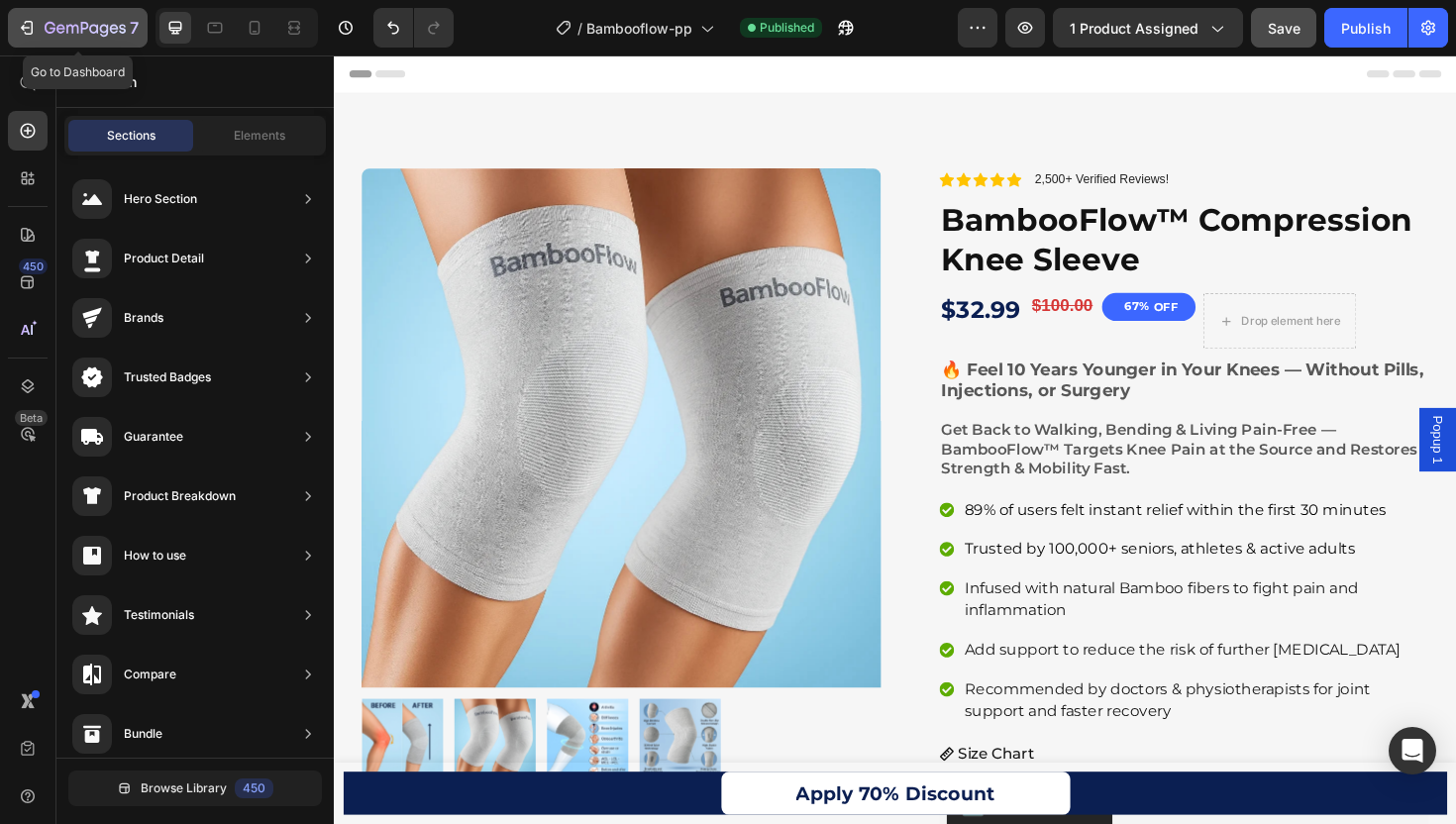 click on "7" at bounding box center [77, 28] 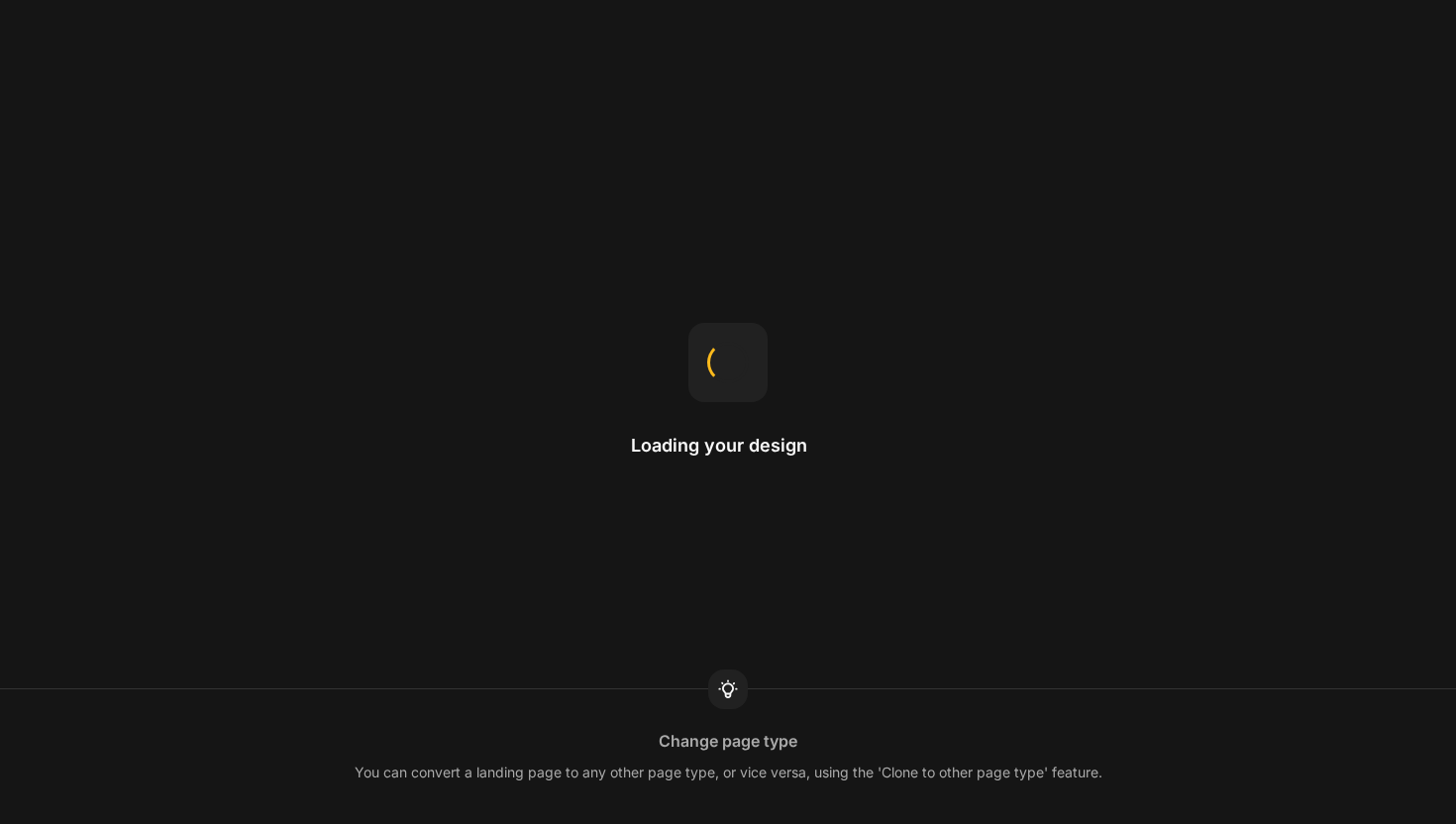 scroll, scrollTop: 0, scrollLeft: 0, axis: both 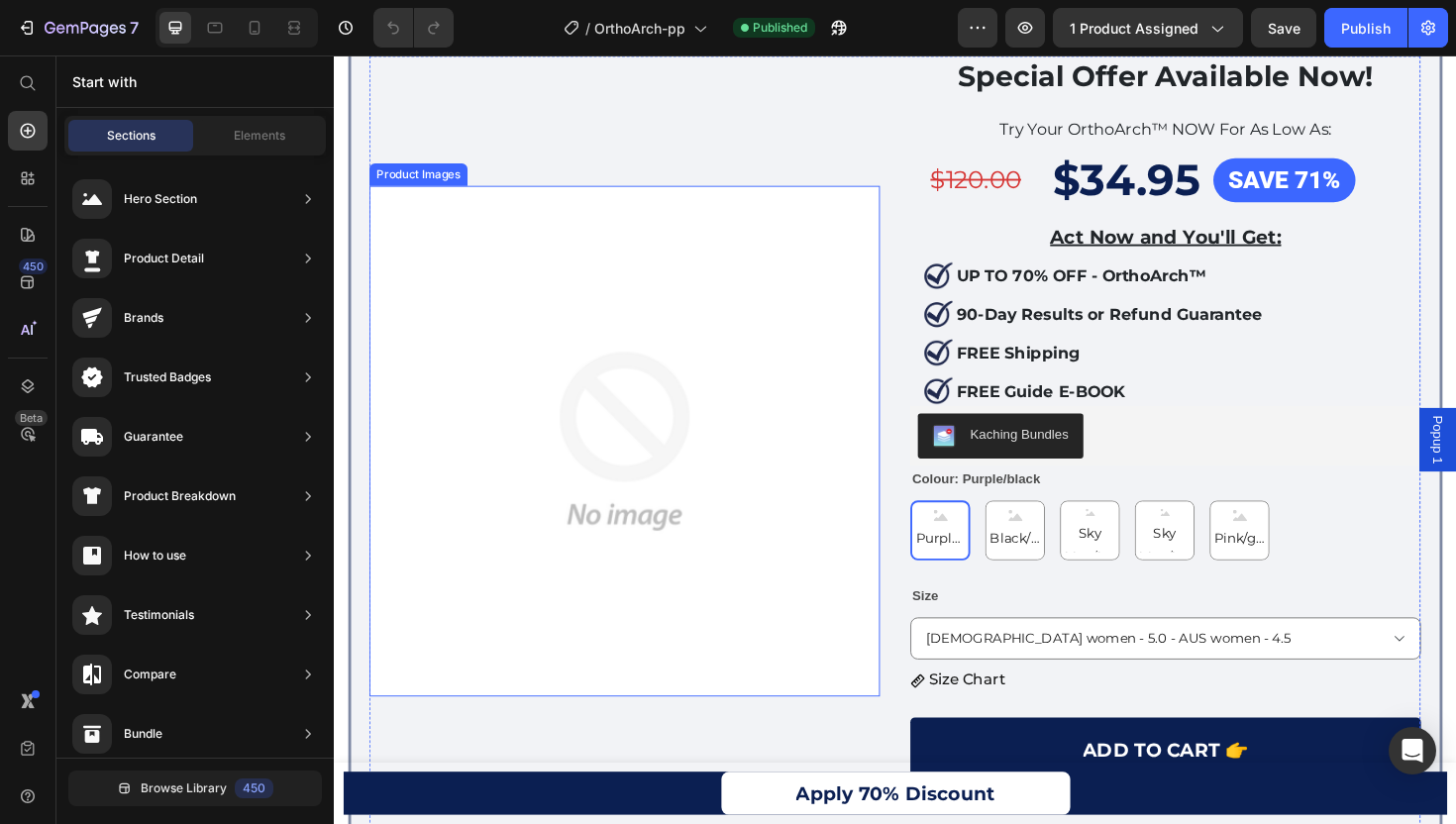 click at bounding box center [642, 464] 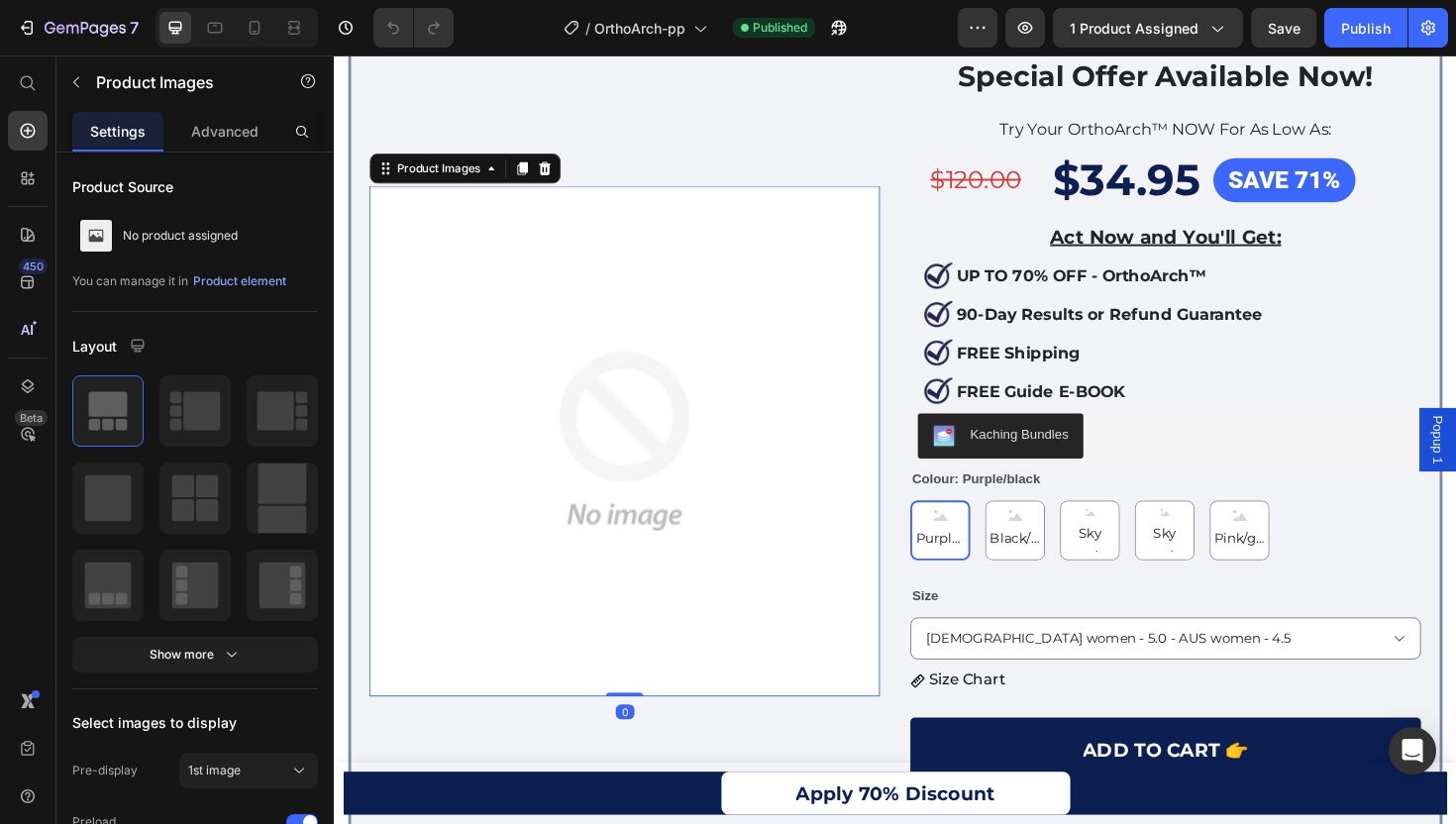 click on "Product Images   0" at bounding box center (642, 464) 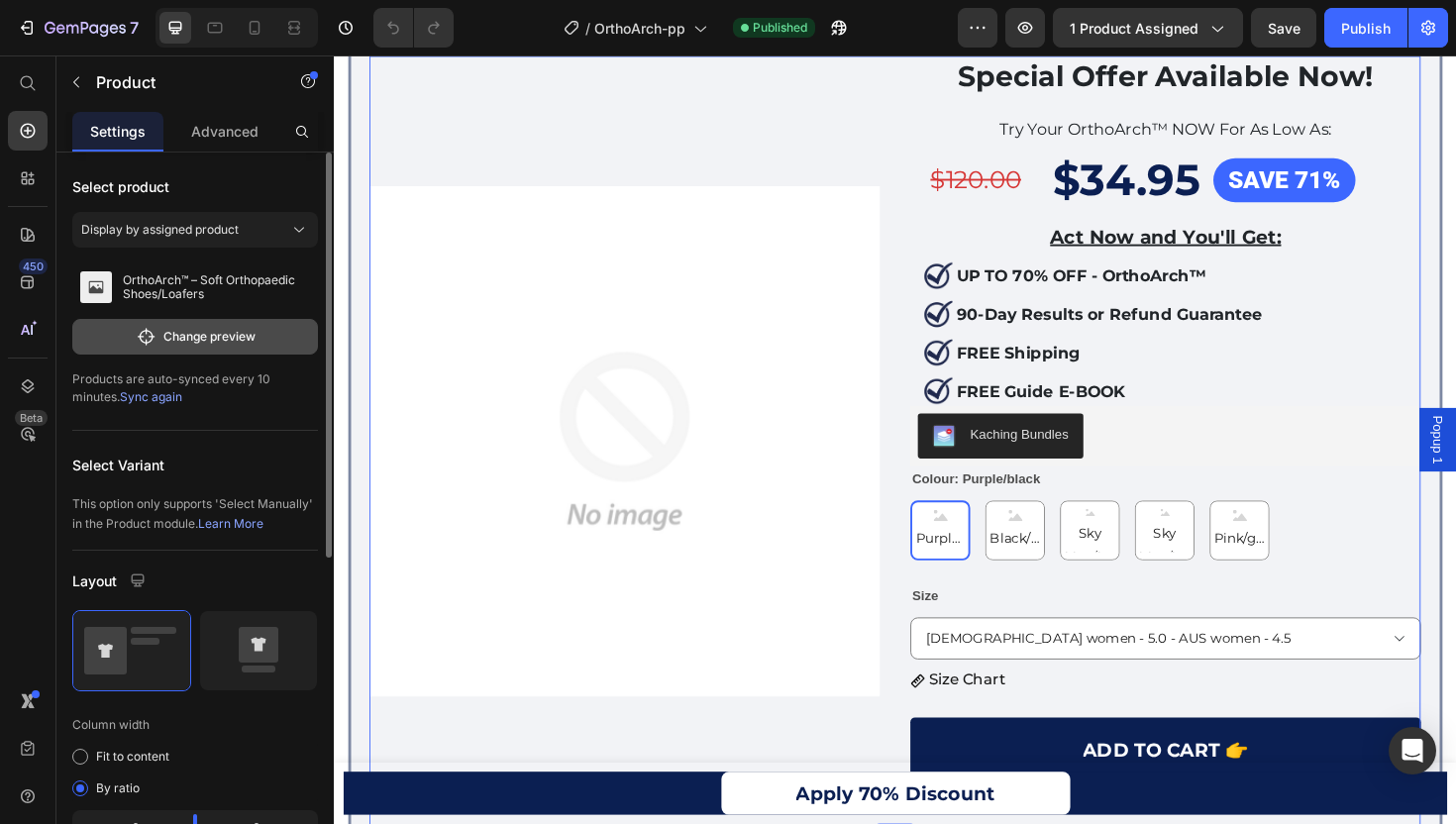 click on "Change preview" at bounding box center (195, 337) 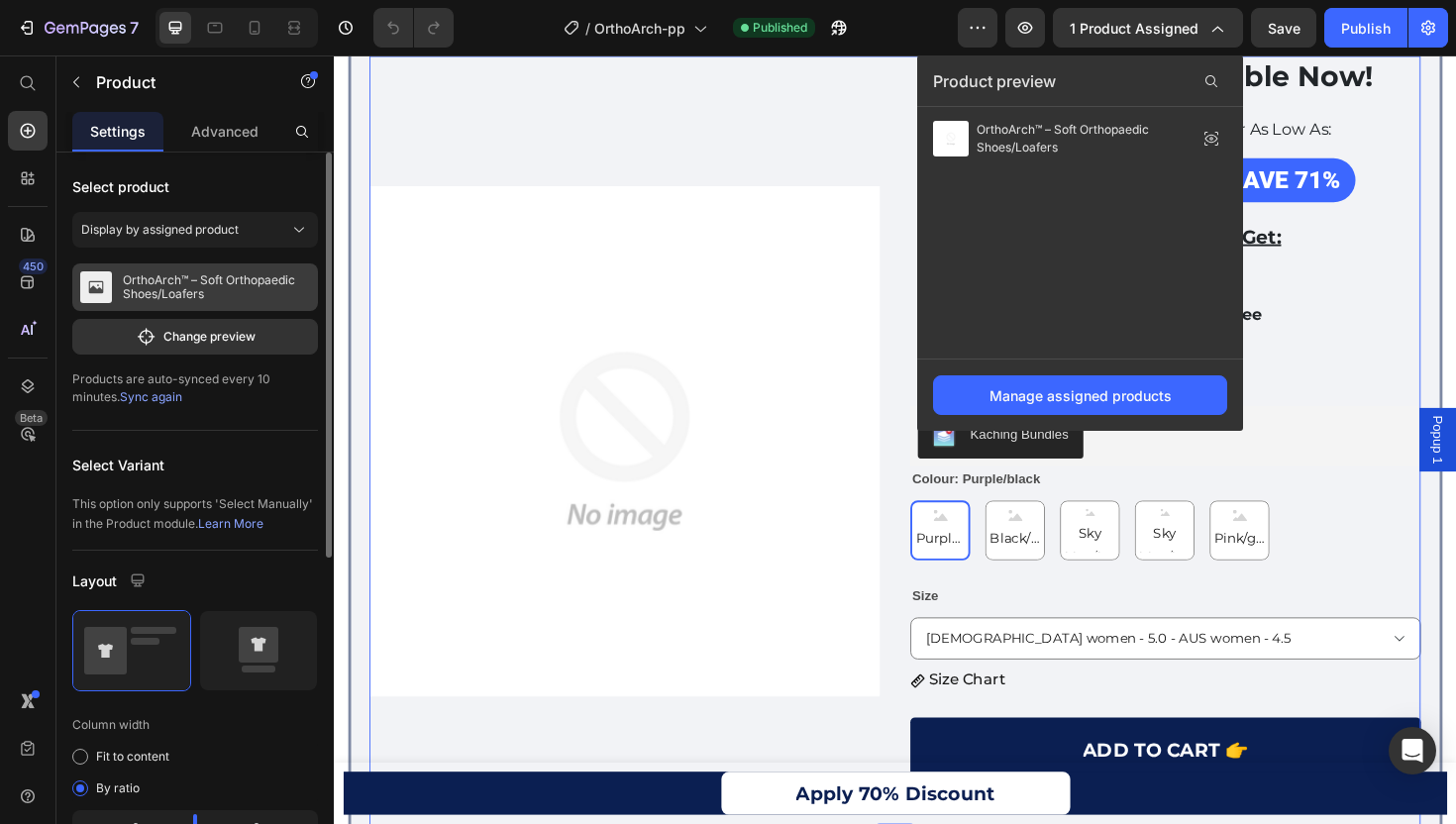 click on "OrthoArch™ – Soft Orthopaedic Shoes/Loafers" at bounding box center (216, 287) 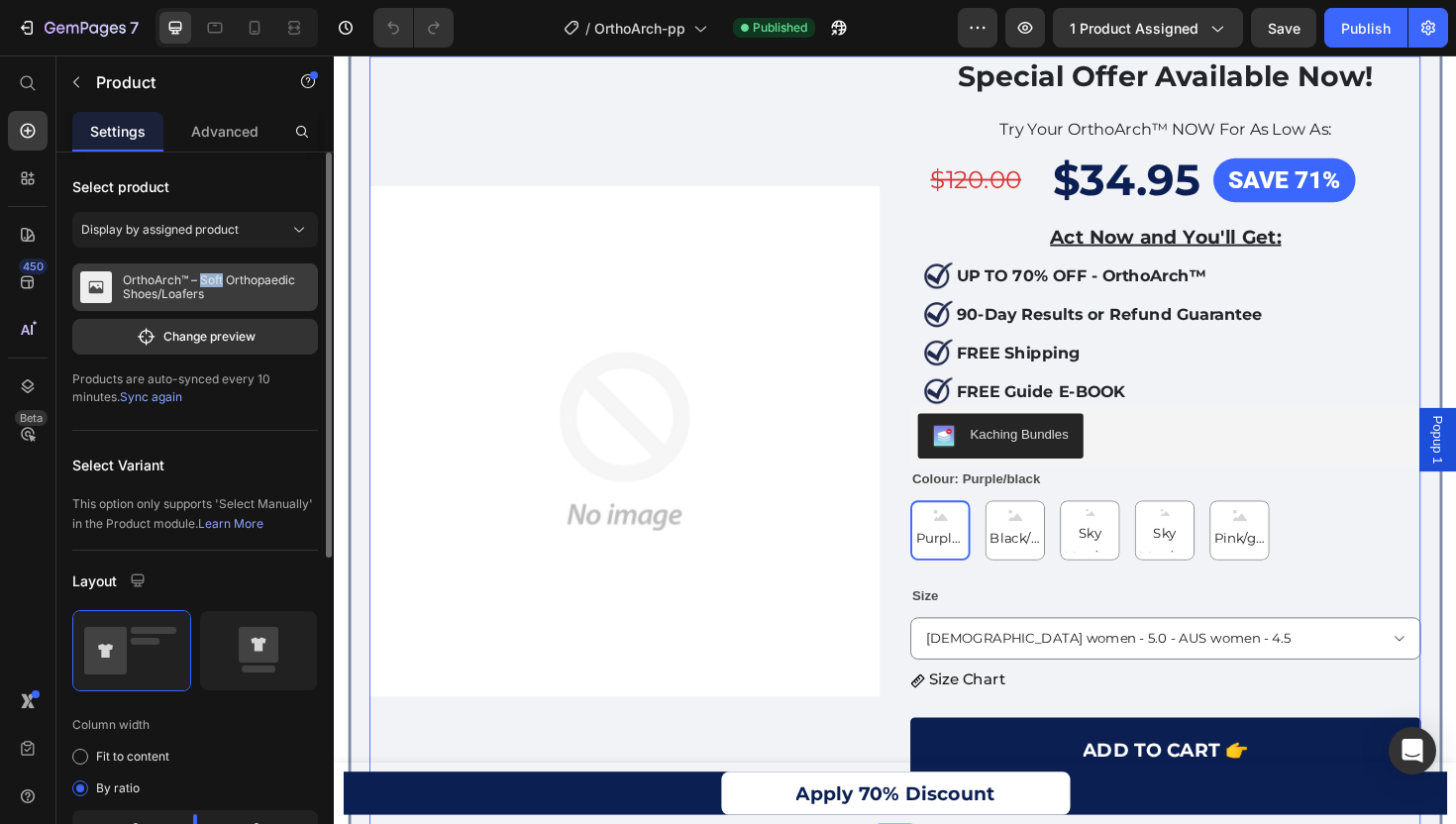 click on "OrthoArch™ – Soft Orthopaedic Shoes/Loafers" at bounding box center (216, 287) 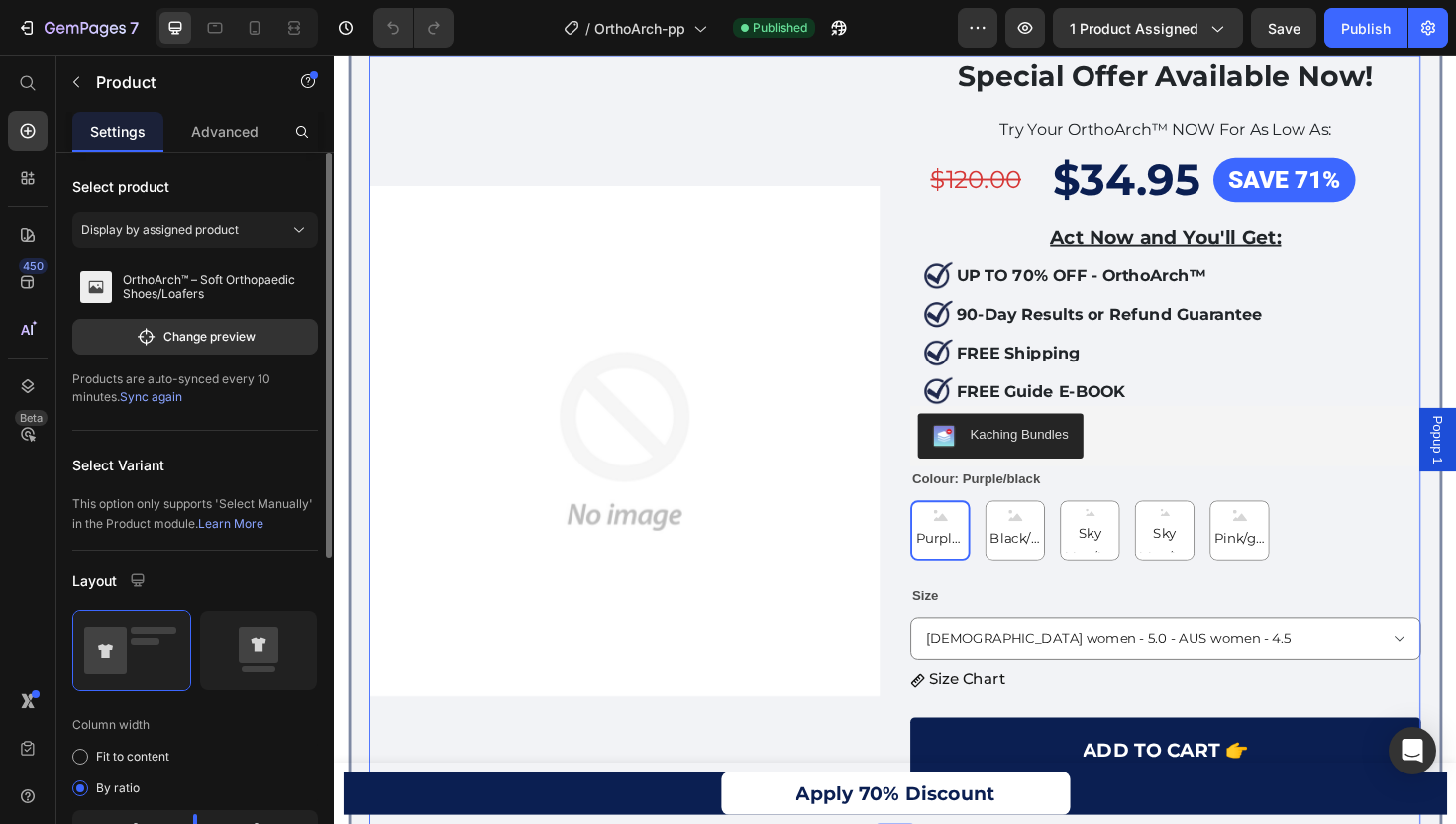 click on "Select product Display by assigned product OrthoArch™ – Soft Orthopaedic Shoes/Loafers Change preview  Products are auto-synced every 10 minutes.  Sync again" at bounding box center [195, 291] 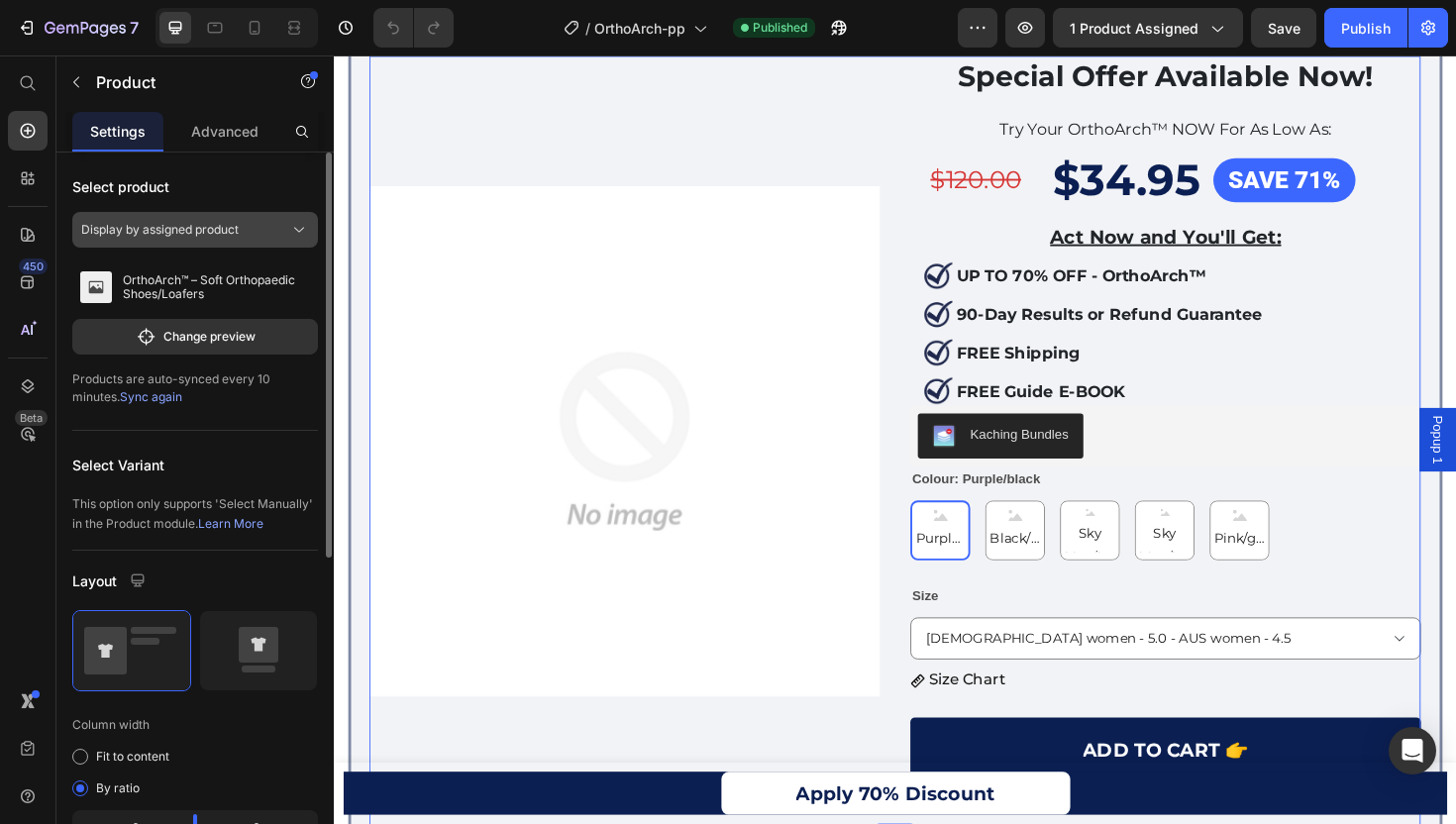click on "Display by assigned product" at bounding box center (195, 230) 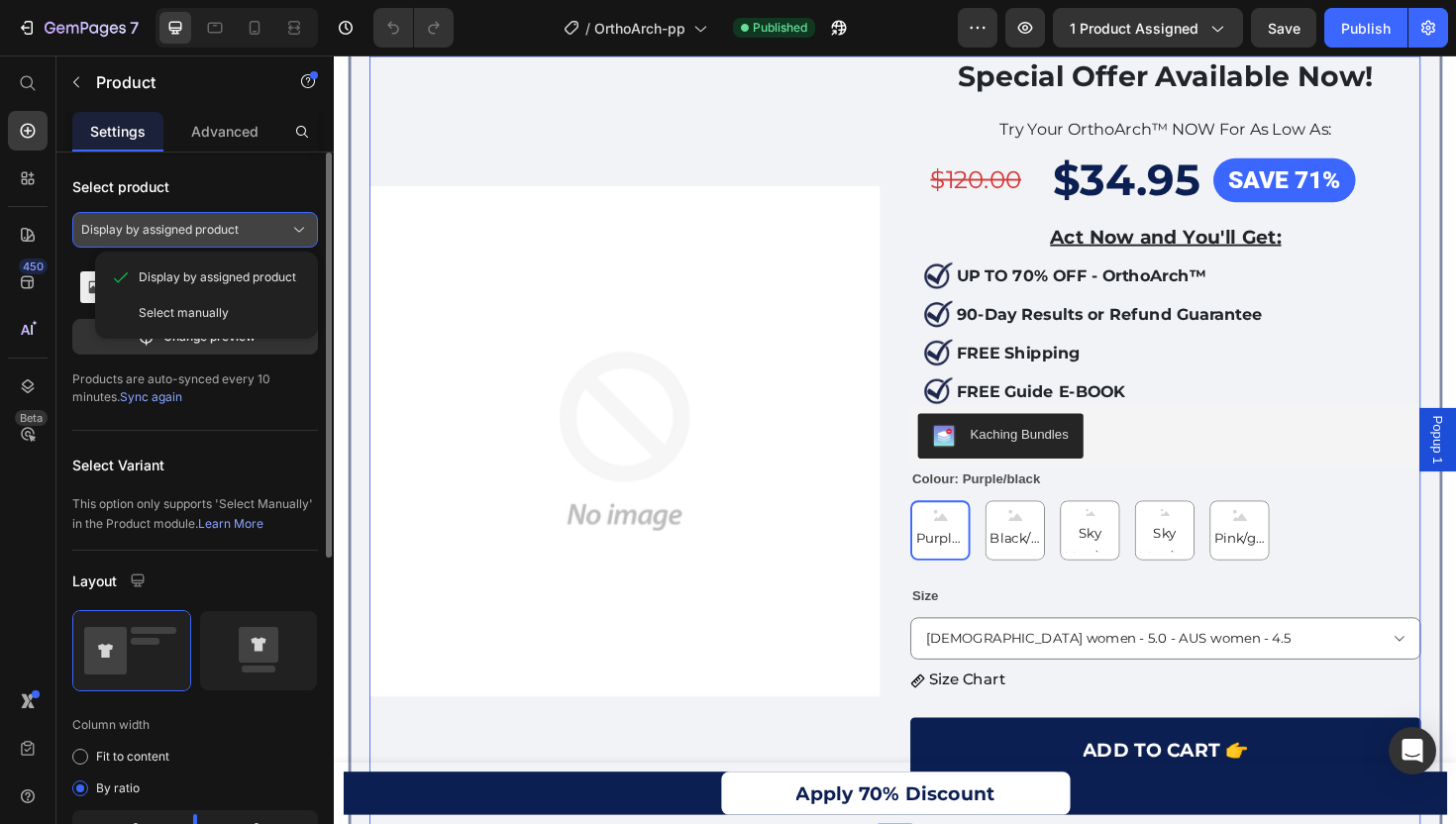 click on "Display by assigned product" at bounding box center [195, 230] 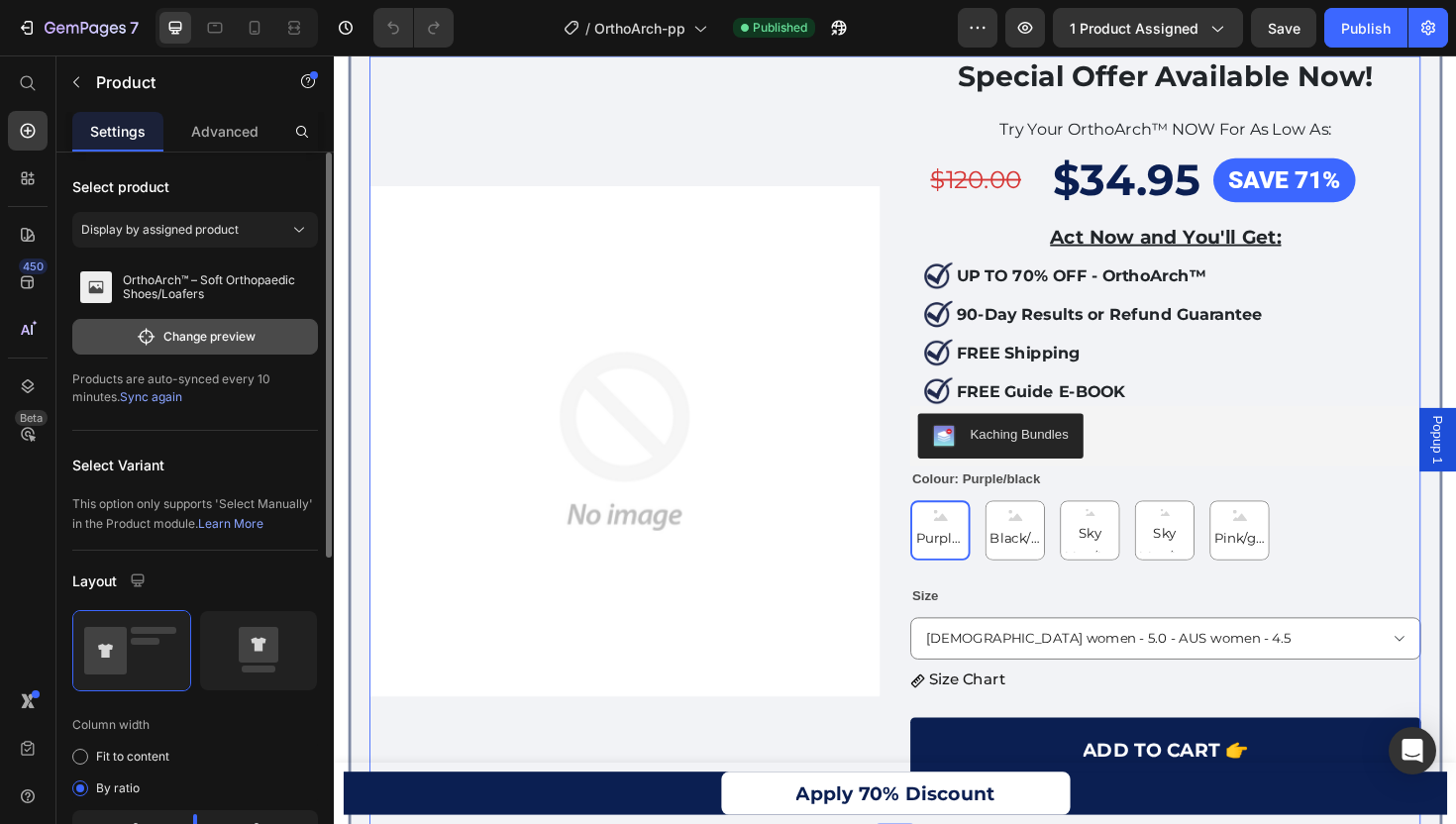 click on "Change preview" 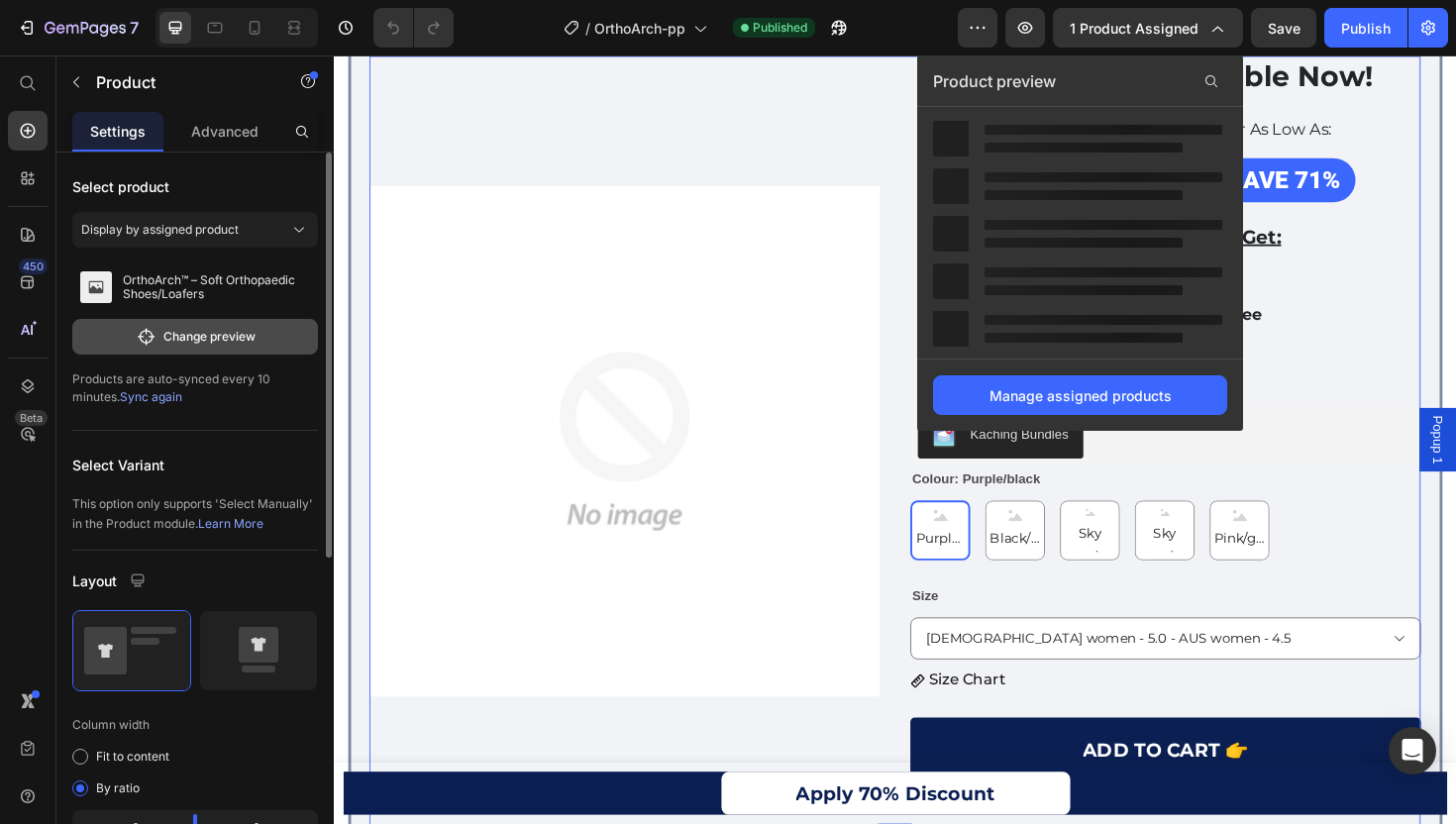 click on "Change preview" 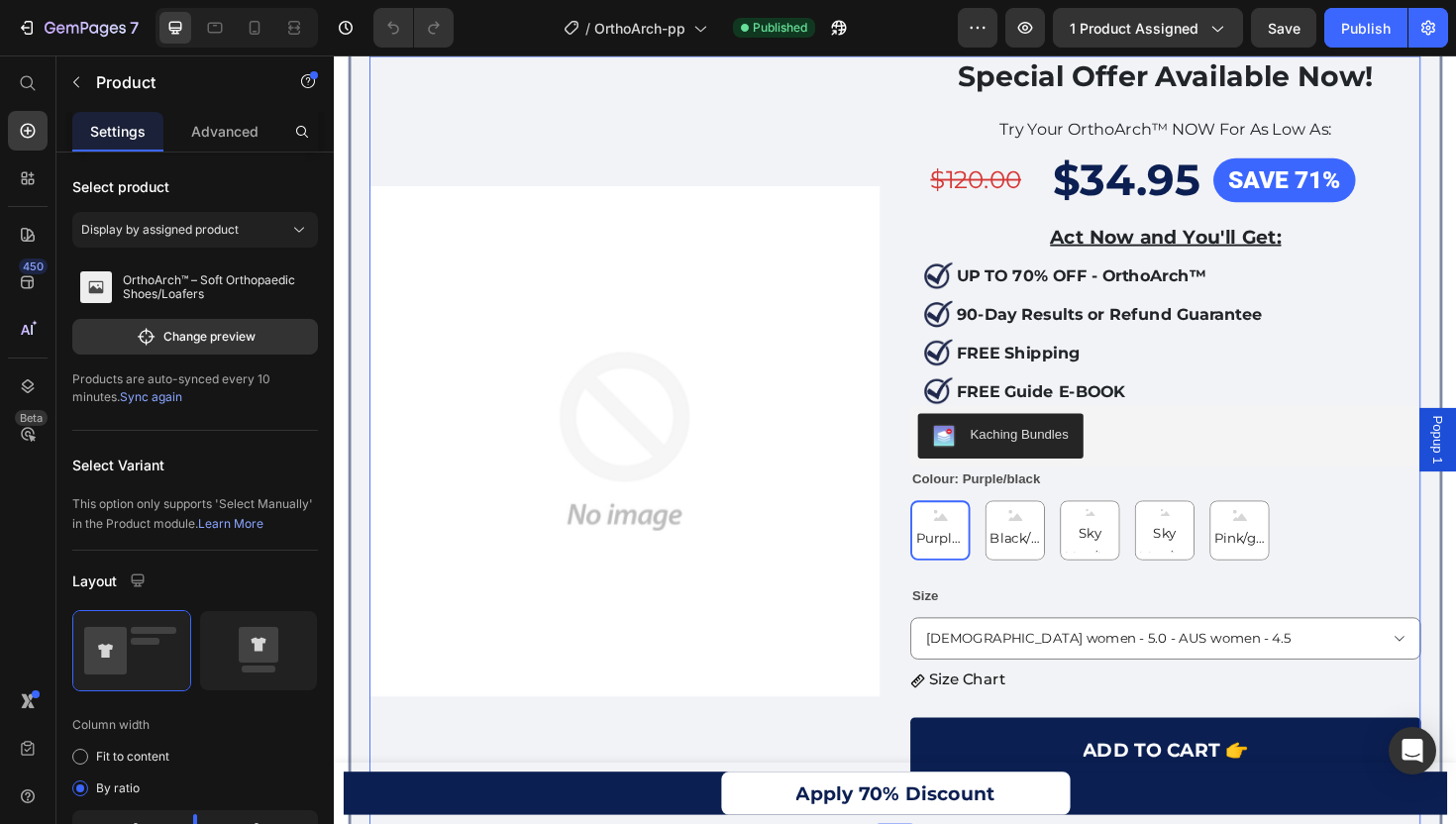click at bounding box center [642, 464] 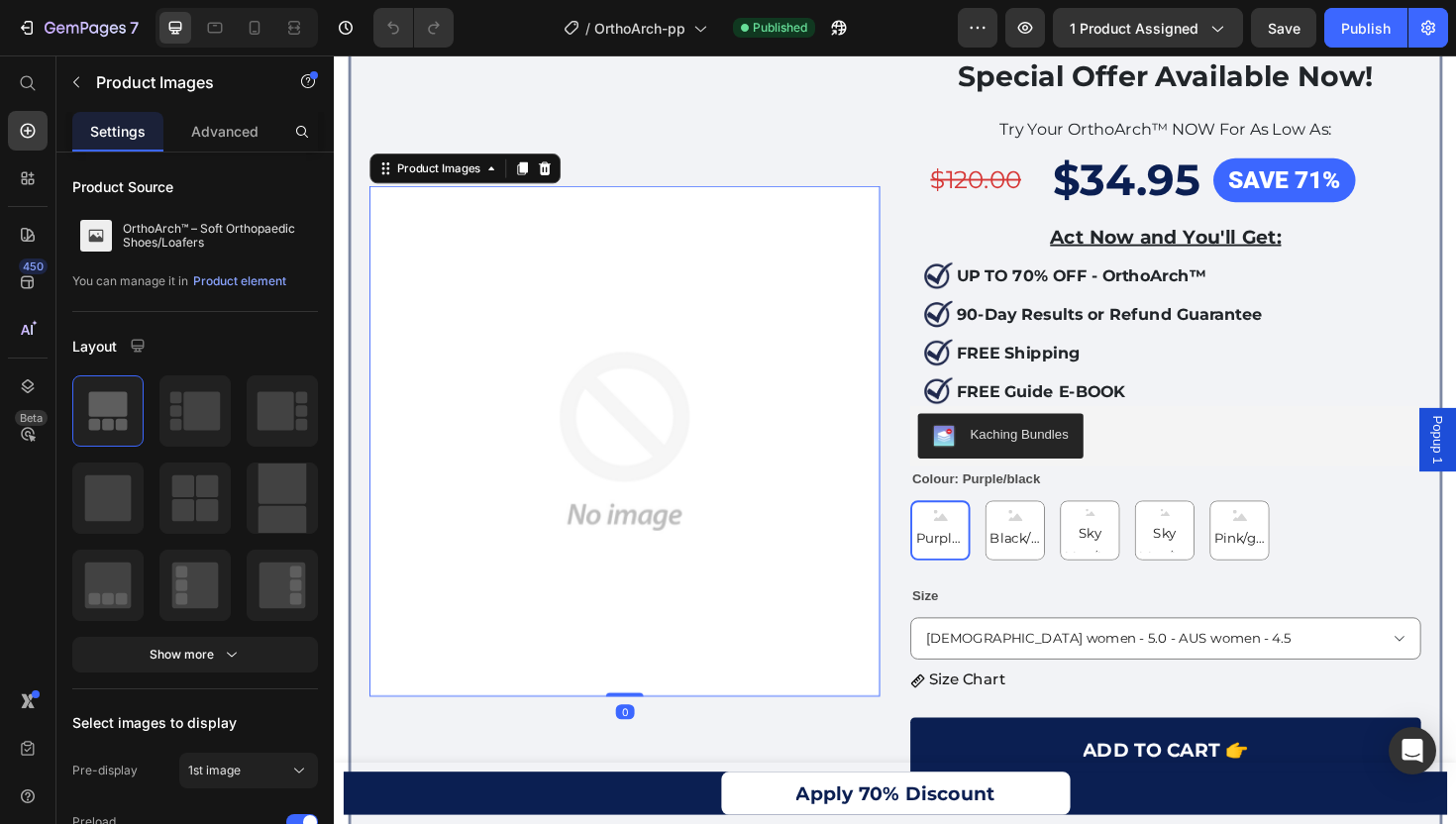 click at bounding box center (642, 464) 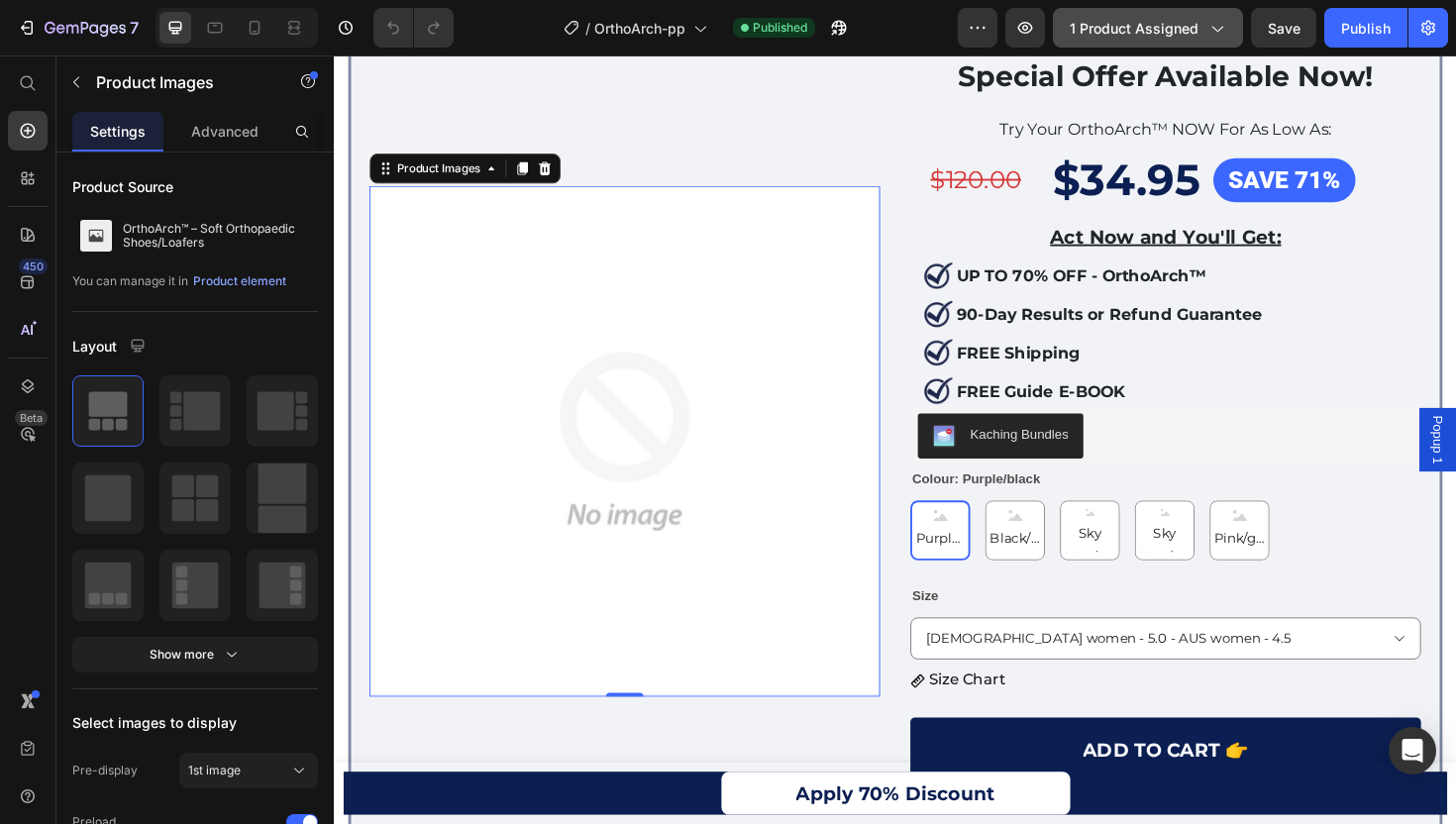 click on "1 product assigned" 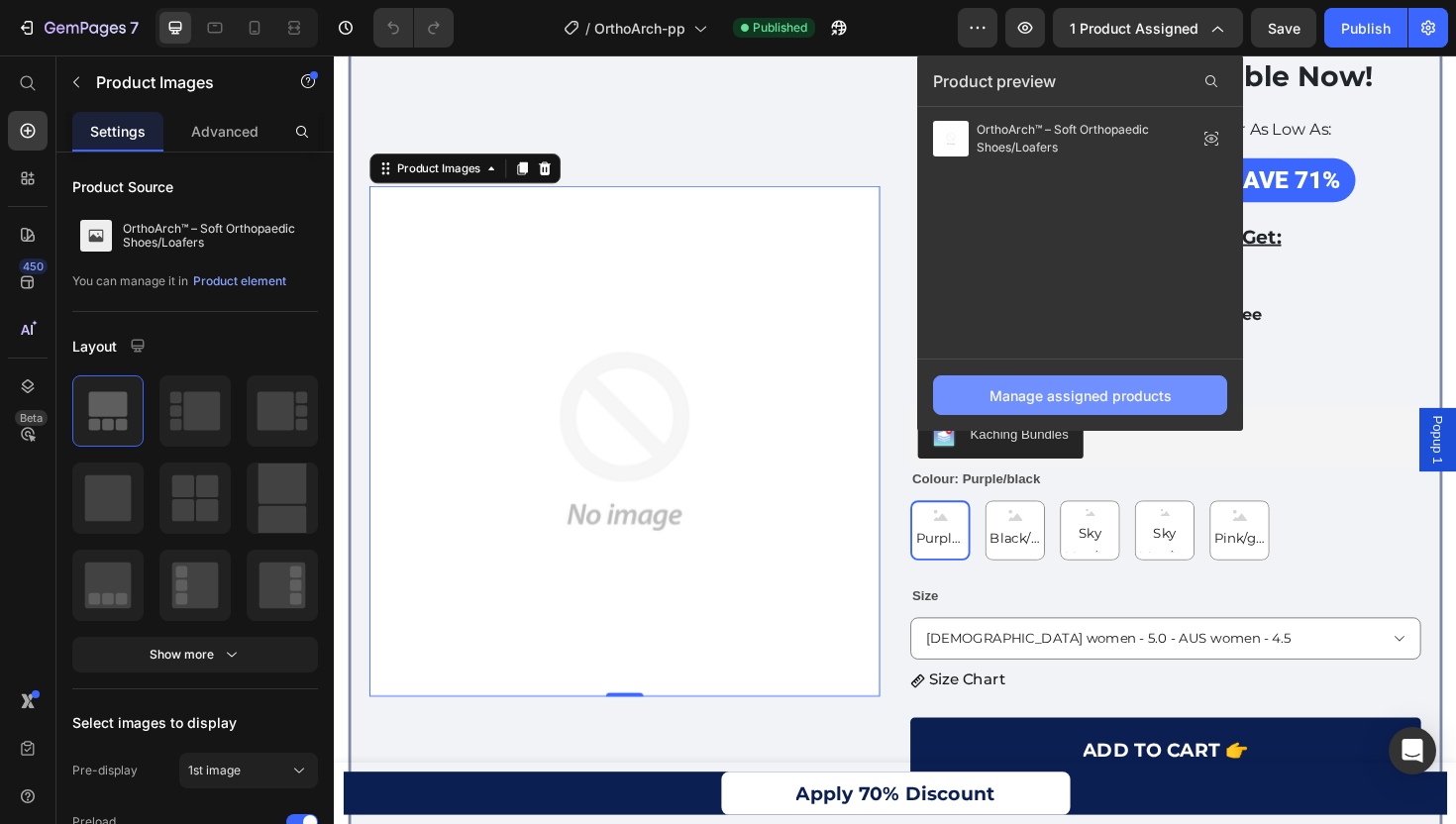 click on "Manage assigned products" at bounding box center (1081, 395) 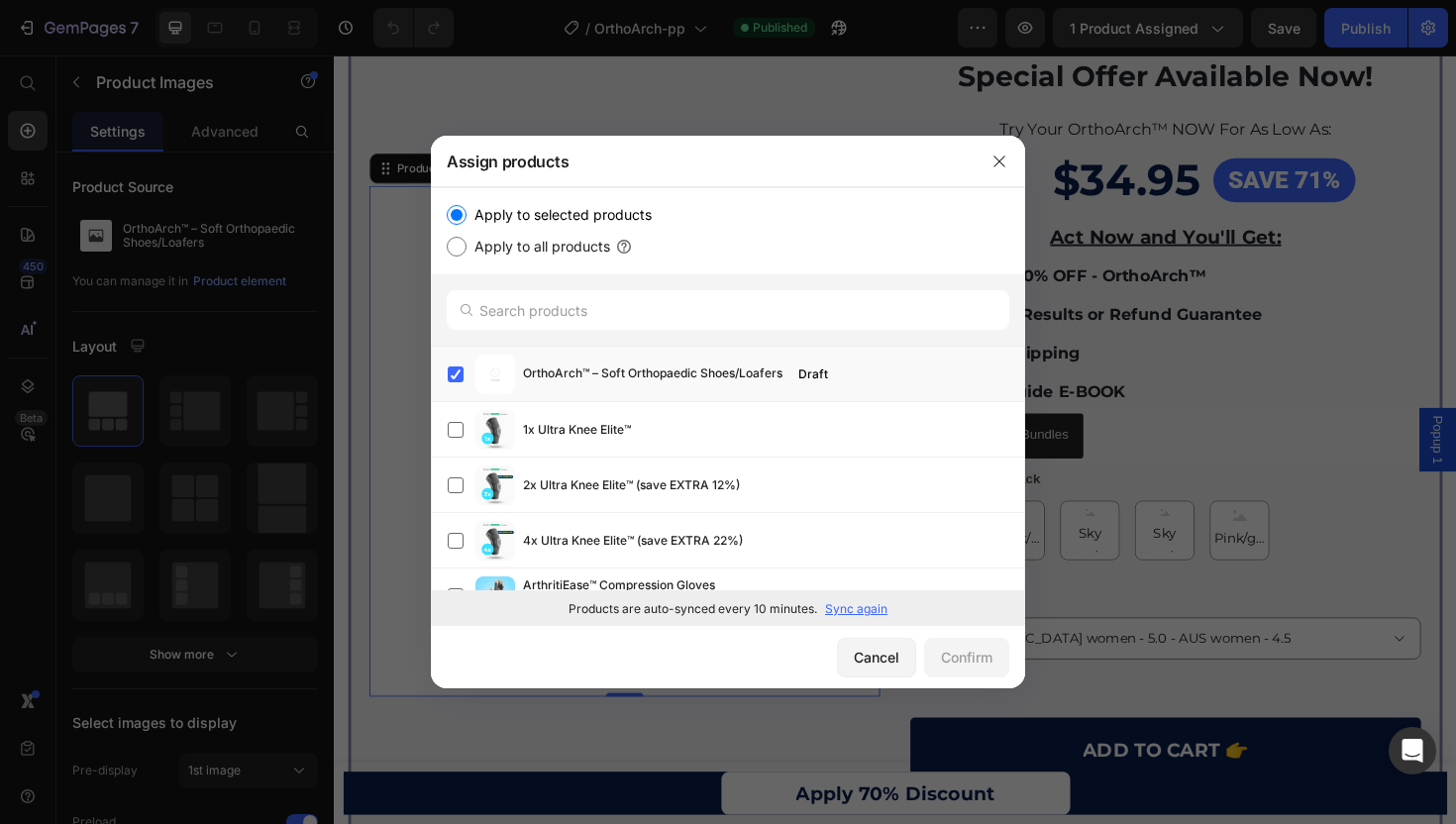 click on "Sync again" at bounding box center [856, 609] 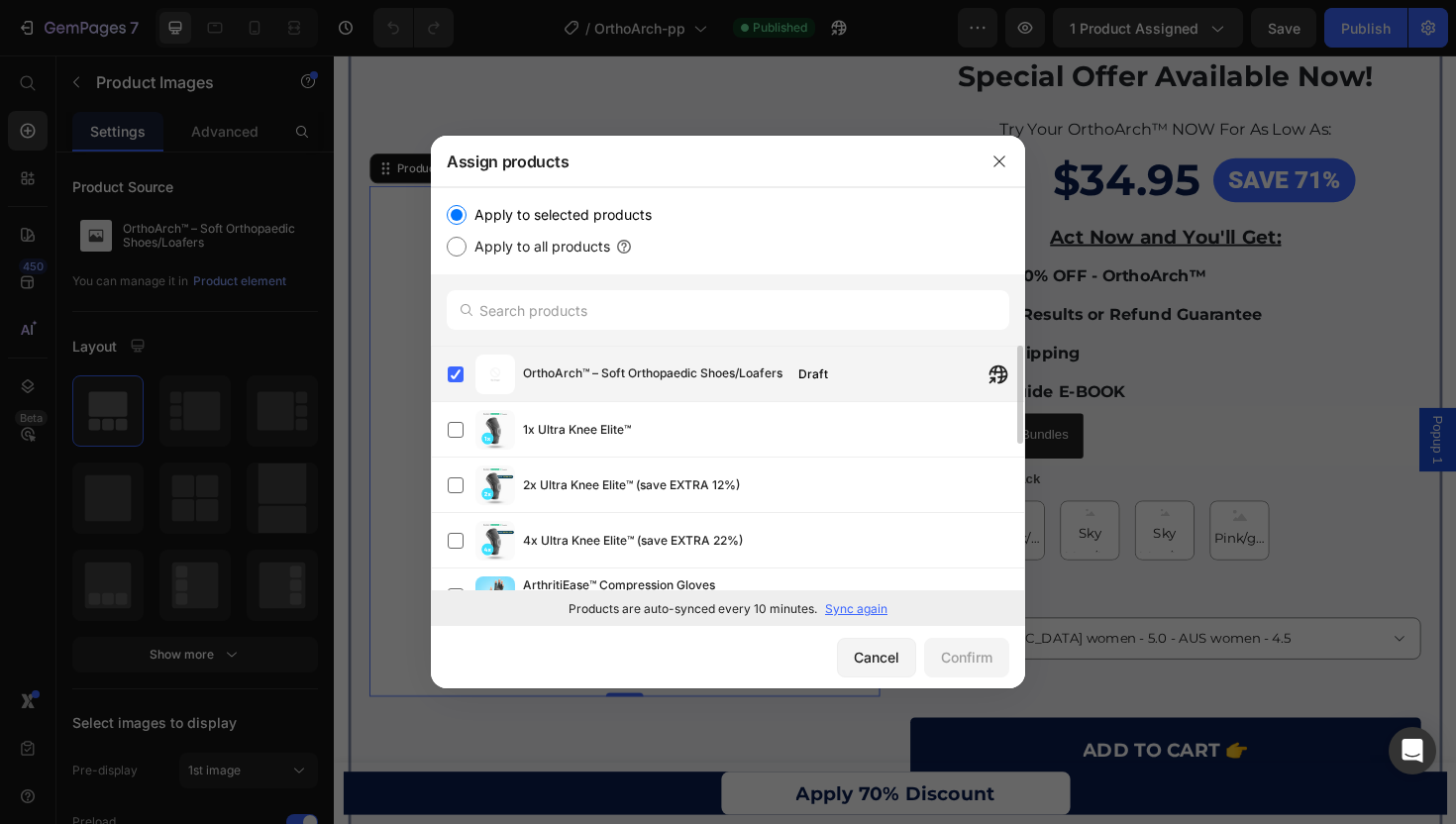 click at bounding box center (495, 374) 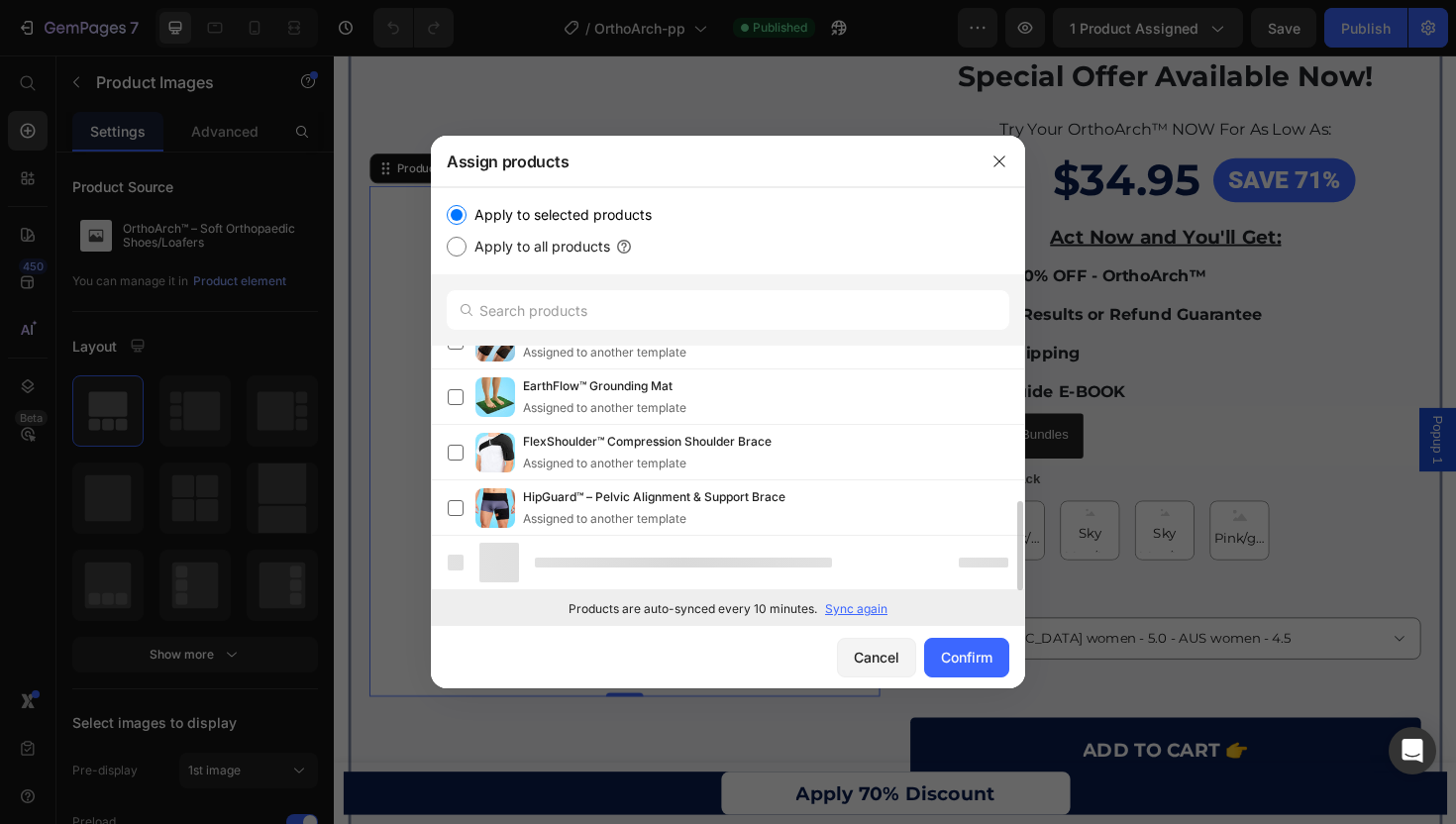 scroll, scrollTop: 0, scrollLeft: 0, axis: both 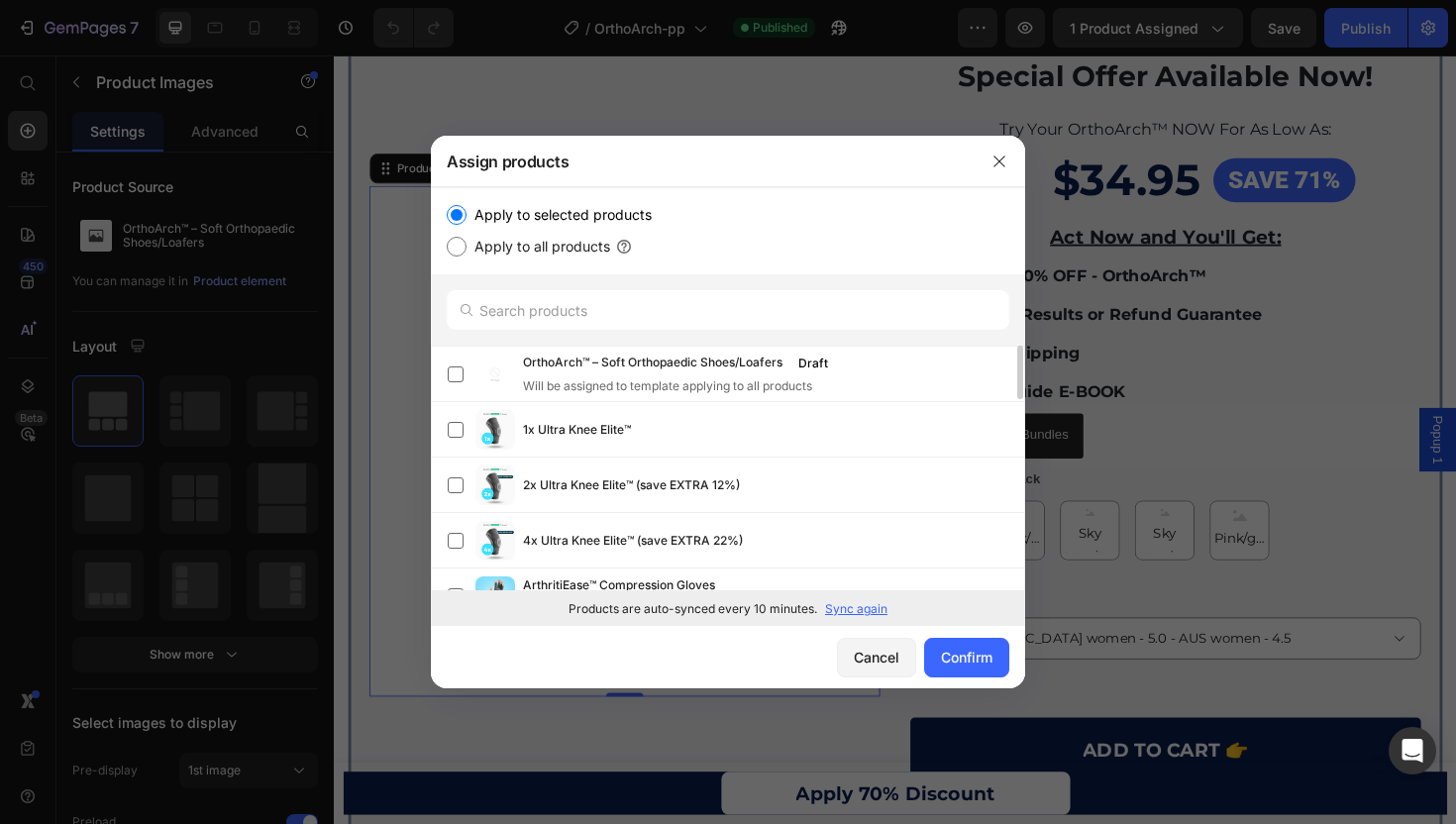 click on "Sync again" at bounding box center (856, 609) 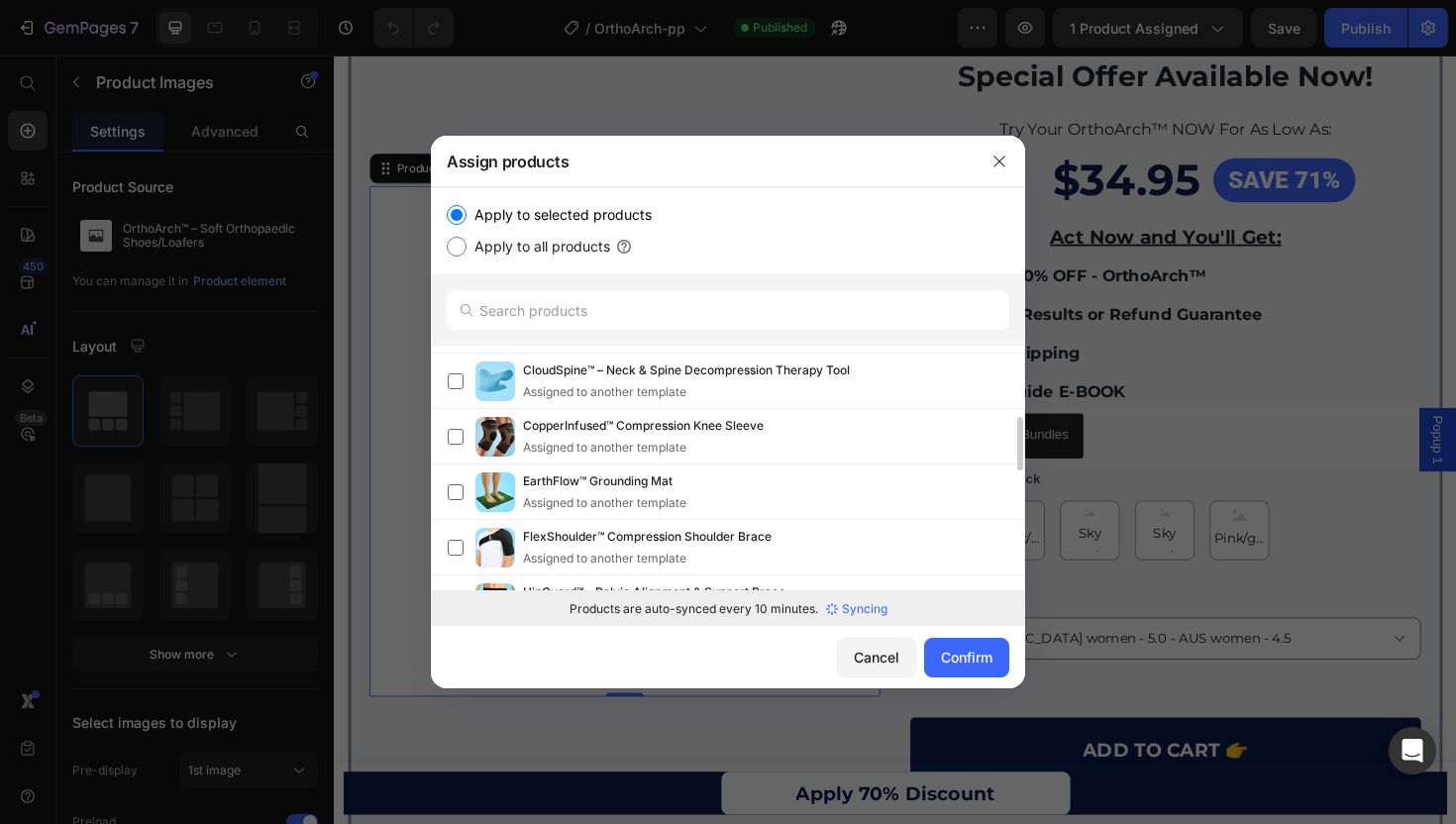 scroll, scrollTop: 0, scrollLeft: 0, axis: both 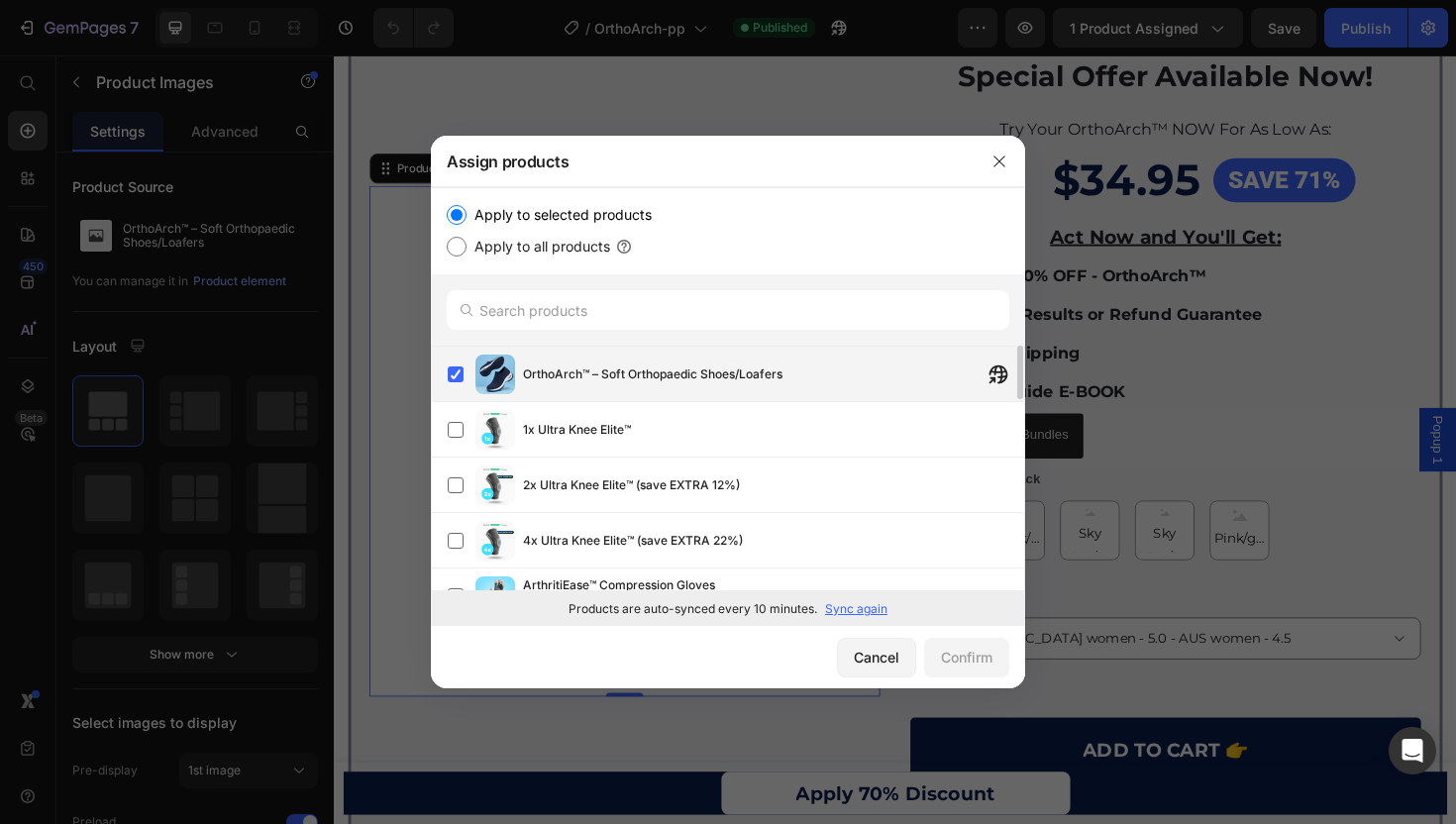 click on "OrthoArch™ – Soft Orthopaedic Shoes/Loafers" at bounding box center [653, 374] 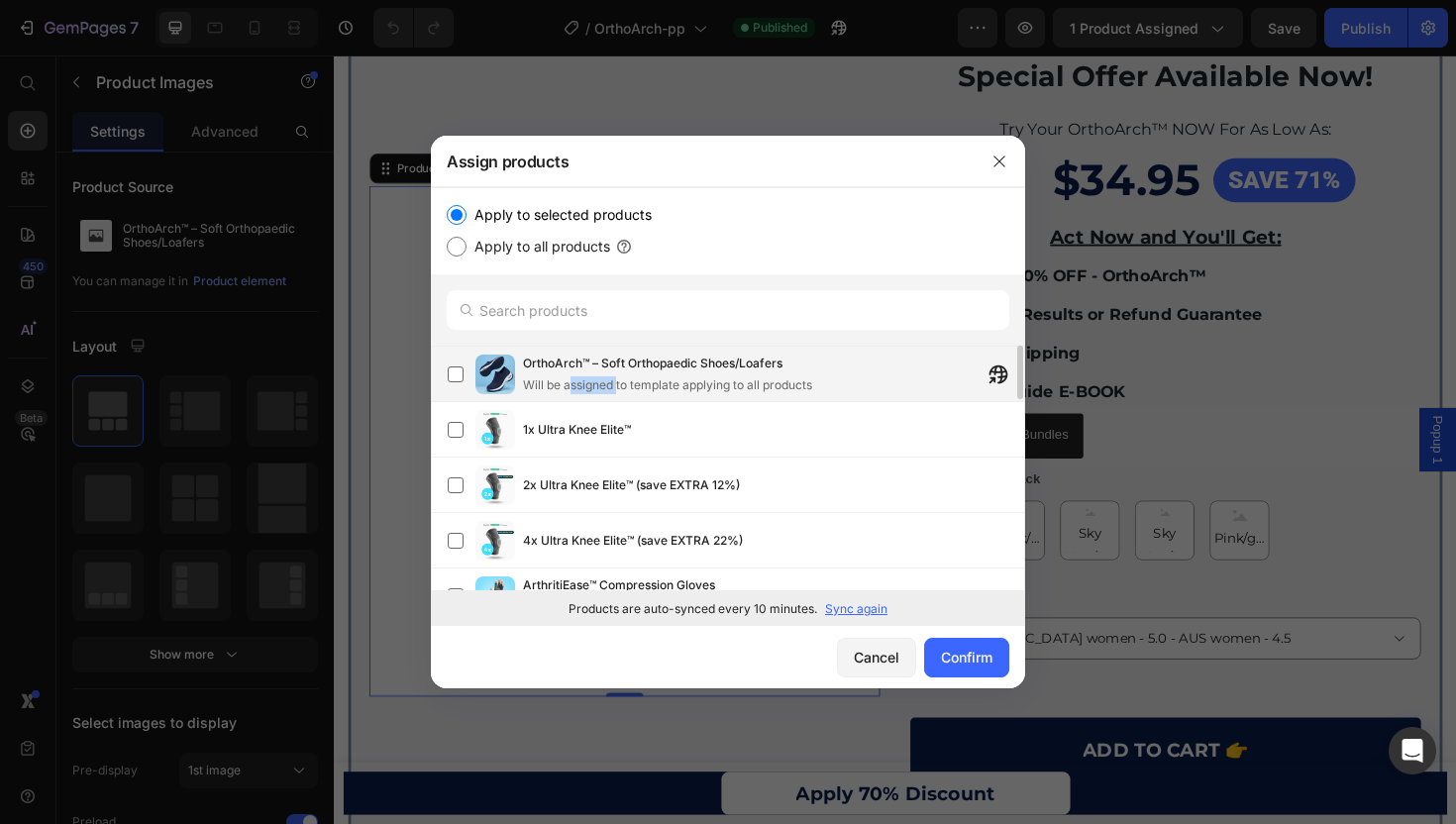 click on "Will be assigned to template applying to all products" at bounding box center [668, 385] 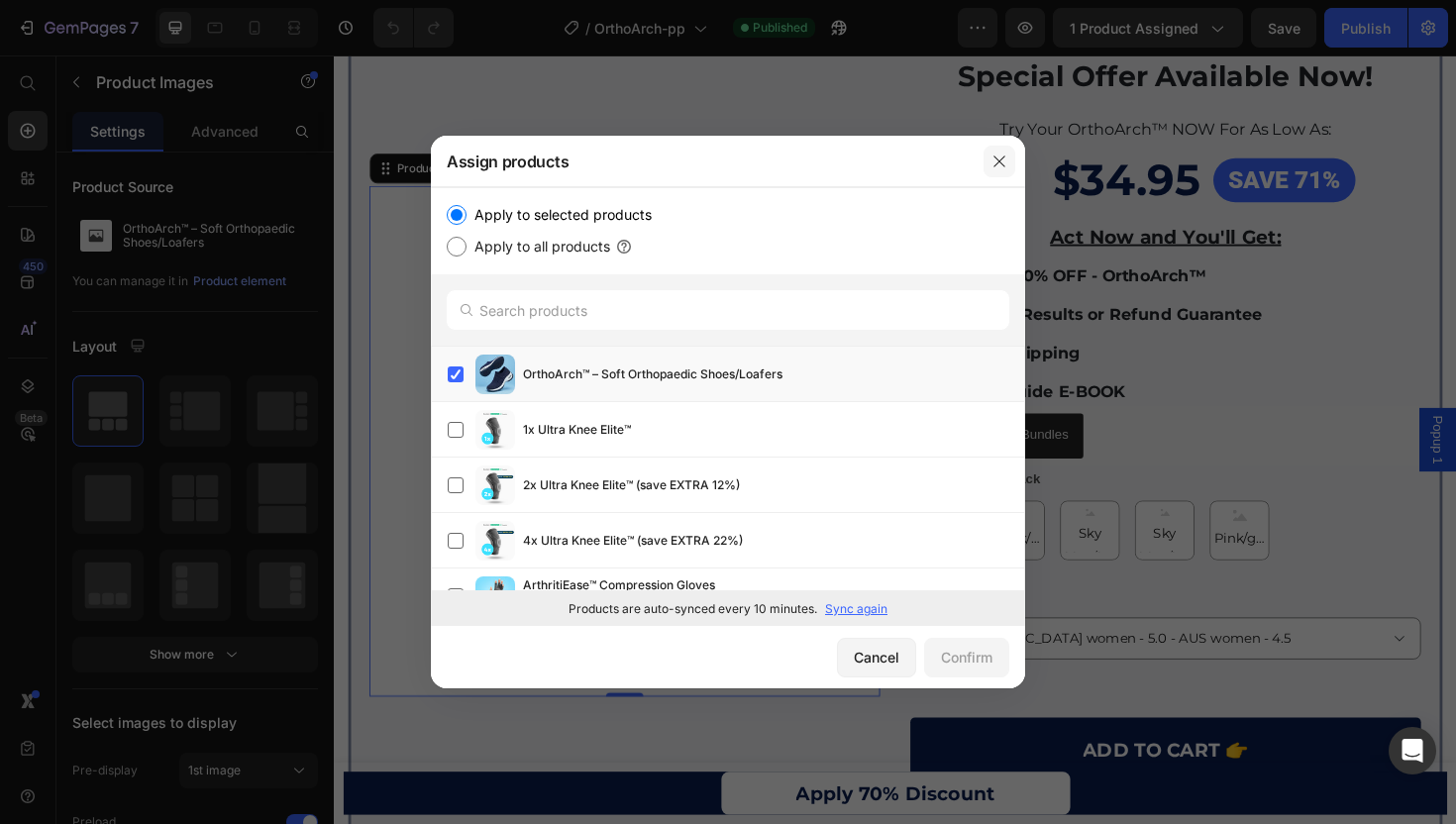 click 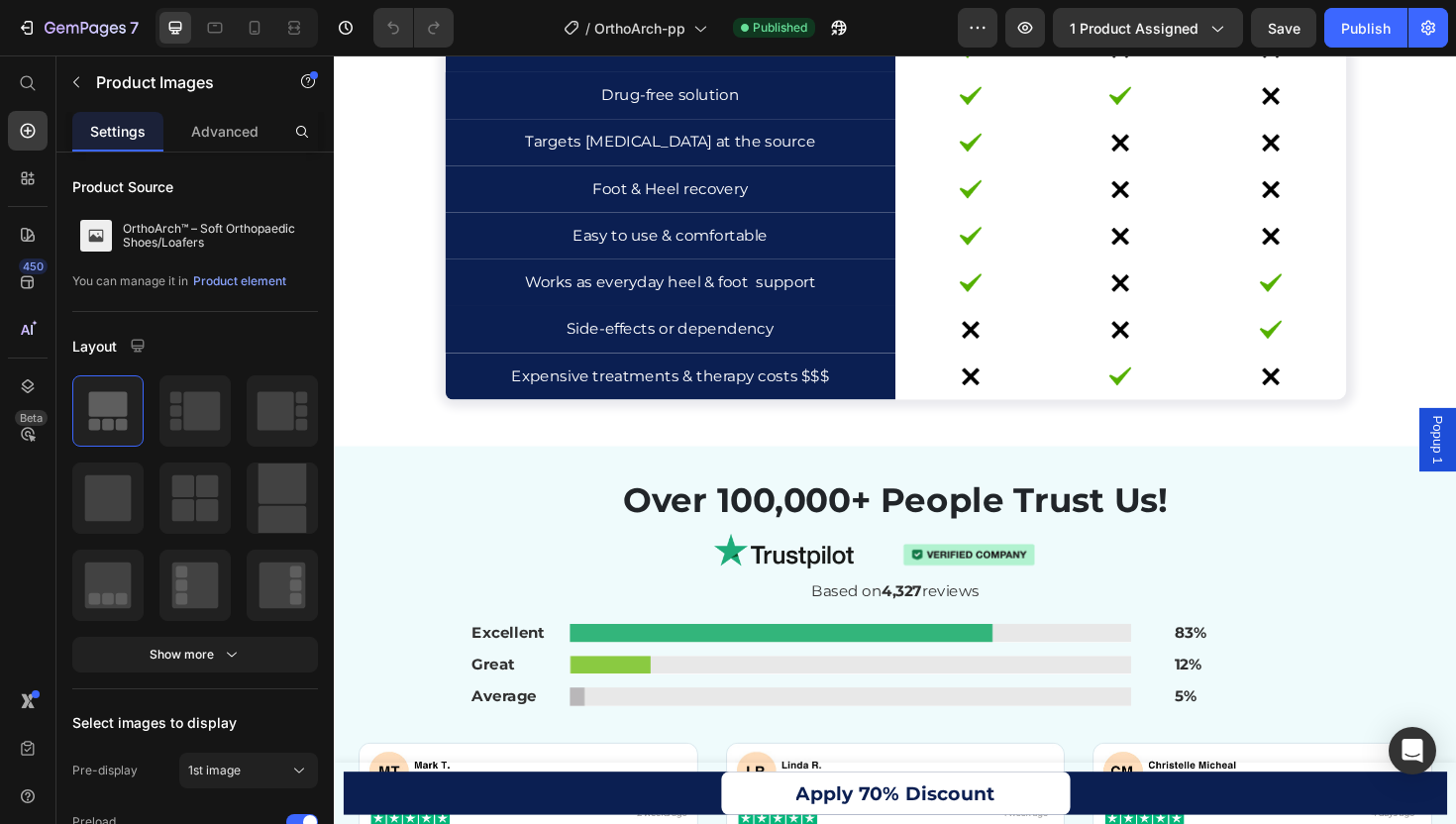 scroll, scrollTop: 6338, scrollLeft: 0, axis: vertical 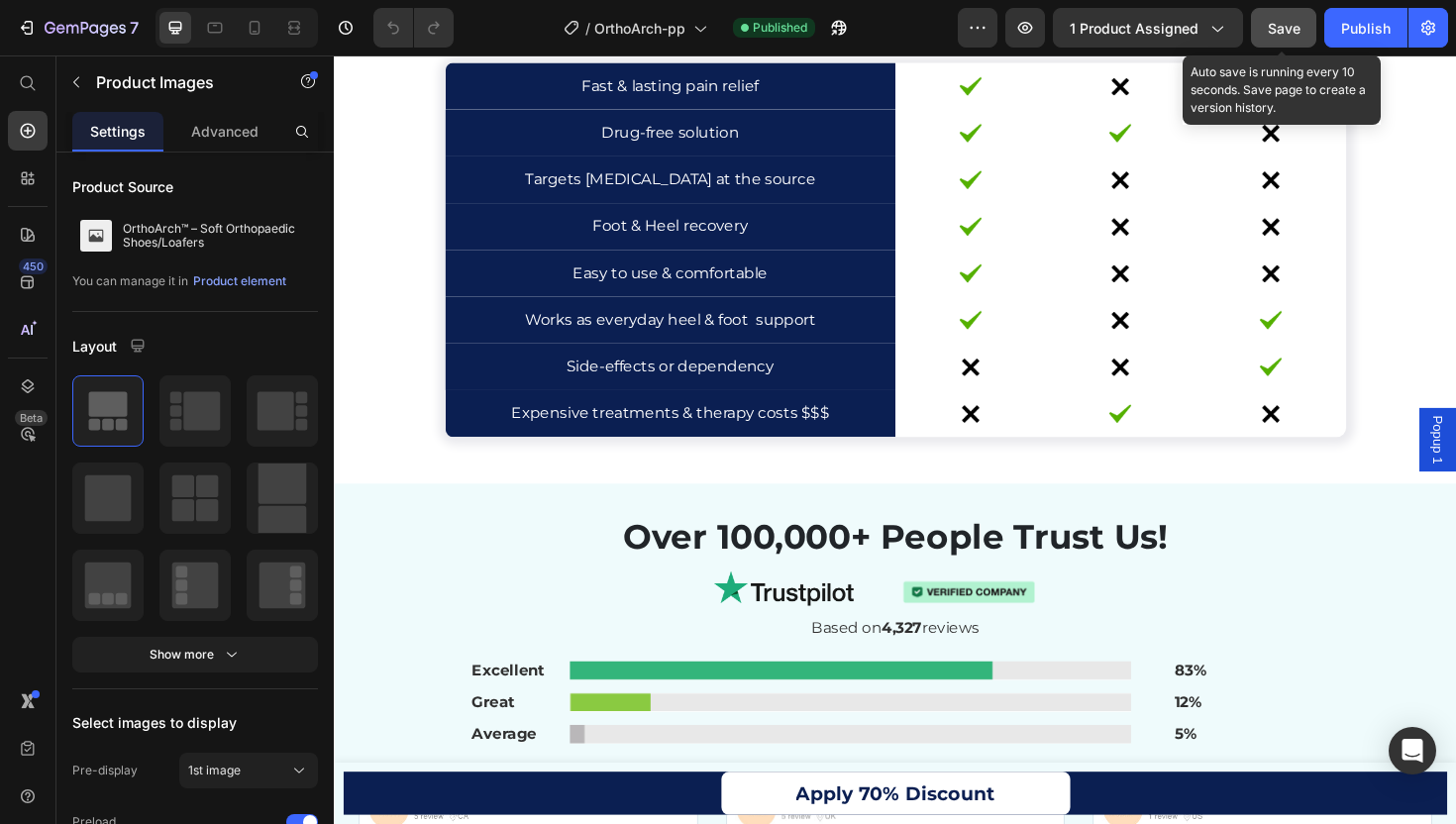 click on "Save" 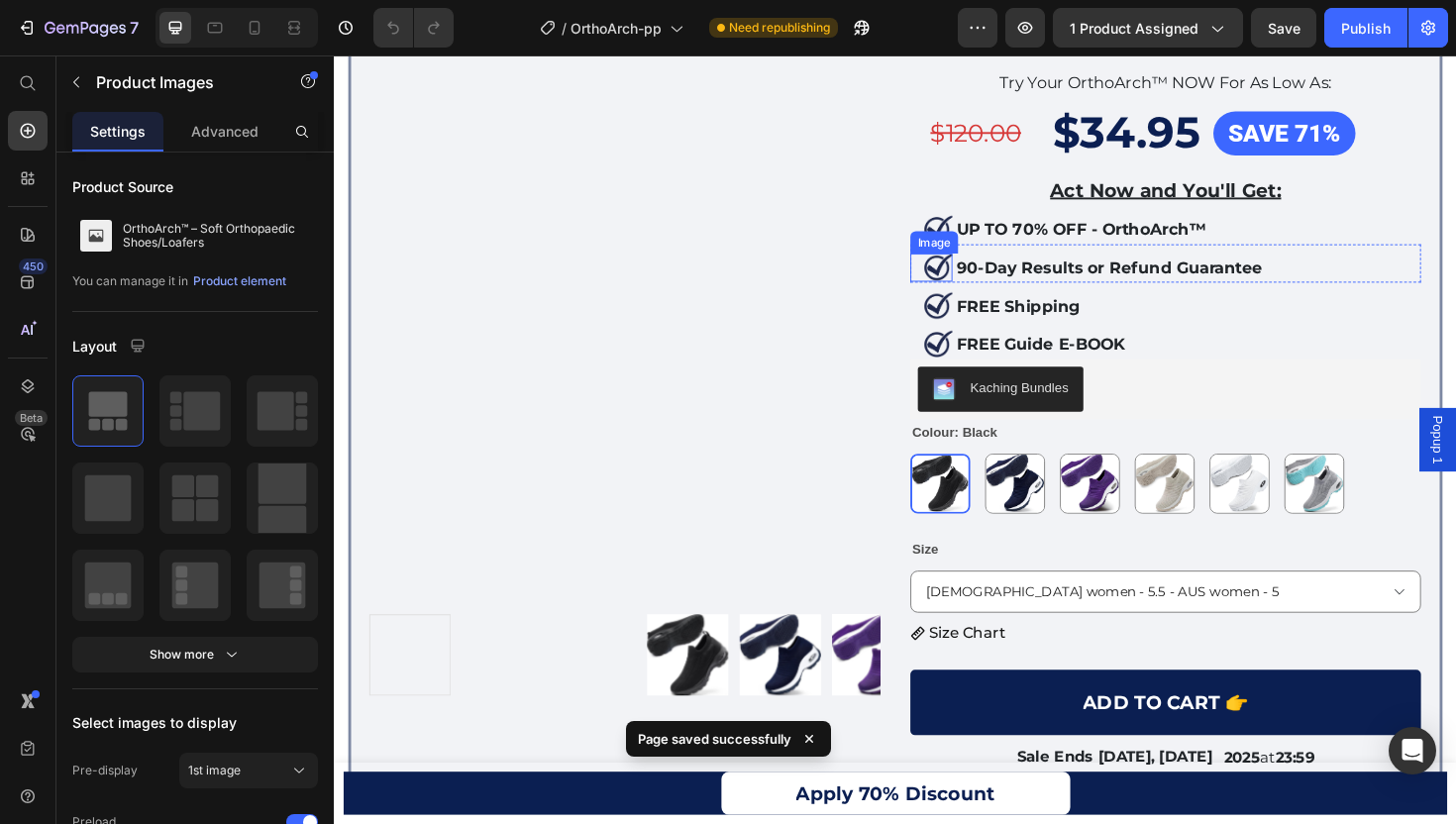 scroll, scrollTop: 7606, scrollLeft: 0, axis: vertical 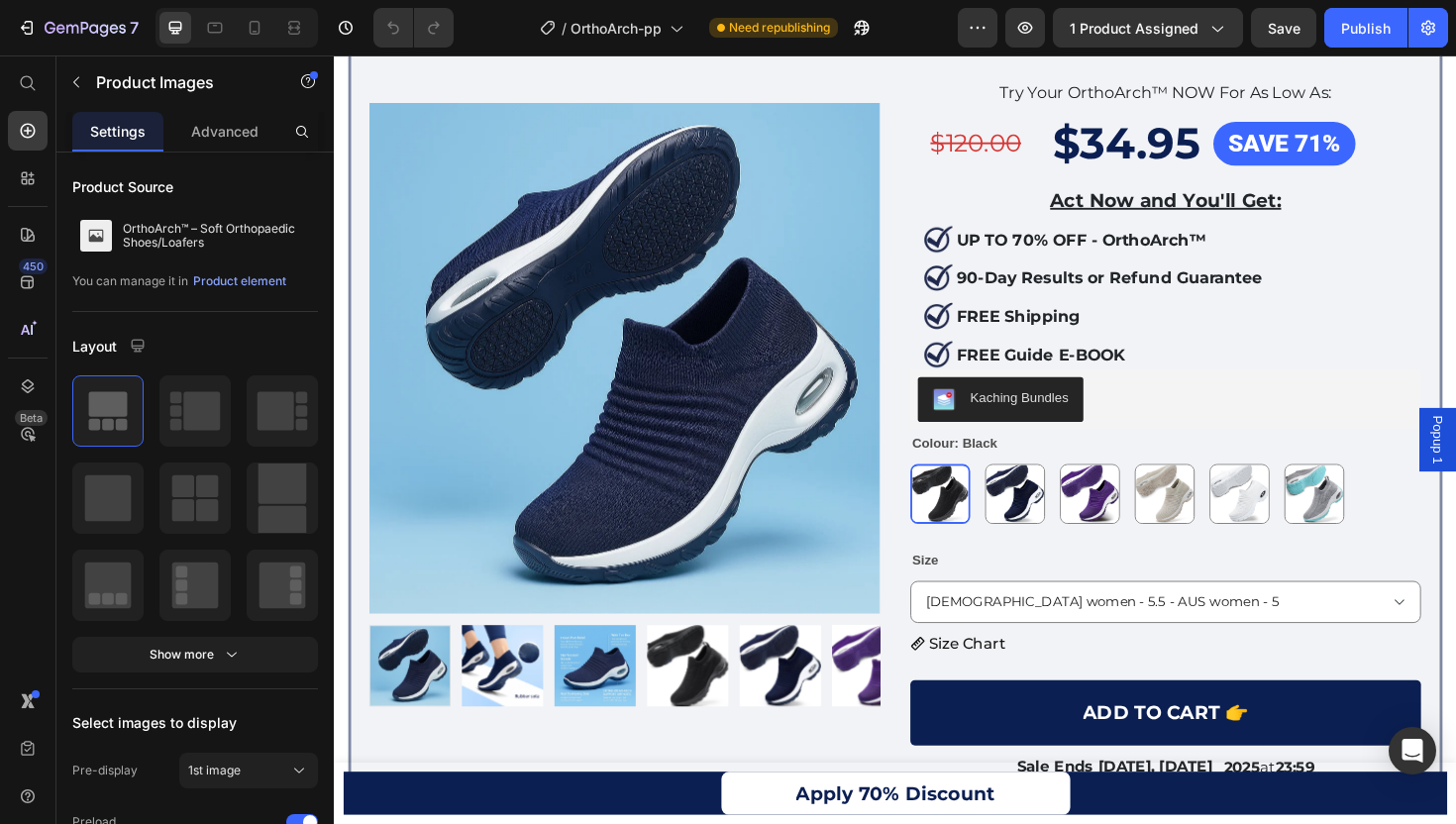 click at bounding box center [642, 376] 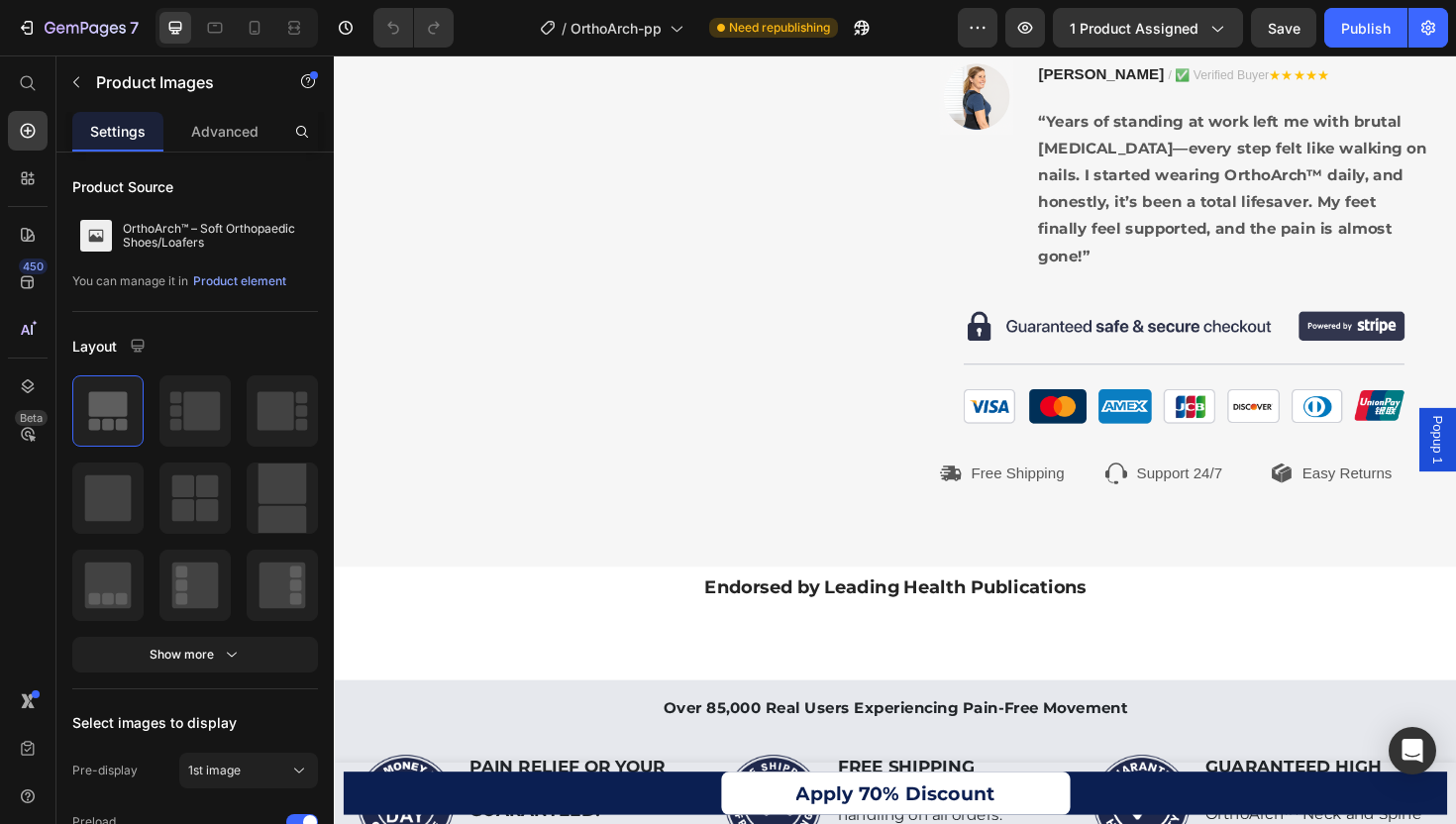 scroll, scrollTop: 0, scrollLeft: 0, axis: both 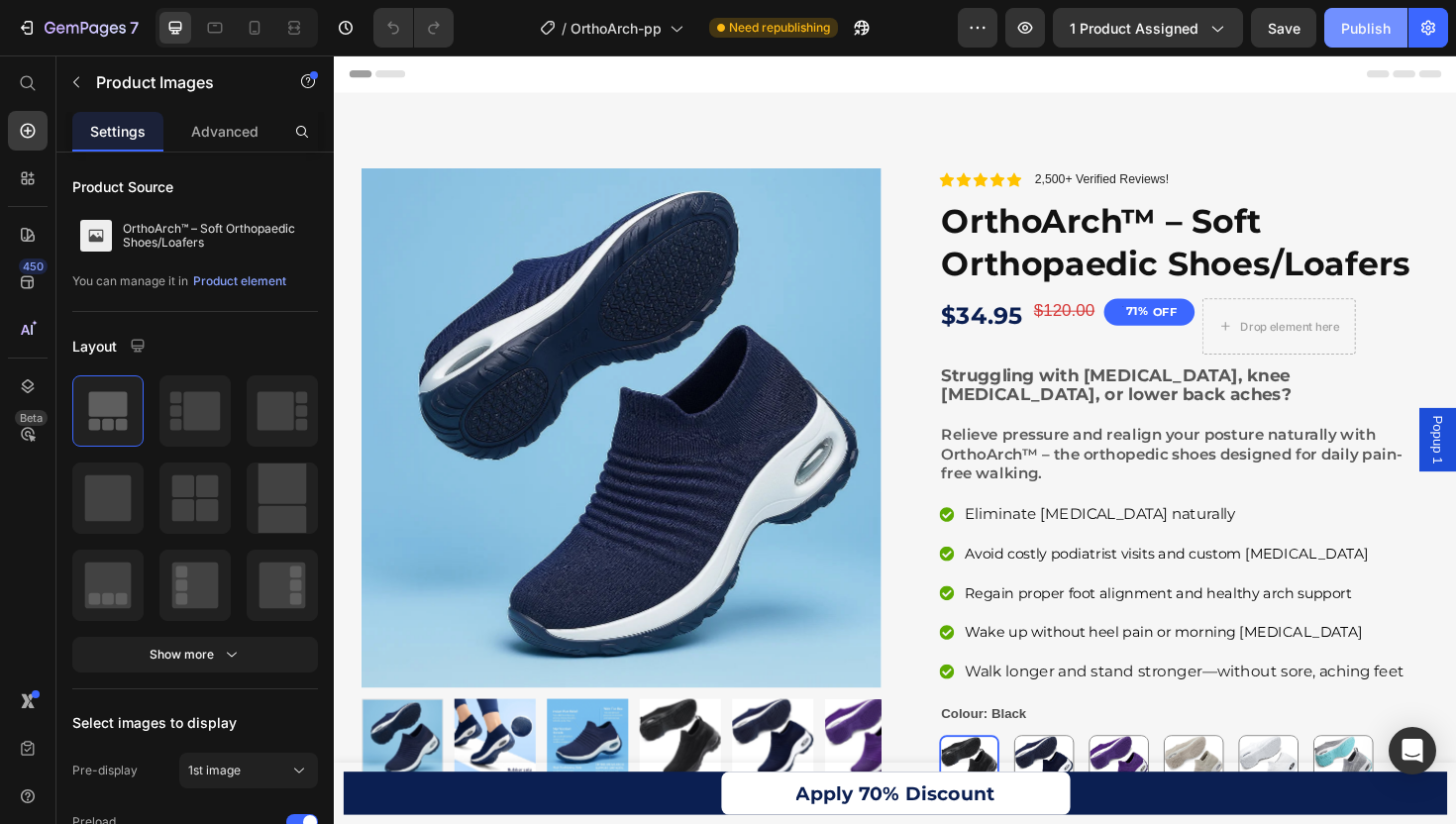 click on "Publish" 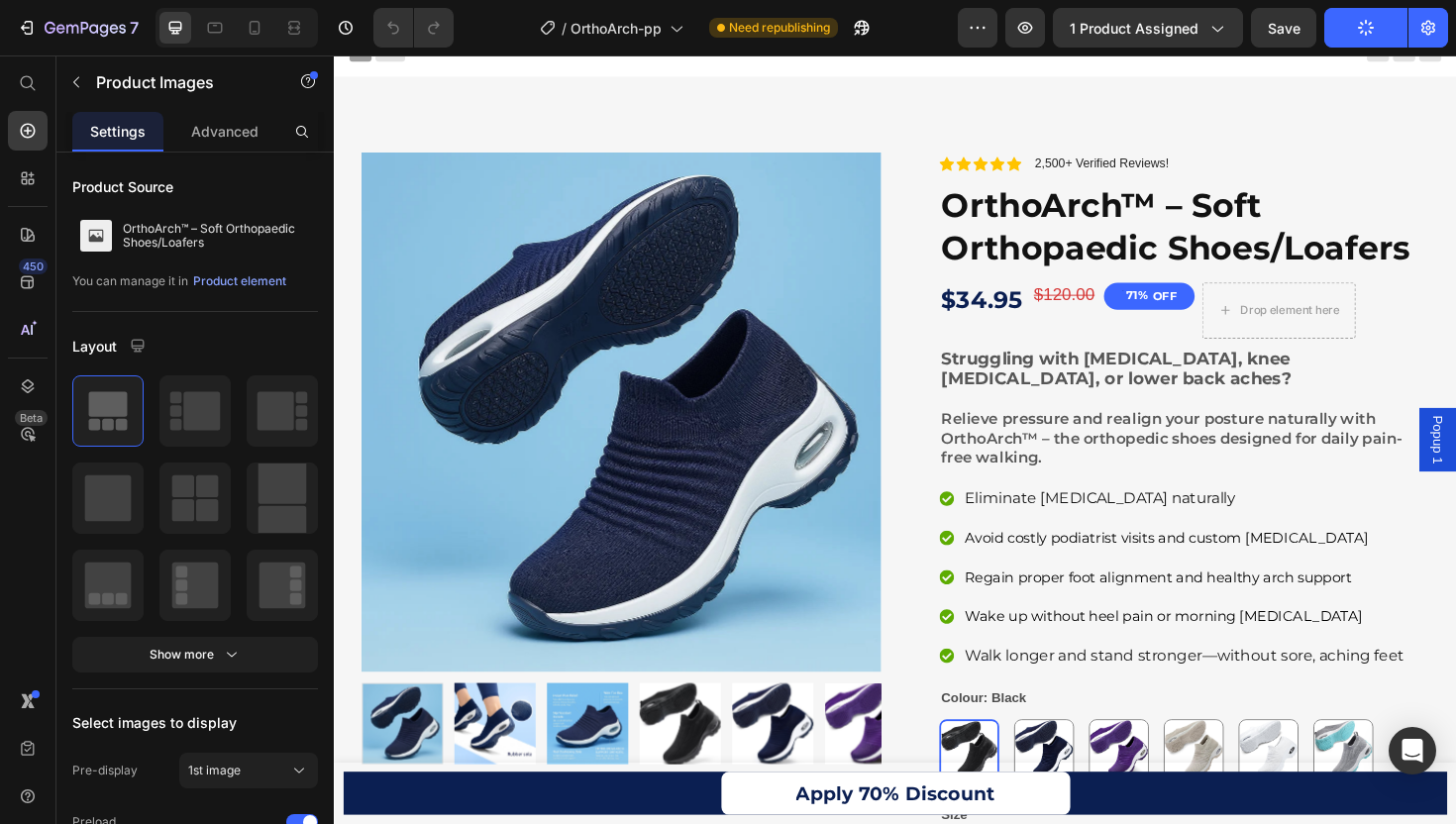 scroll, scrollTop: 0, scrollLeft: 0, axis: both 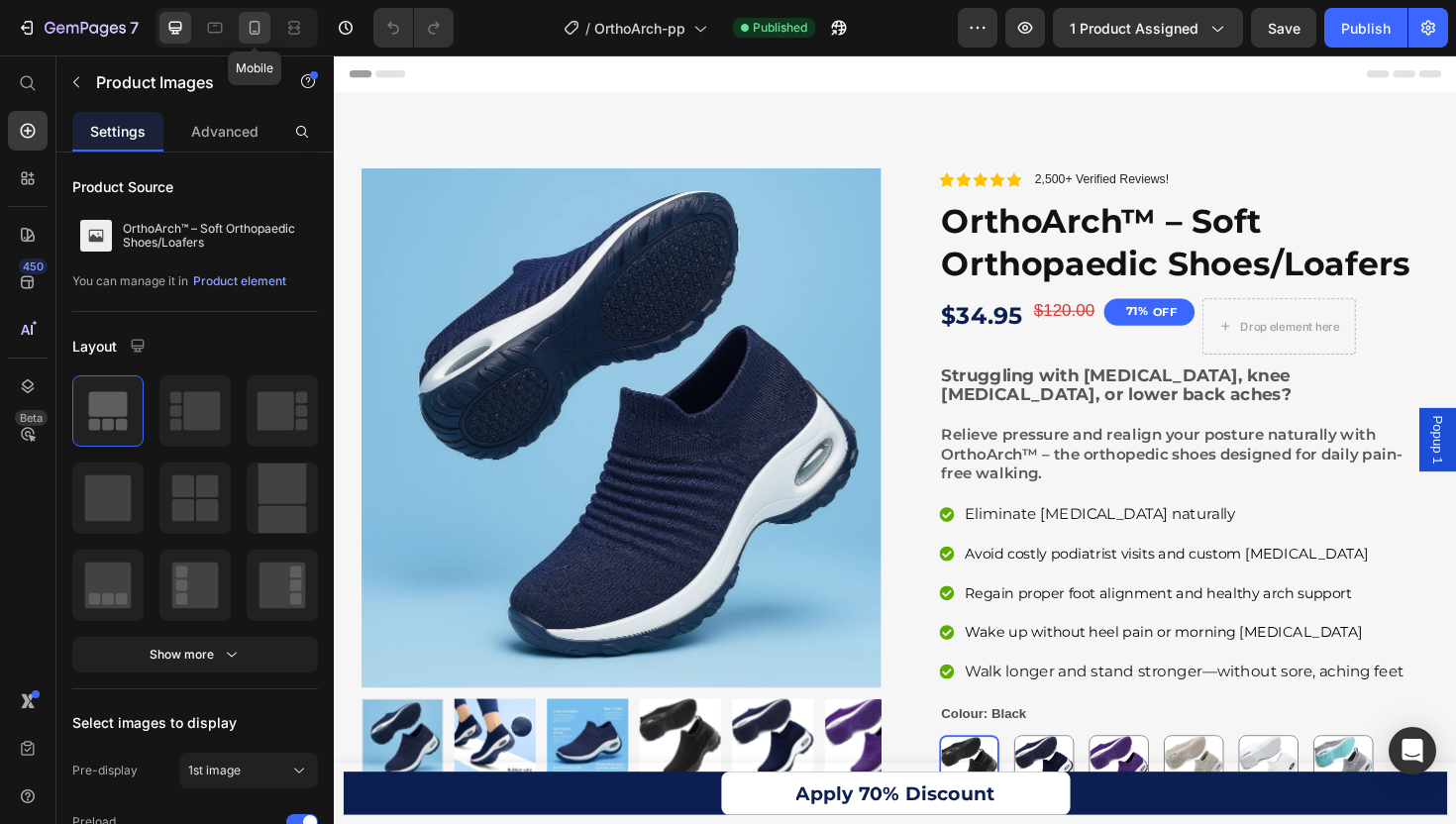click 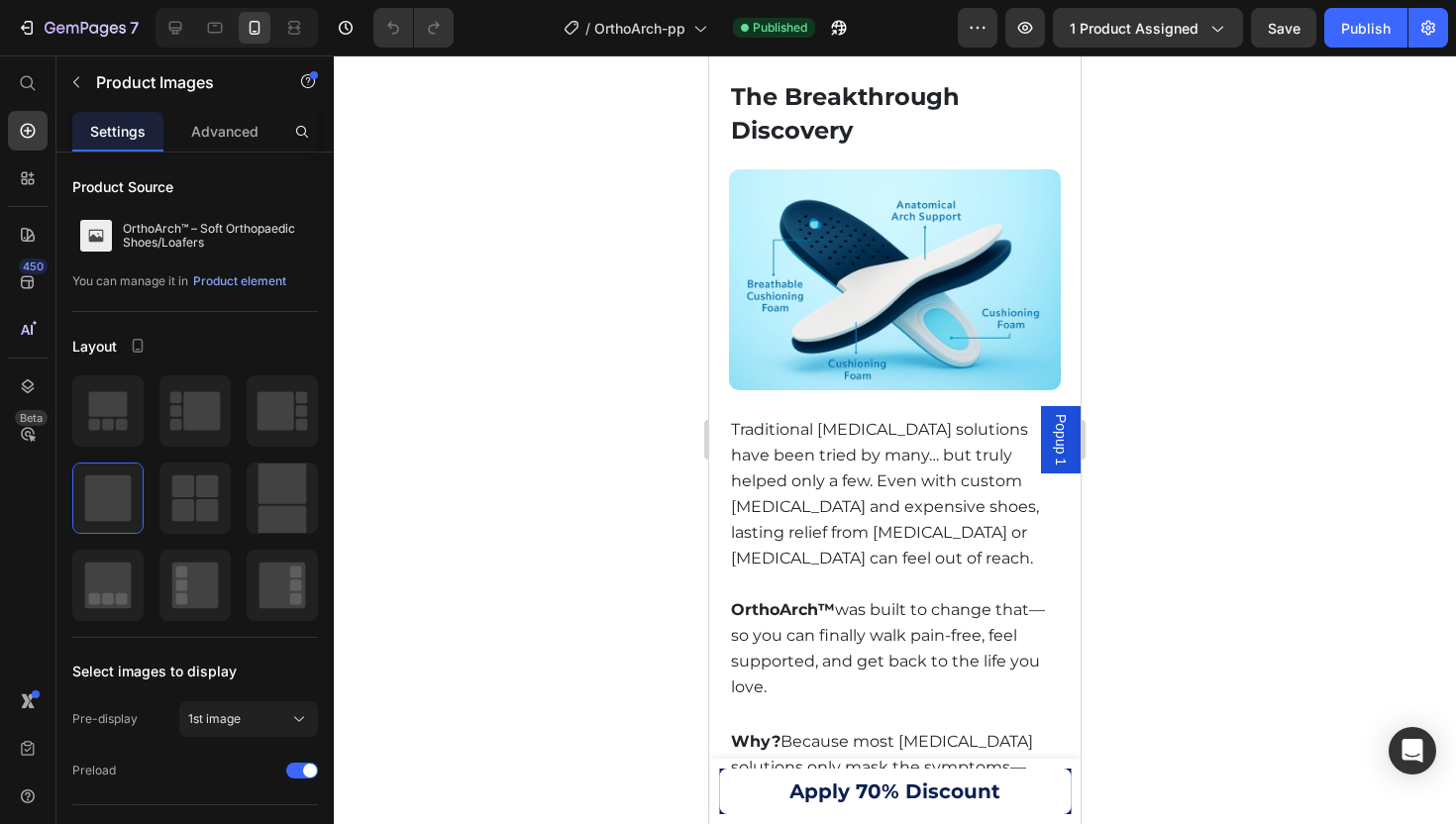 scroll, scrollTop: 3850, scrollLeft: 0, axis: vertical 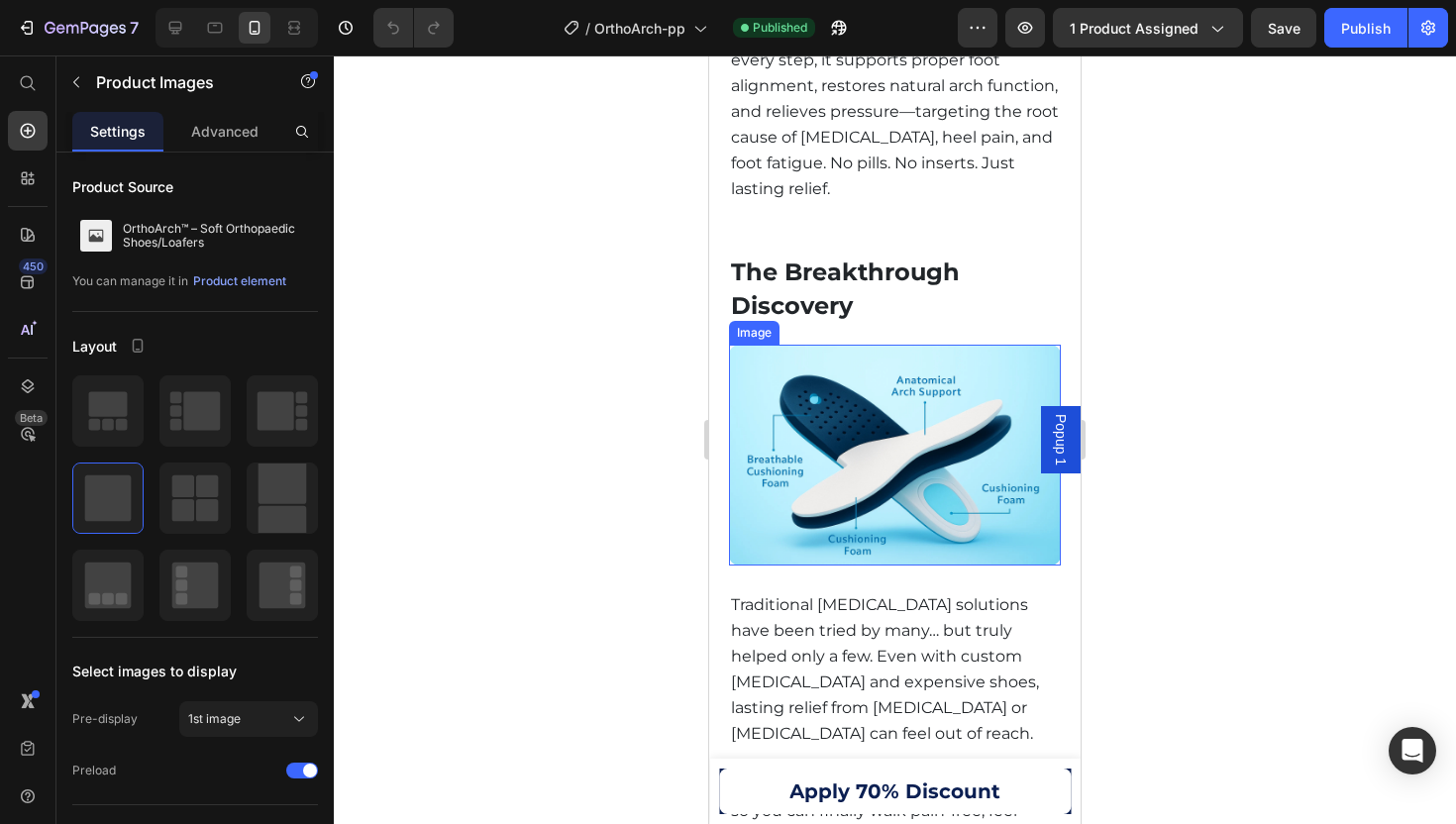 click at bounding box center (894, 455) 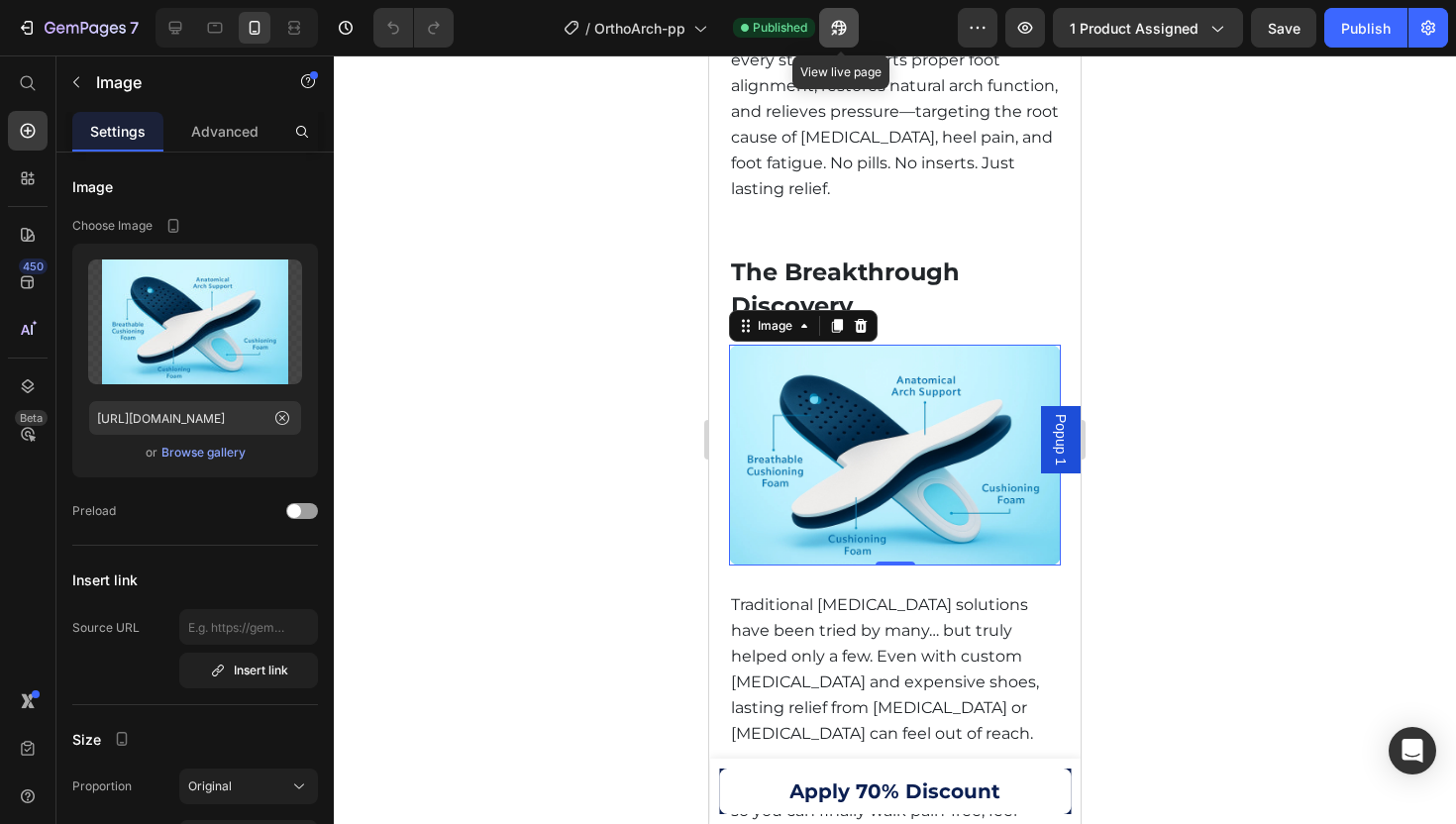 click 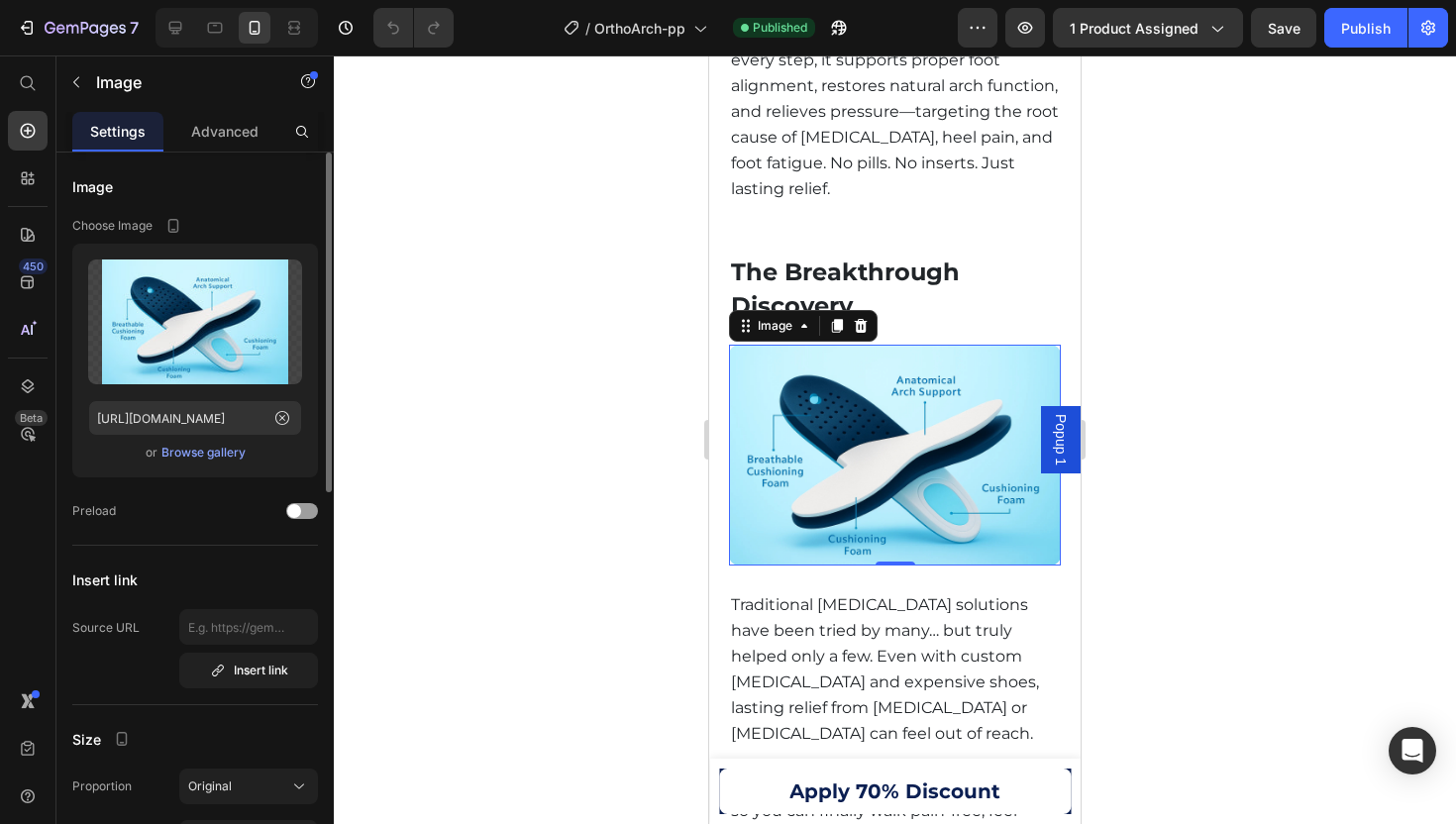click on "Browse gallery" at bounding box center [203, 453] 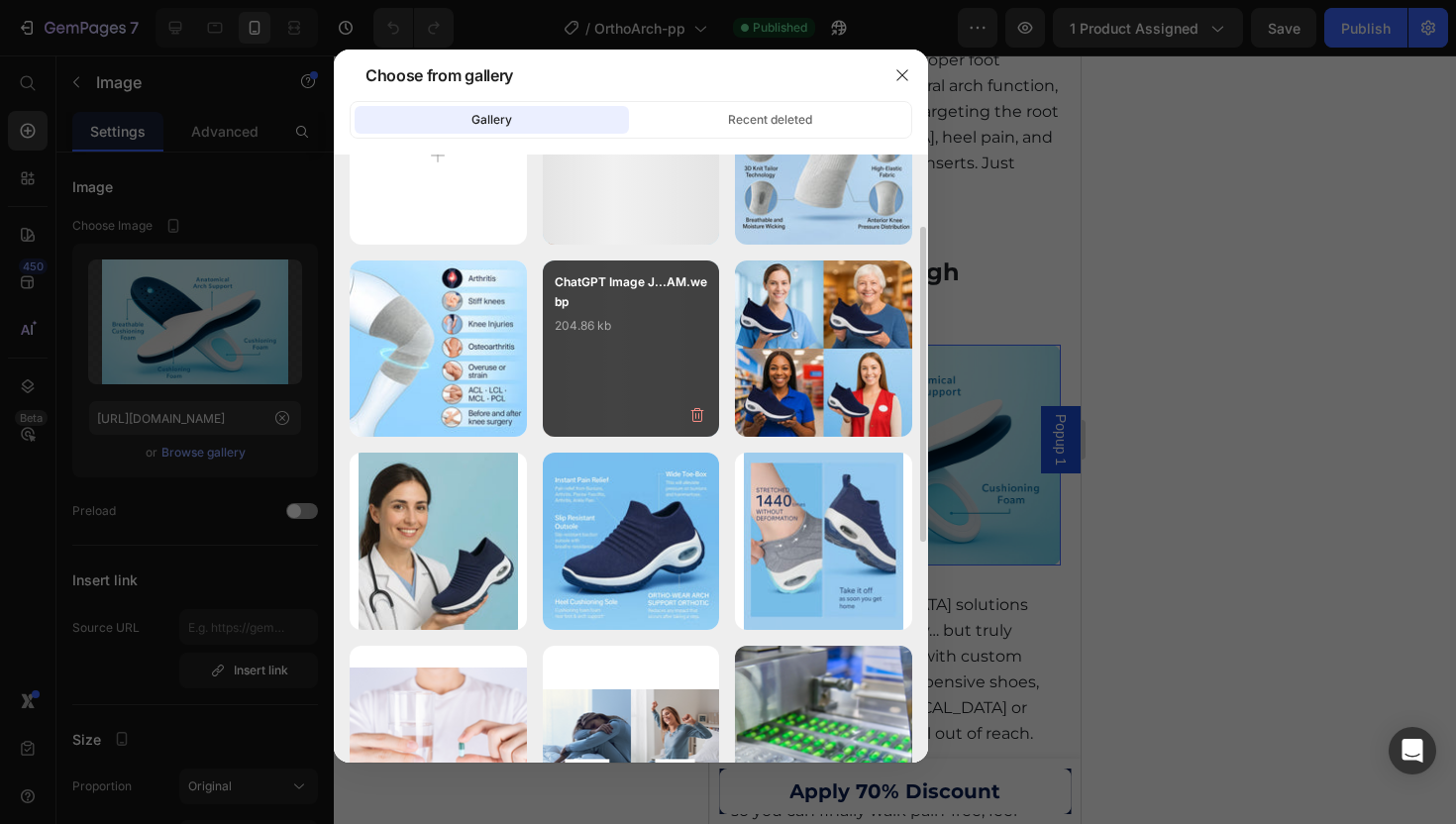 scroll, scrollTop: 139, scrollLeft: 0, axis: vertical 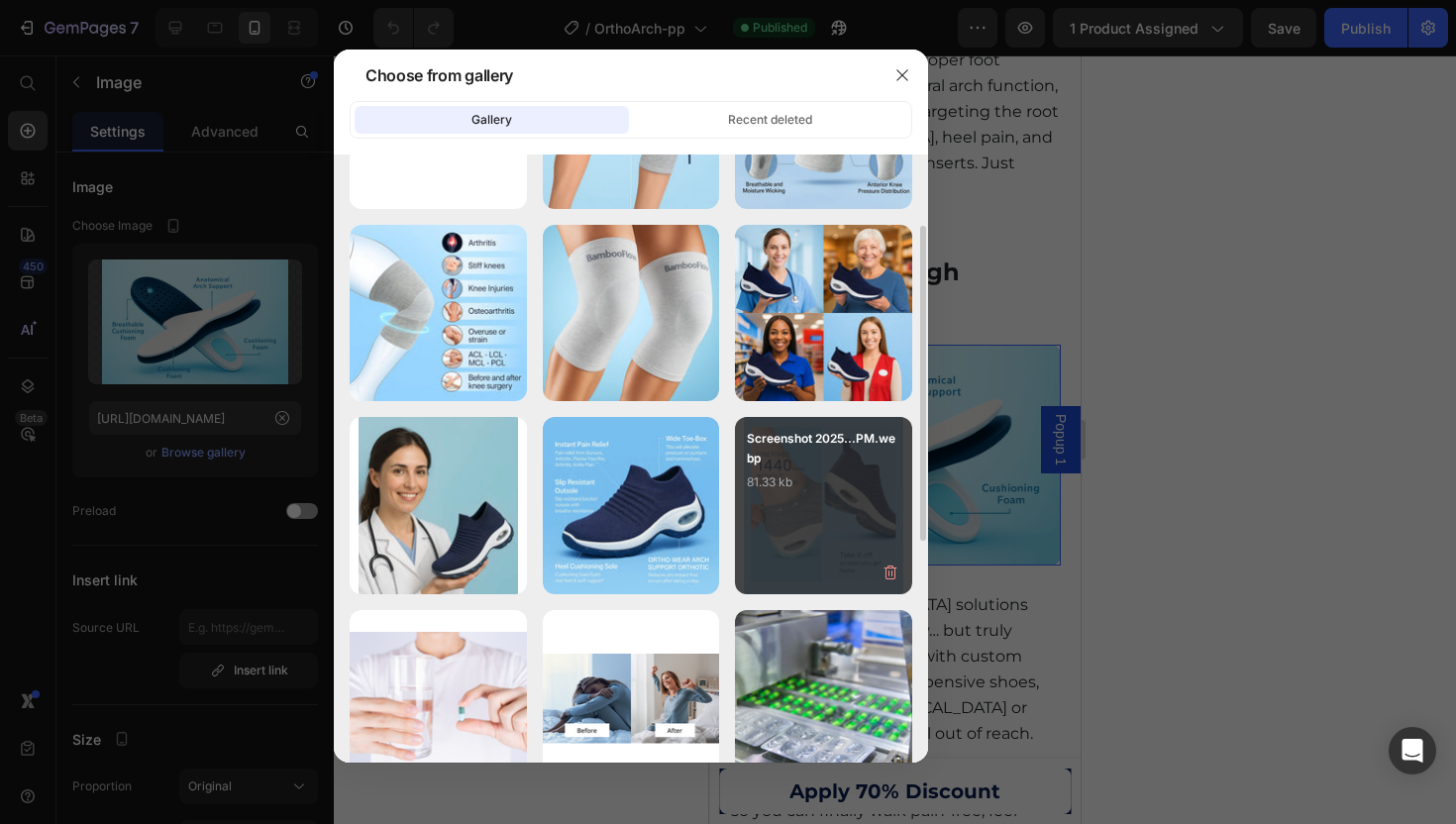 click on "Screenshot 2025...PM.webp" at bounding box center [823, 449] 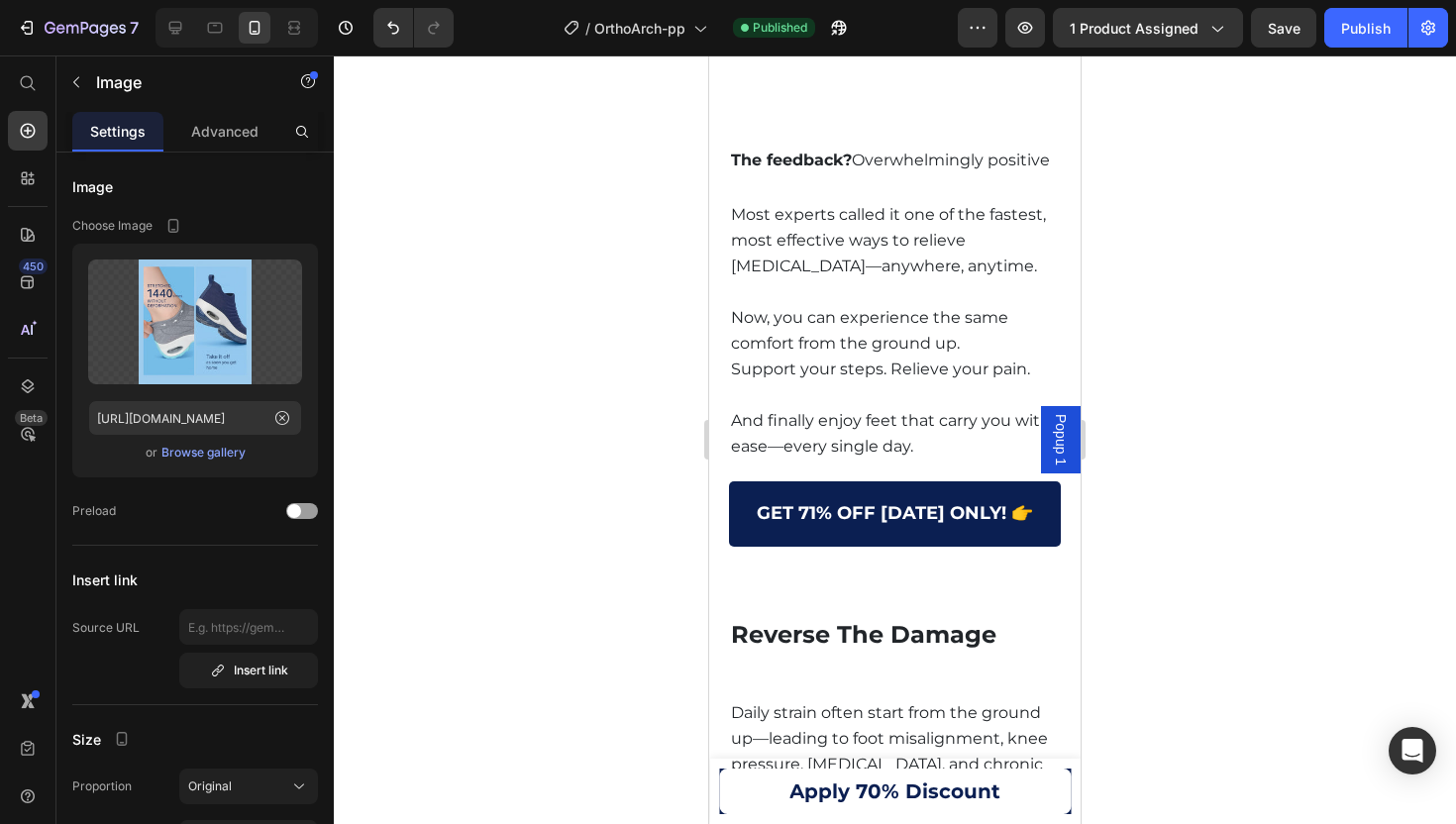 scroll, scrollTop: 6946, scrollLeft: 0, axis: vertical 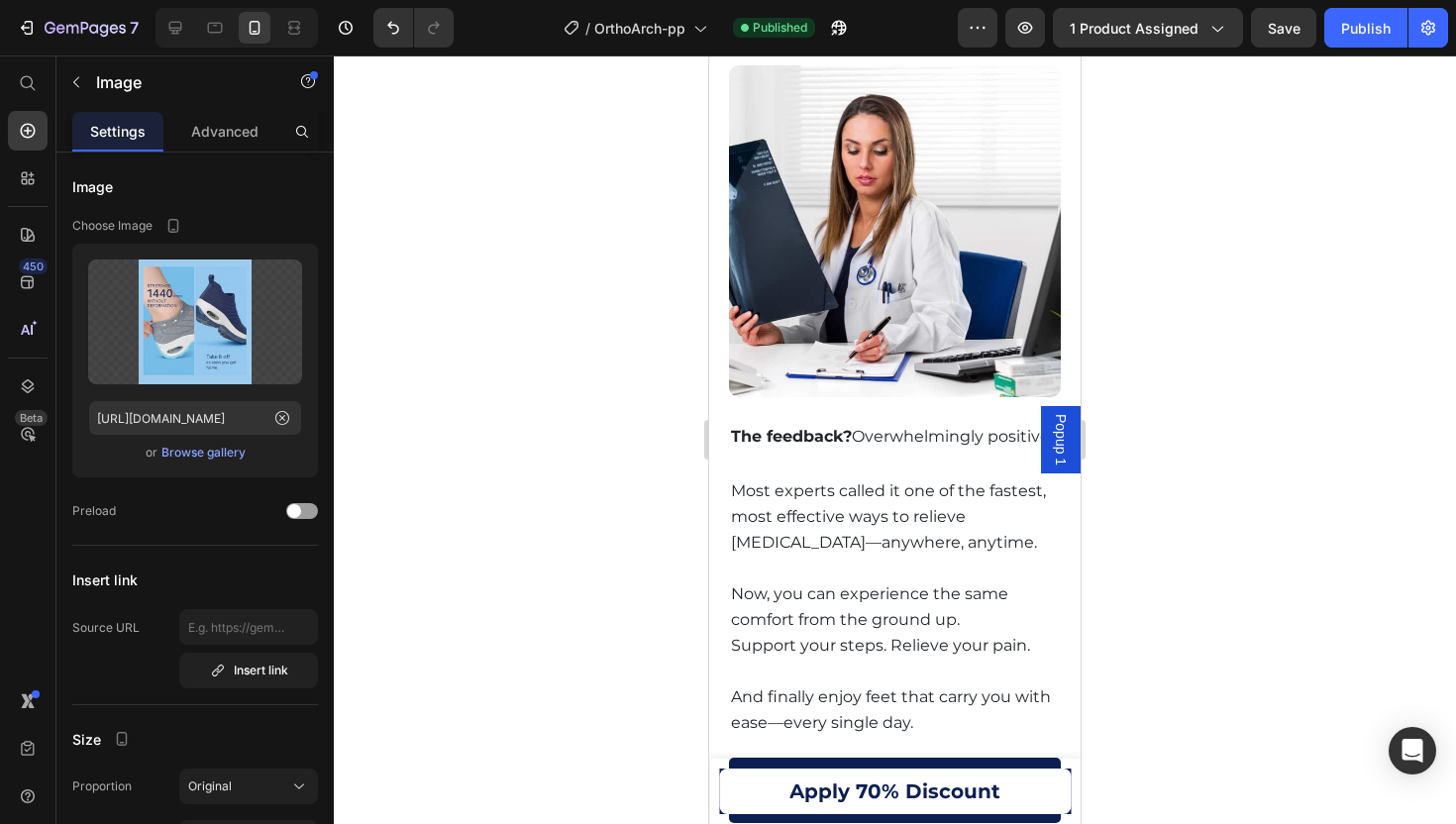 click at bounding box center (894, 231) 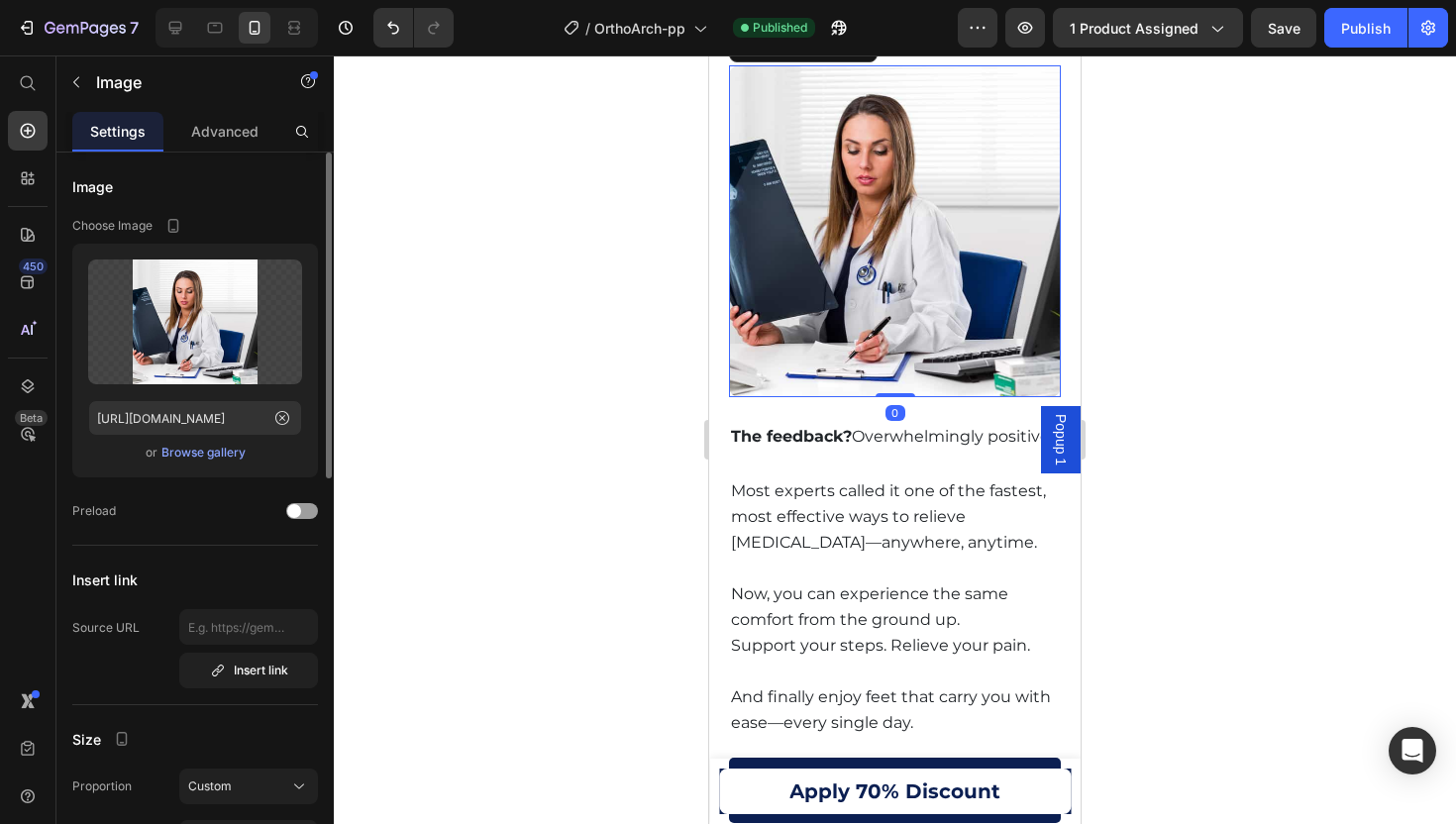 click on "Browse gallery" at bounding box center [203, 453] 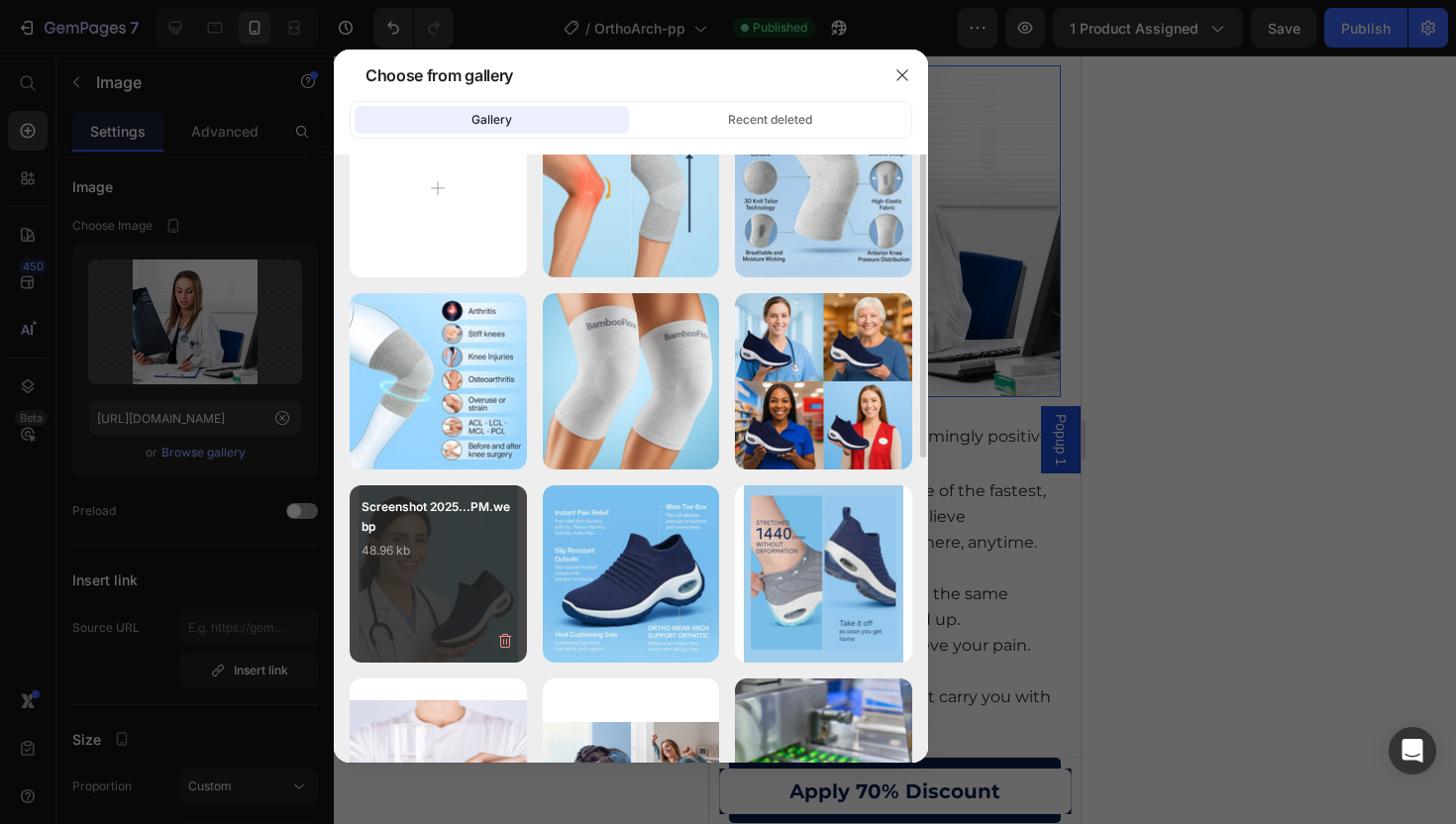 scroll, scrollTop: 88, scrollLeft: 0, axis: vertical 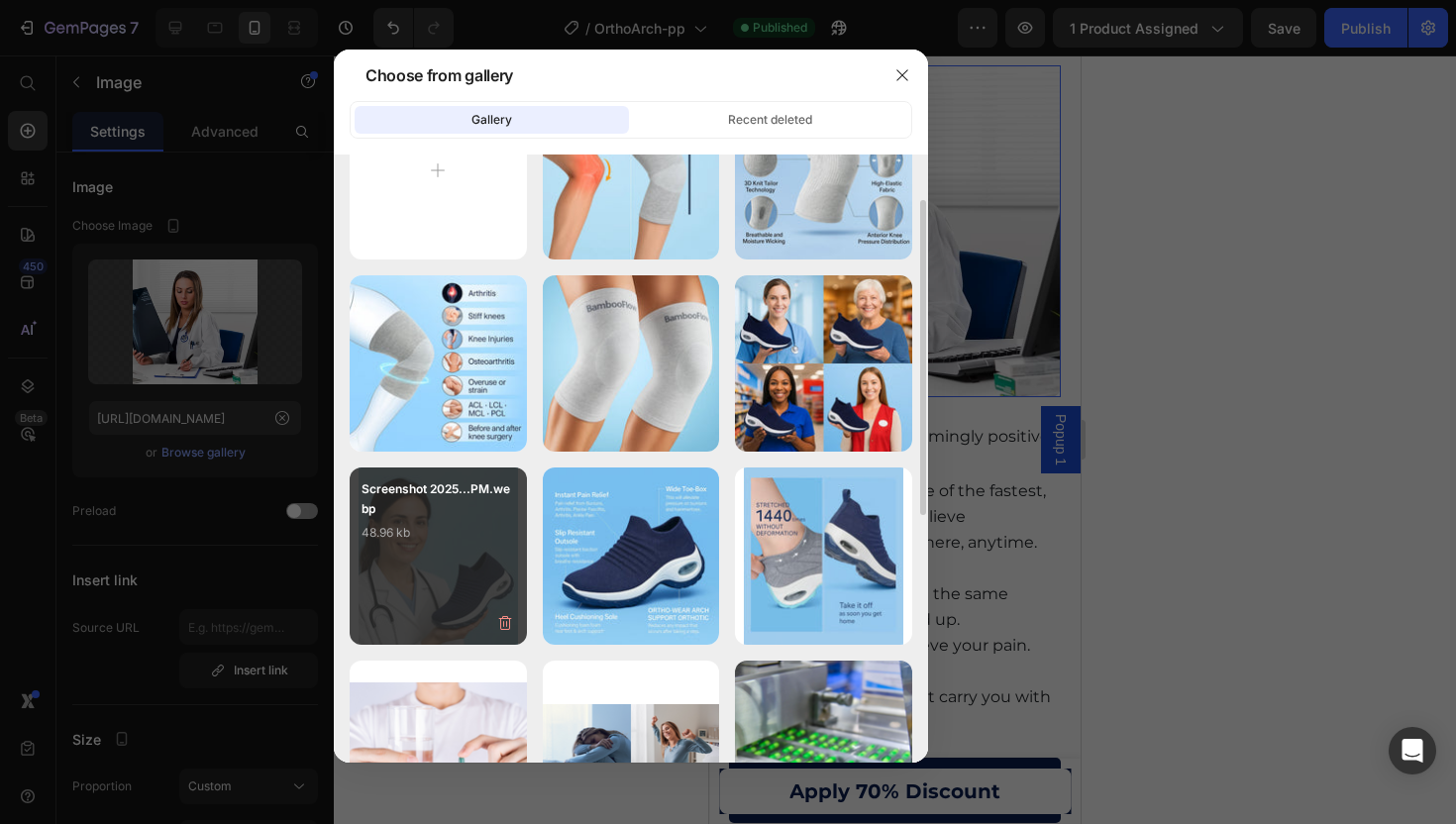 click on "48.96 kb" at bounding box center (438, 533) 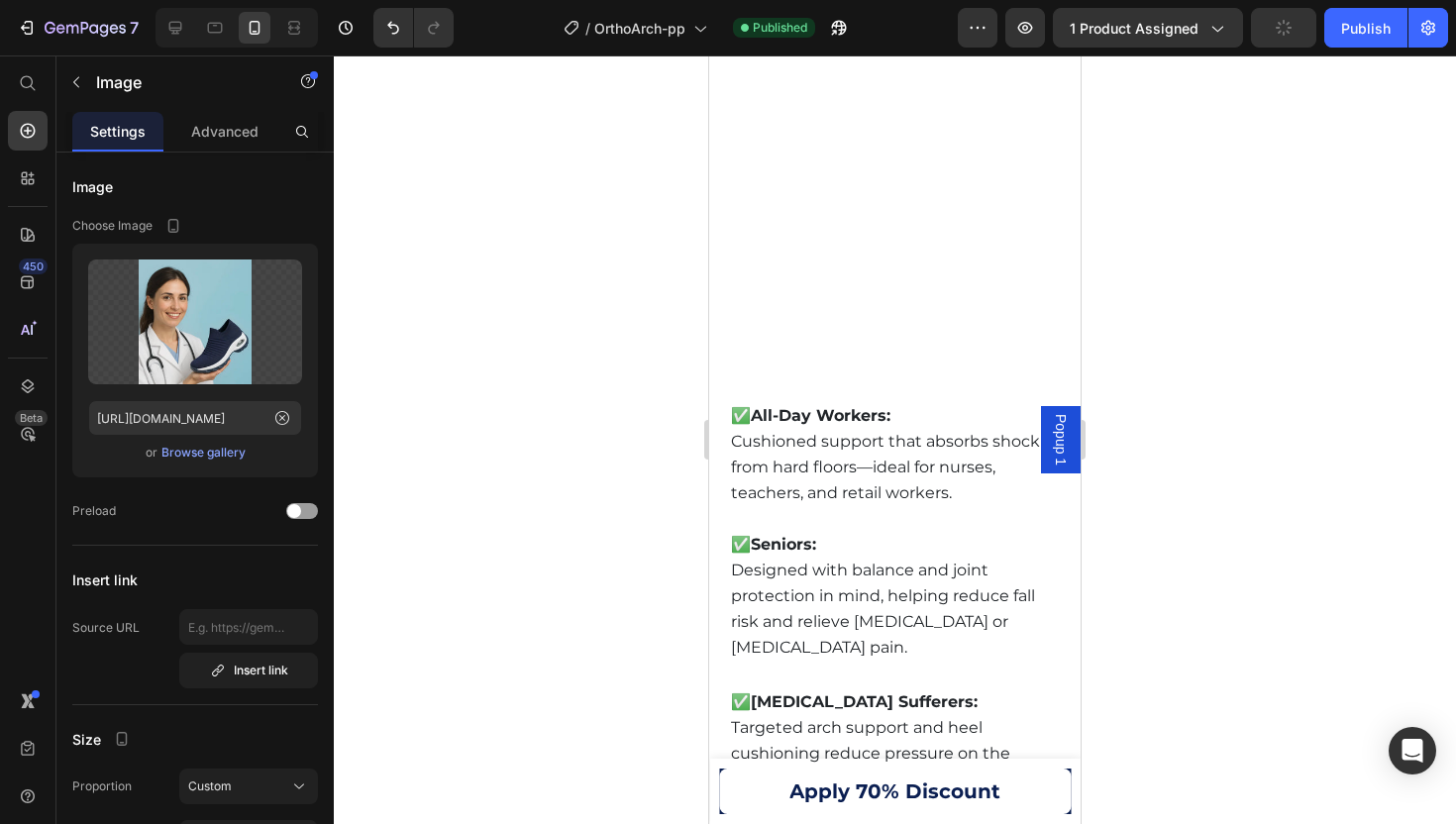 scroll, scrollTop: 8622, scrollLeft: 0, axis: vertical 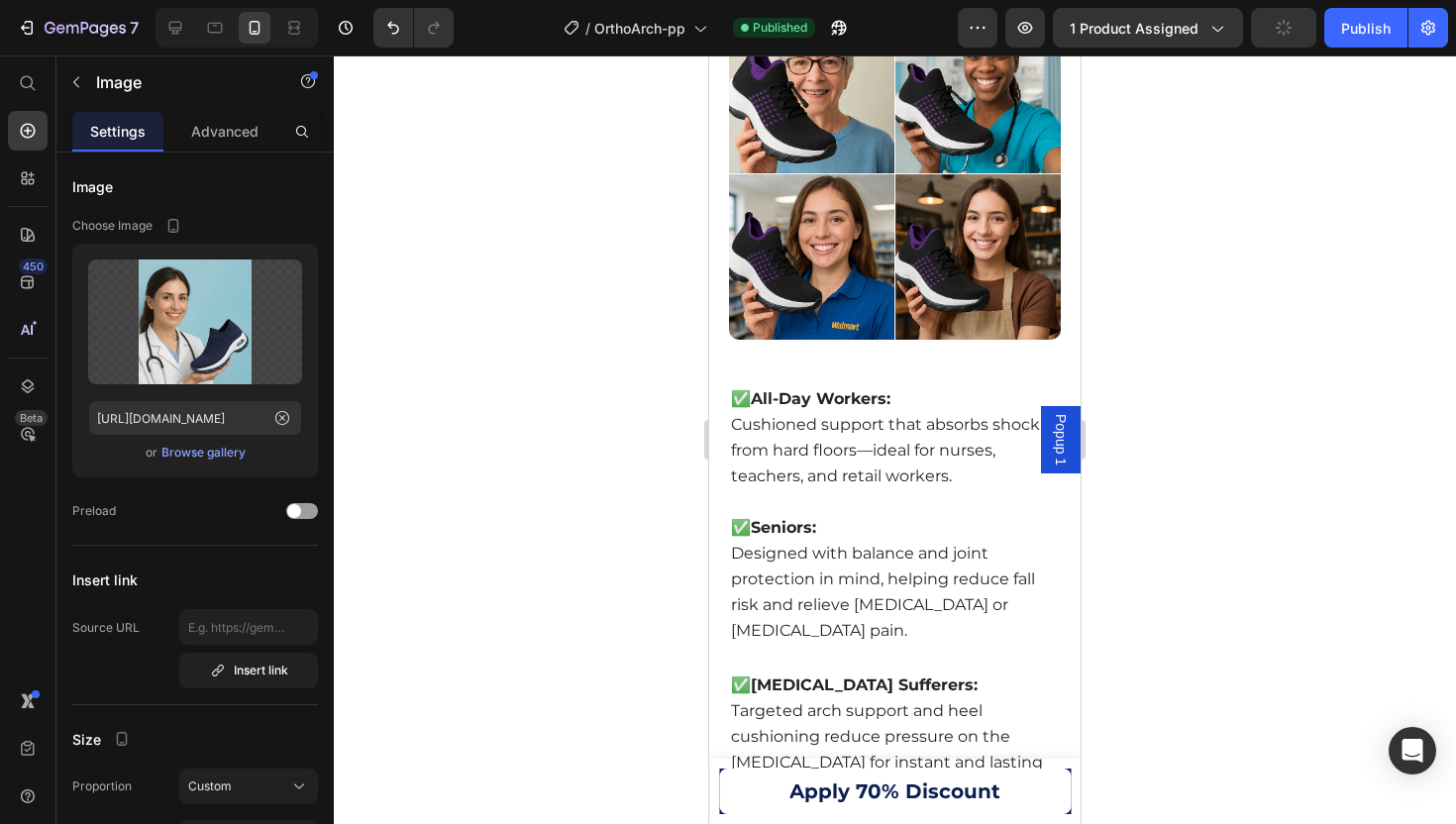 click at bounding box center (894, 173) 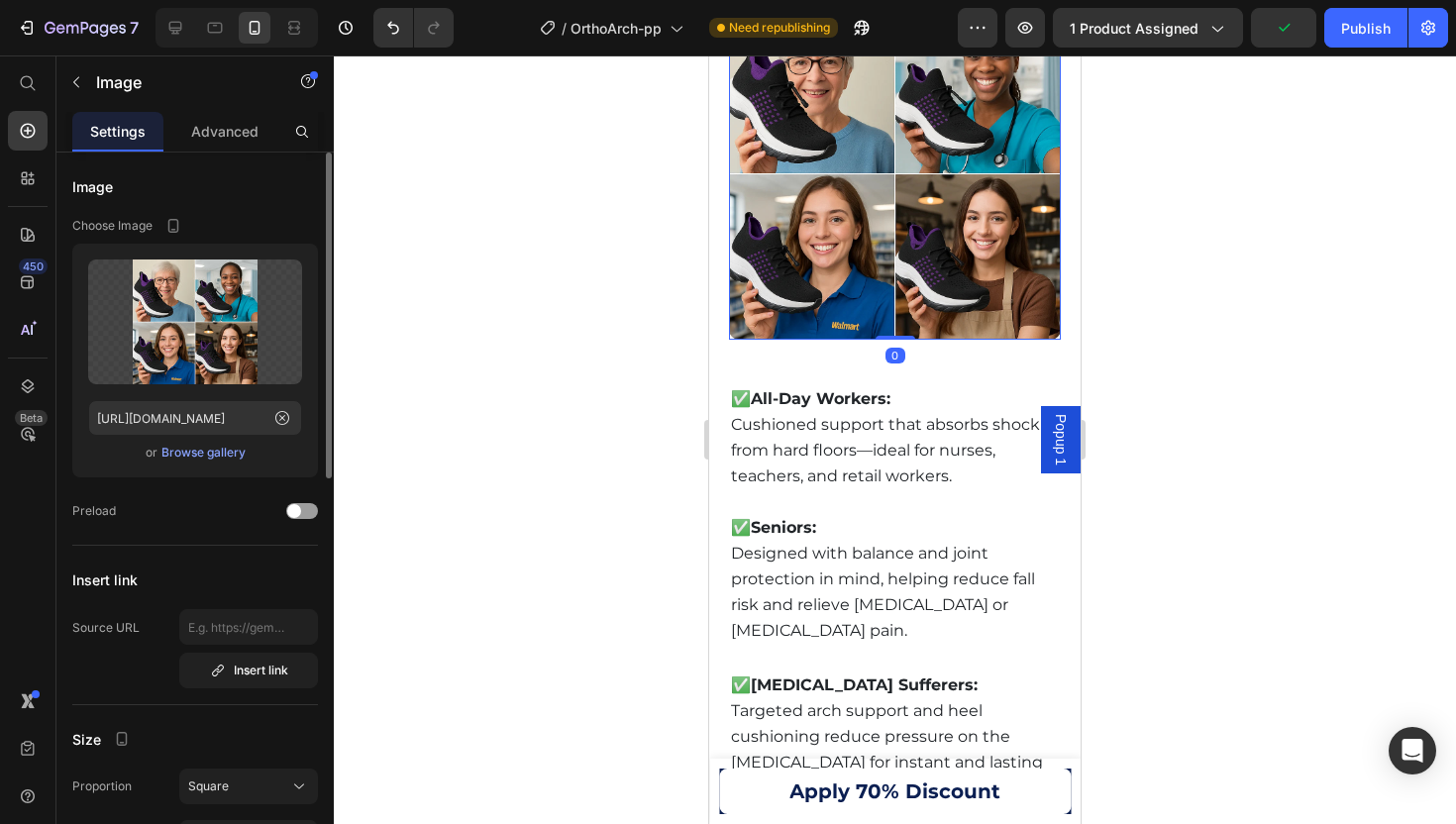 click on "Browse gallery" at bounding box center (203, 453) 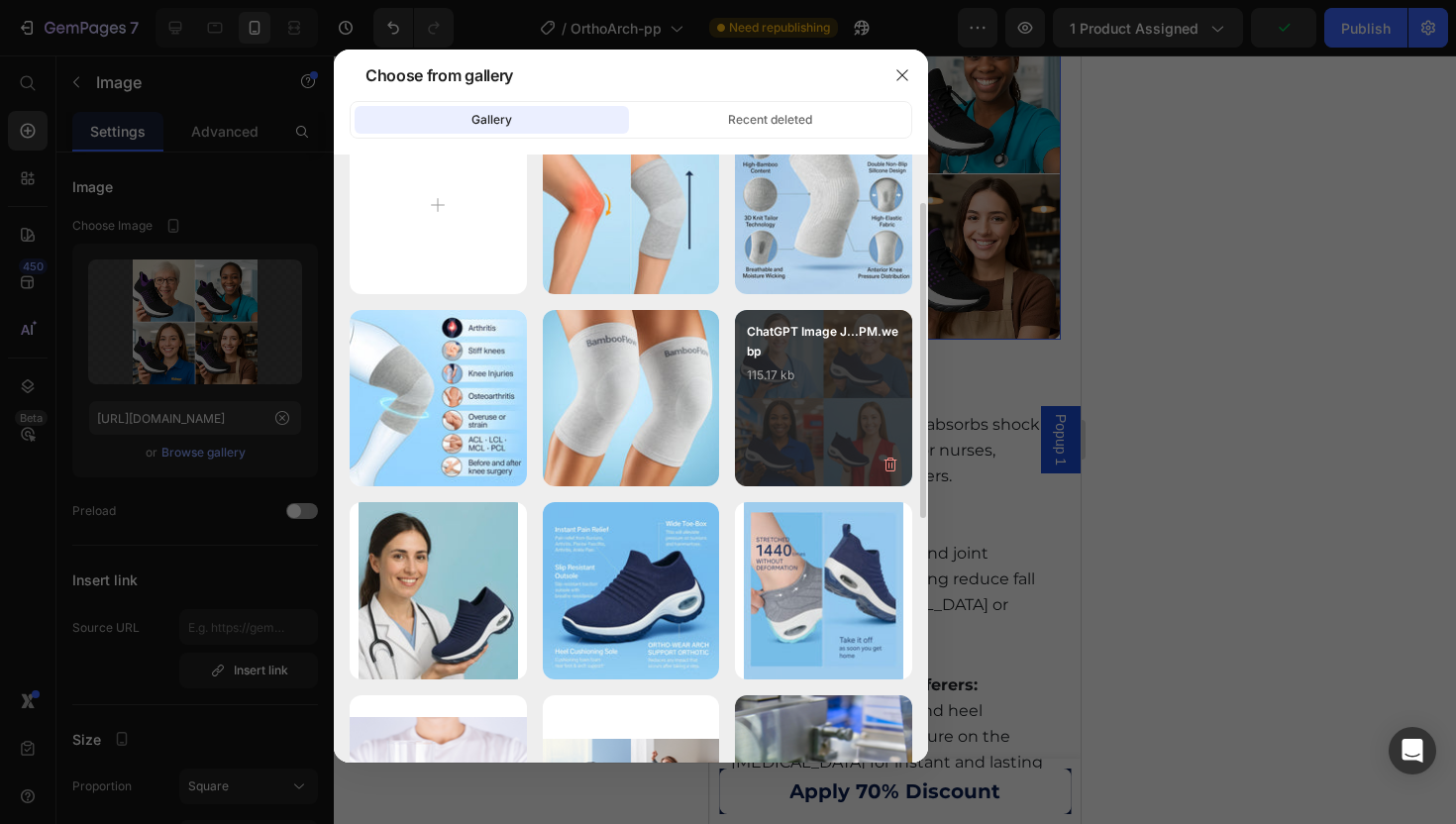 scroll, scrollTop: 67, scrollLeft: 0, axis: vertical 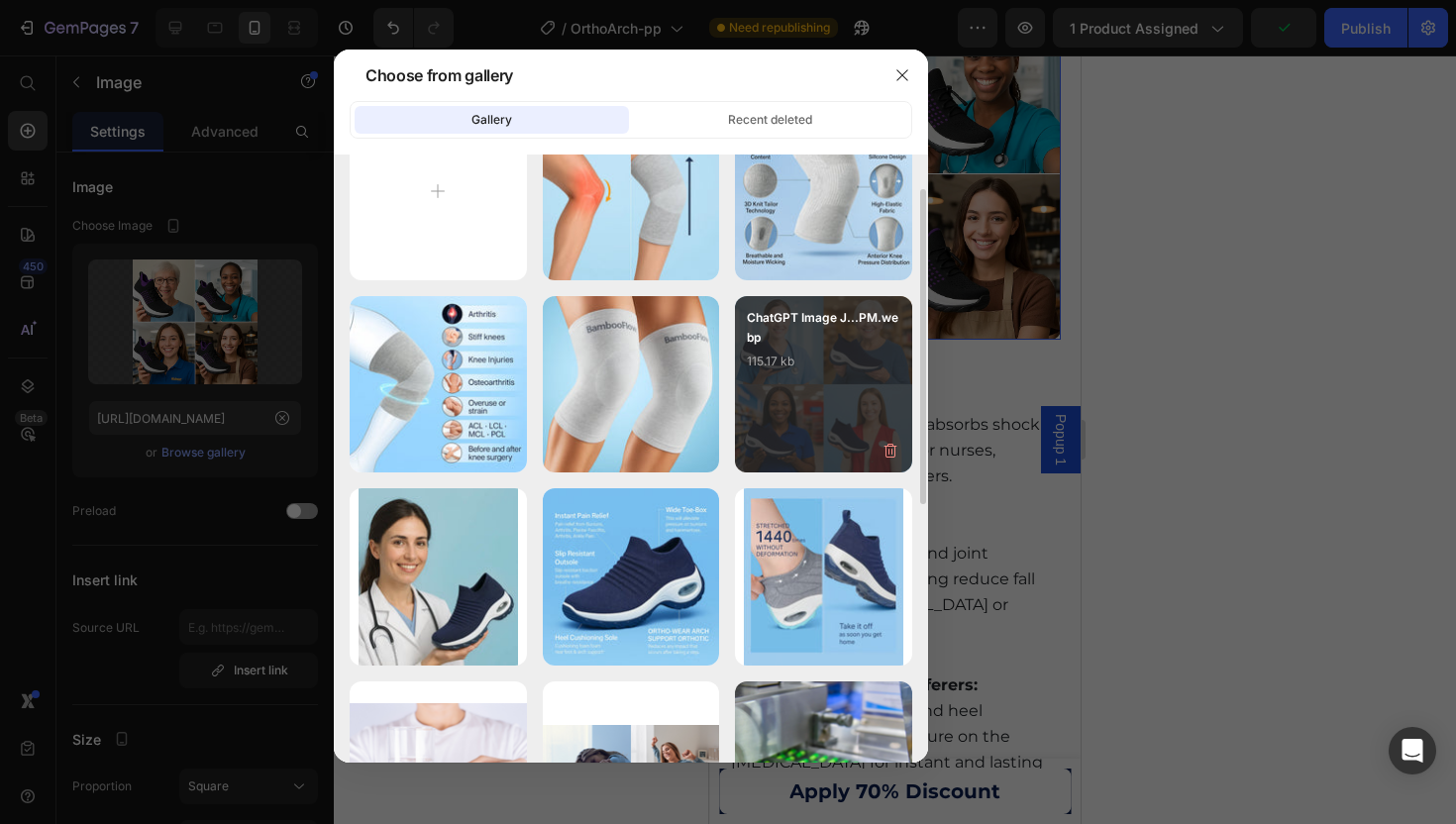 click on "ChatGPT Image J...PM.webp 115.17 kb" at bounding box center (823, 348) 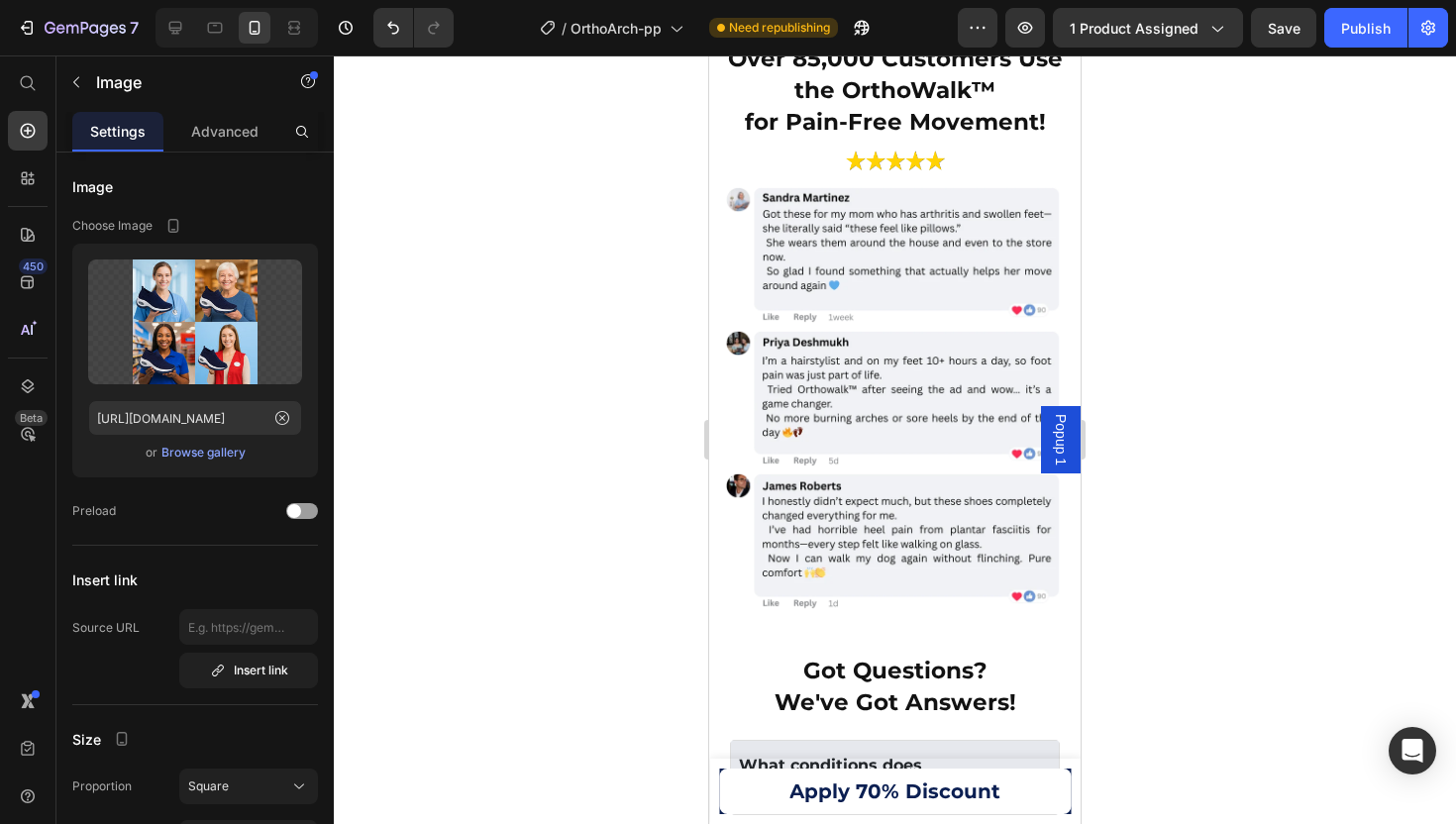 scroll, scrollTop: 14099, scrollLeft: 0, axis: vertical 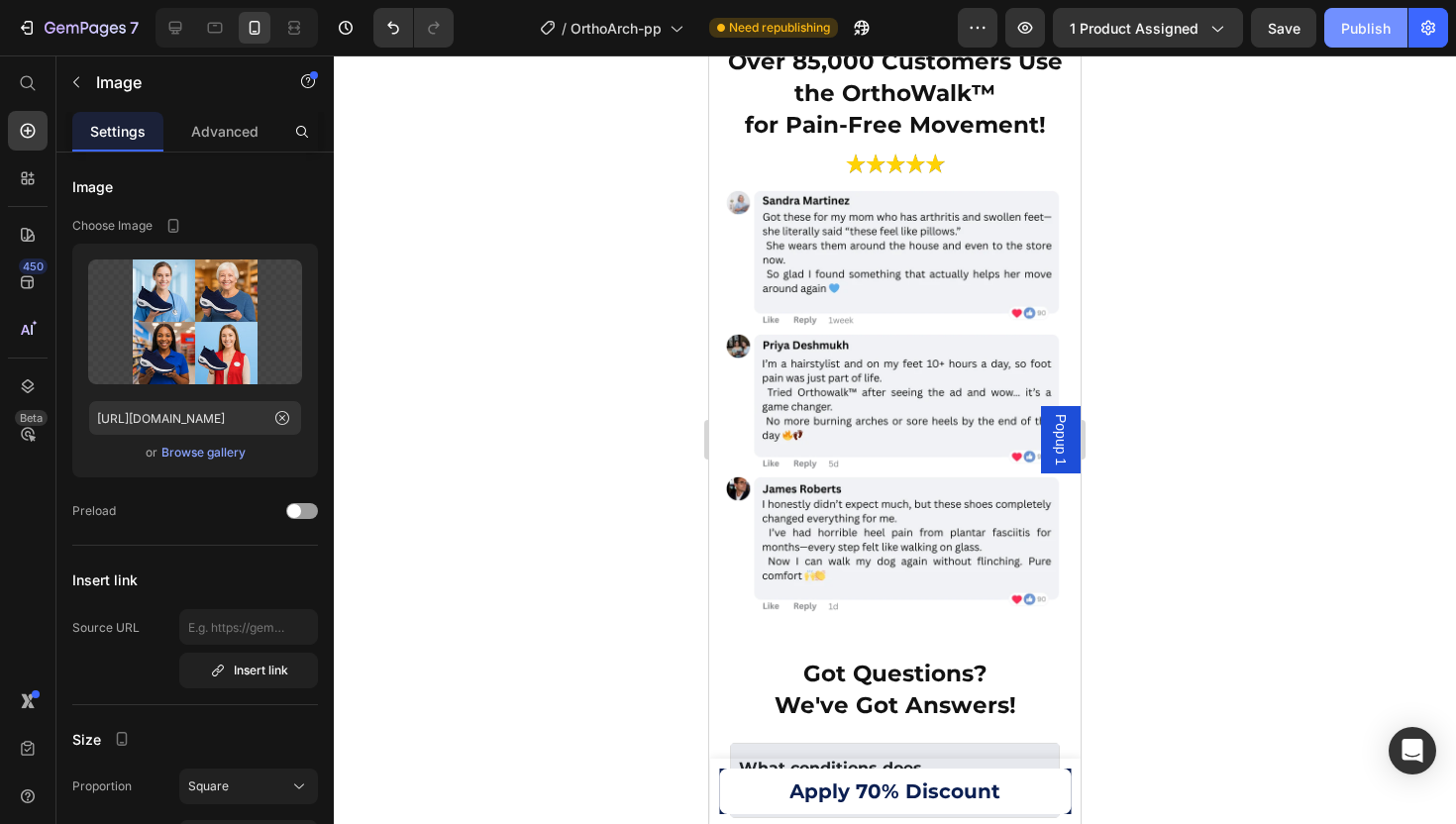 click on "Publish" 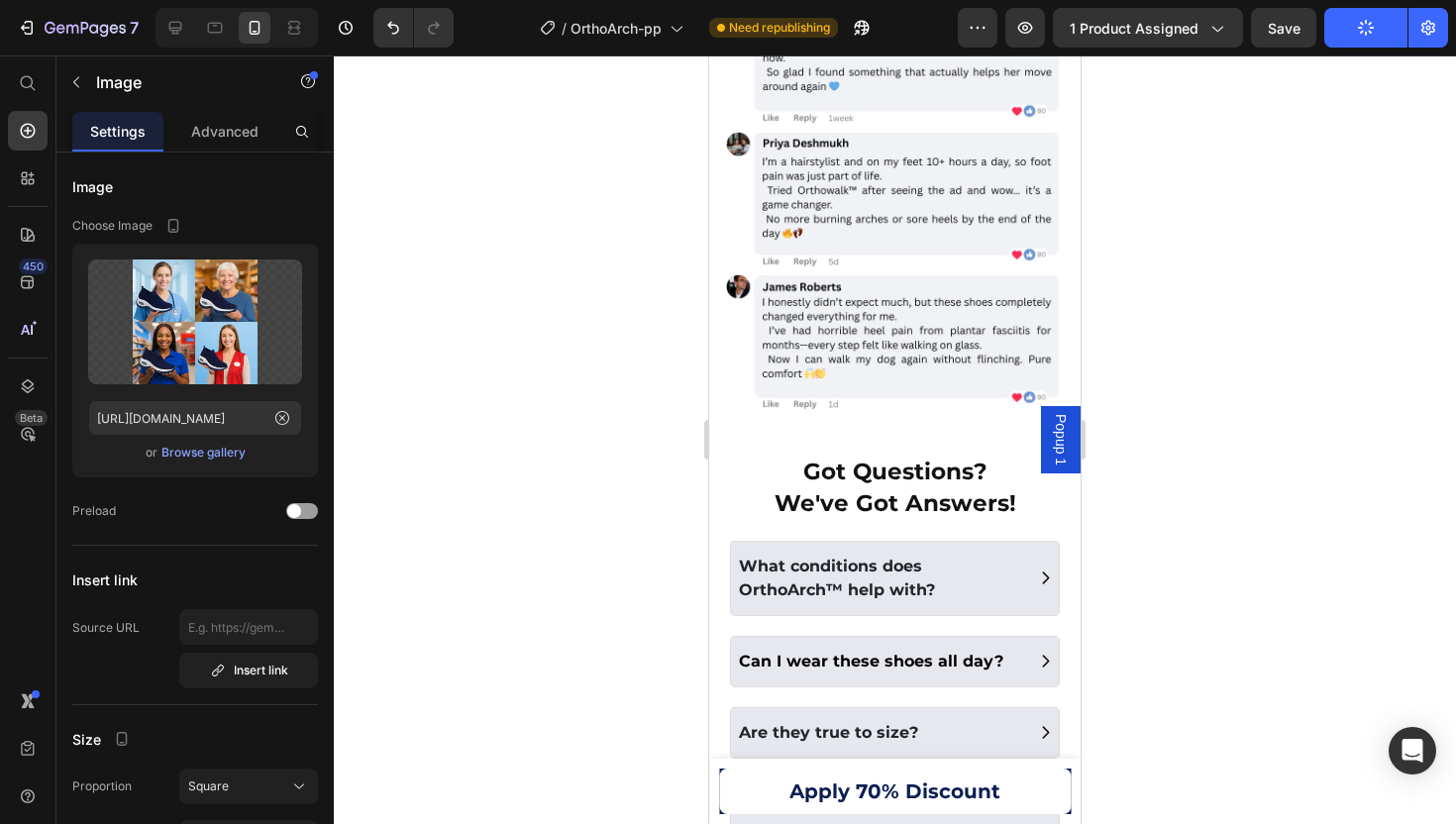 scroll, scrollTop: 14062, scrollLeft: 0, axis: vertical 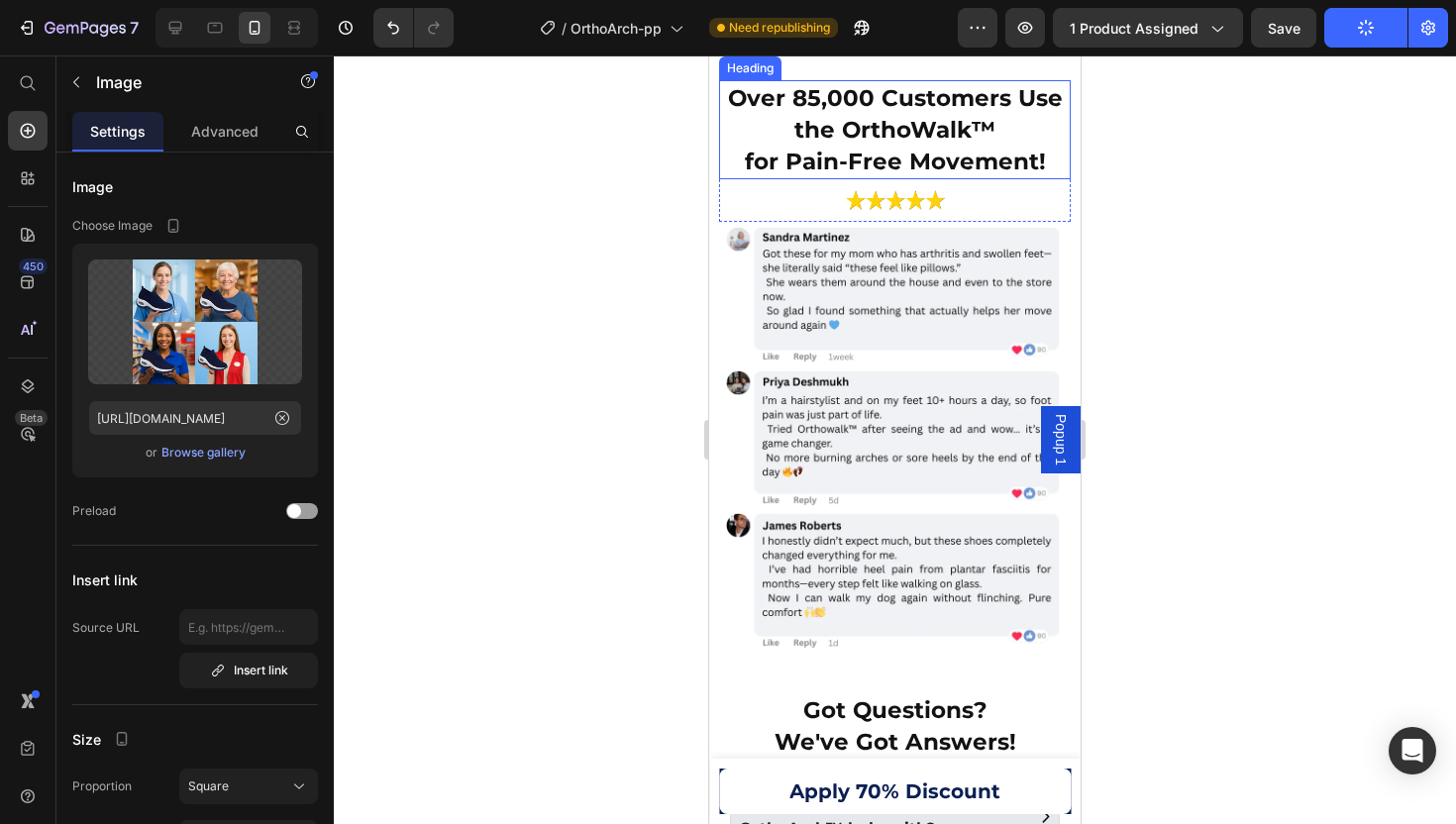 click on "Over 85,000 Customers Use the OrthoWalk™ for Pain-Free Movement!" at bounding box center [894, 130] 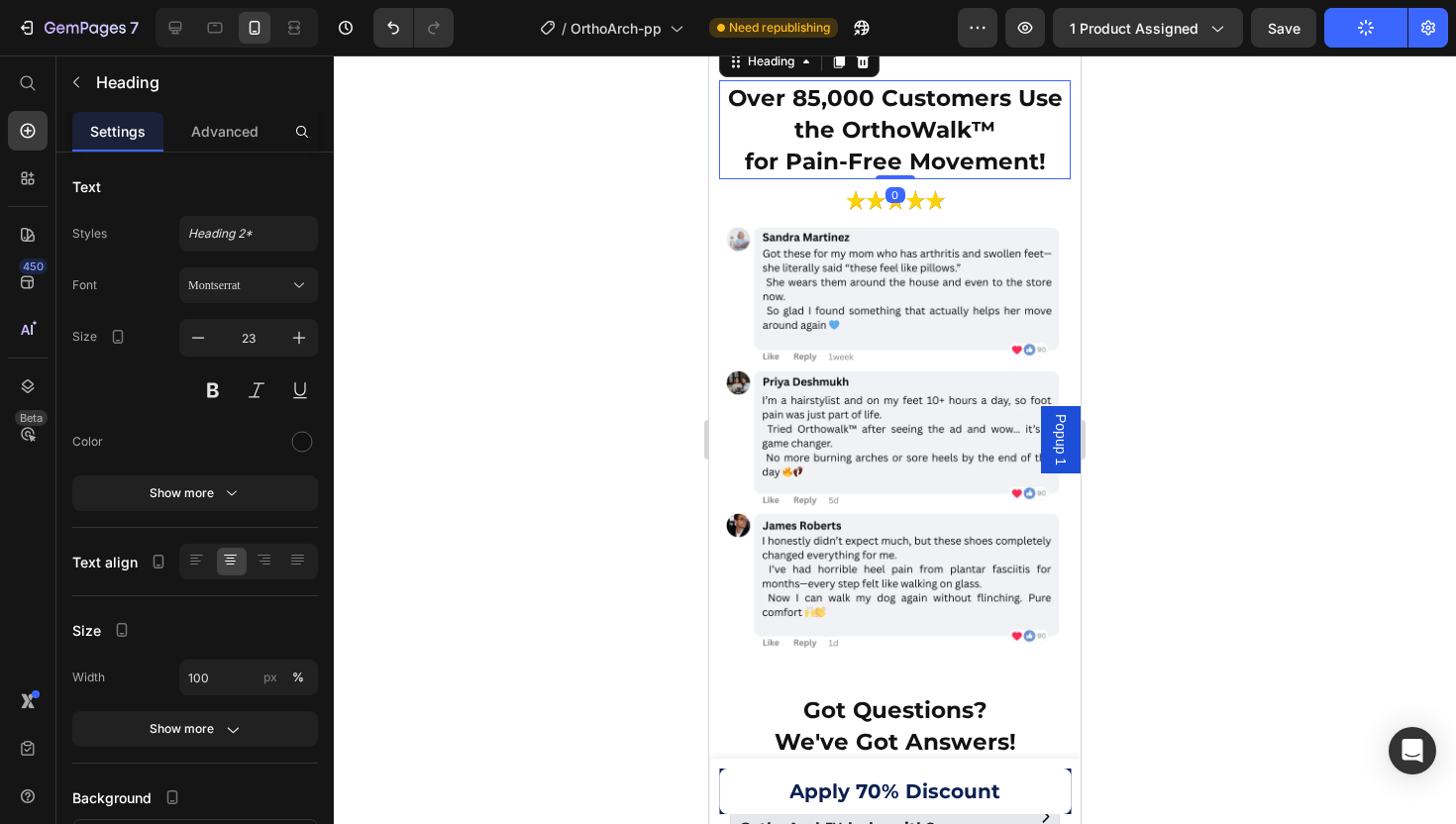 click on "Over 85,000 Customers Use the OrthoWalk™ for Pain-Free Movement!" at bounding box center (894, 130) 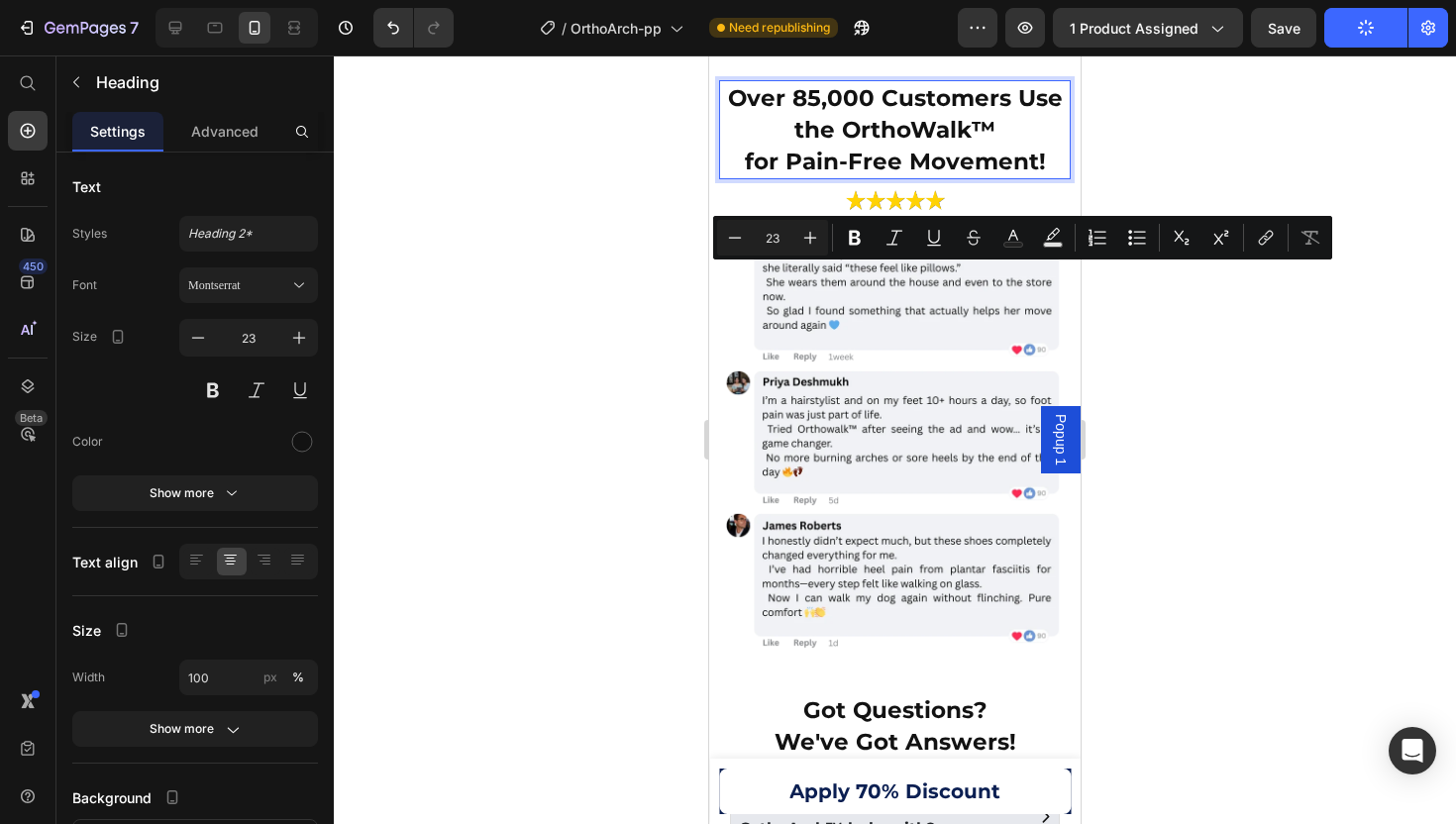 click on "Over 85,000 Customers Use the OrthoWalk™ for Pain-Free Movement!" at bounding box center (894, 130) 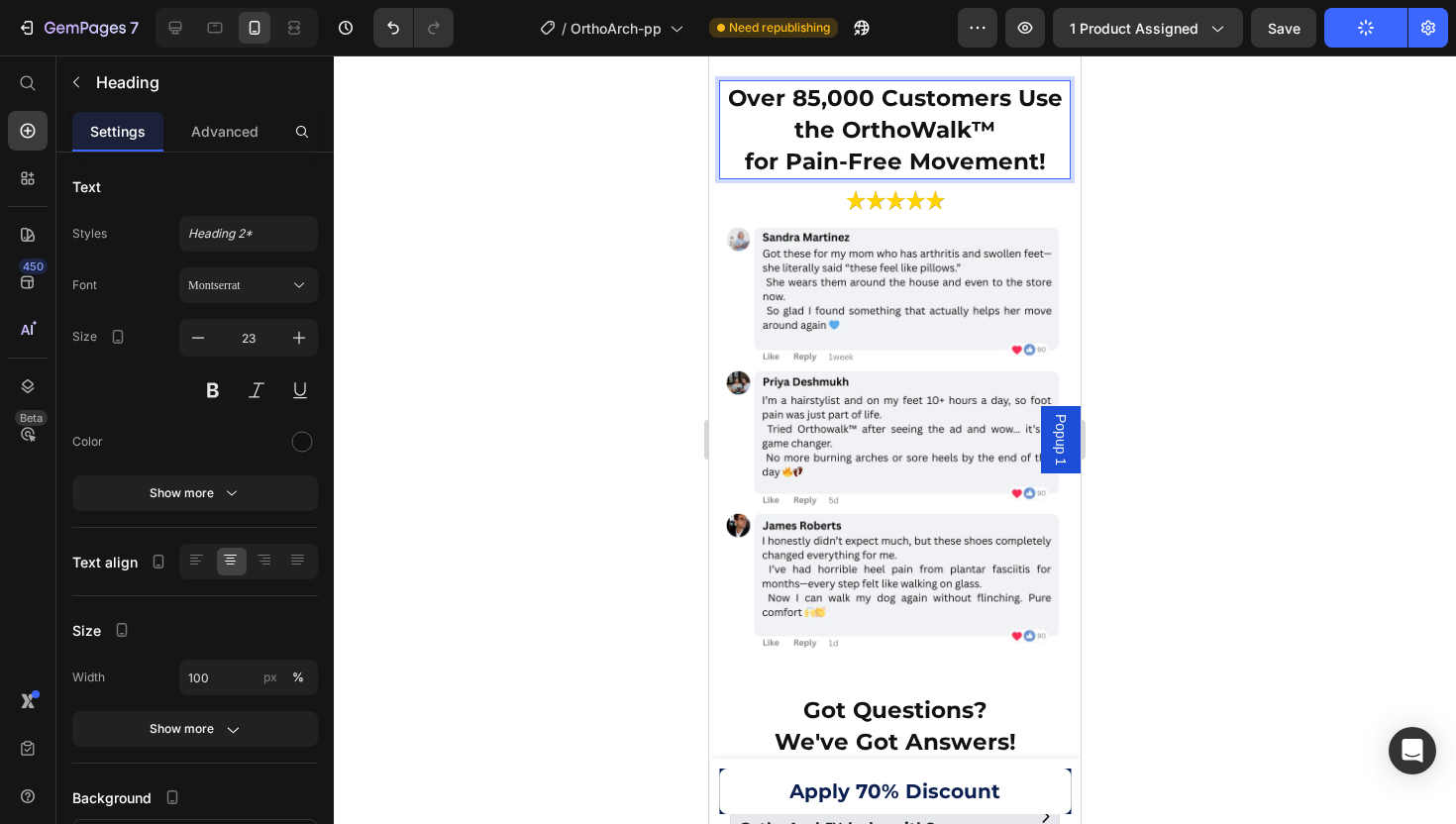 click on "Over 85,000 Customers Use the OrthoWalk™ for Pain-Free Movement!" at bounding box center [894, 130] 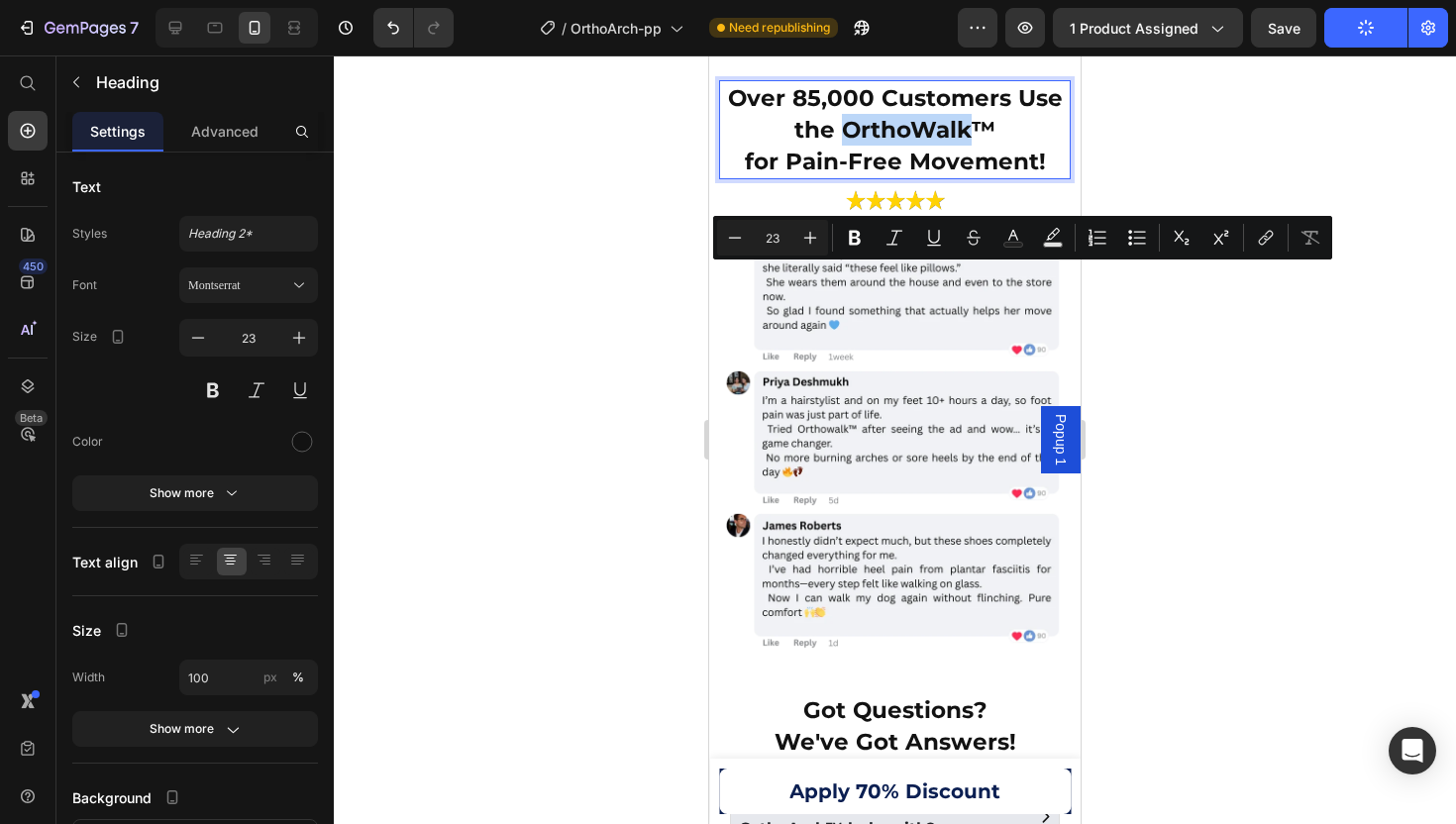 click on "Over 85,000 Customers Use the OrthoWalk™ for Pain-Free Movement!" at bounding box center [894, 130] 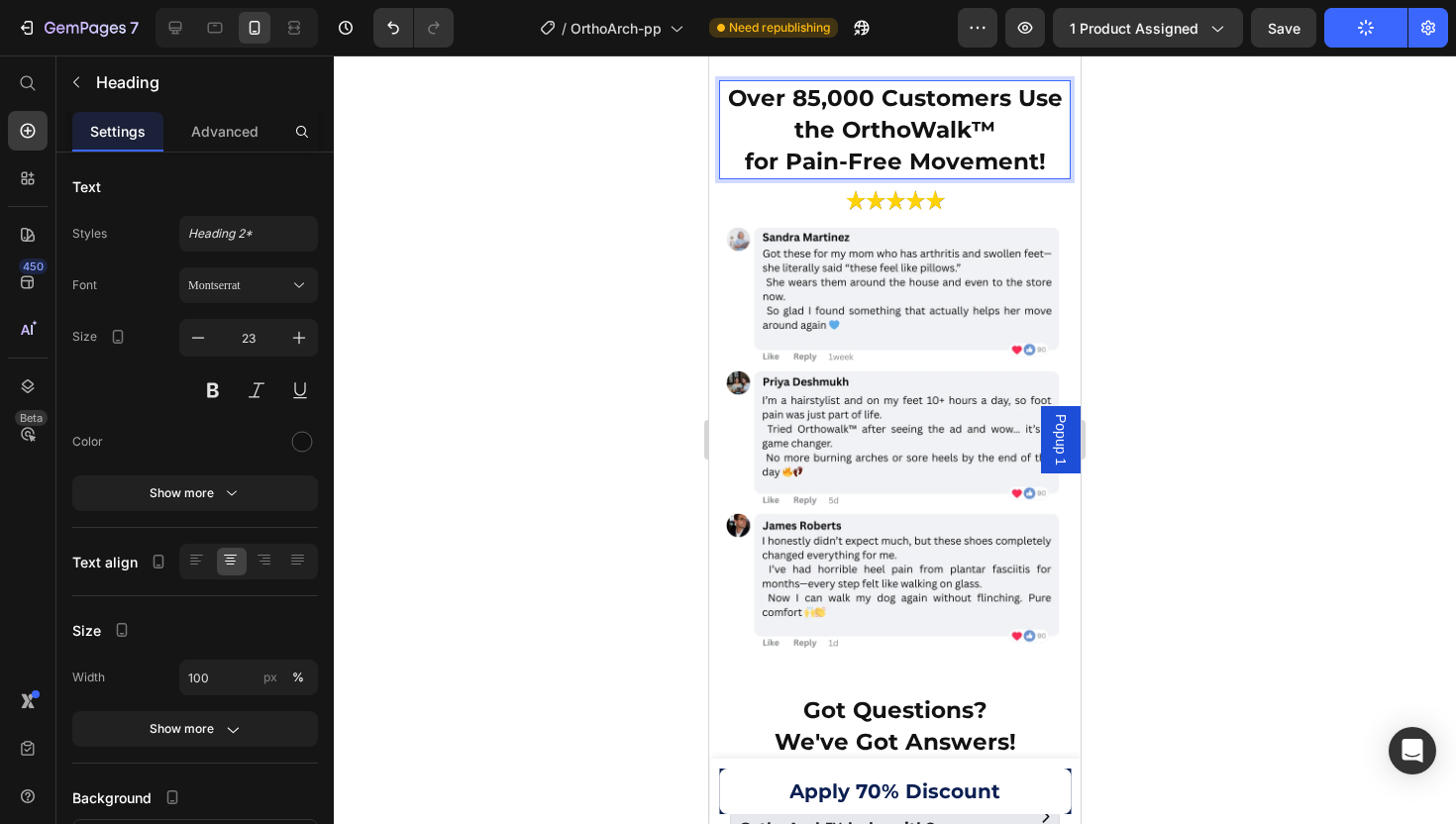 click on "Over 85,000 Customers Use the OrthoWalk™ for Pain-Free Movement!" at bounding box center (894, 130) 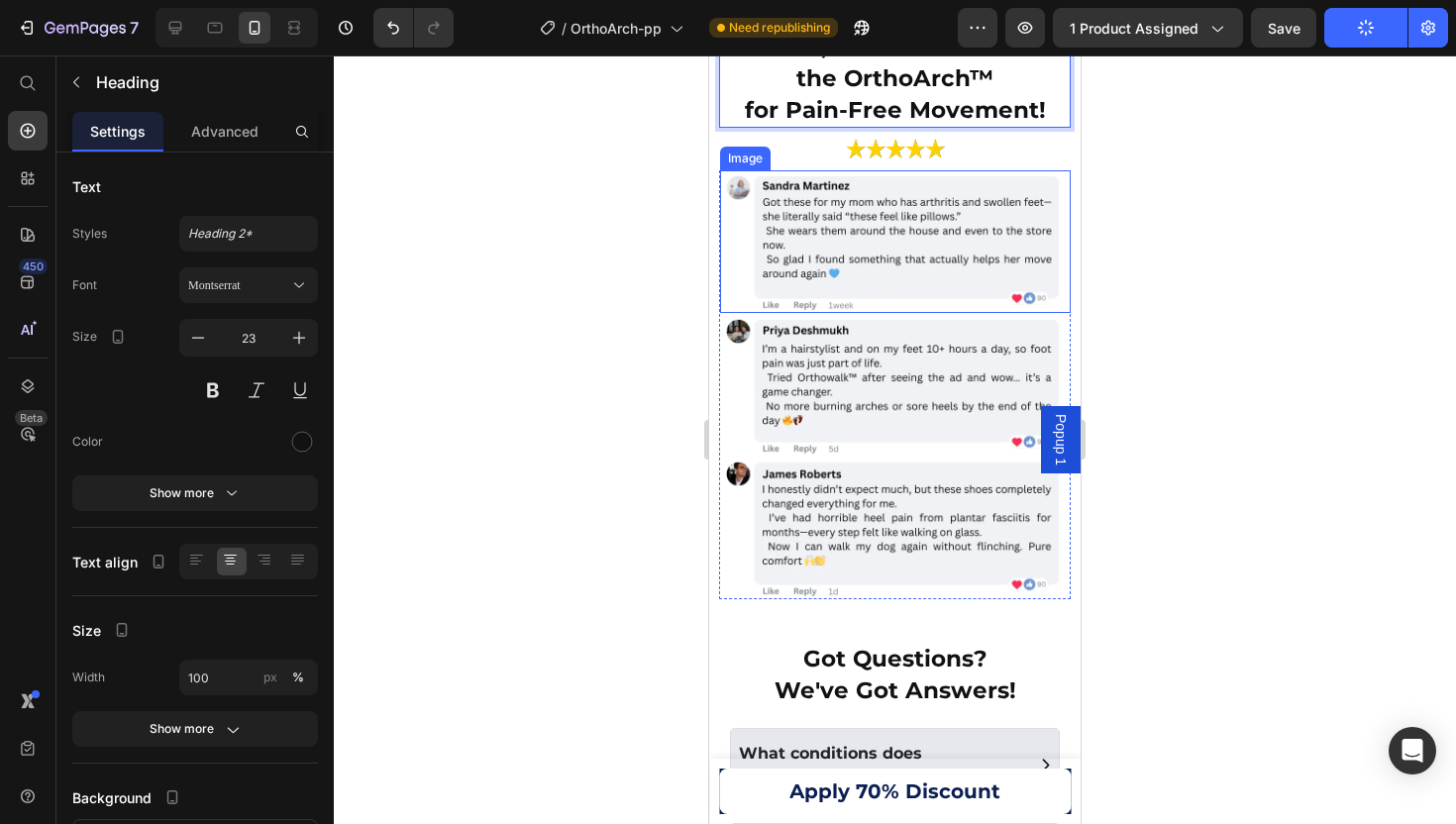 scroll, scrollTop: 14115, scrollLeft: 0, axis: vertical 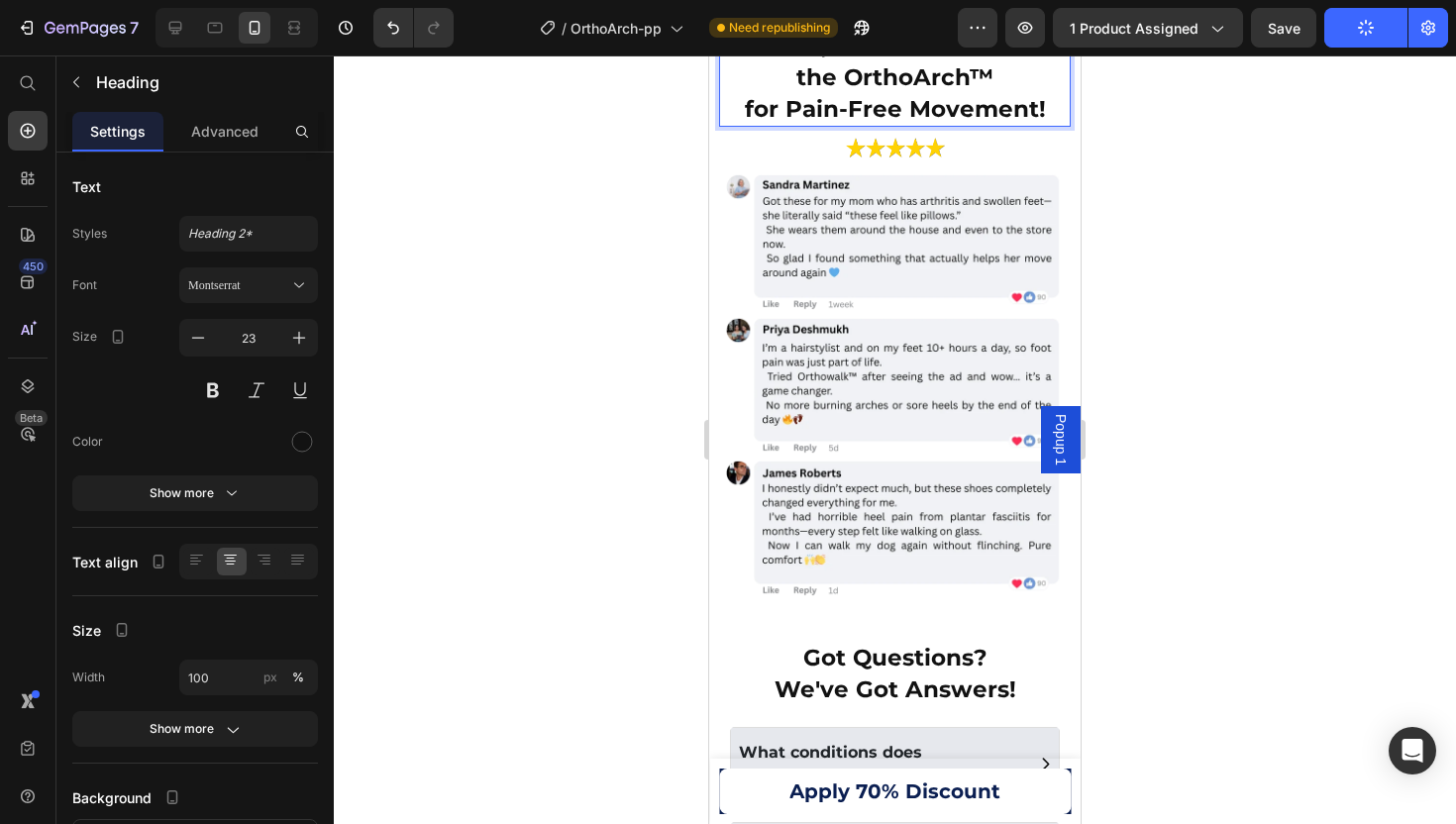 click on "Over 85,000 Customers Use the OrthoArch™ for Pain-Free Movement!" at bounding box center [894, 77] 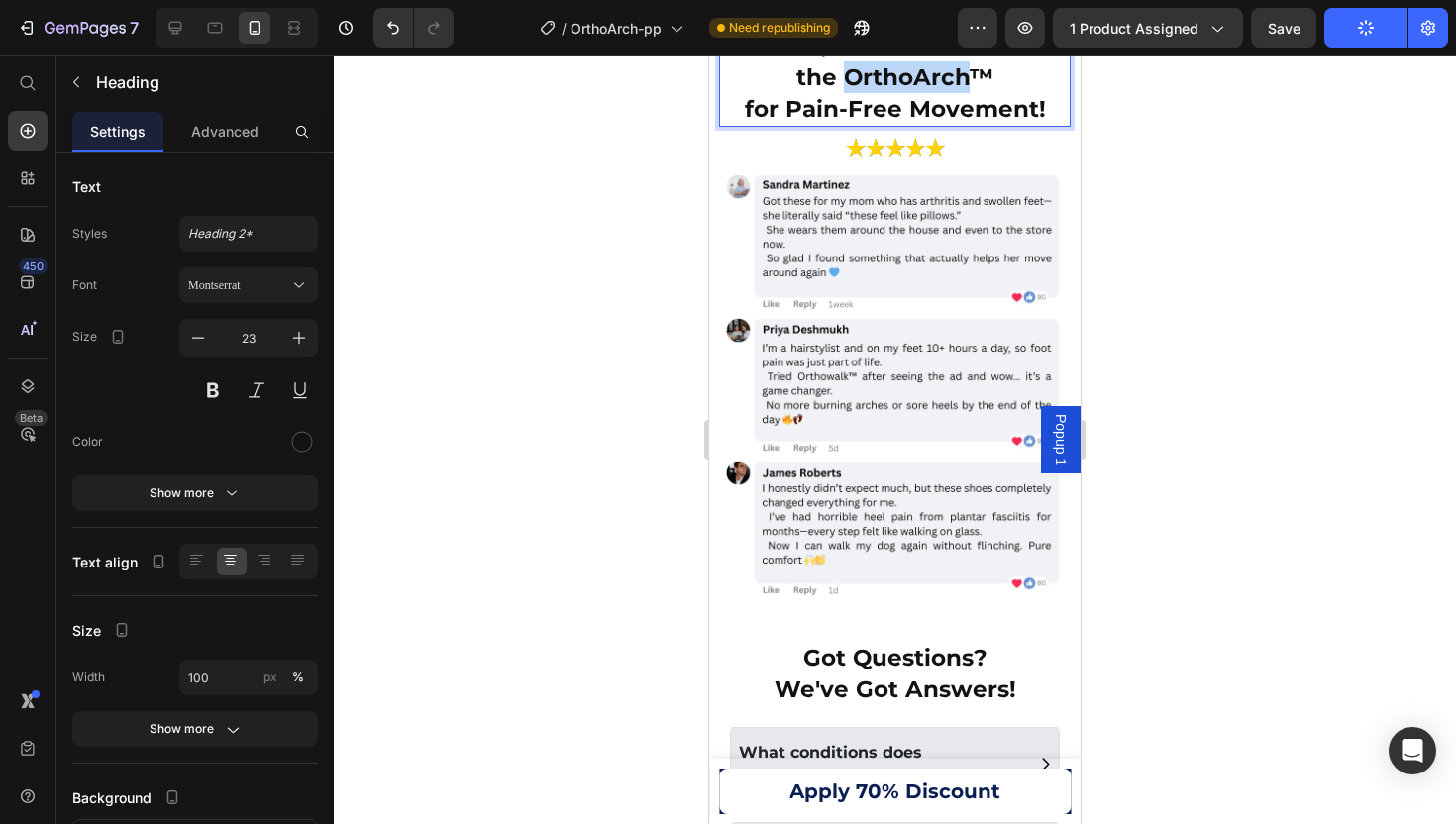 click on "Over 85,000 Customers Use the OrthoArch™ for Pain-Free Movement!" at bounding box center (894, 77) 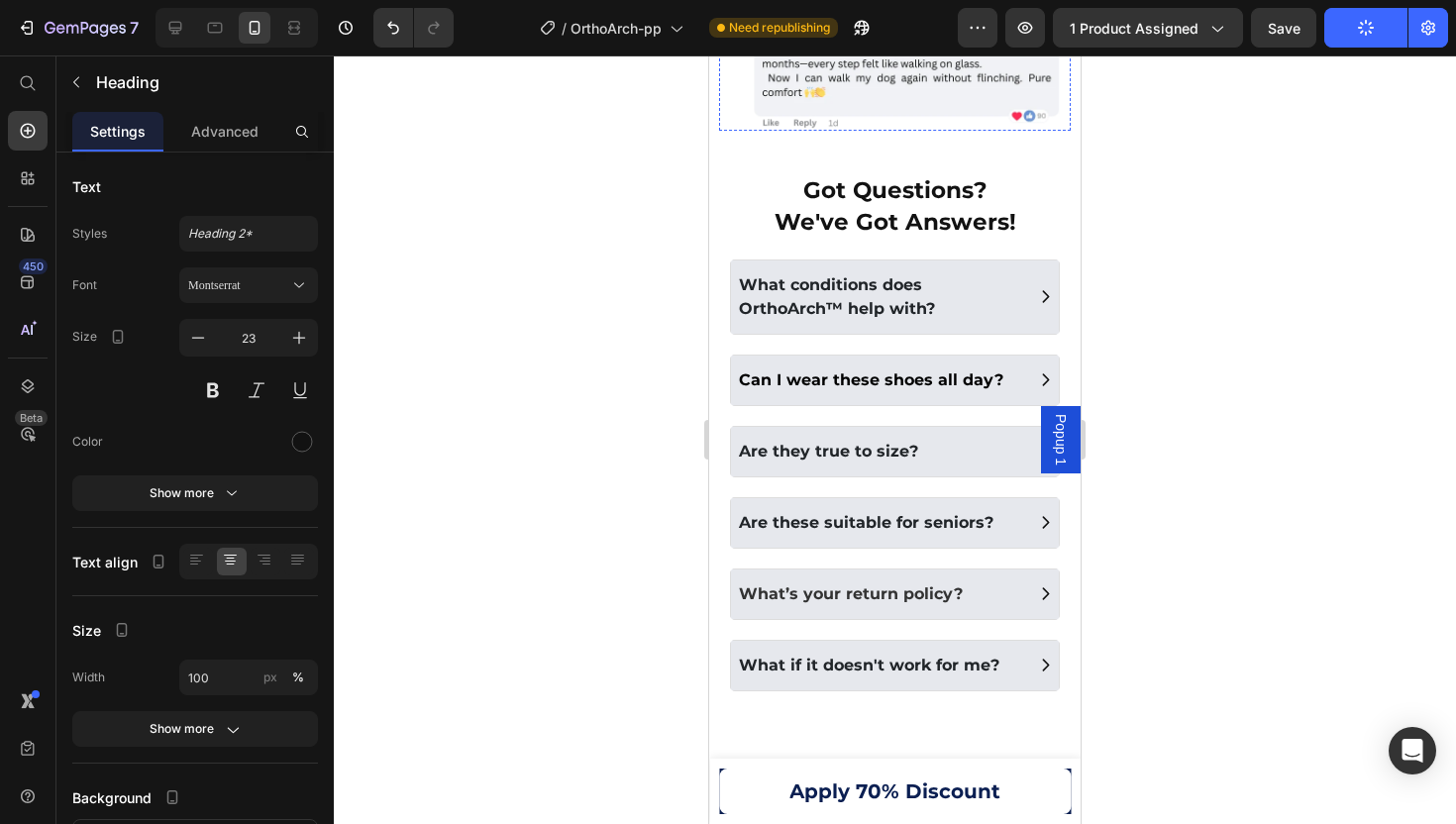 scroll, scrollTop: 14737, scrollLeft: 0, axis: vertical 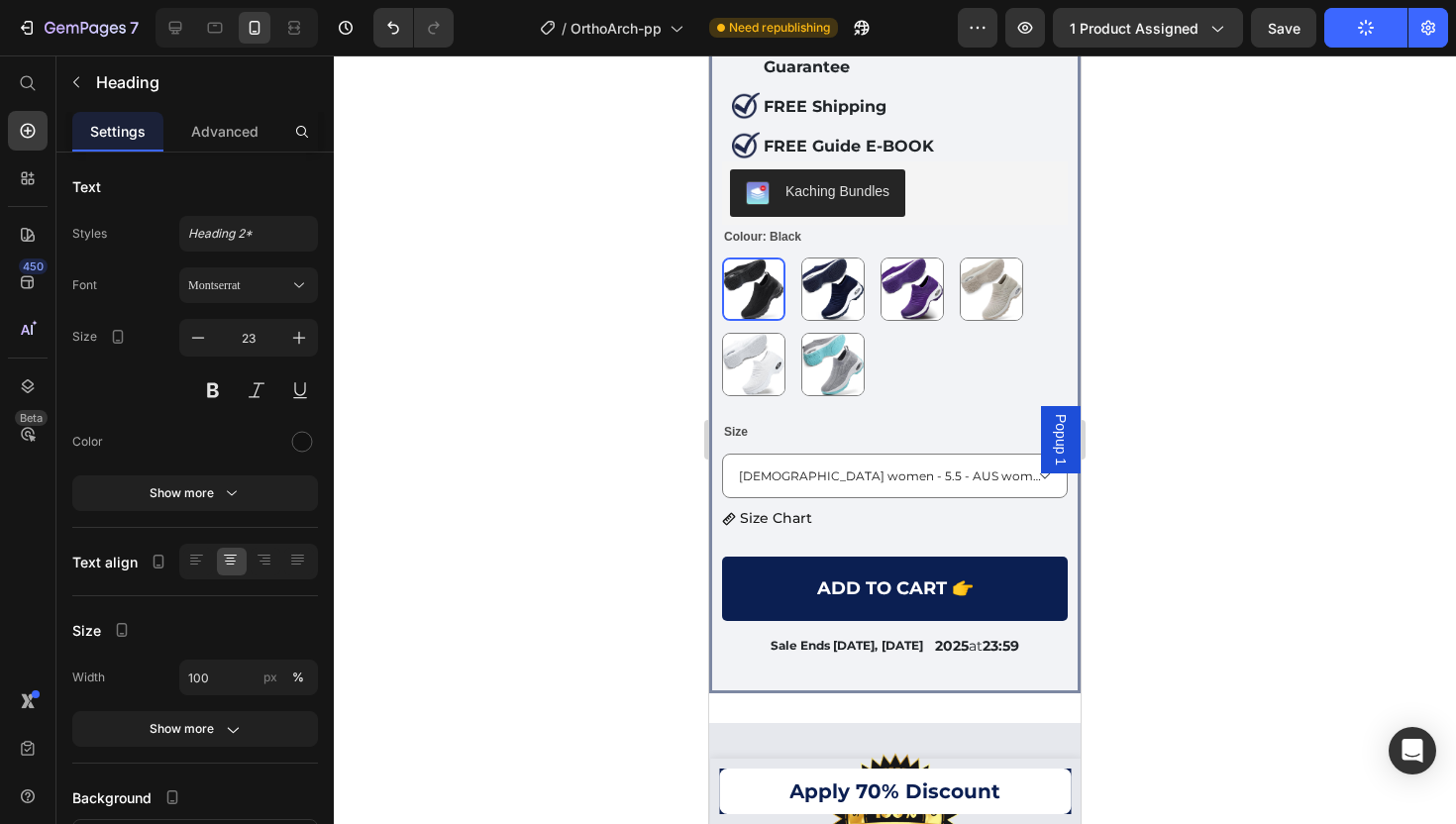 type on "16" 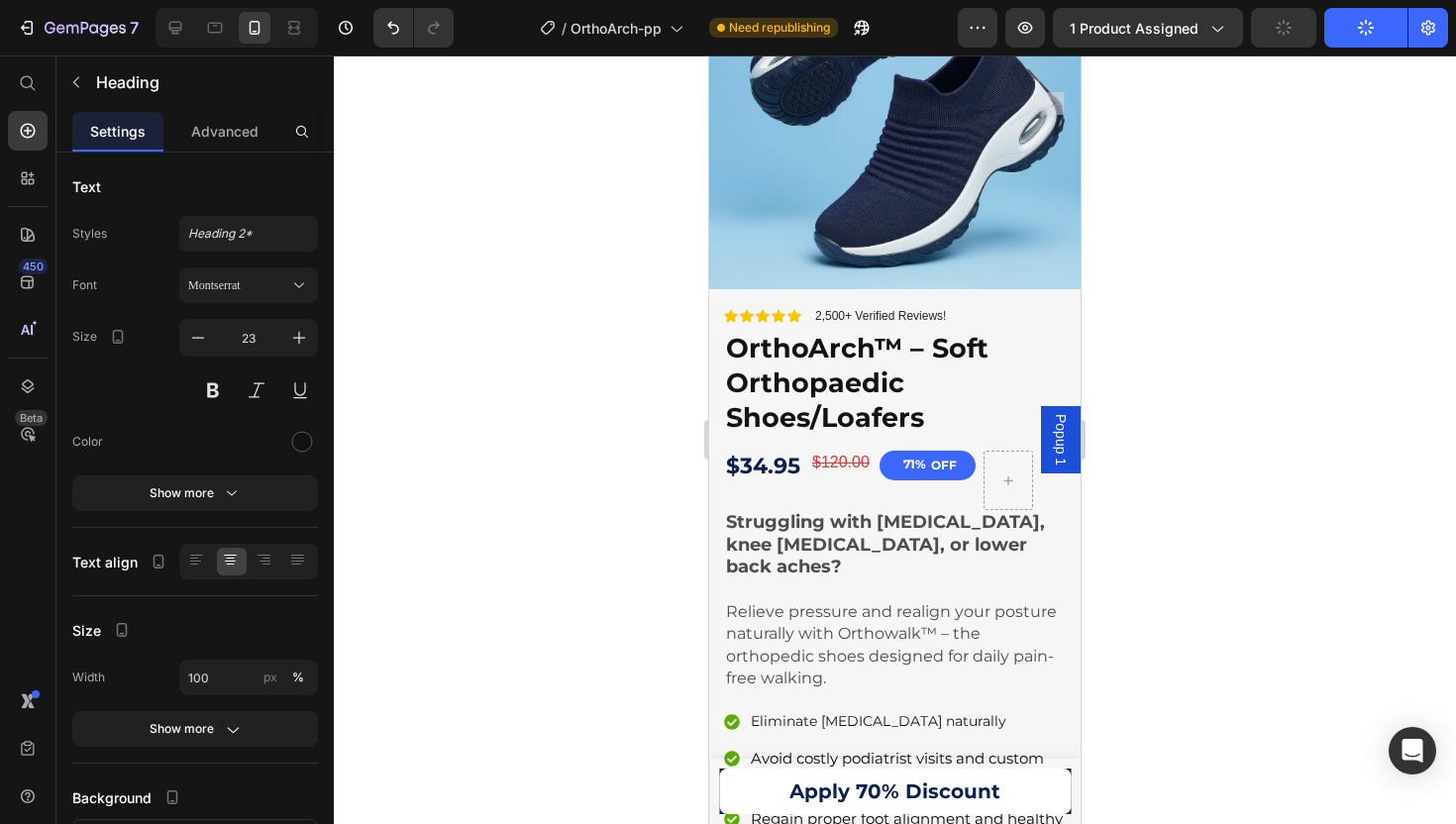 scroll, scrollTop: 496, scrollLeft: 0, axis: vertical 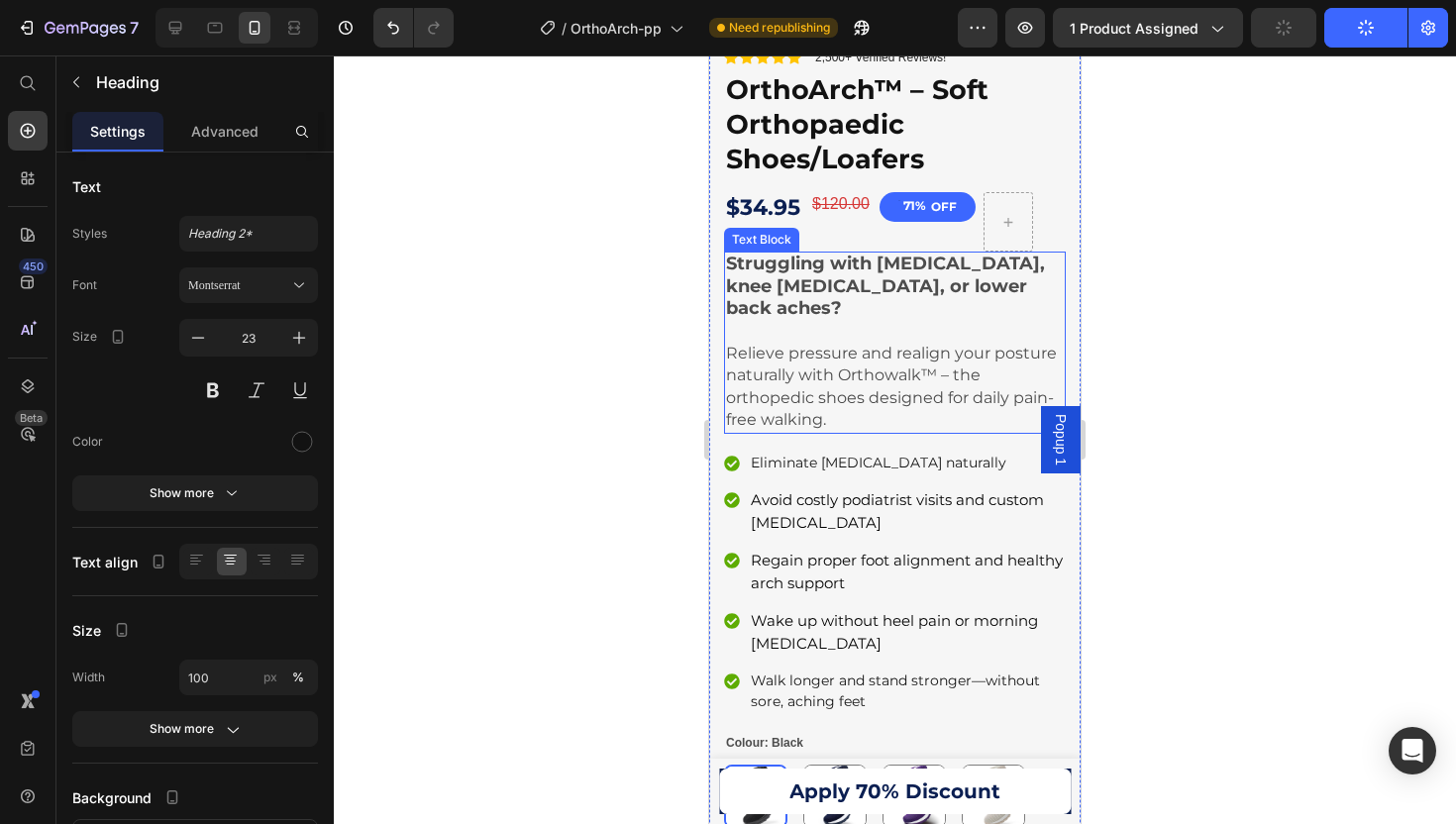 click on "Relieve pressure and realign your posture naturally with Orthowalk™ – the orthopedic shoes designed for daily pain-free walking." at bounding box center (894, 376) 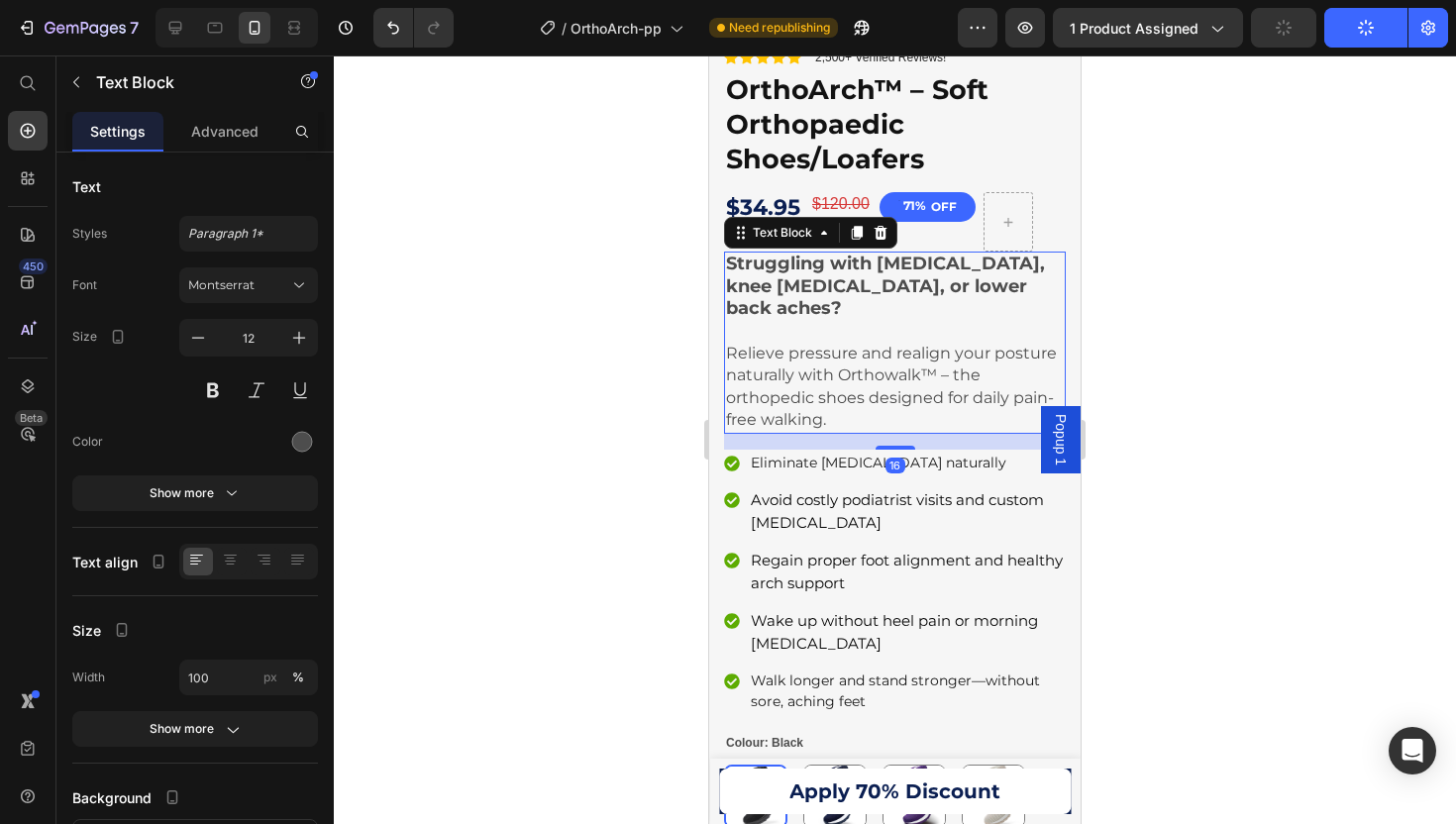 click on "Relieve pressure and realign your posture naturally with Orthowalk™ – the orthopedic shoes designed for daily pain-free walking." at bounding box center [891, 386] 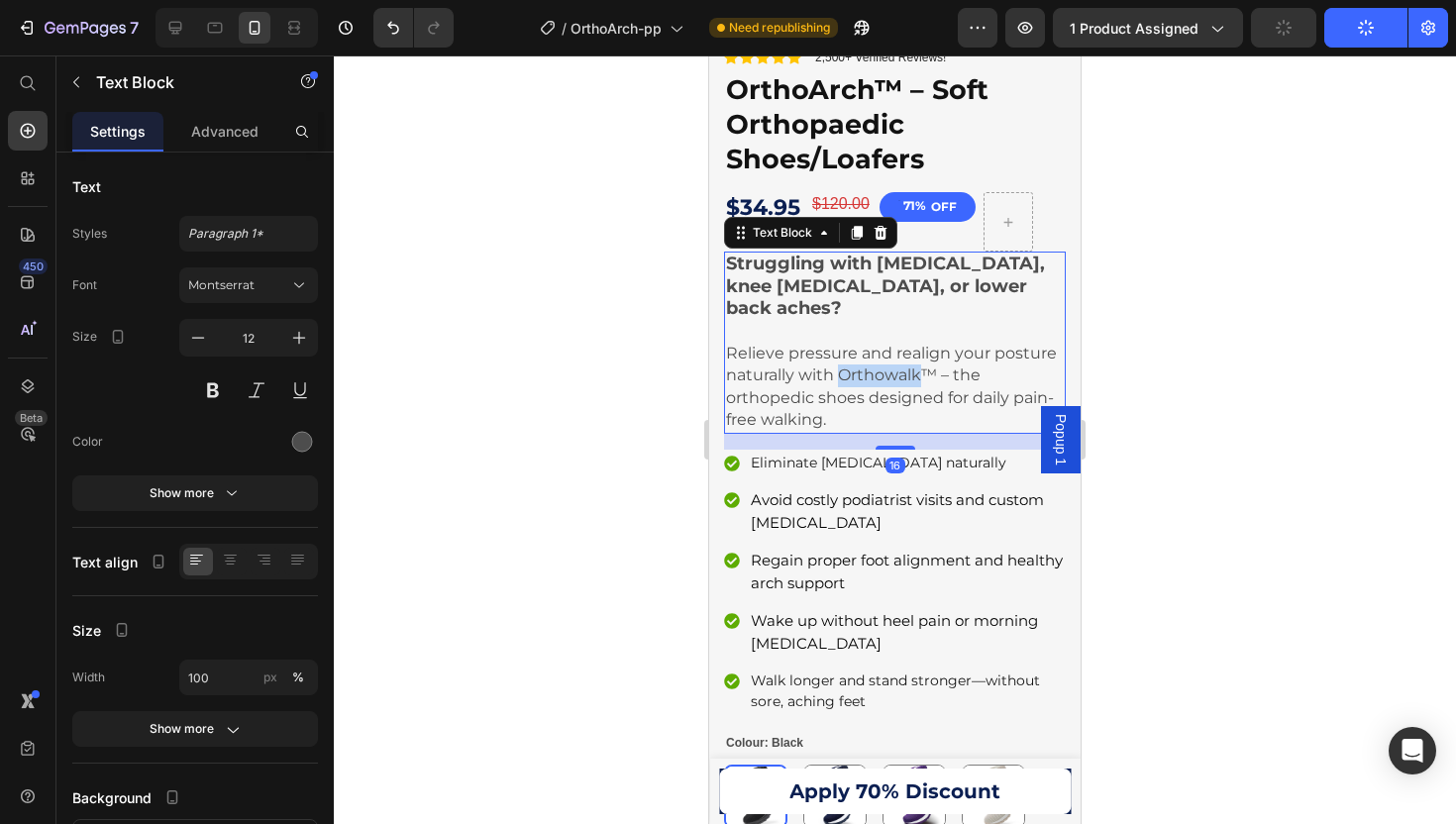 click on "Relieve pressure and realign your posture naturally with Orthowalk™ – the orthopedic shoes designed for daily pain-free walking." at bounding box center [891, 386] 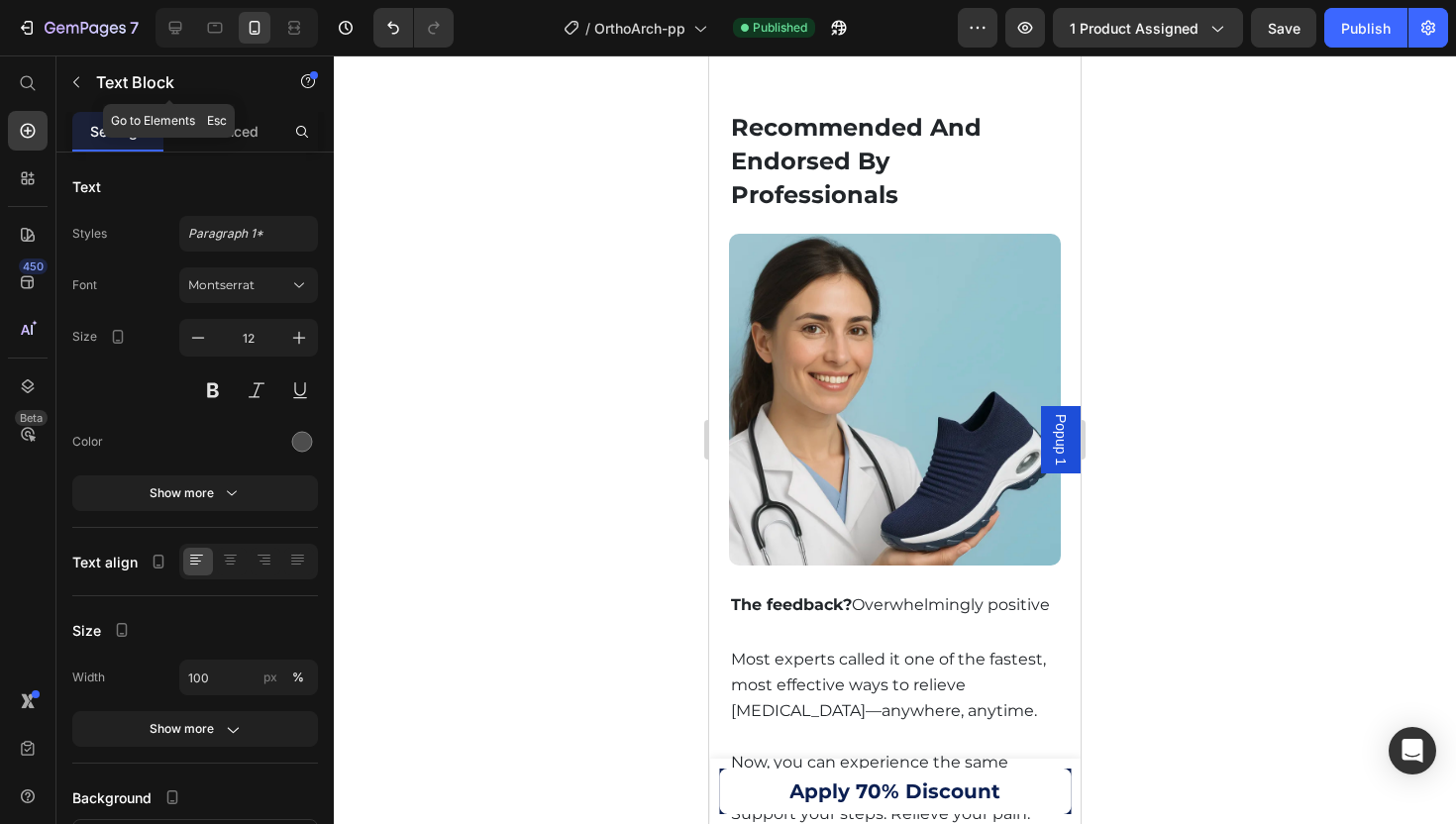 scroll, scrollTop: 7247, scrollLeft: 0, axis: vertical 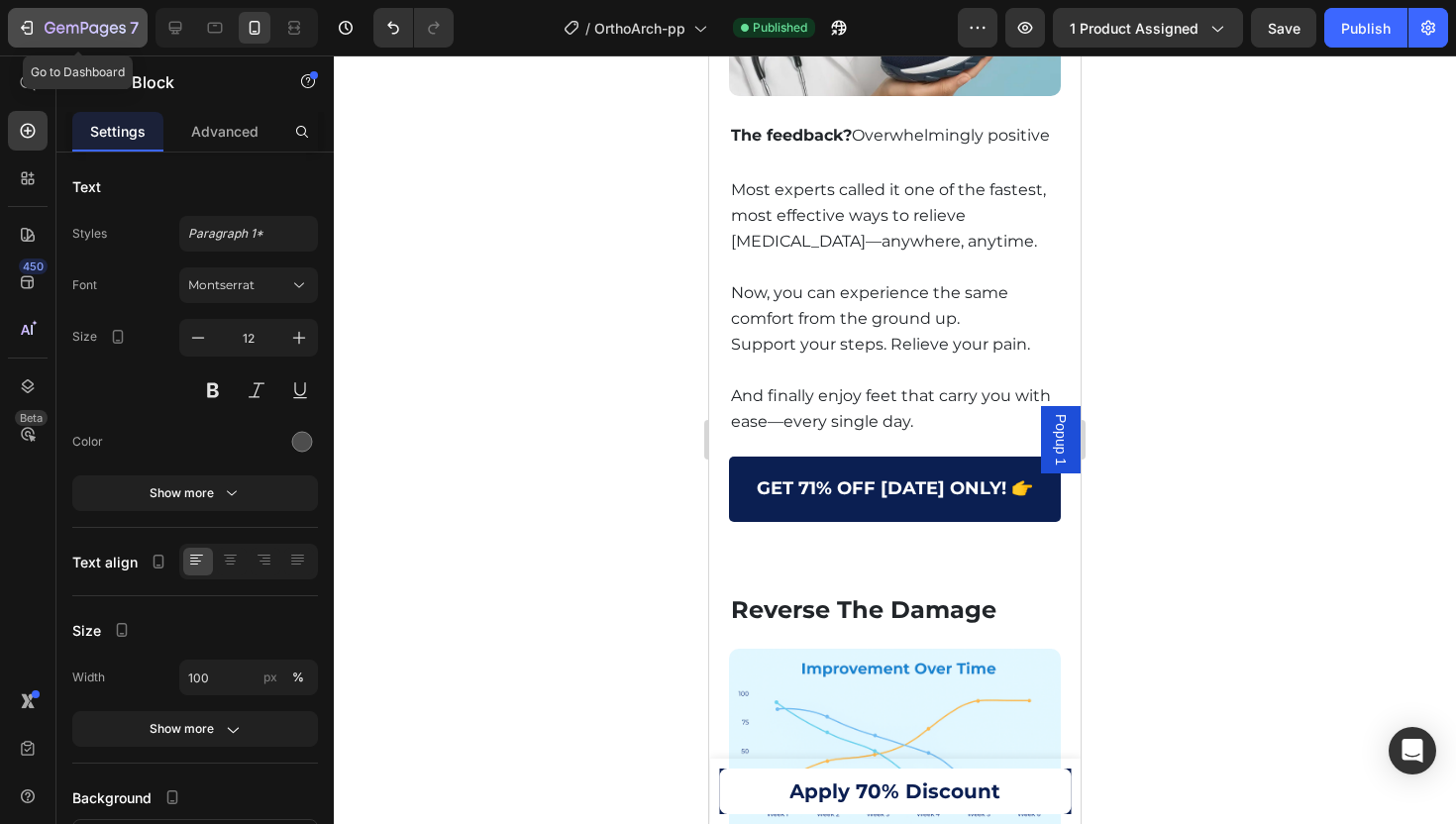 click 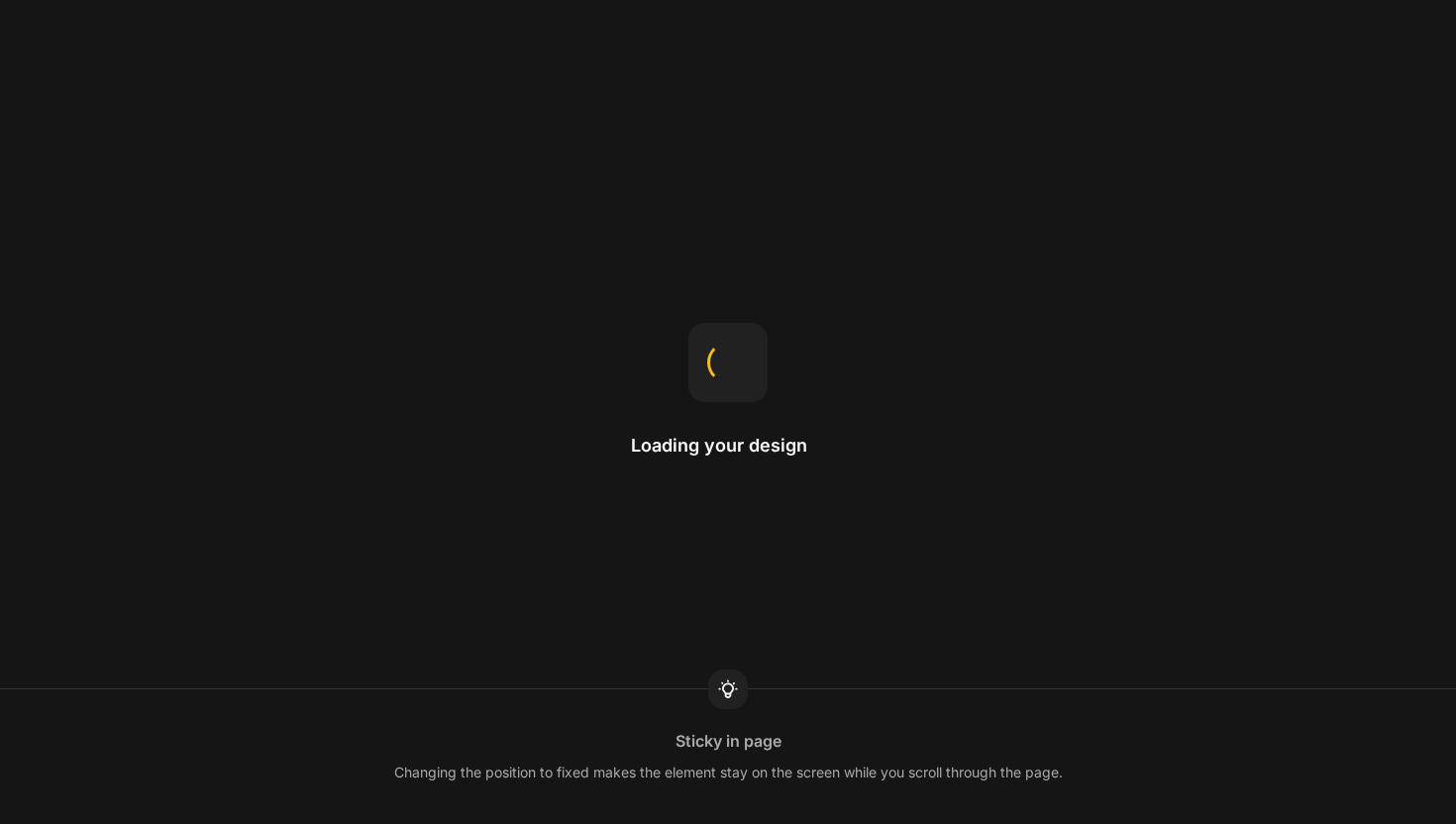 scroll, scrollTop: 0, scrollLeft: 0, axis: both 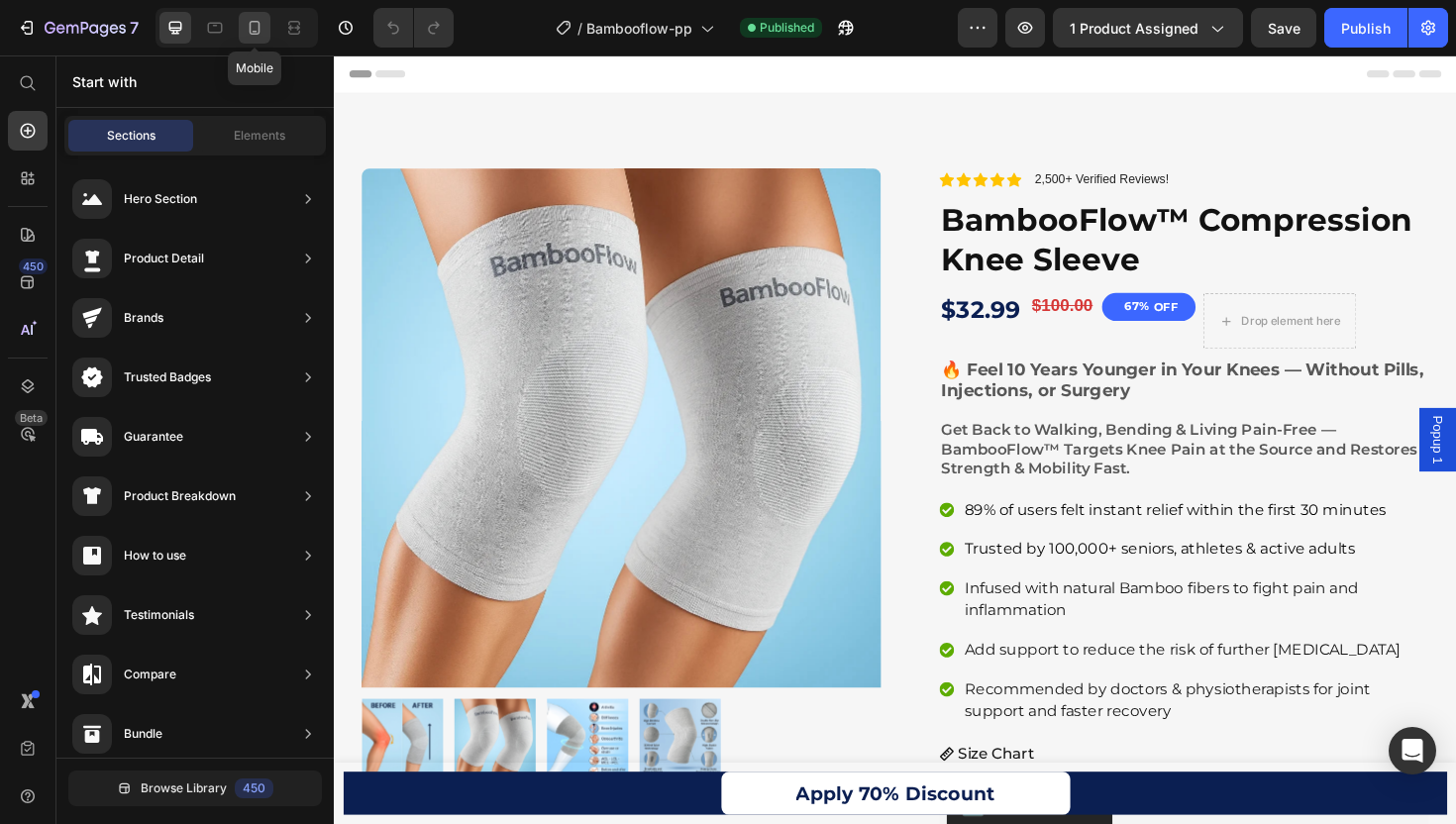 click 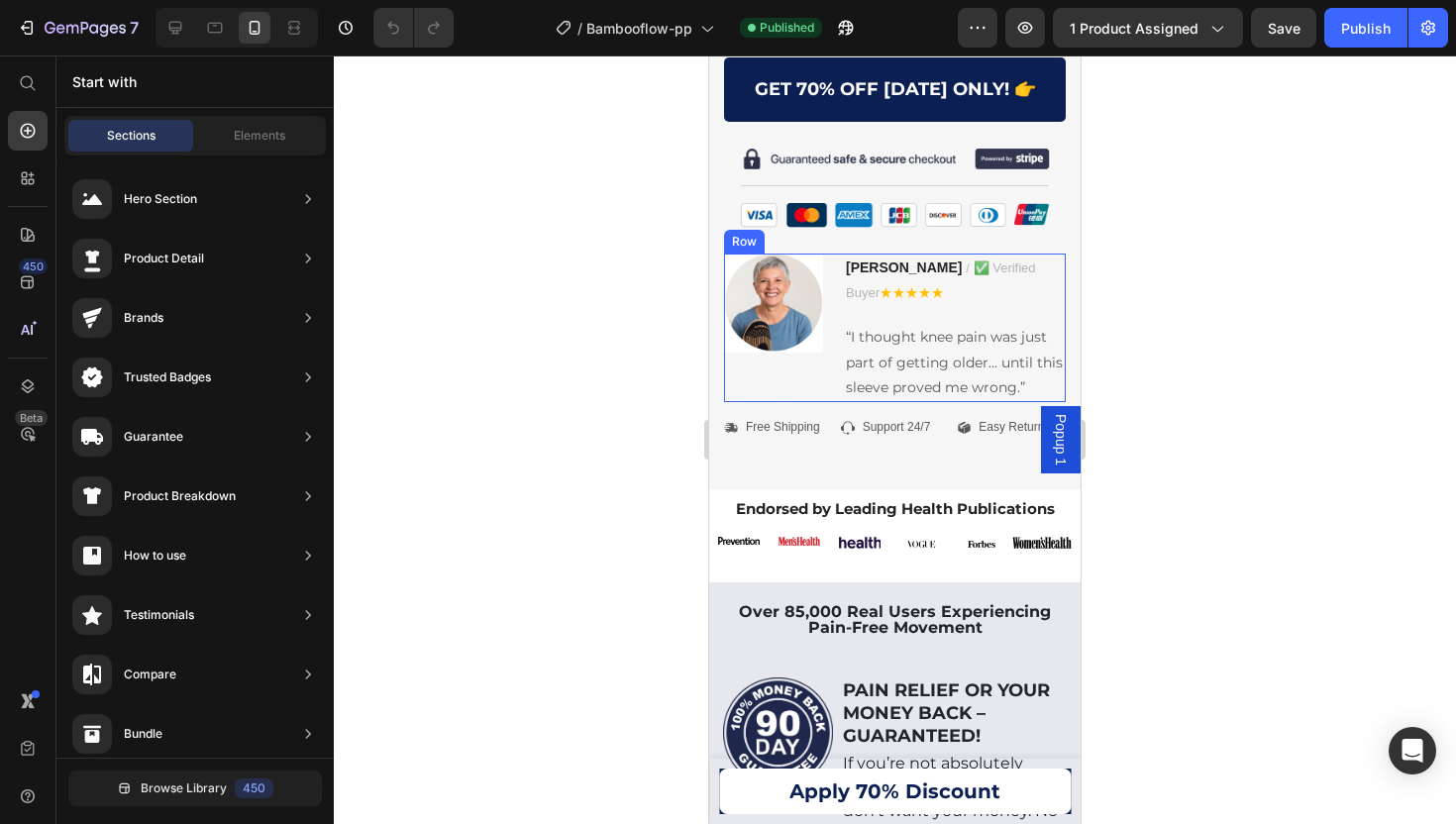 scroll, scrollTop: 462, scrollLeft: 0, axis: vertical 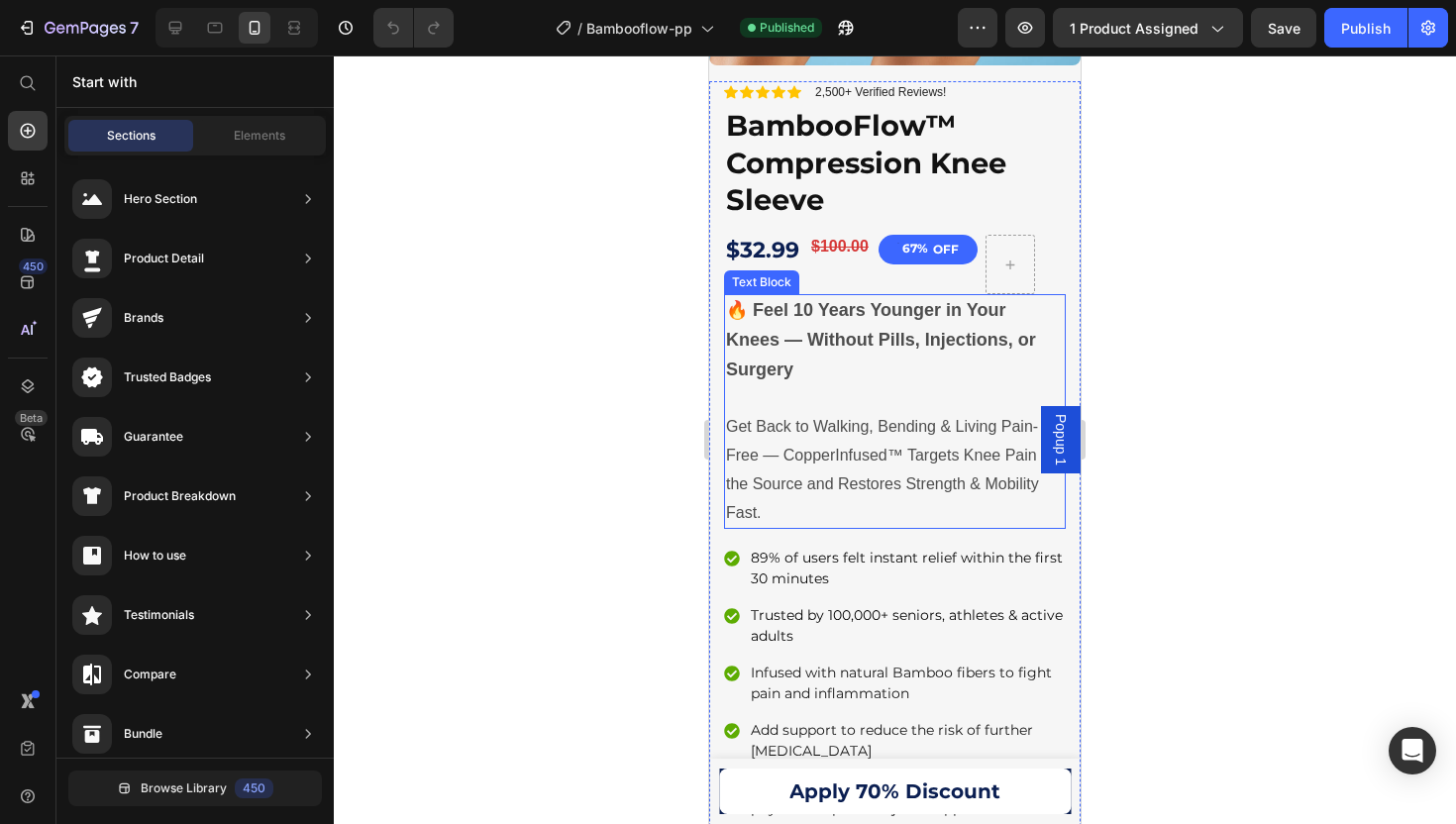 click on "Get Back to Walking, Bending & Living Pain-Free — CopperInfused™ Targets Knee Pain at the Source and Restores Strength & Mobility Fast." at bounding box center (889, 468) 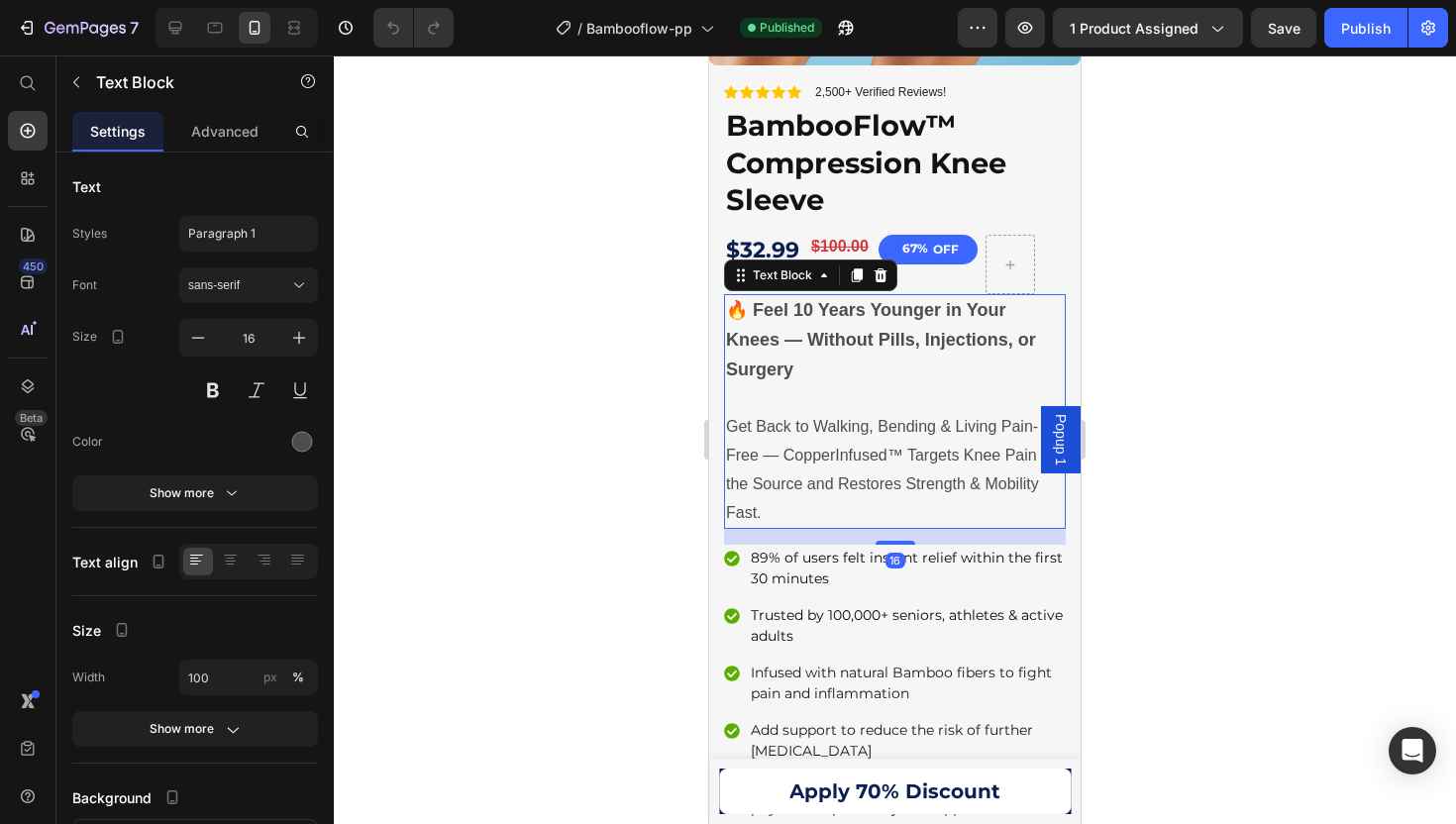 click on "Get Back to Walking, Bending & Living Pain-Free — CopperInfused™ Targets Knee Pain at the Source and Restores Strength & Mobility Fast." at bounding box center [889, 468] 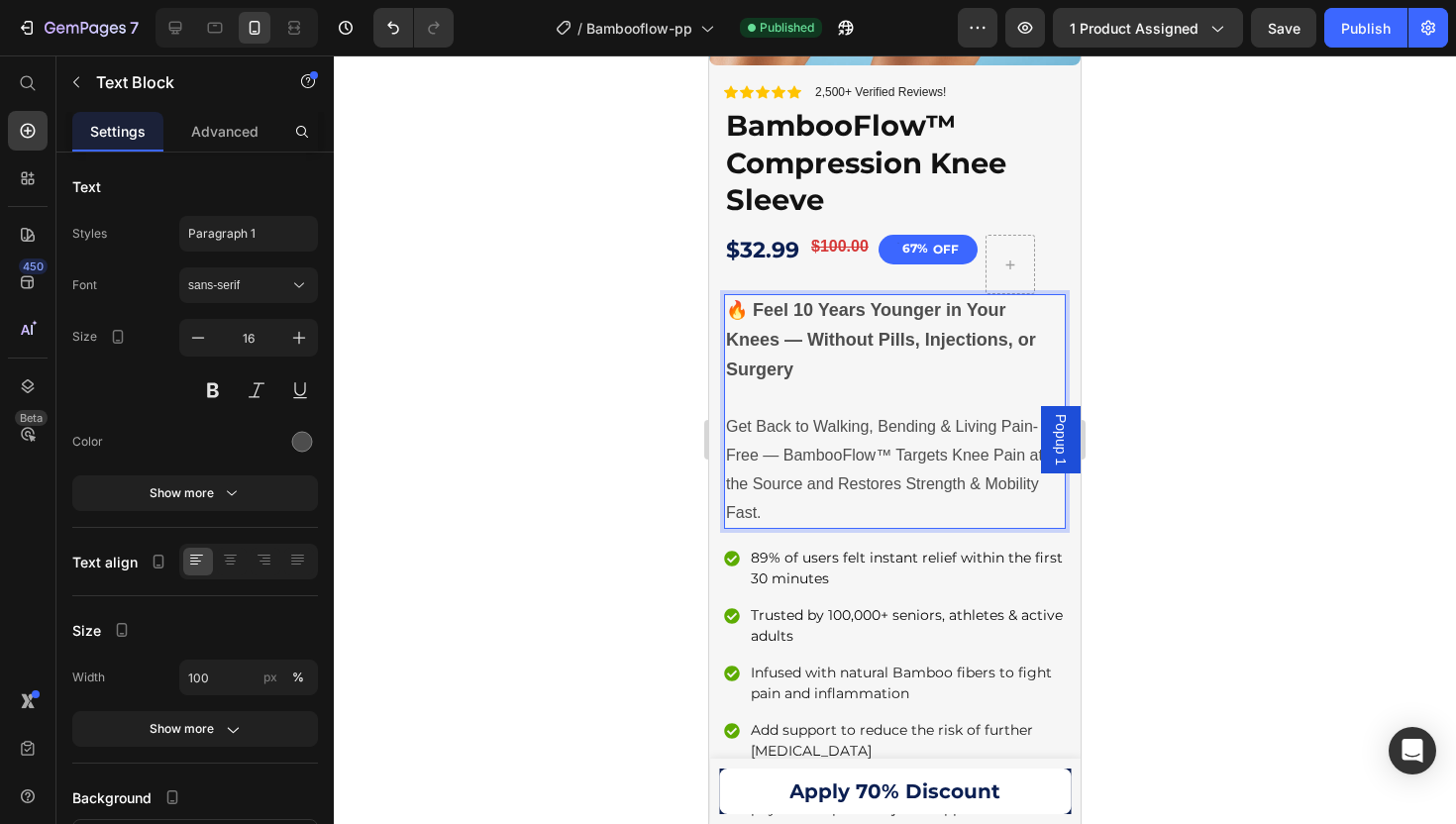 click on "Get Back to Walking, Bending & Living Pain-Free — BambooFlow™ Targets Knee Pain at the Source and Restores Strength & Mobility Fast." at bounding box center (884, 468) 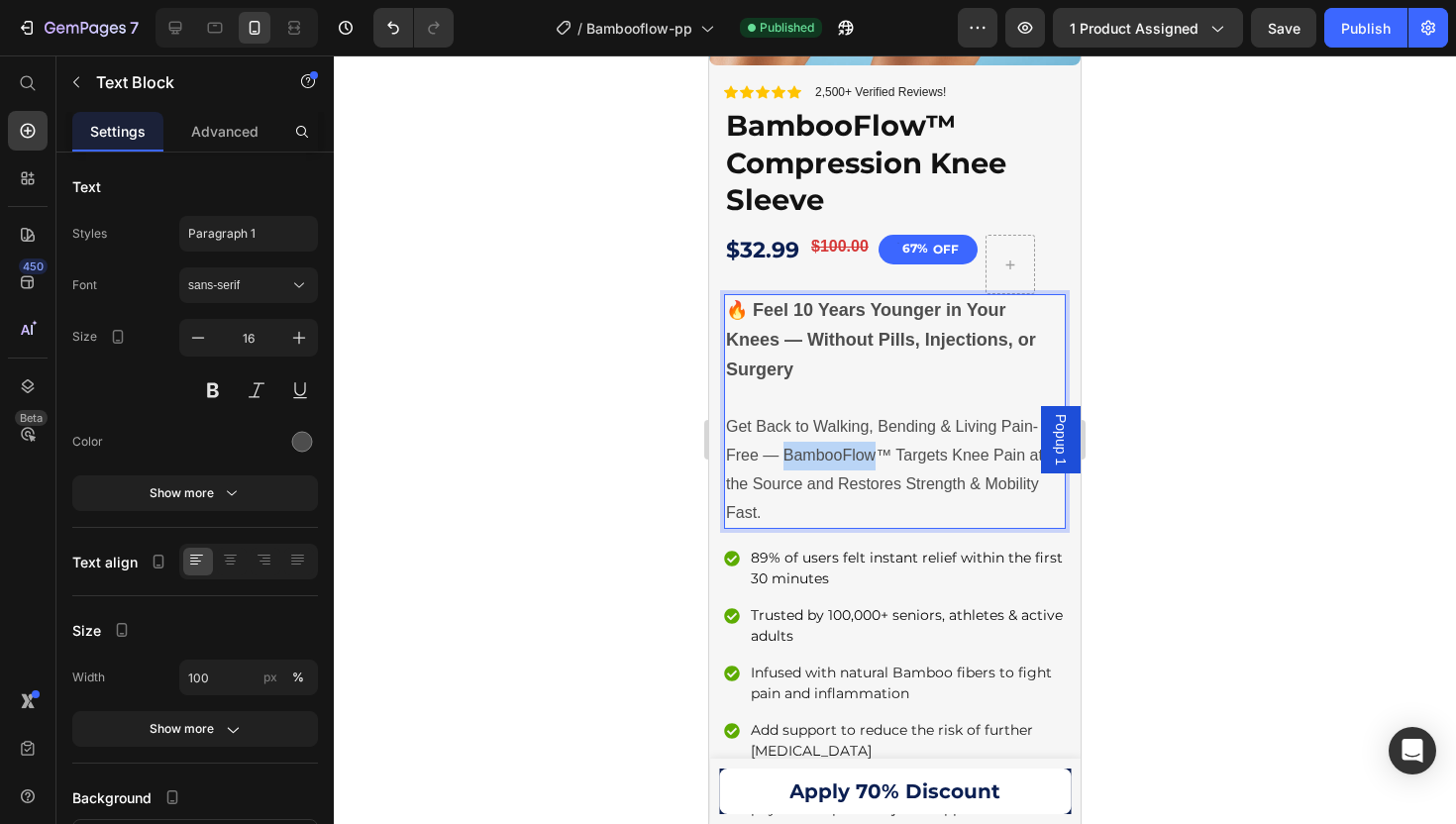 click on "Get Back to Walking, Bending & Living Pain-Free — BambooFlow™ Targets Knee Pain at the Source and Restores Strength & Mobility Fast." at bounding box center (884, 468) 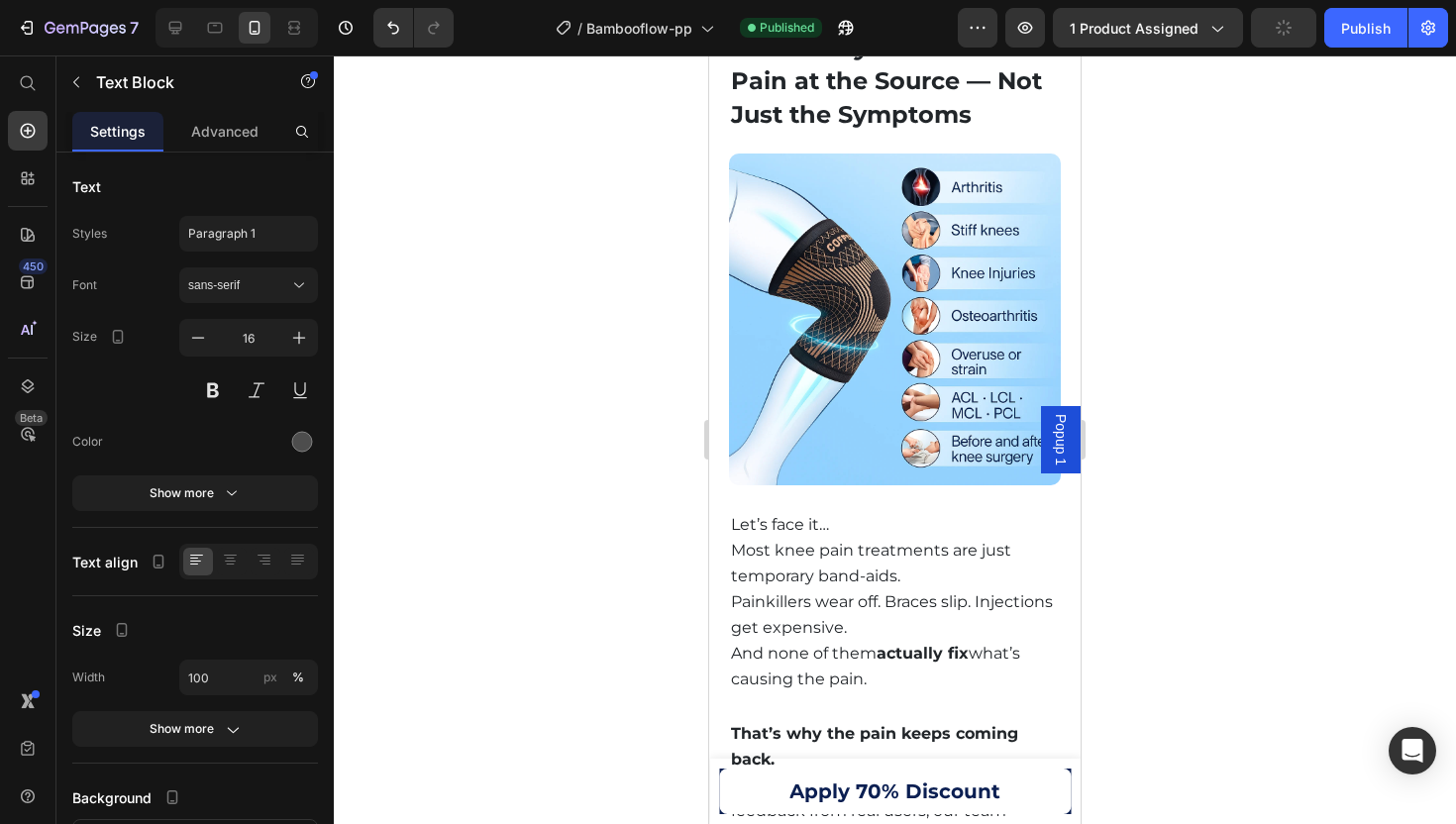scroll, scrollTop: 3905, scrollLeft: 0, axis: vertical 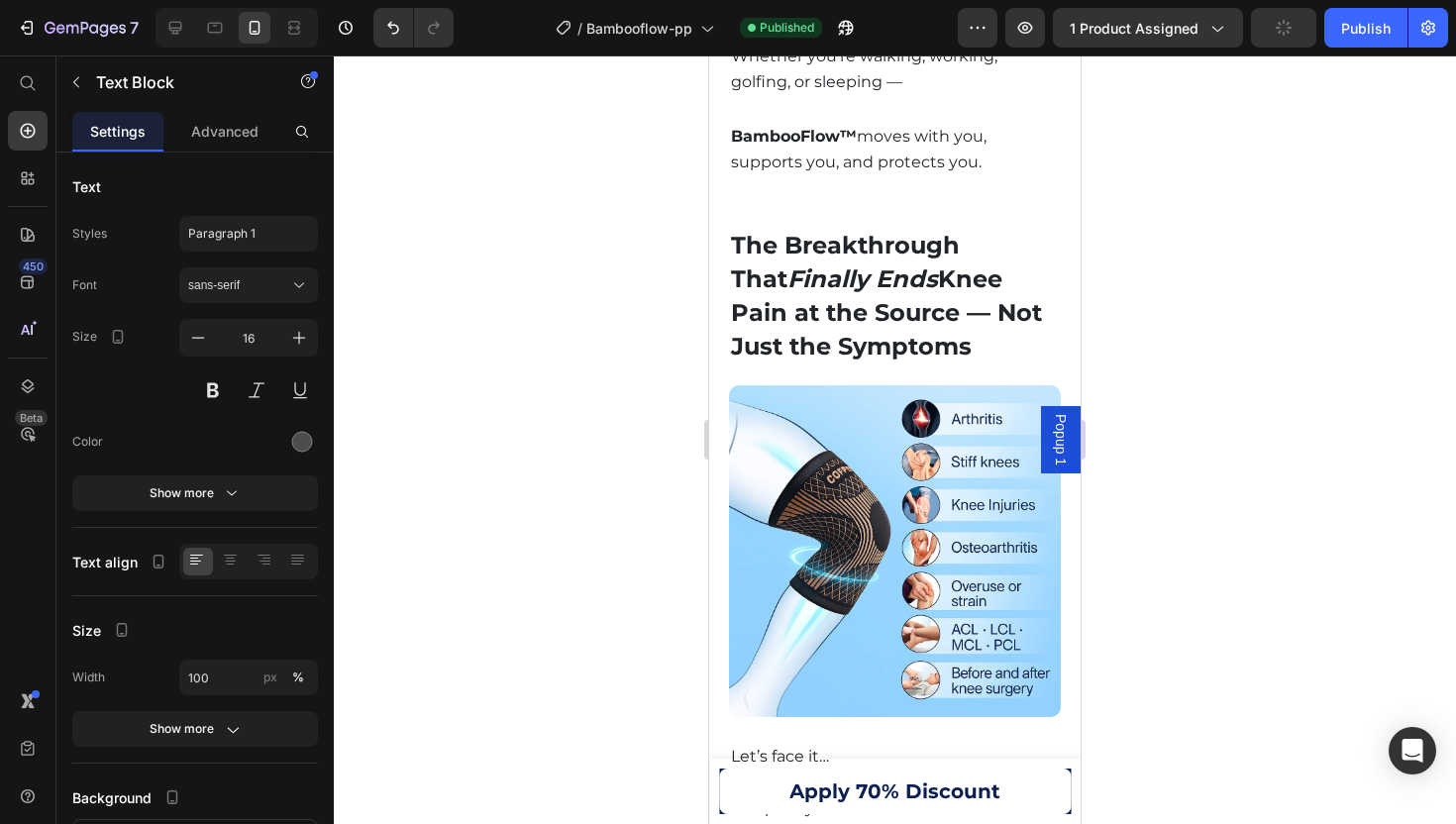 click at bounding box center [894, 551] 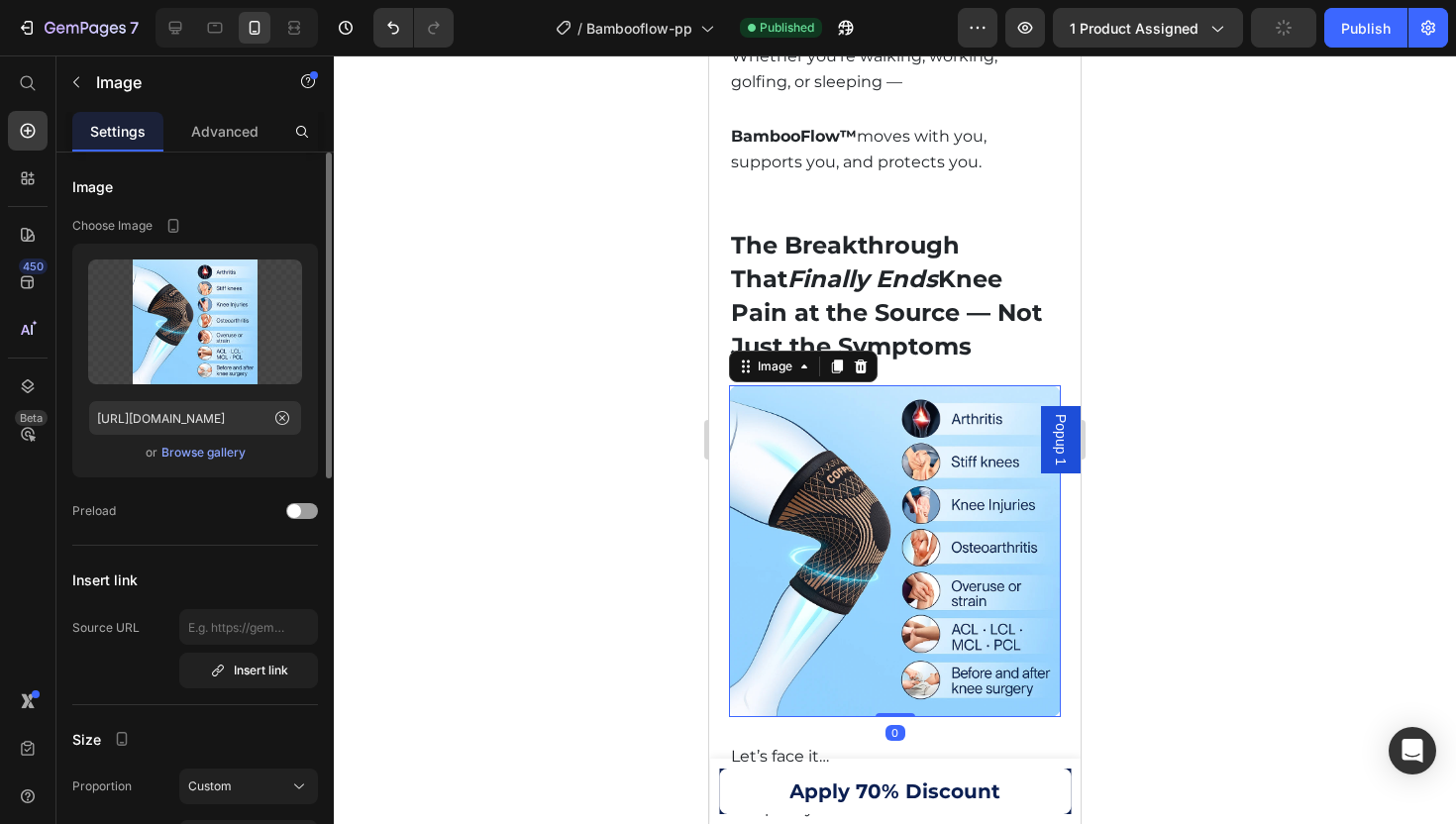 click on "Browse gallery" at bounding box center [203, 453] 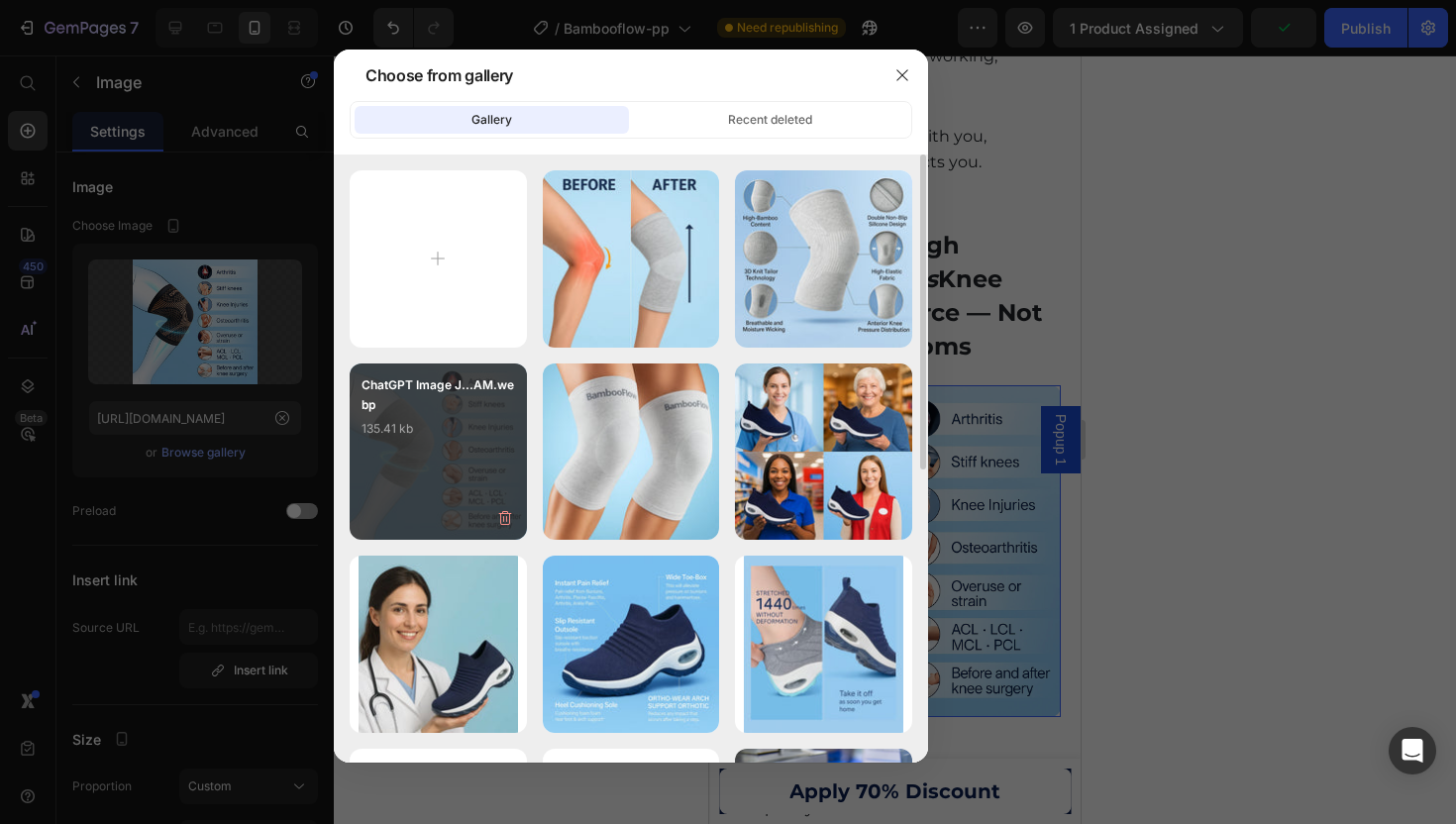 click on "135.41 kb" at bounding box center (438, 429) 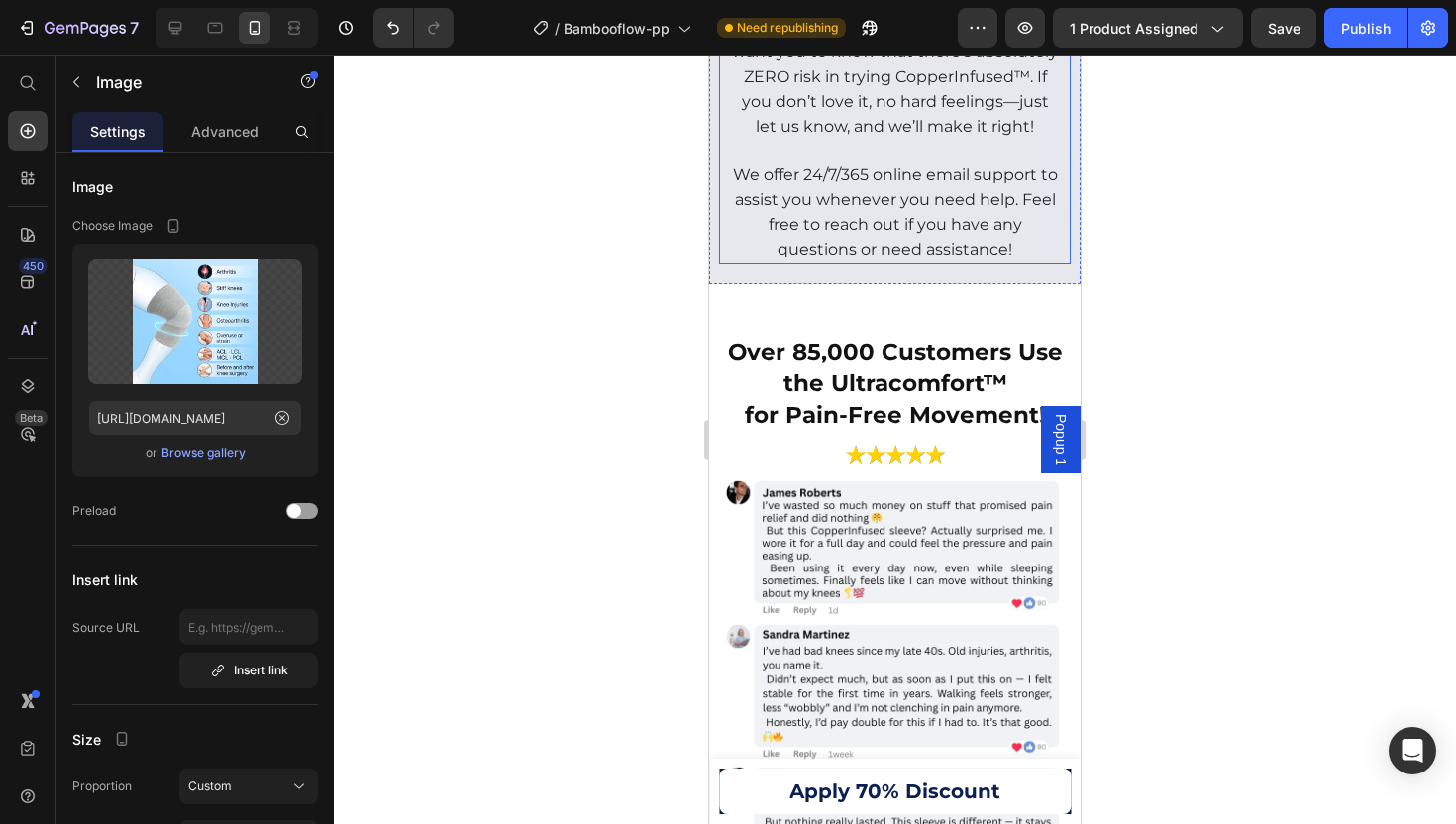 scroll, scrollTop: 13651, scrollLeft: 0, axis: vertical 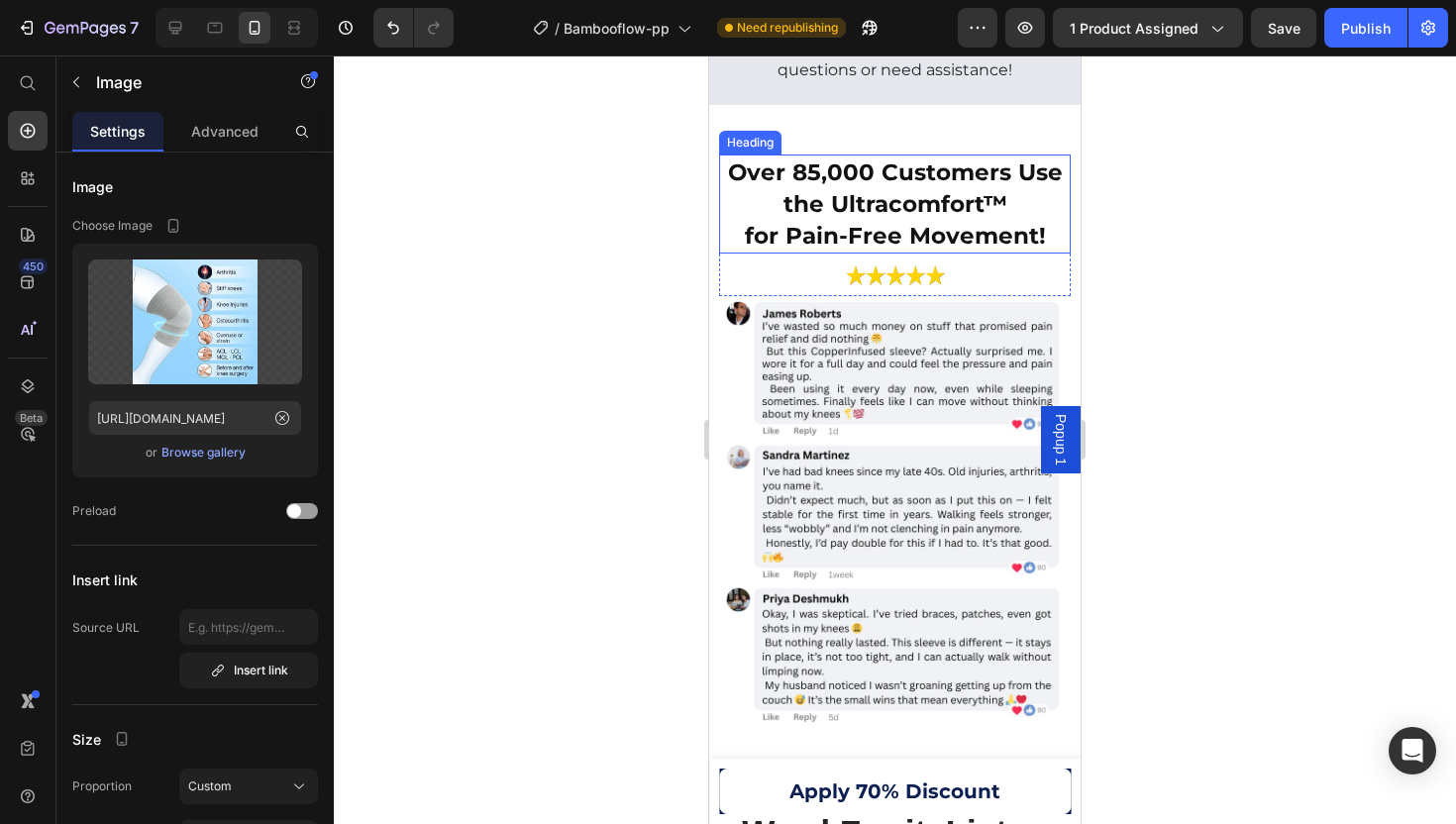 click on "Over 85,000 Customers Use the Ultracomfort™ for Pain-Free Movement!" at bounding box center [894, 204] 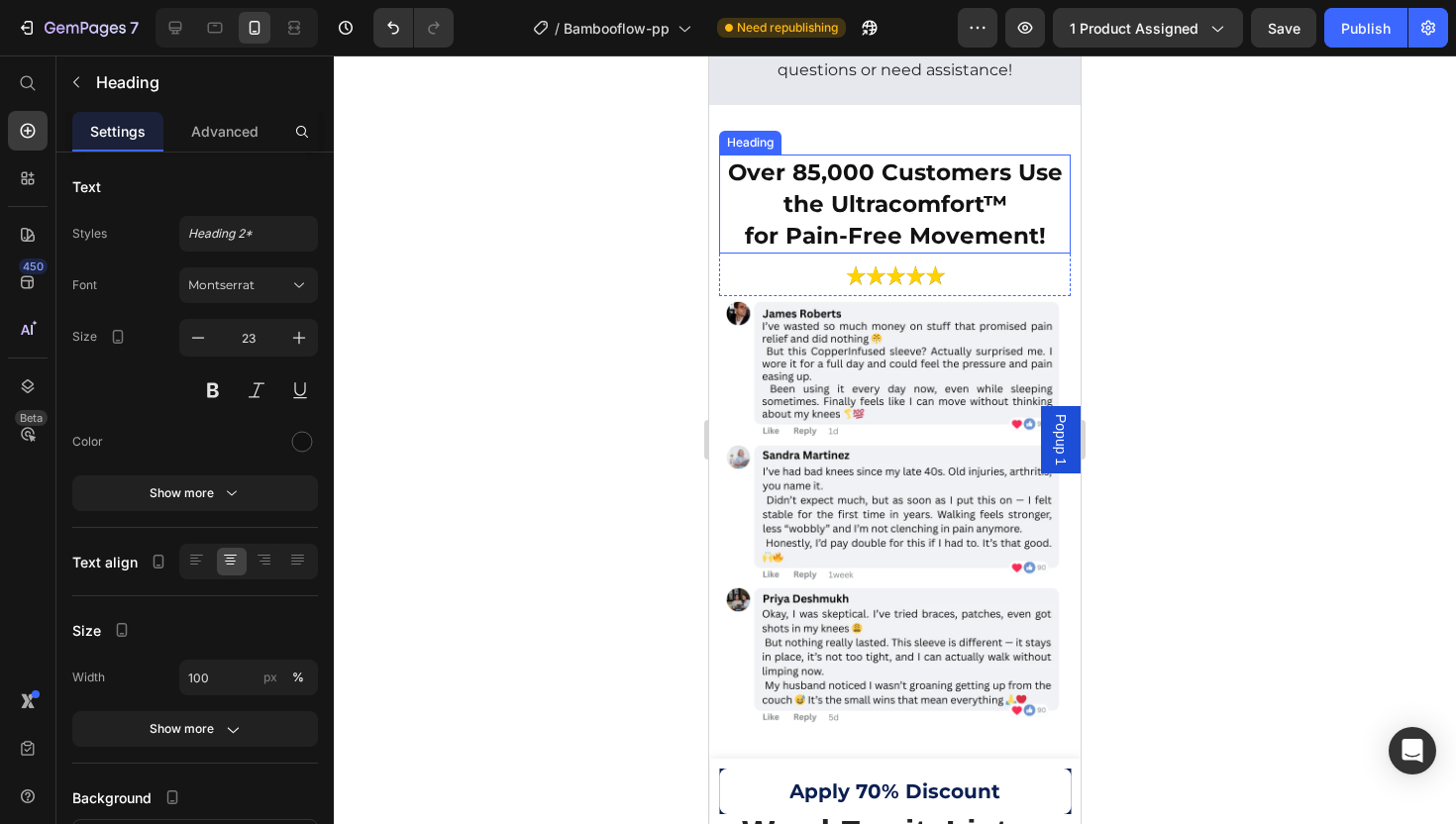 click on "Over 85,000 Customers Use the Ultracomfort™ for Pain-Free Movement!" at bounding box center (894, 204) 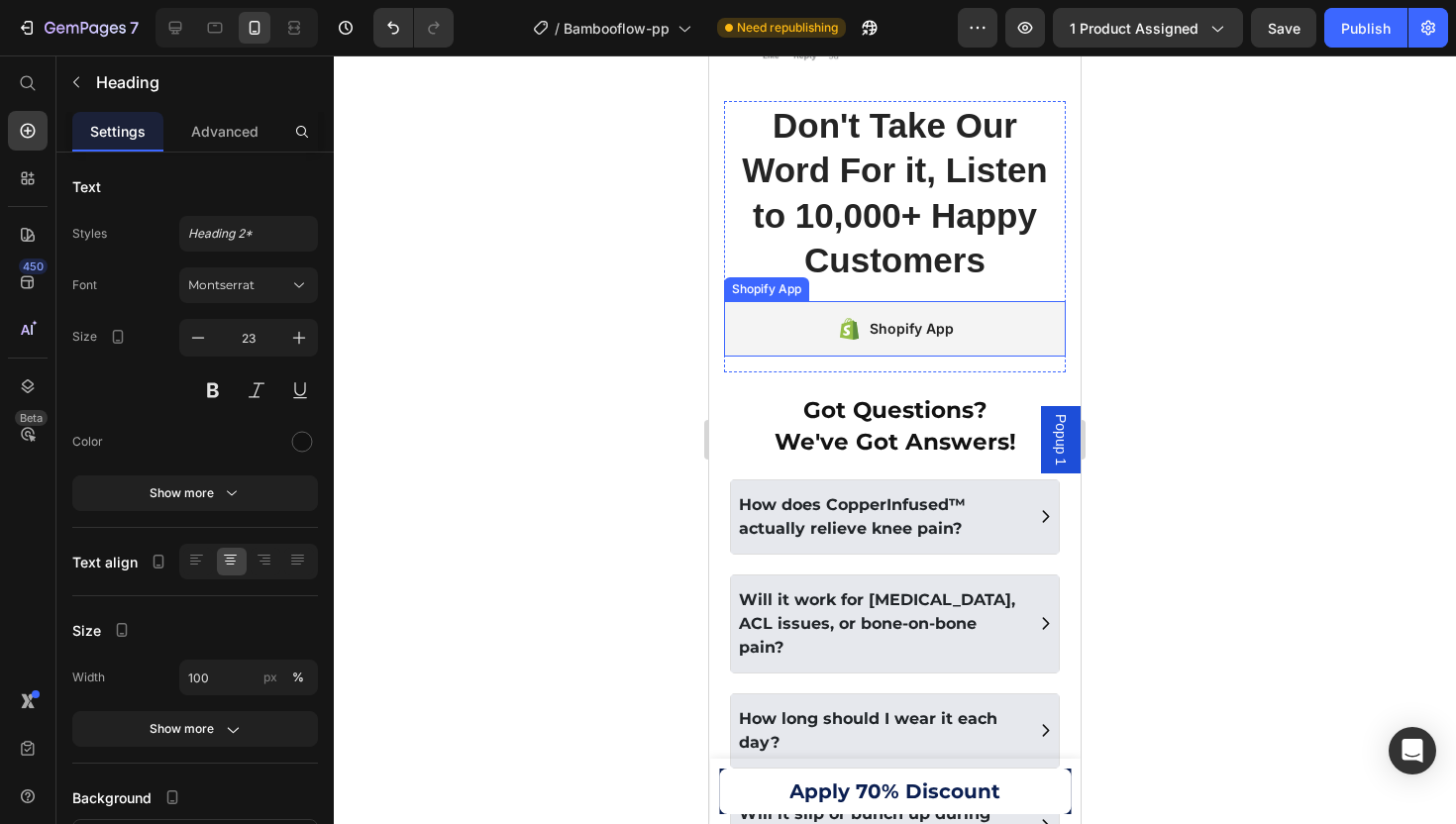 scroll, scrollTop: 14583, scrollLeft: 0, axis: vertical 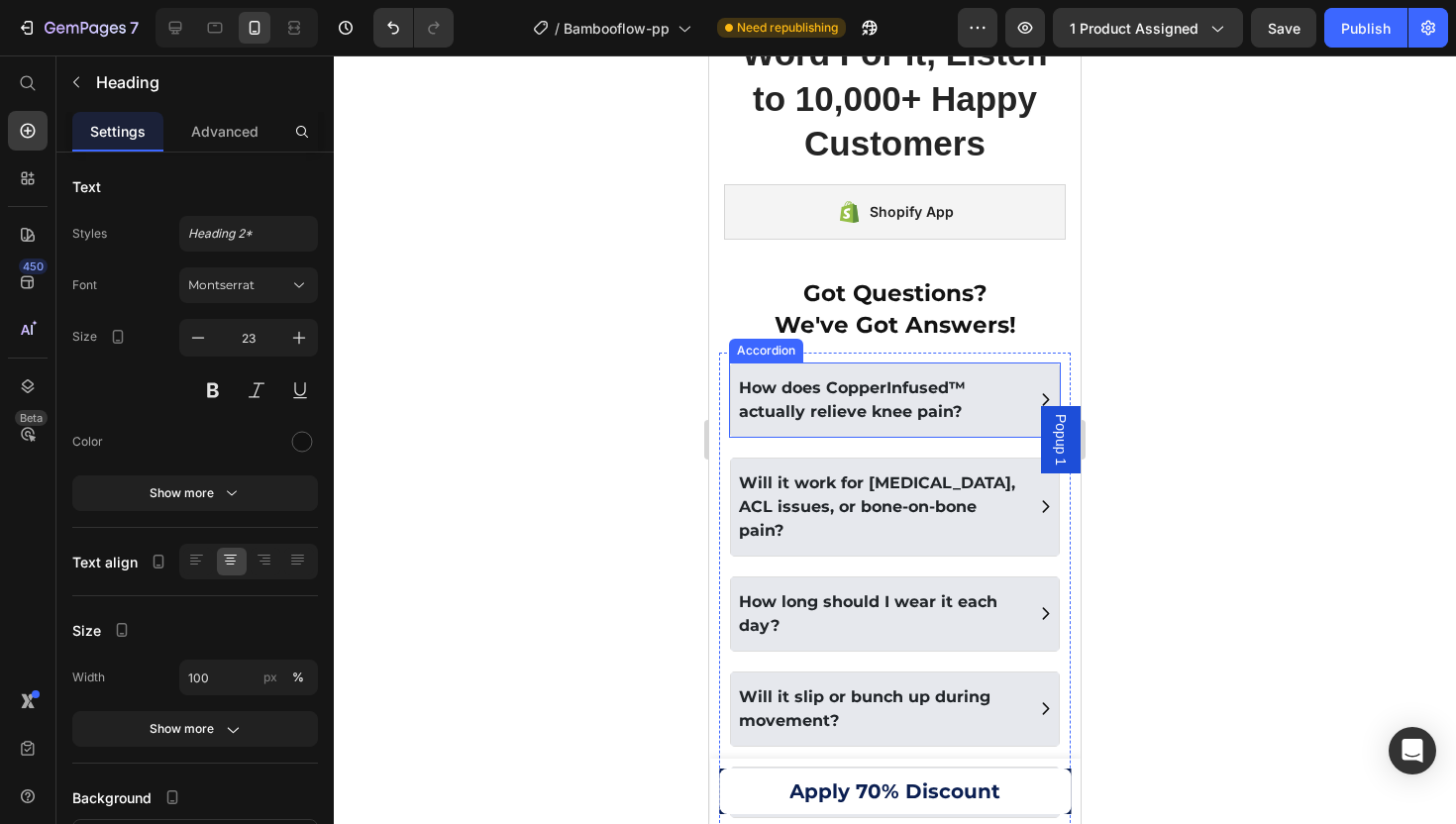 click on "How does CopperInfused™ actually relieve knee pain?" at bounding box center [879, 400] 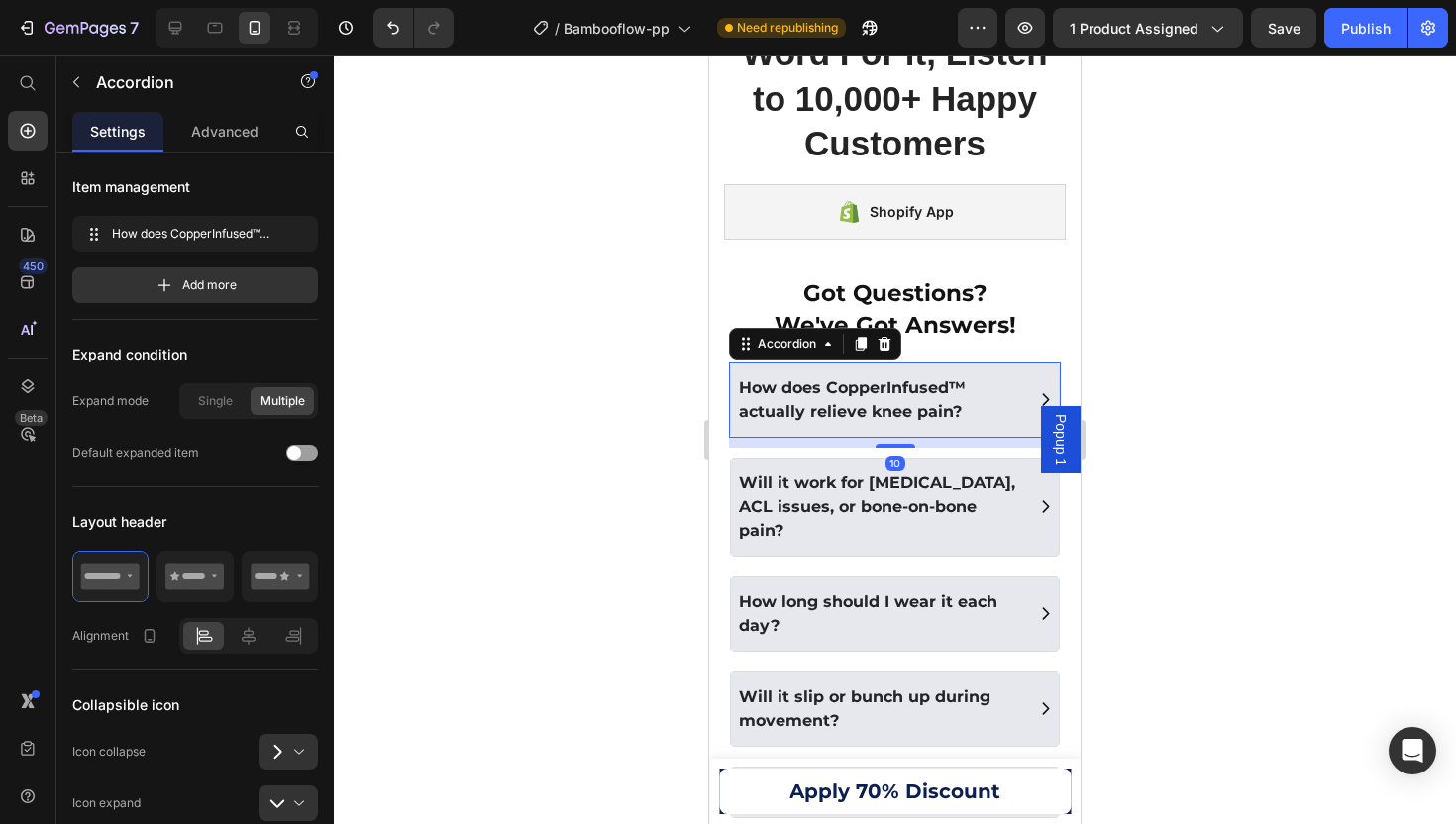 click on "How does CopperInfused™ actually relieve knee pain?" at bounding box center [879, 400] 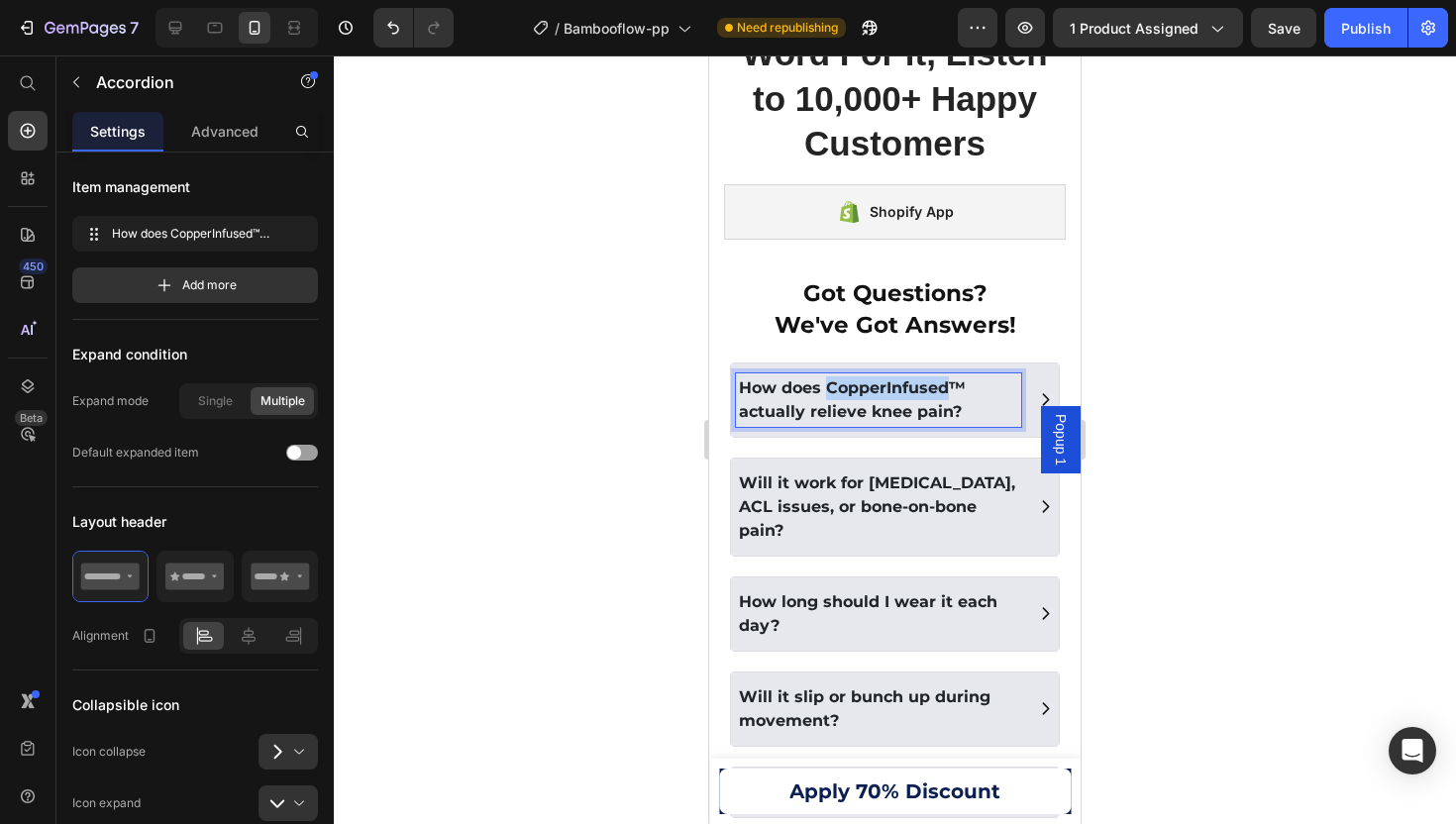 click on "How does CopperInfused™ actually relieve knee pain?" at bounding box center [879, 400] 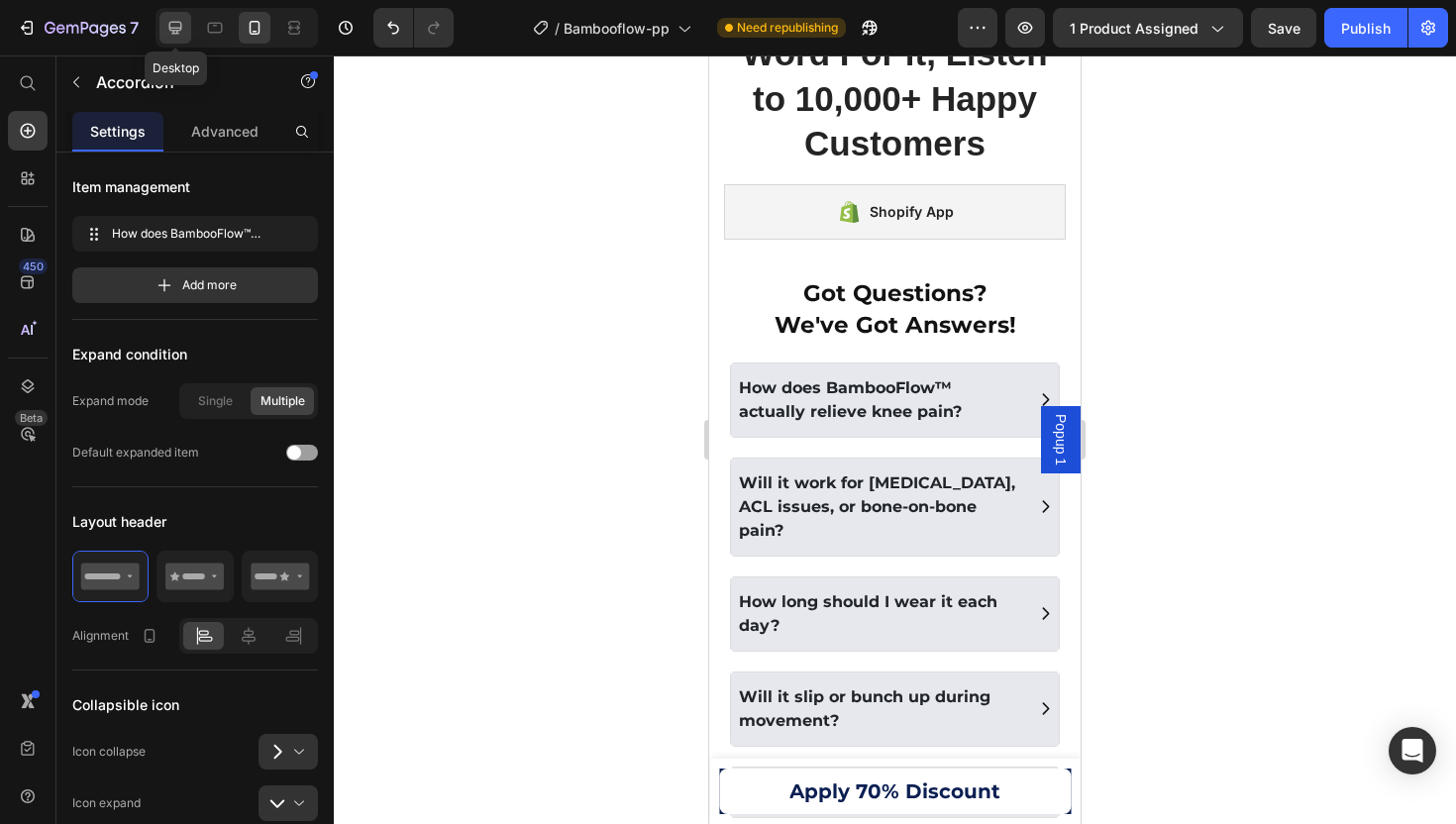 click 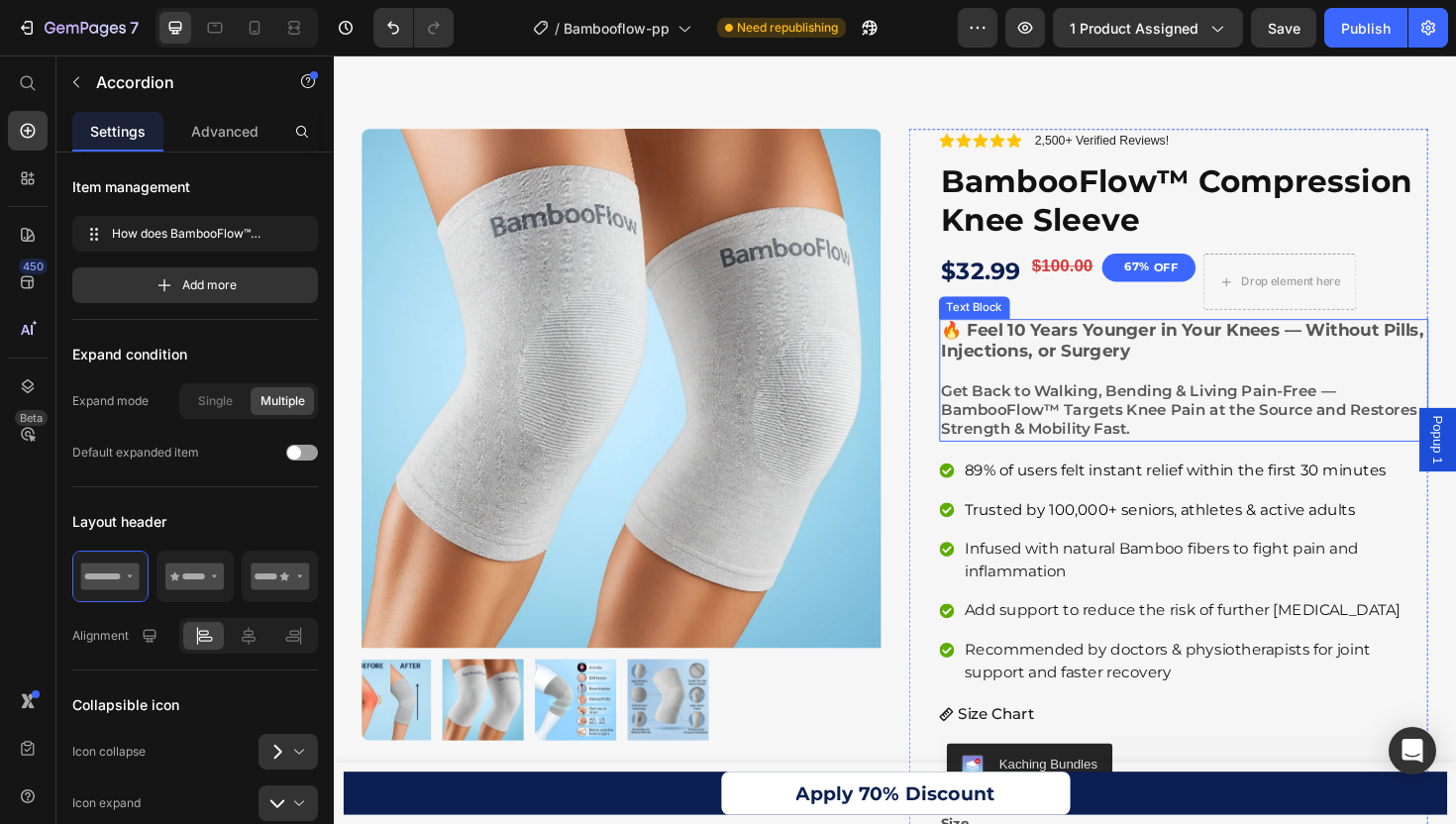 scroll, scrollTop: 0, scrollLeft: 0, axis: both 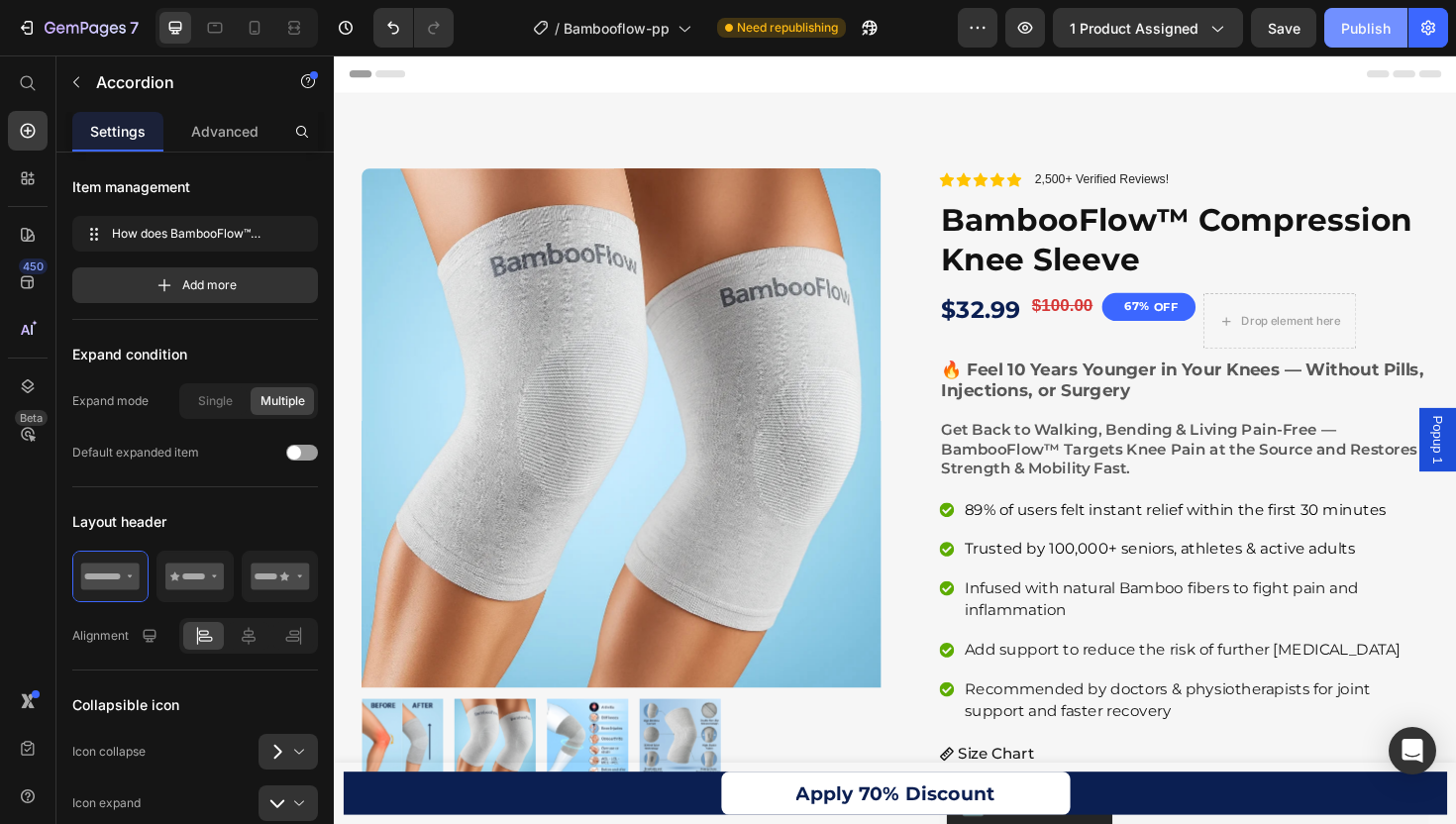 click on "Publish" at bounding box center [1366, 28] 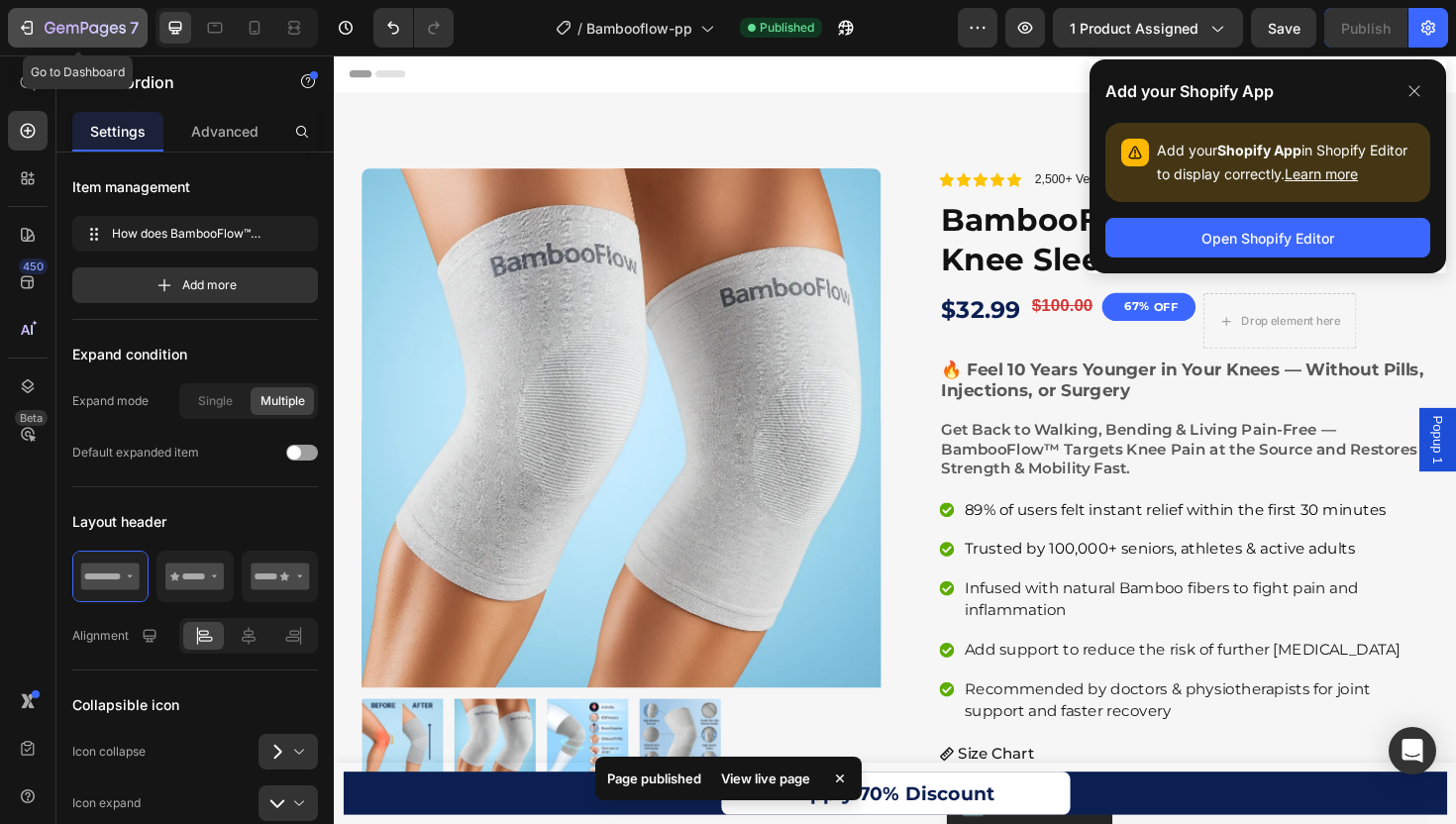 drag, startPoint x: 31, startPoint y: 17, endPoint x: 442, endPoint y: 126, distance: 425.20818 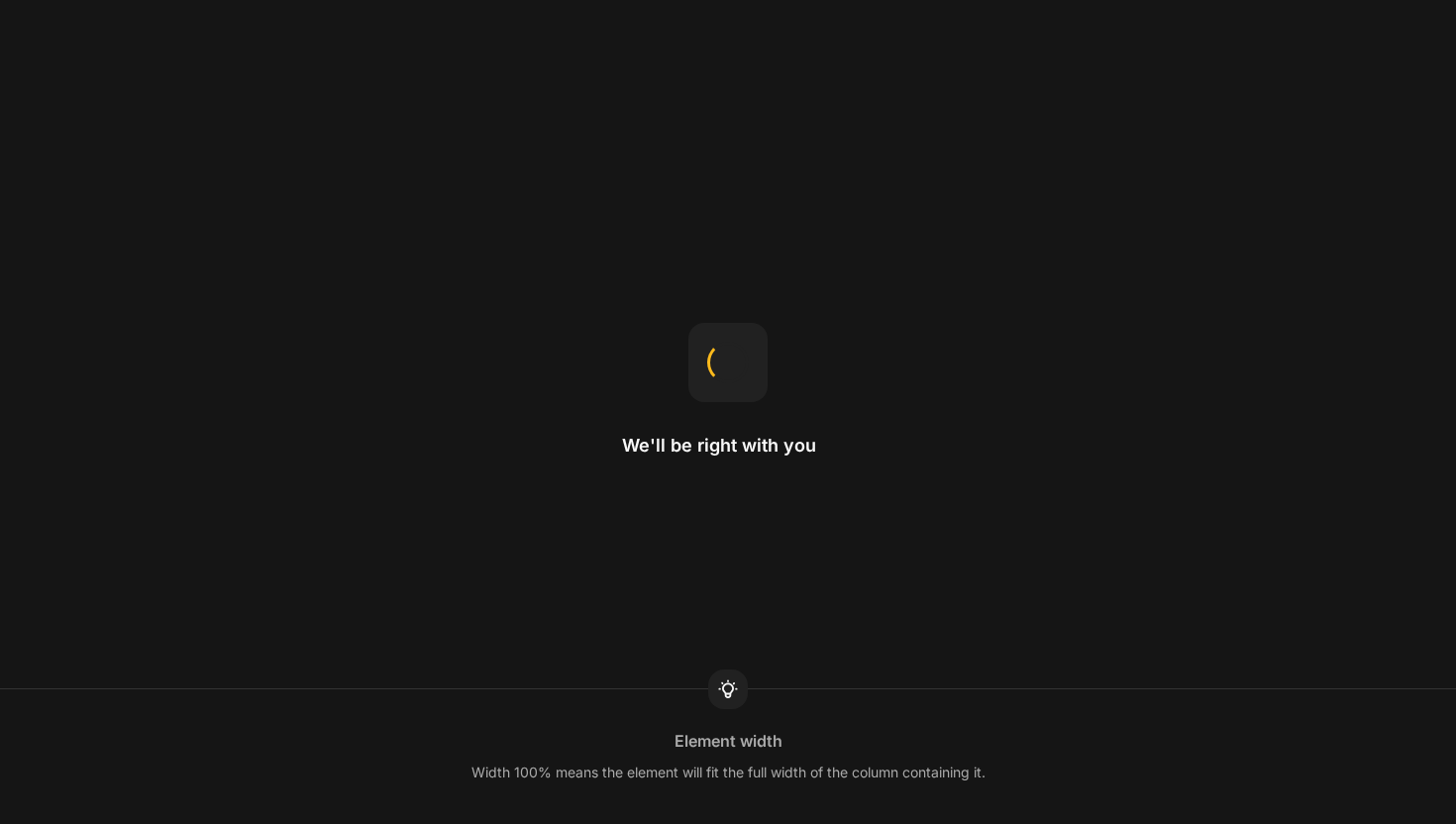 scroll, scrollTop: 0, scrollLeft: 0, axis: both 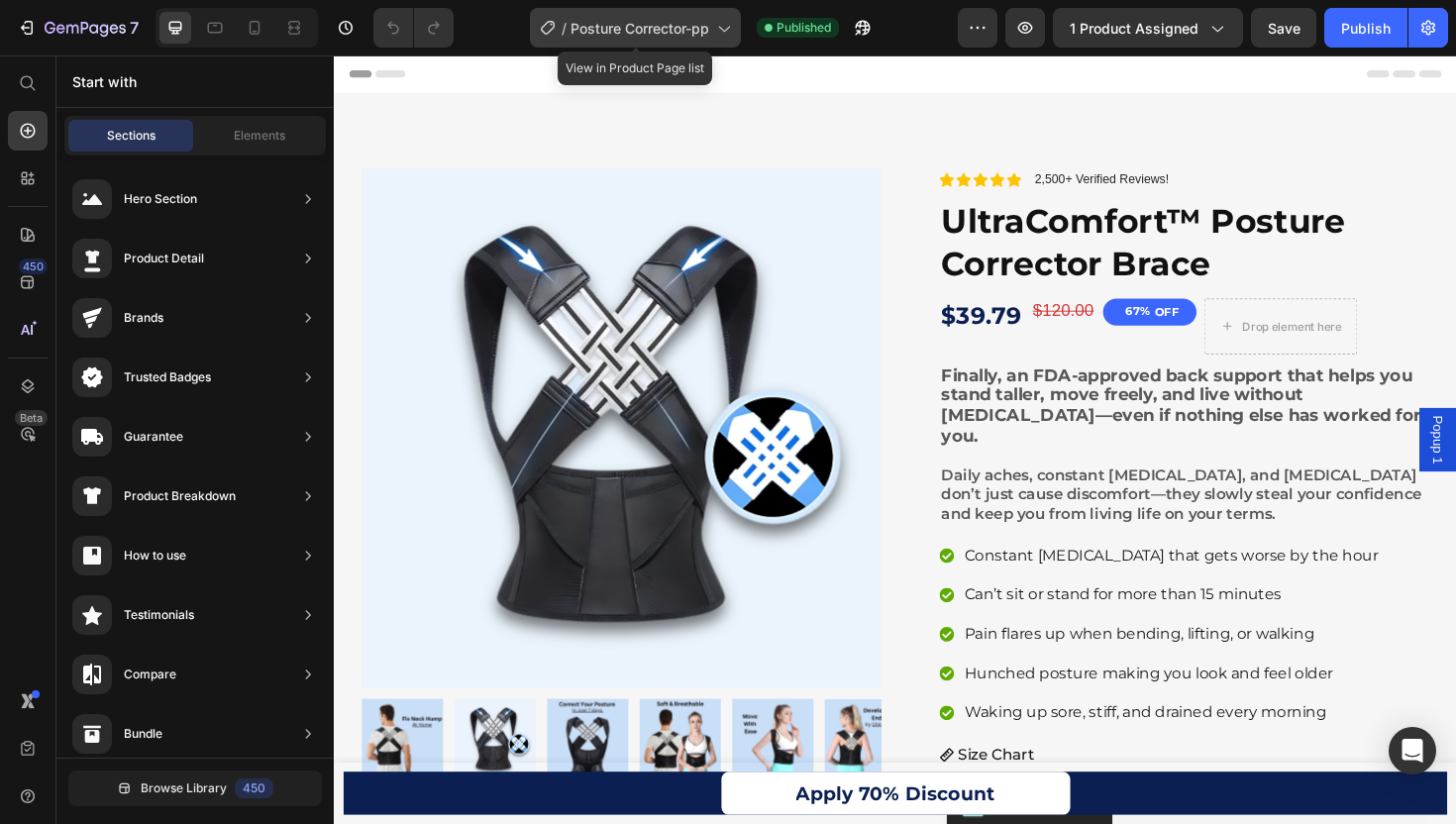 click on "Posture Corrector-pp" at bounding box center [640, 28] 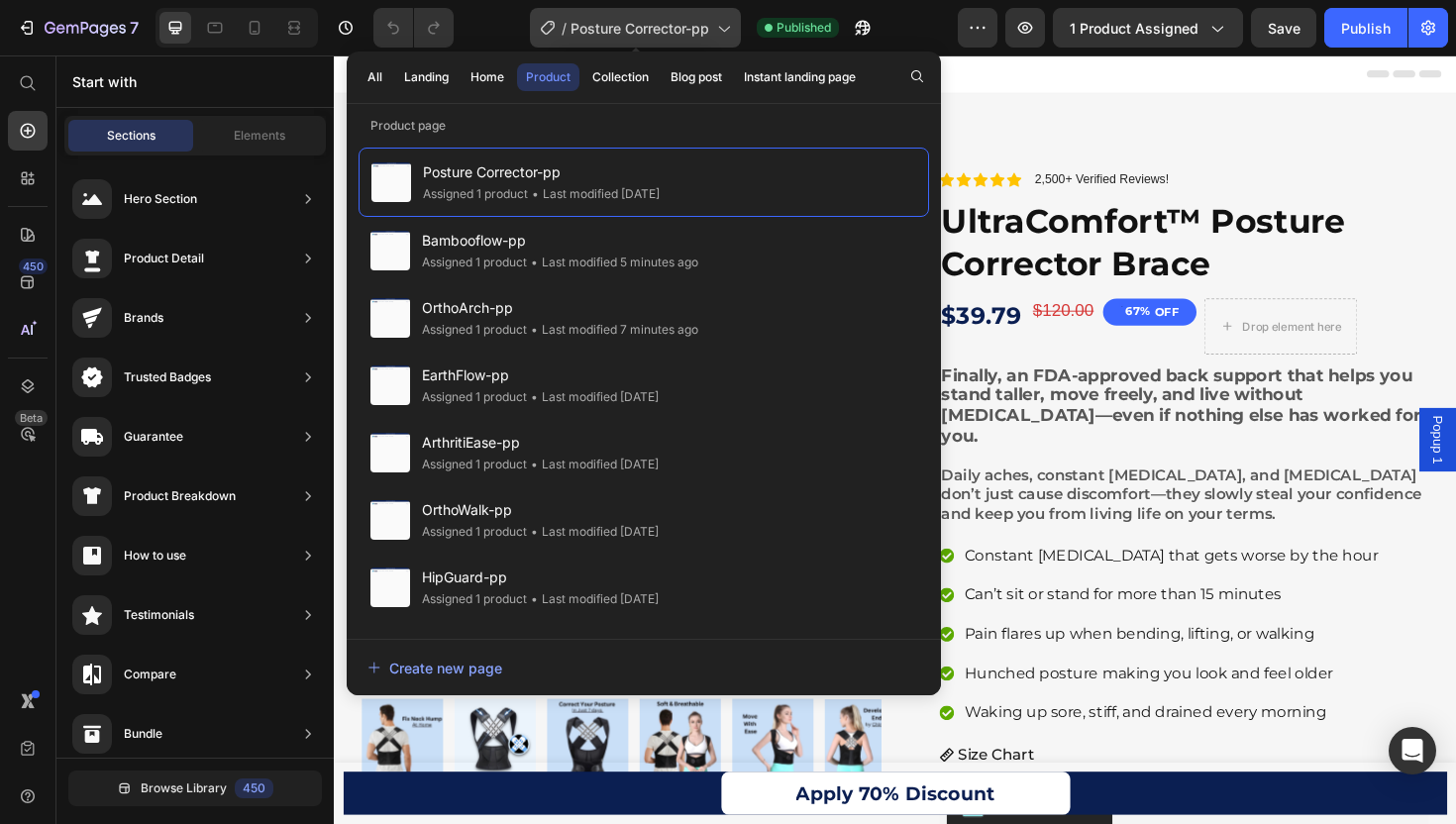 click on "Posture Corrector-pp" at bounding box center [640, 28] 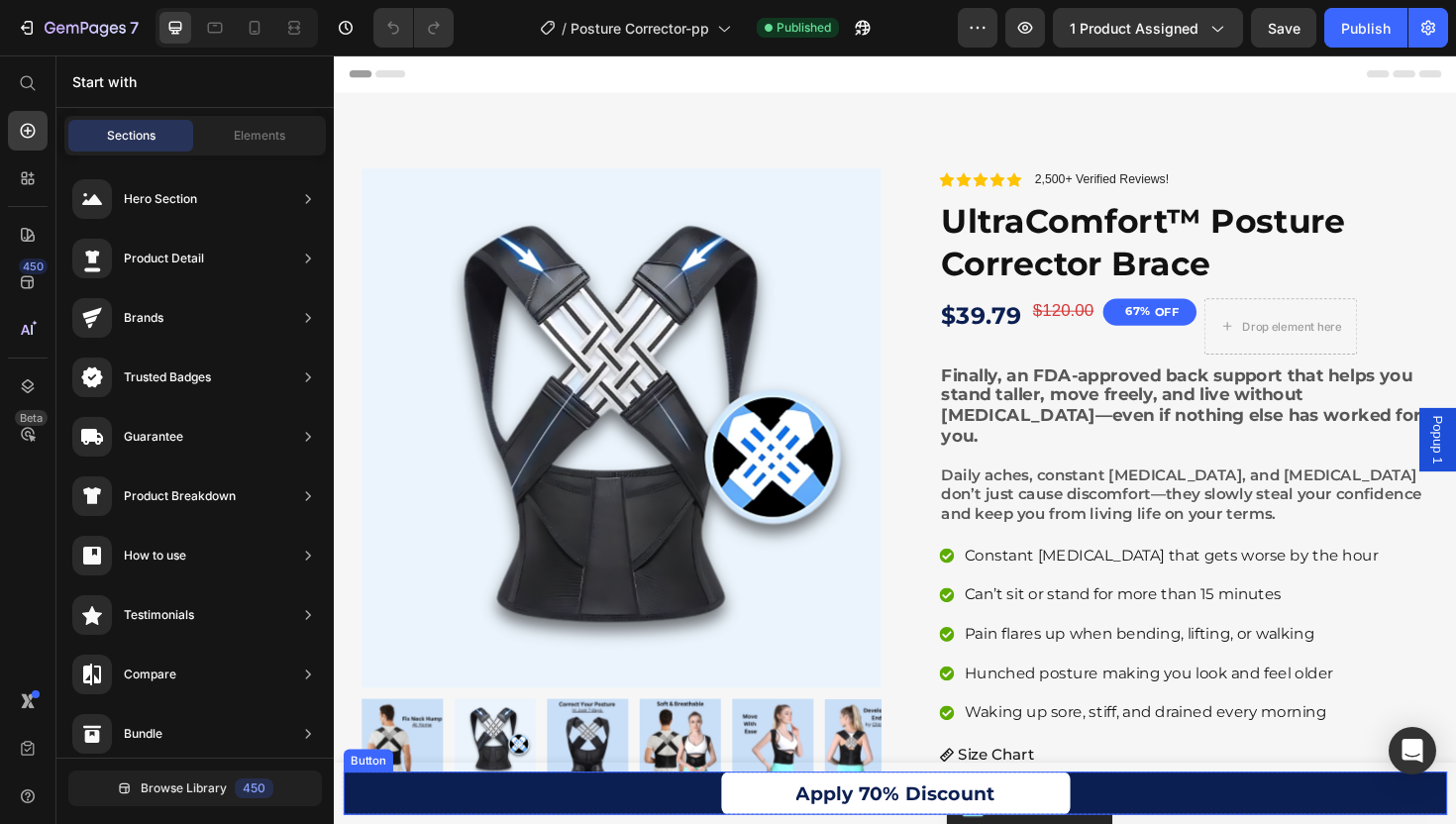 click on "Posture Corrector-pp" at bounding box center [640, 28] 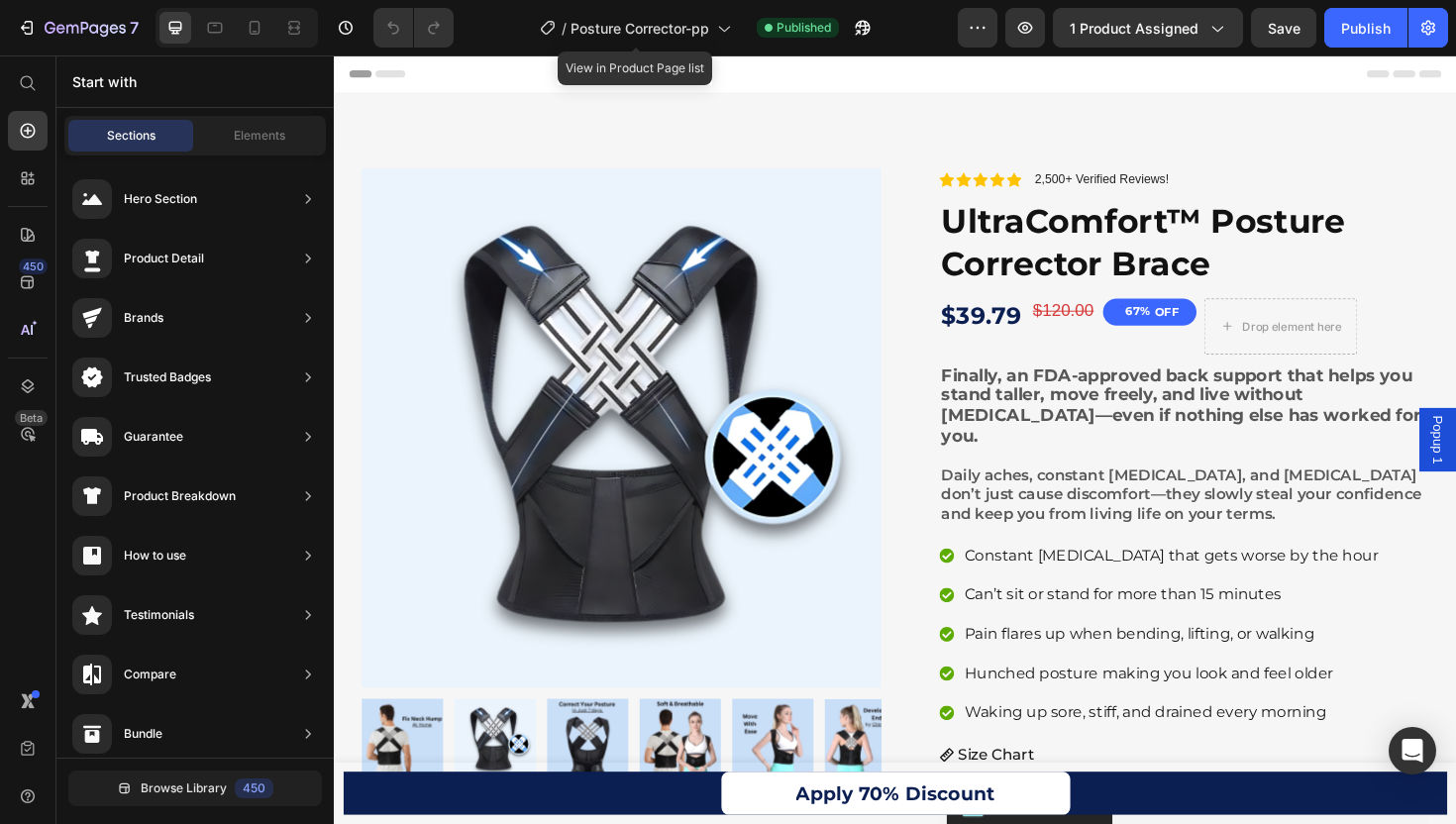 click on "Posture Corrector-pp" at bounding box center [640, 28] 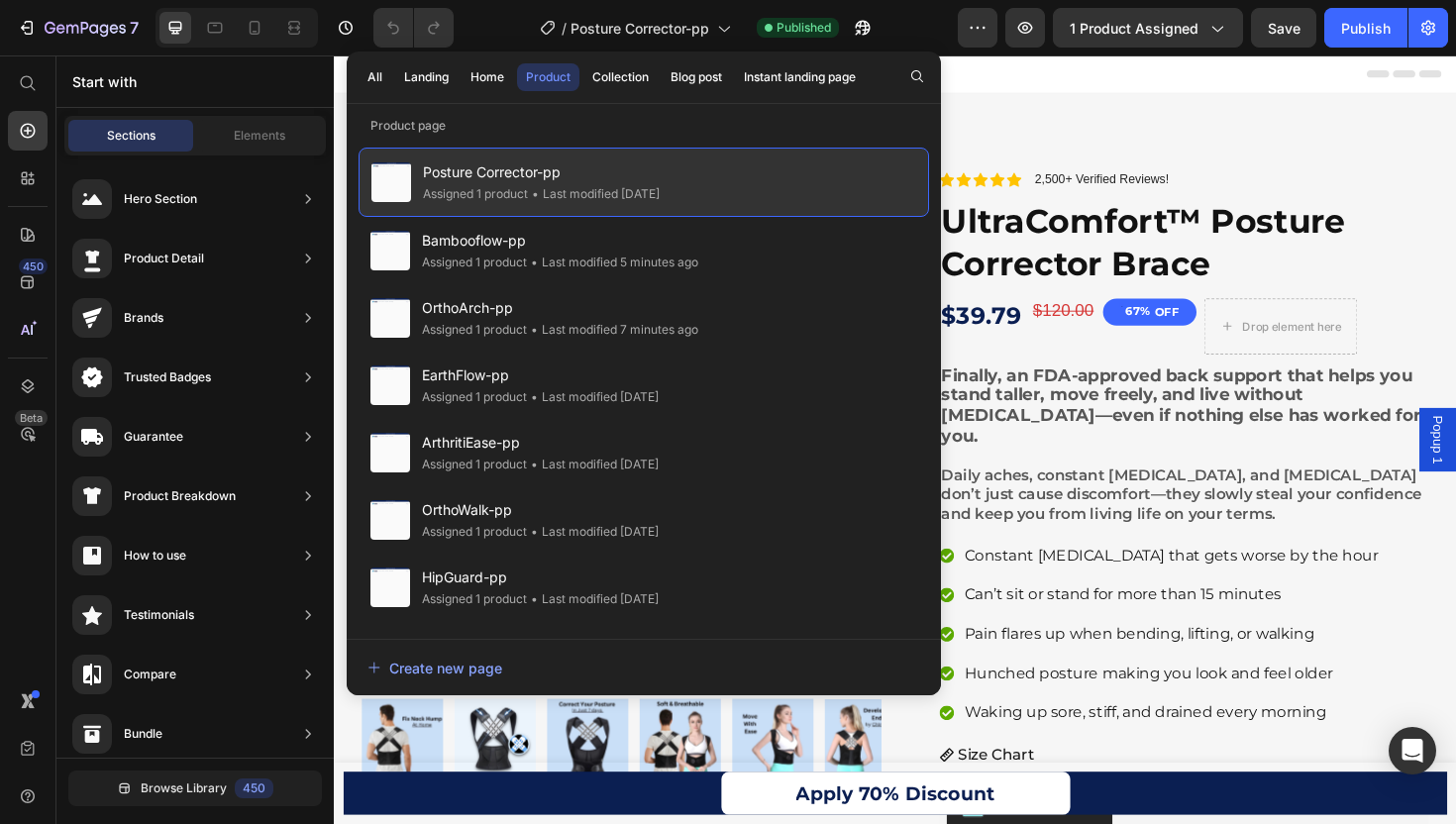 click on "Posture Corrector-pp" at bounding box center (541, 172) 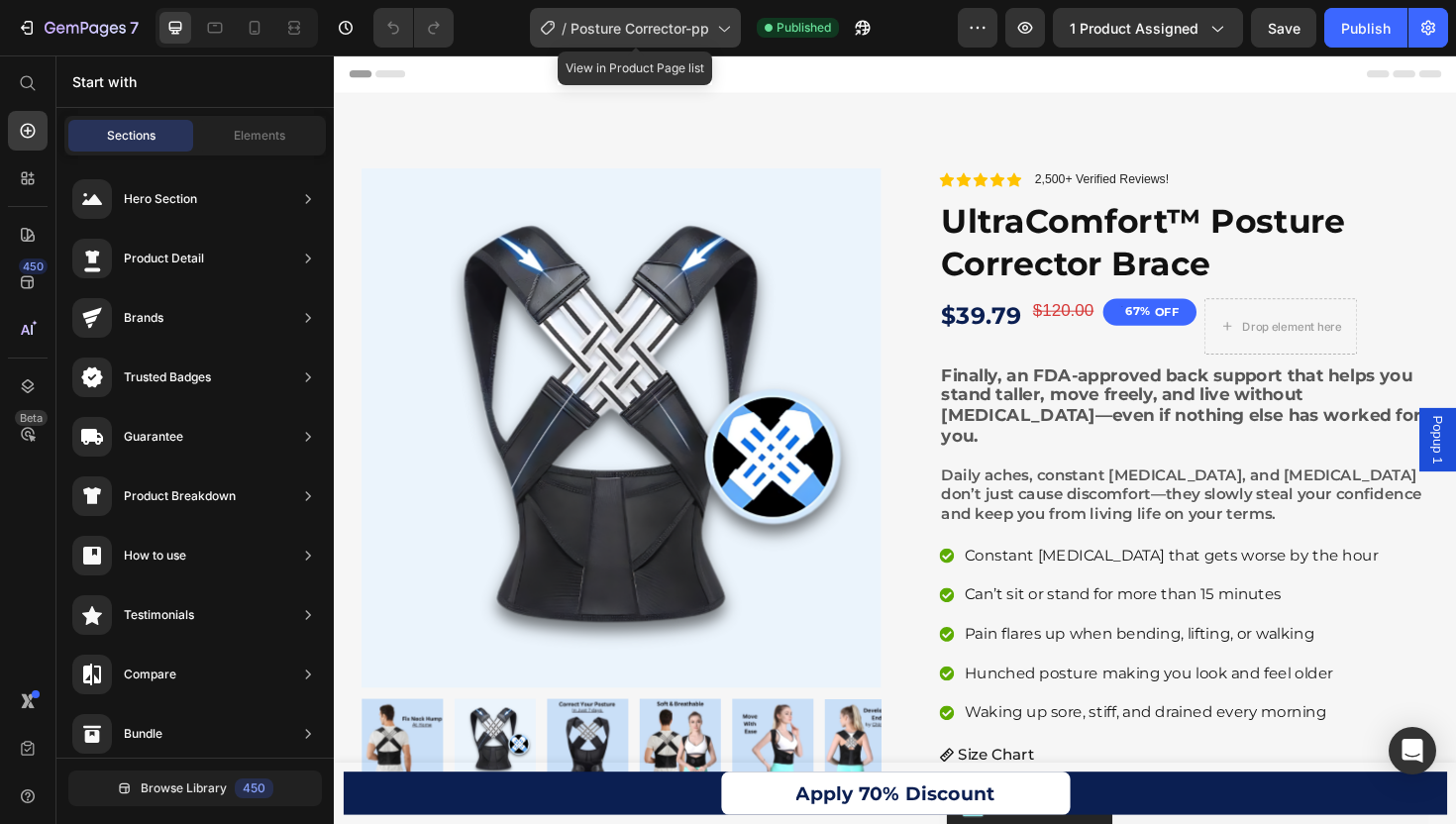 click 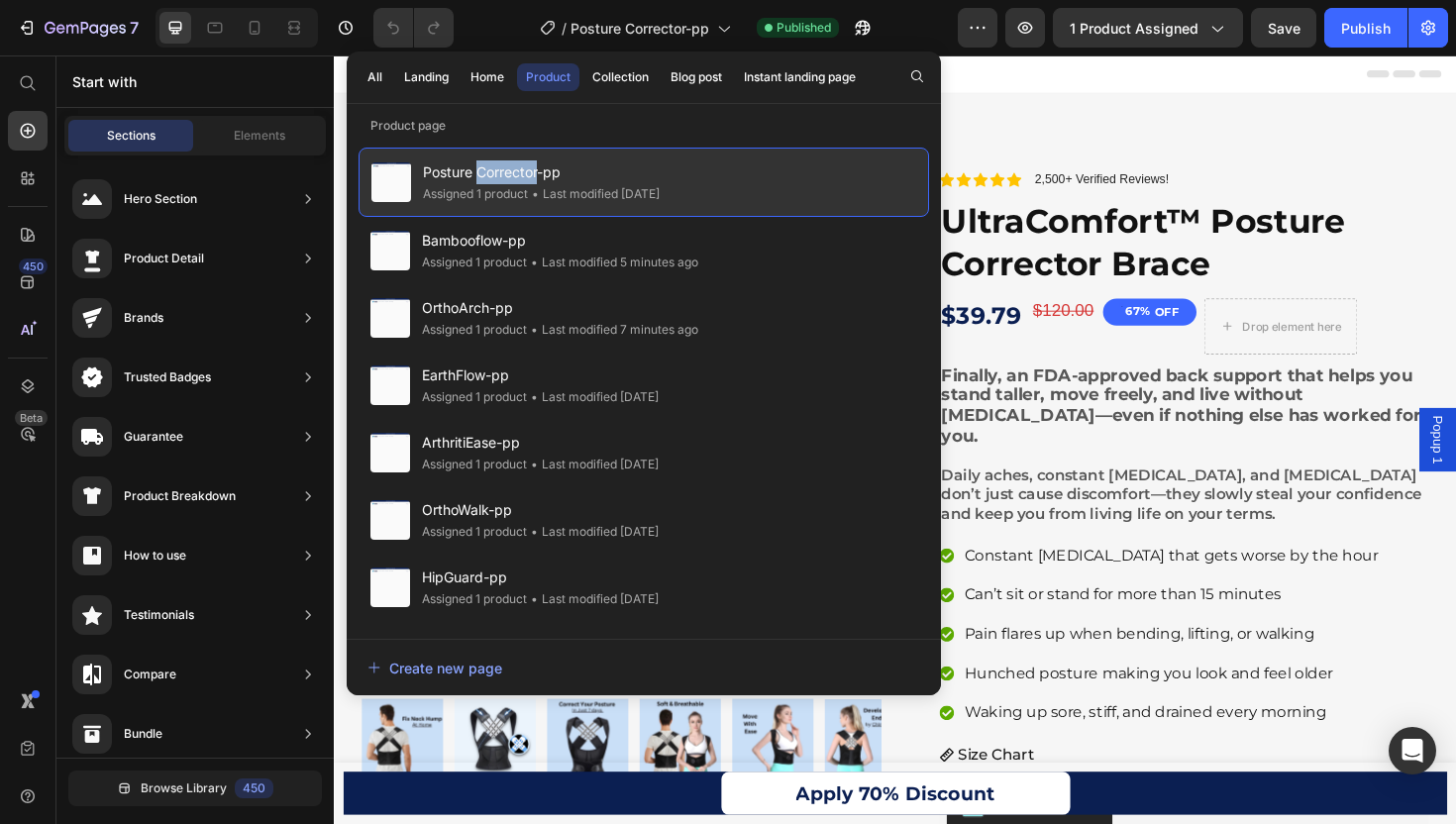 click on "Posture Corrector-pp" at bounding box center (541, 172) 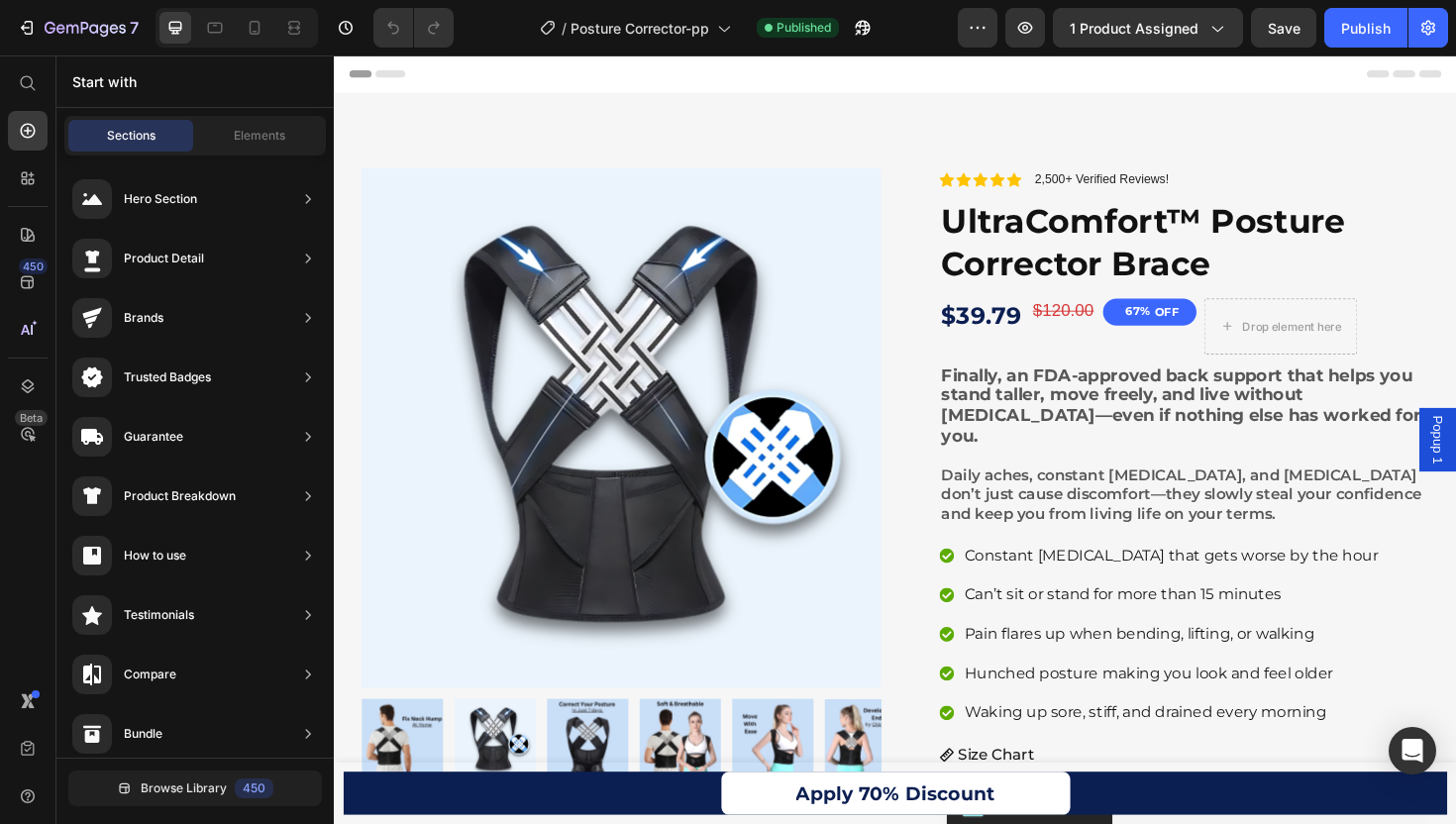 click on "Posture Corrector-pp" at bounding box center [541, 172] 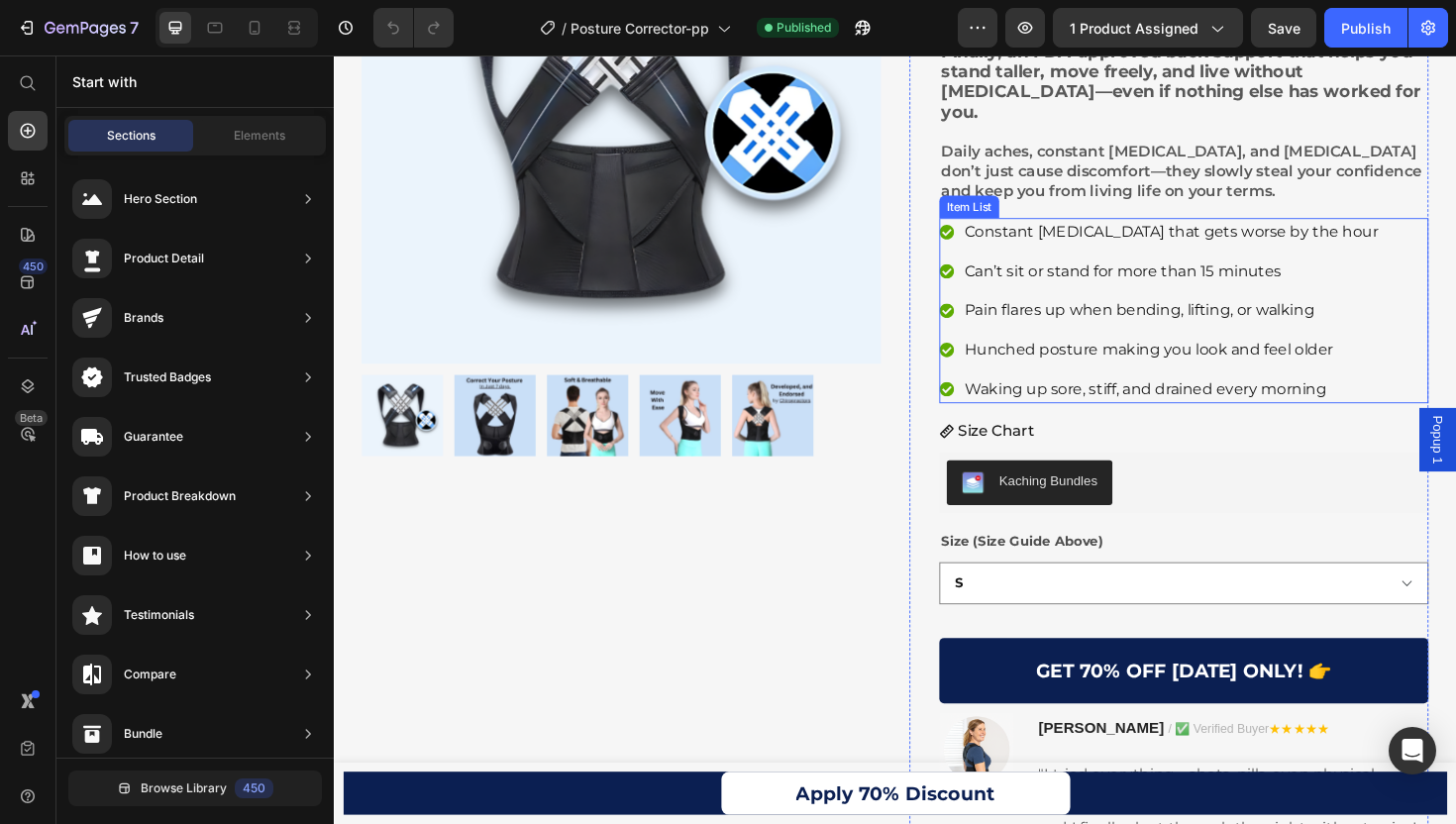 scroll, scrollTop: 344, scrollLeft: 0, axis: vertical 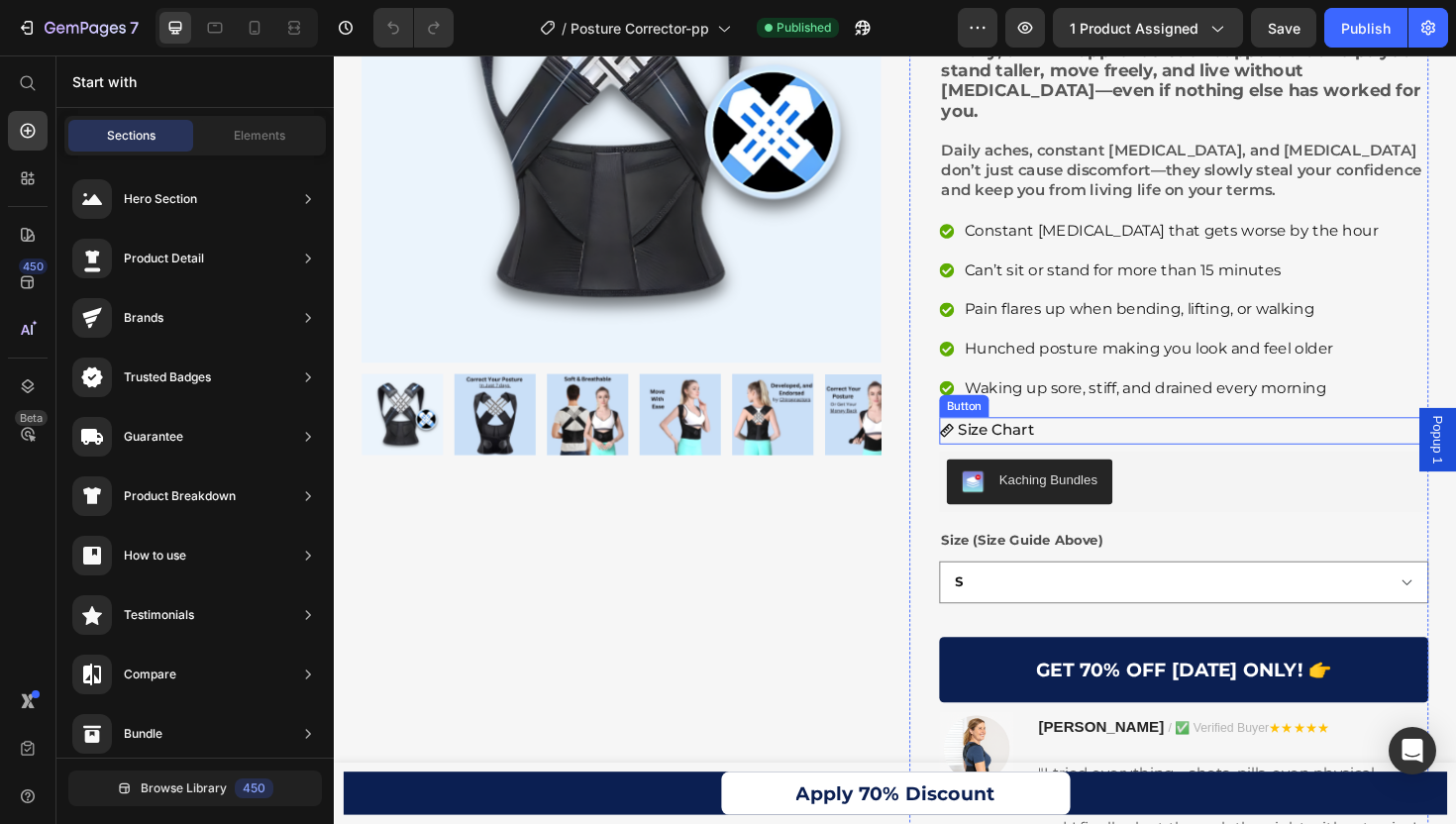 click on "Size Chart Button" at bounding box center (1233, 453) 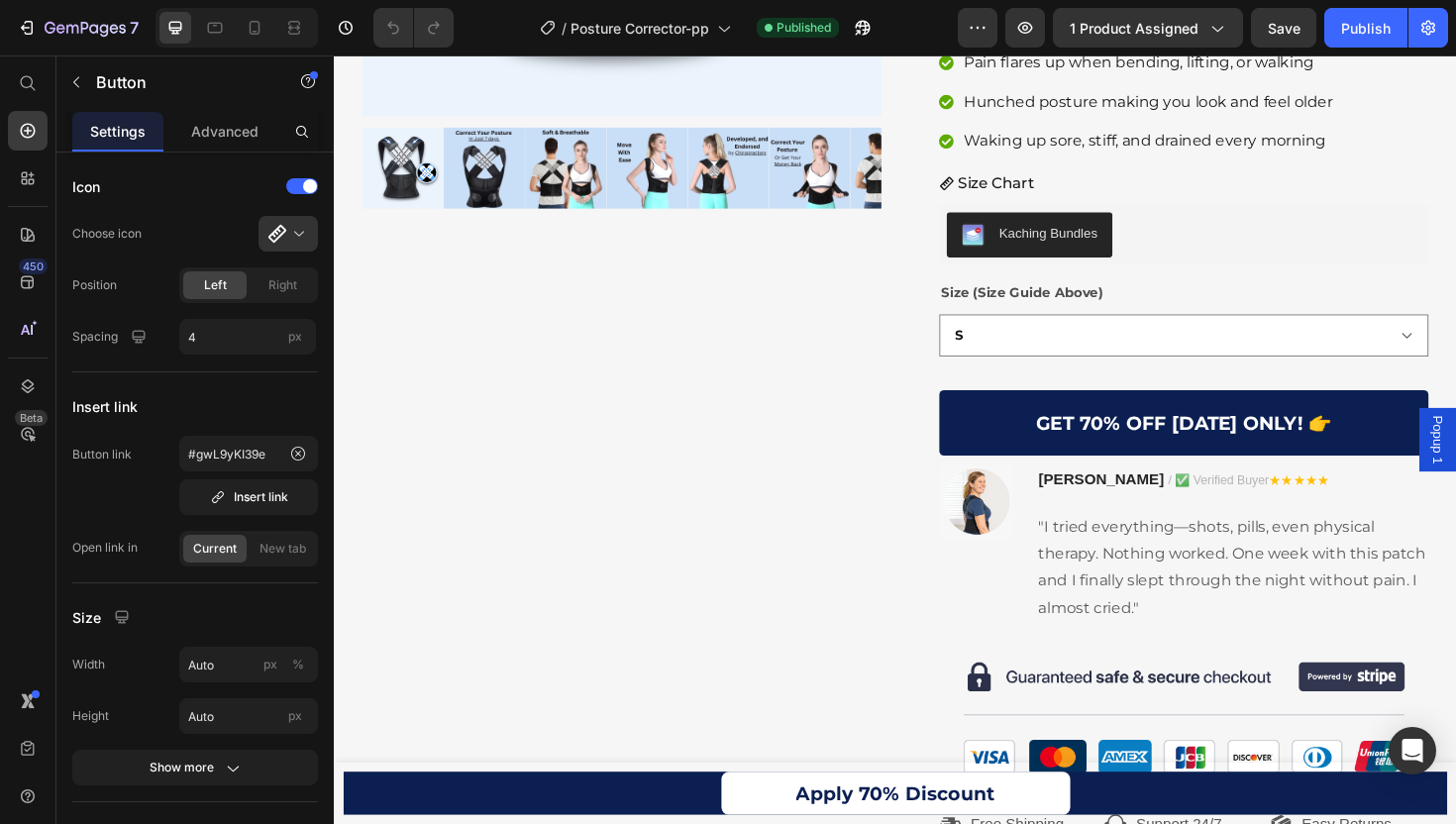 scroll, scrollTop: 0, scrollLeft: 0, axis: both 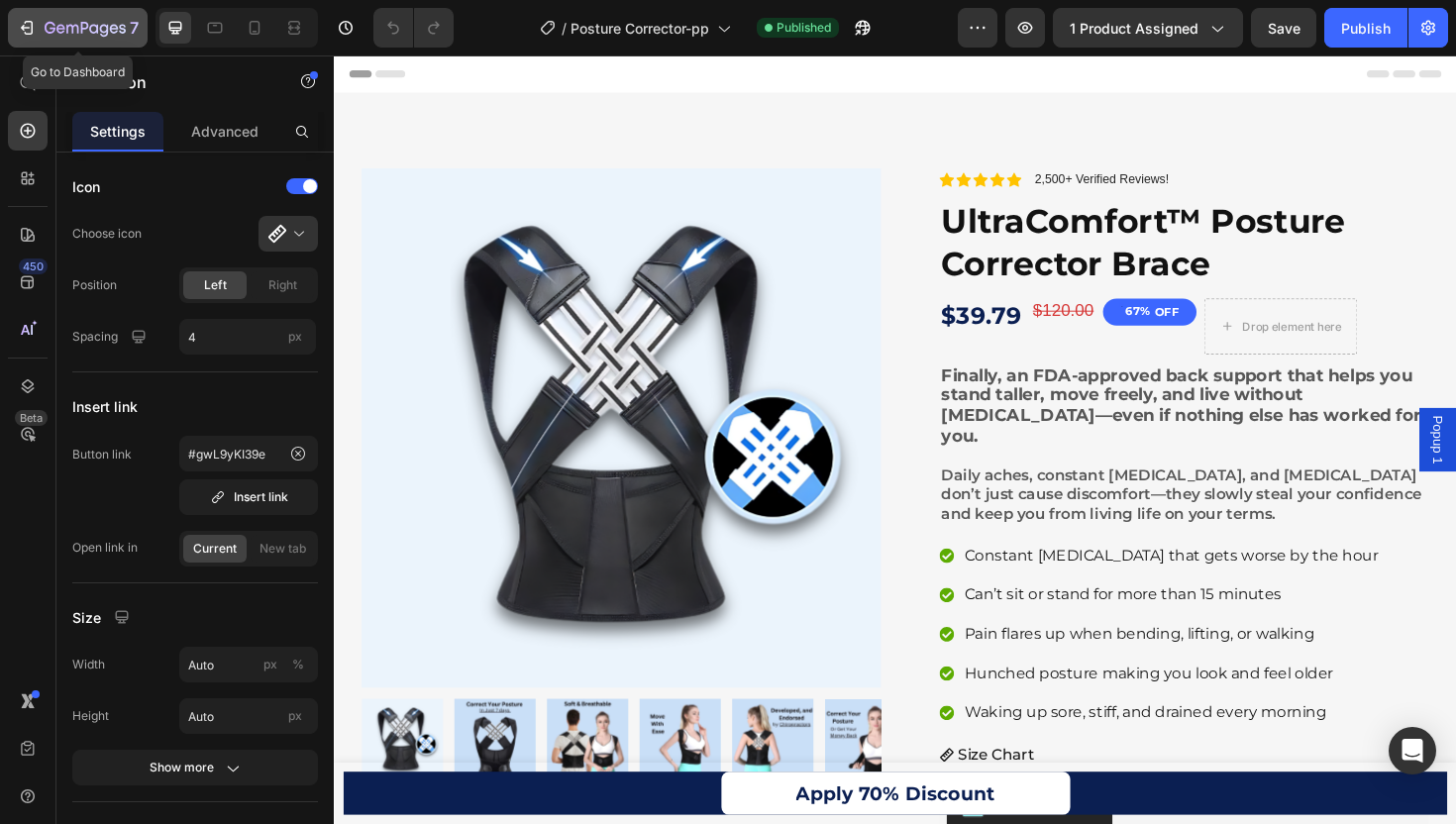 click 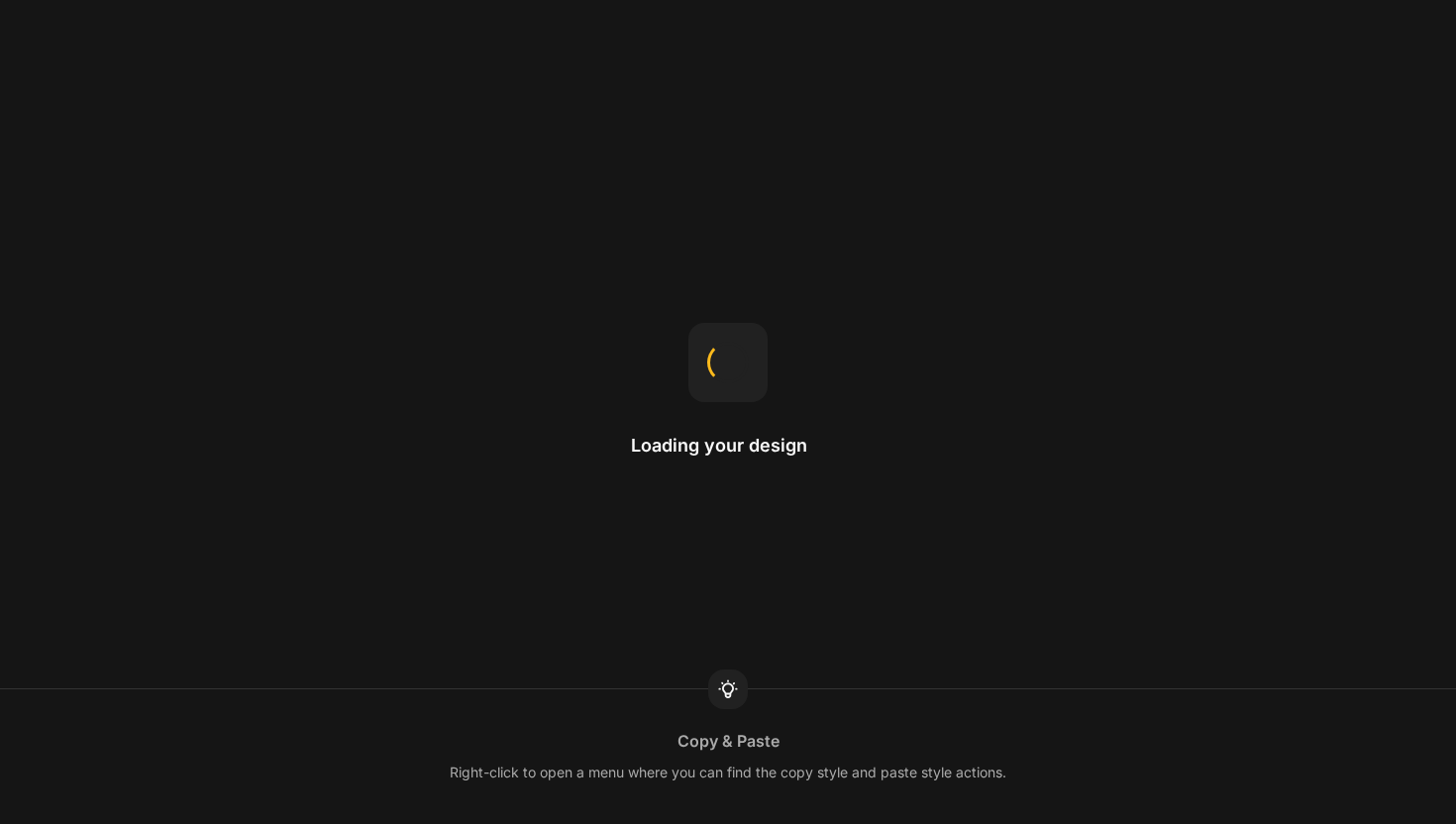 scroll, scrollTop: 0, scrollLeft: 0, axis: both 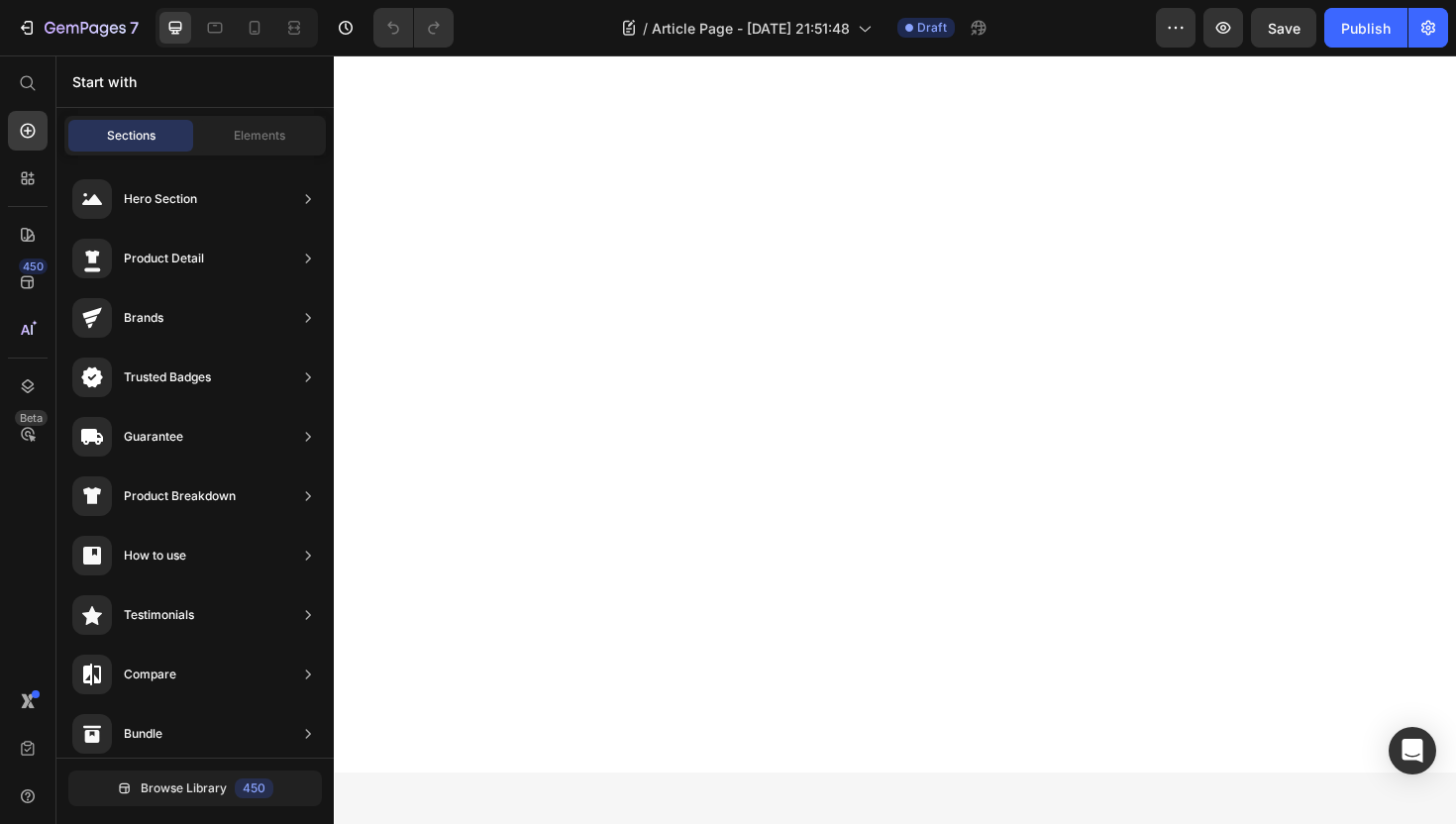 click on "So Simple, Anyone Can Use It: How to Use ReliefHearing" at bounding box center (714, -2404) 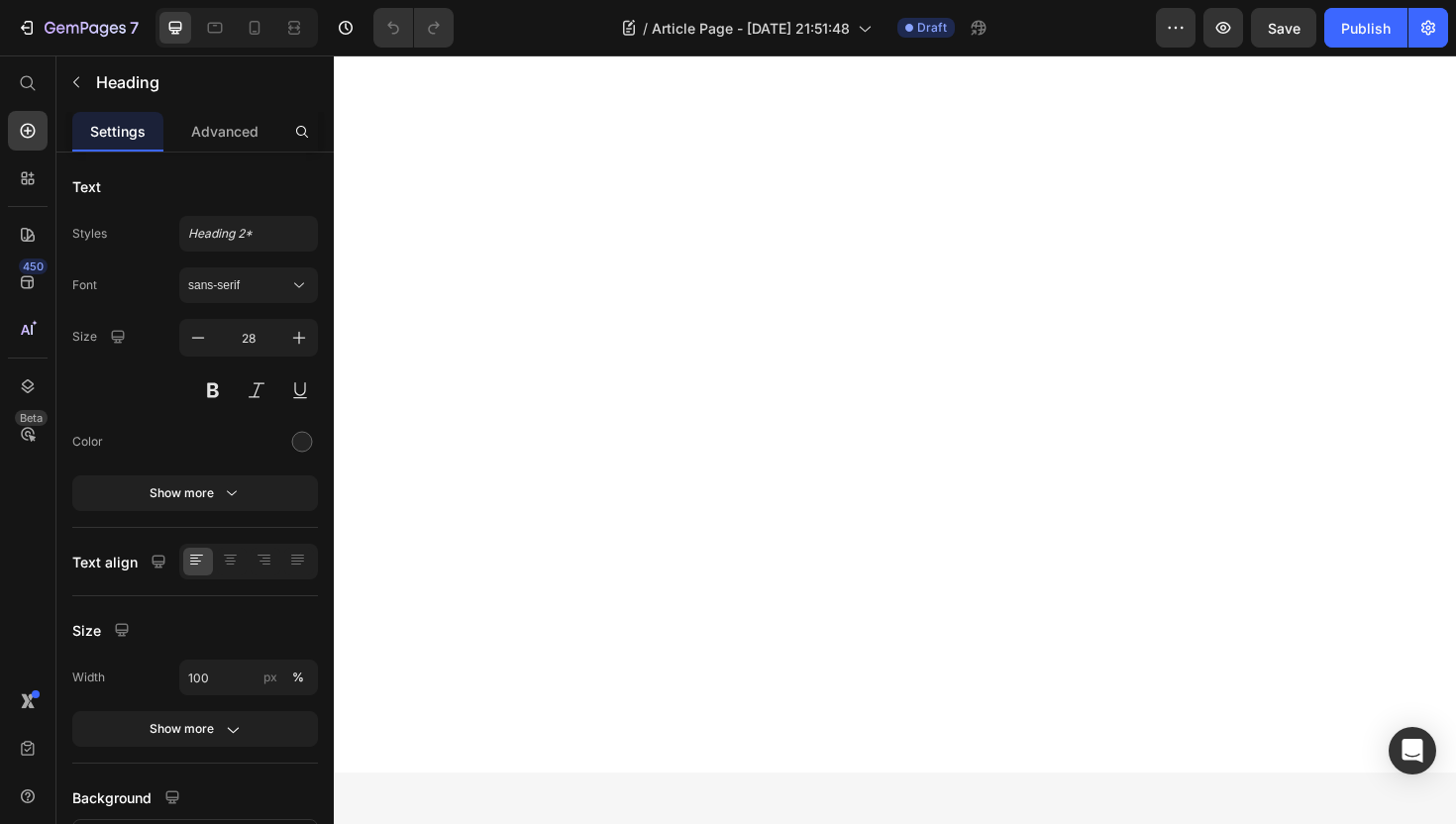 click on "So Simple, Anyone Can Use It: How to Use ReliefHearing" at bounding box center [714, -2404] 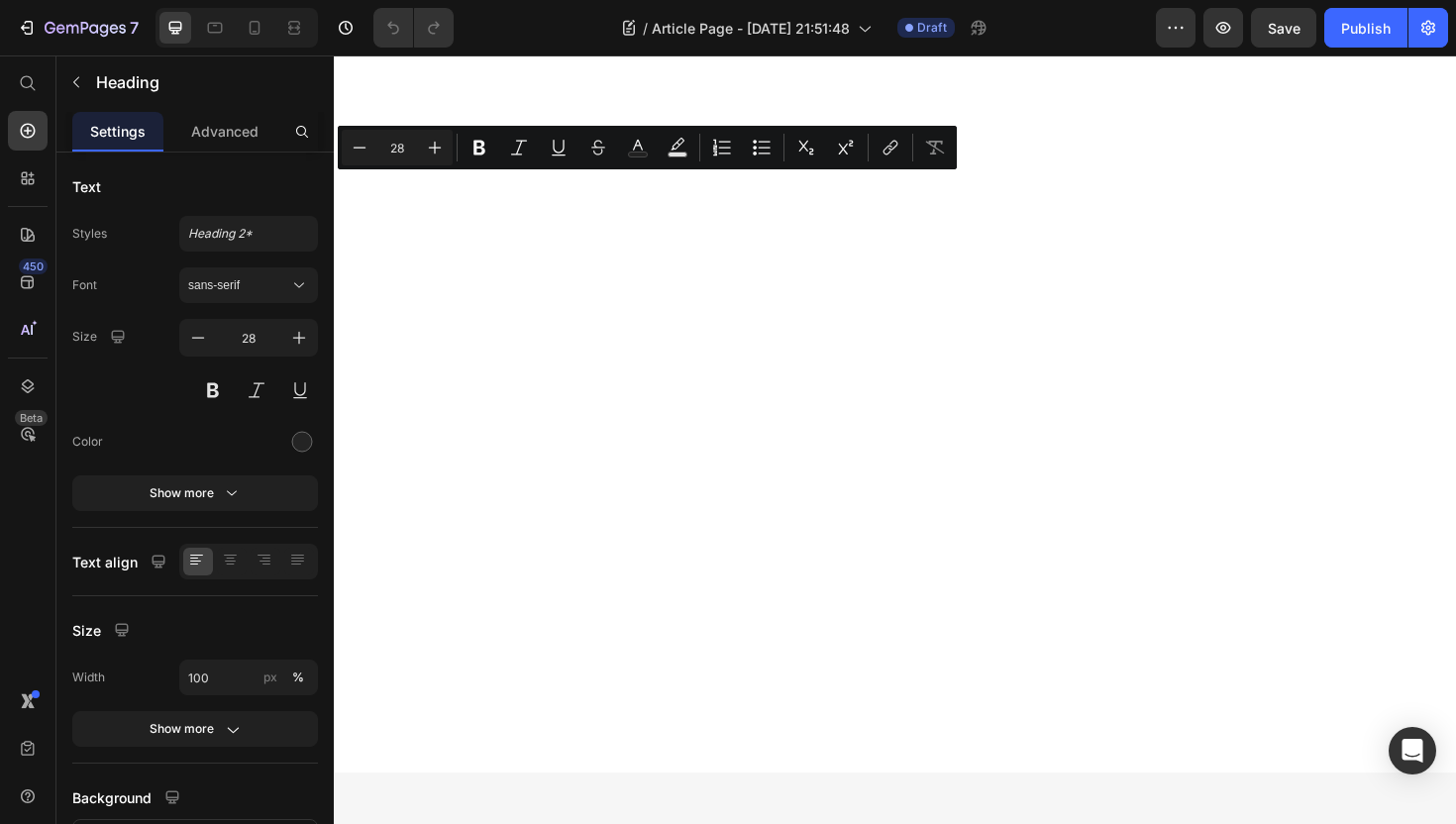click on "It is a long established fact that a reader will be distracted" at bounding box center [468, -2258] 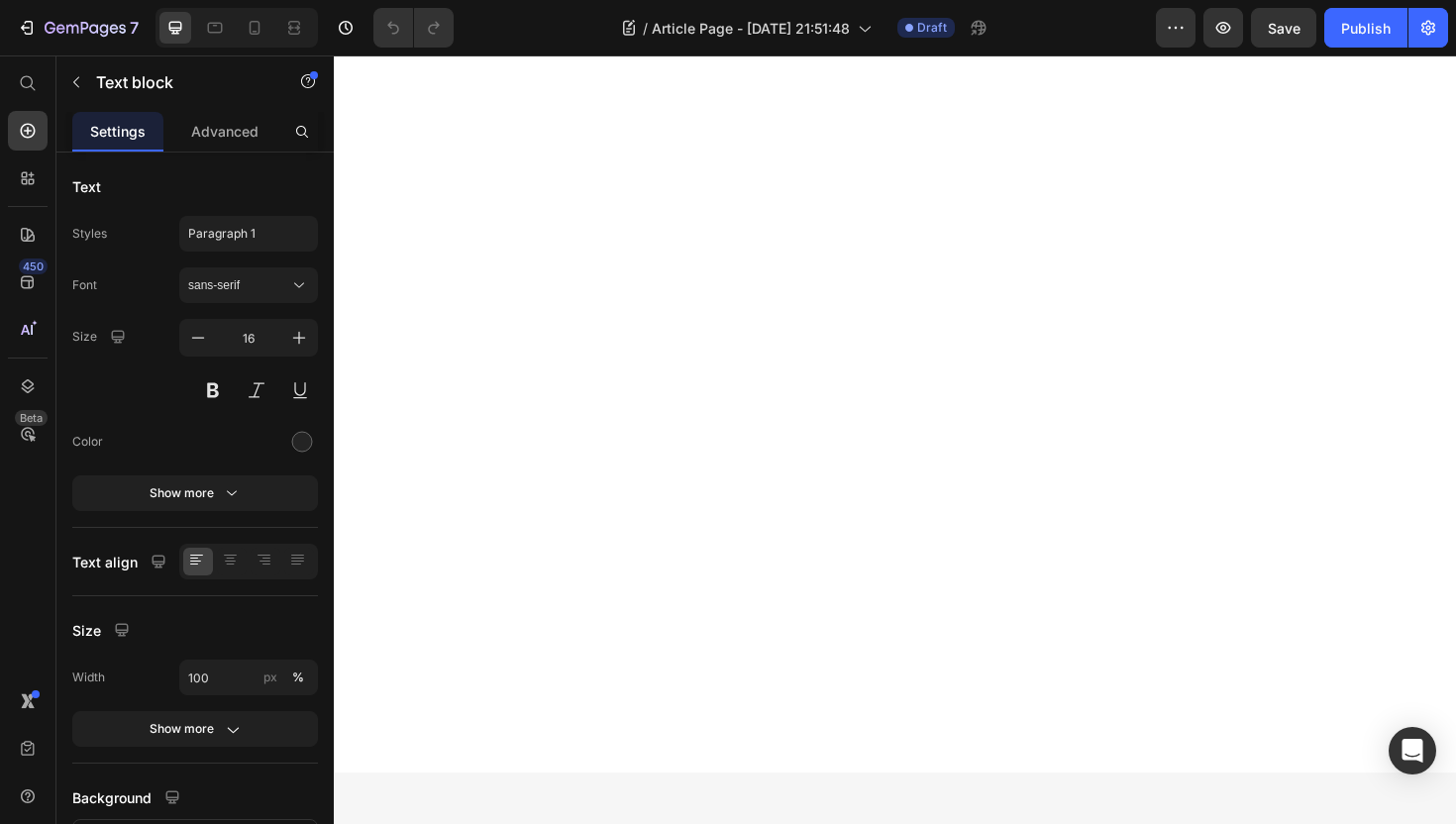 click on "It is a long established fact that a reader will be distracted" at bounding box center [468, -2258] 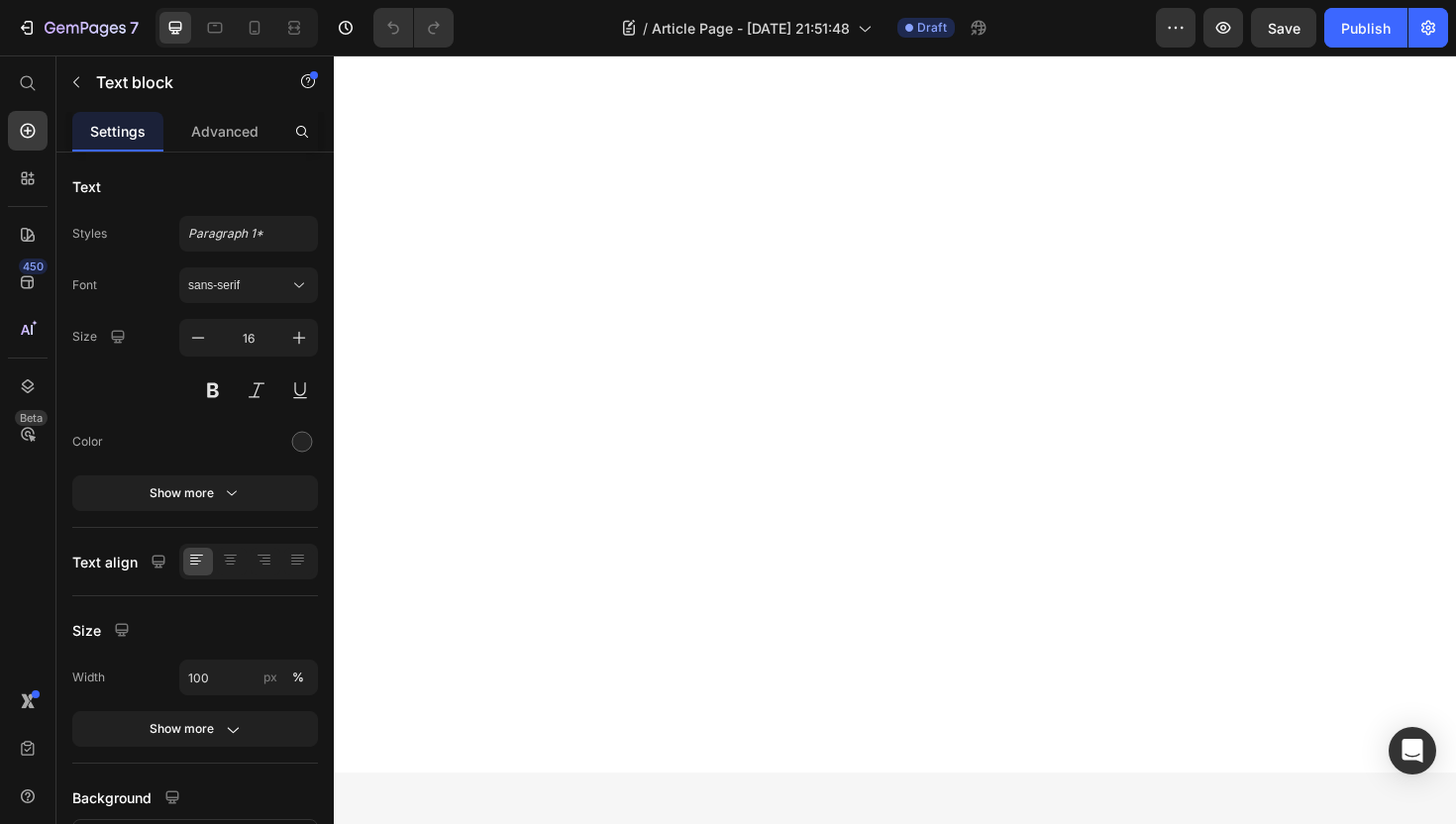 click on "Step 1: Dosage" at bounding box center (468, -2311) 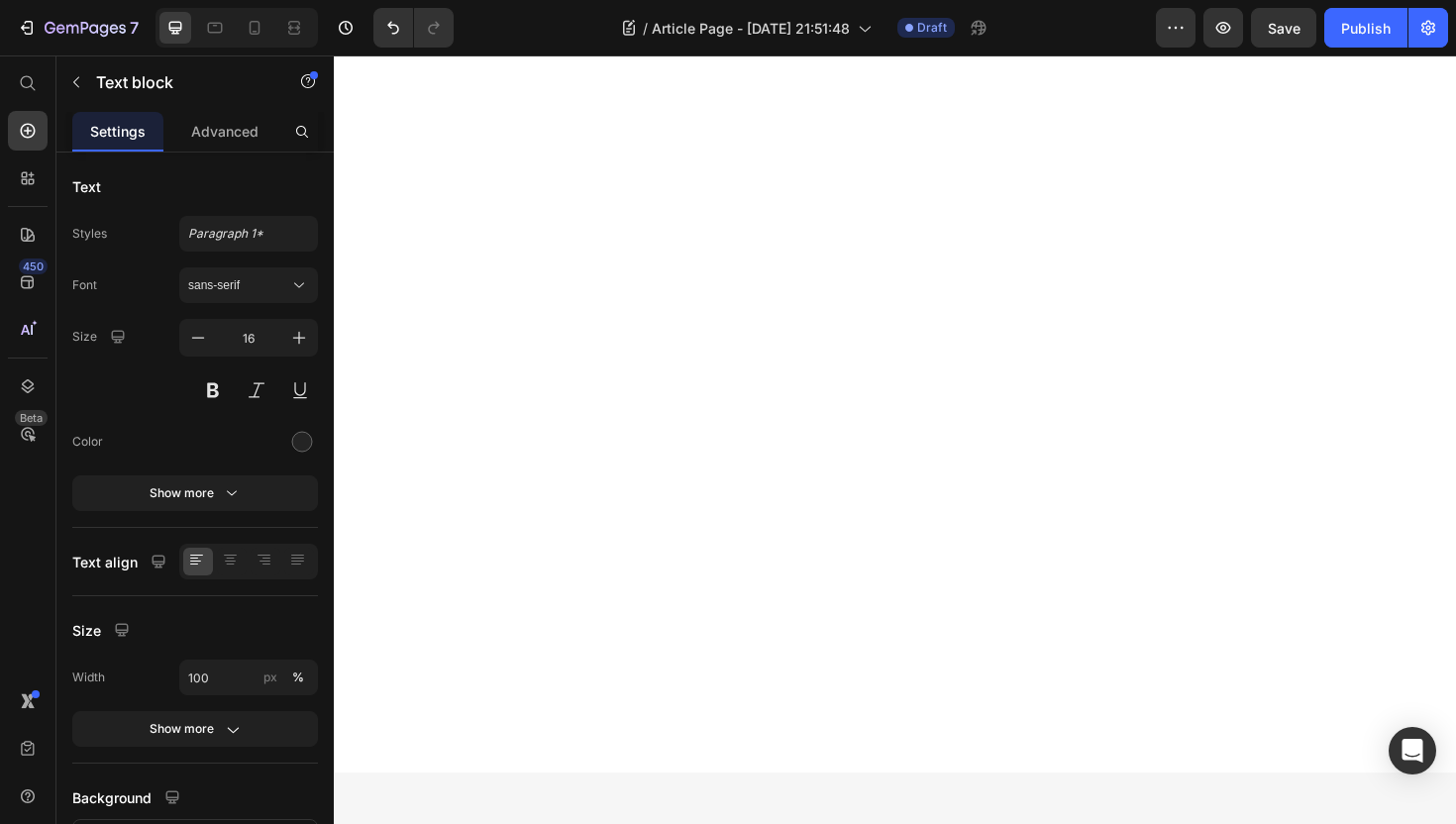 click on "It is a long established fact that a reader will be distracted" at bounding box center (468, -2258) 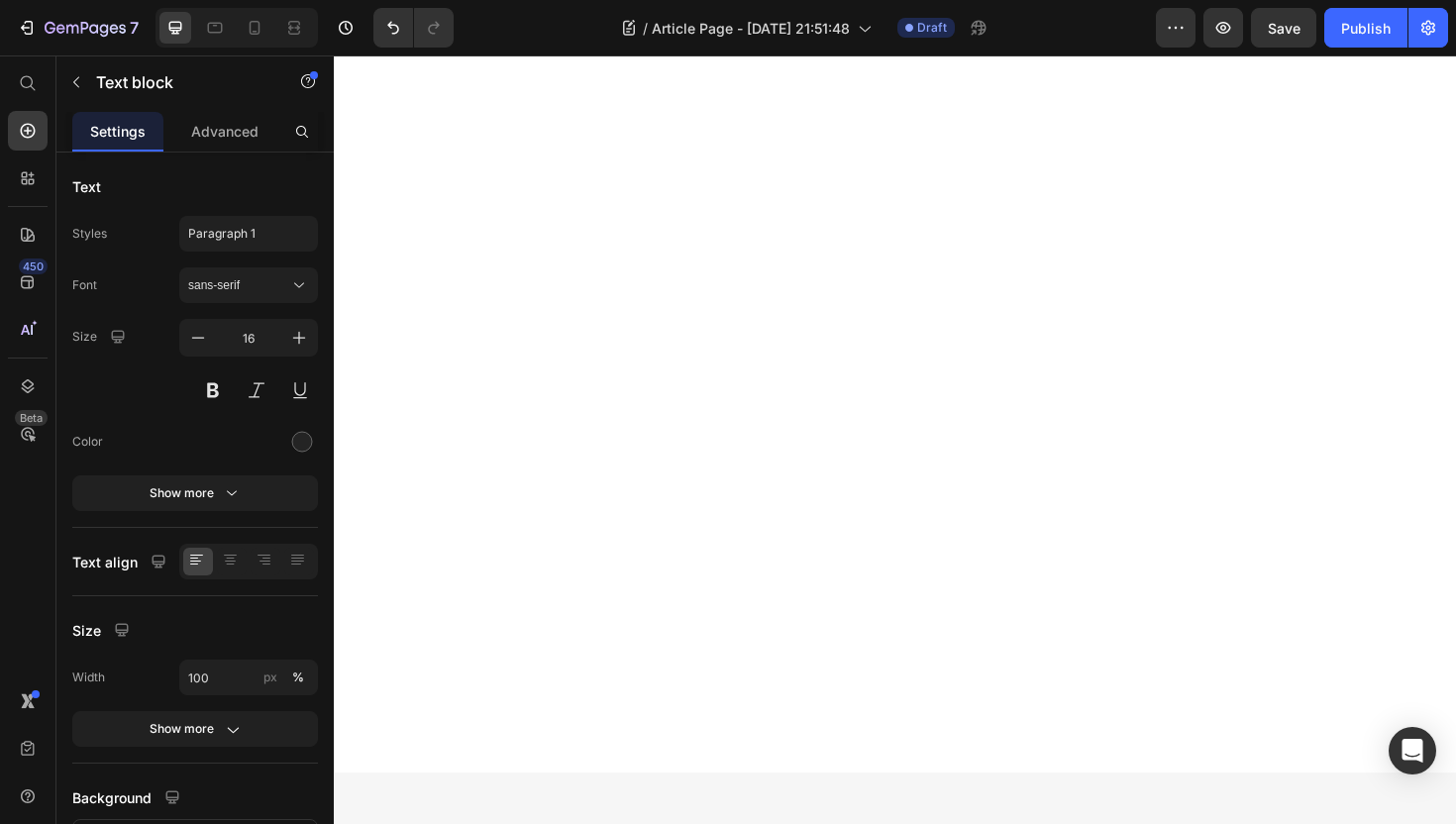 scroll, scrollTop: 8650, scrollLeft: 0, axis: vertical 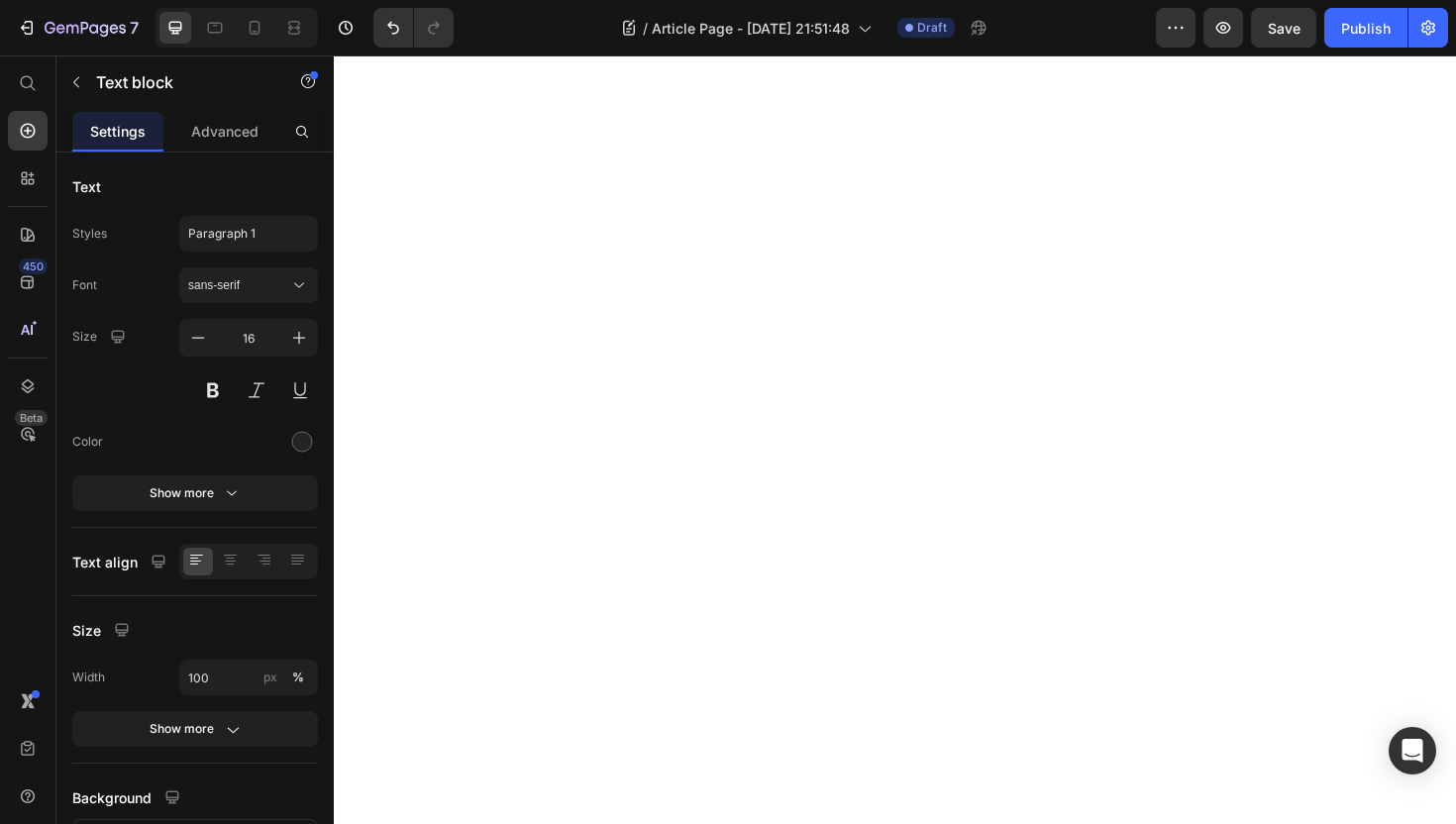 click on "It is a long established fact that a reader will be distracted" at bounding box center [468, -2204] 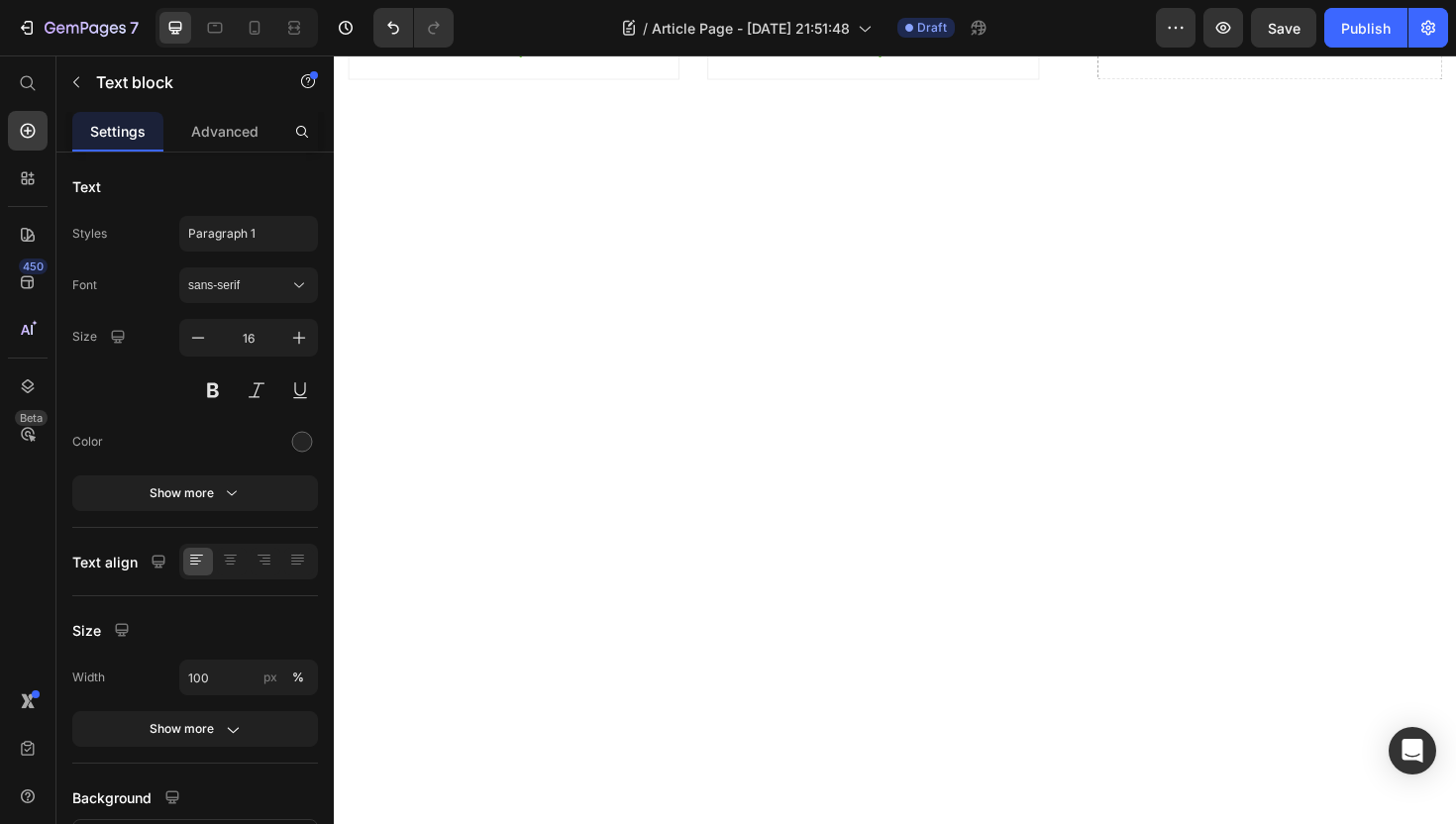 click on "It is a long established fact that a reader will be distracted" at bounding box center [715, -2204] 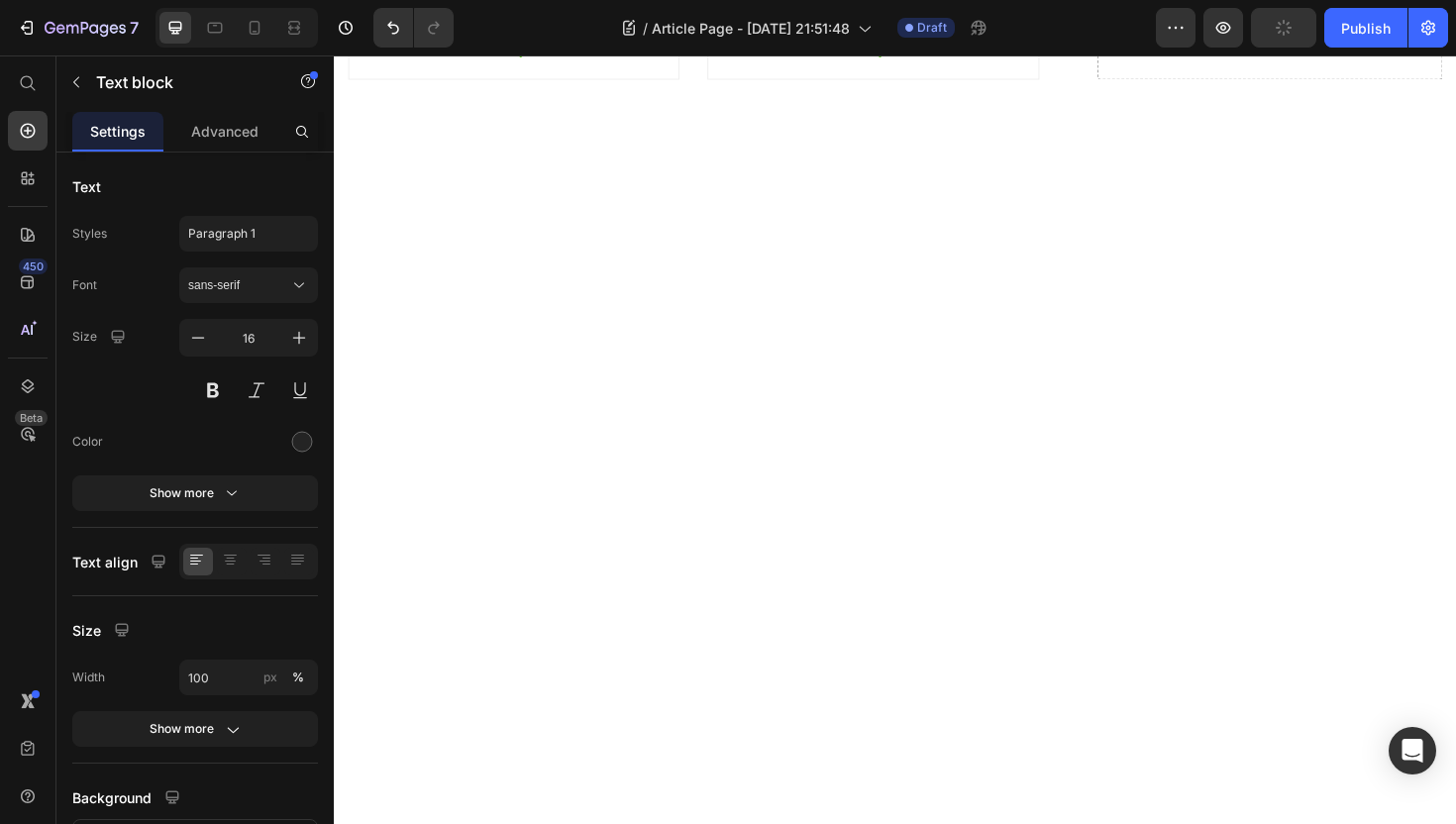 click on "Image Step 2: Use warm water Text block It is a long established fact that a reader will be distracted Text block   172.781" at bounding box center (715, -2127) 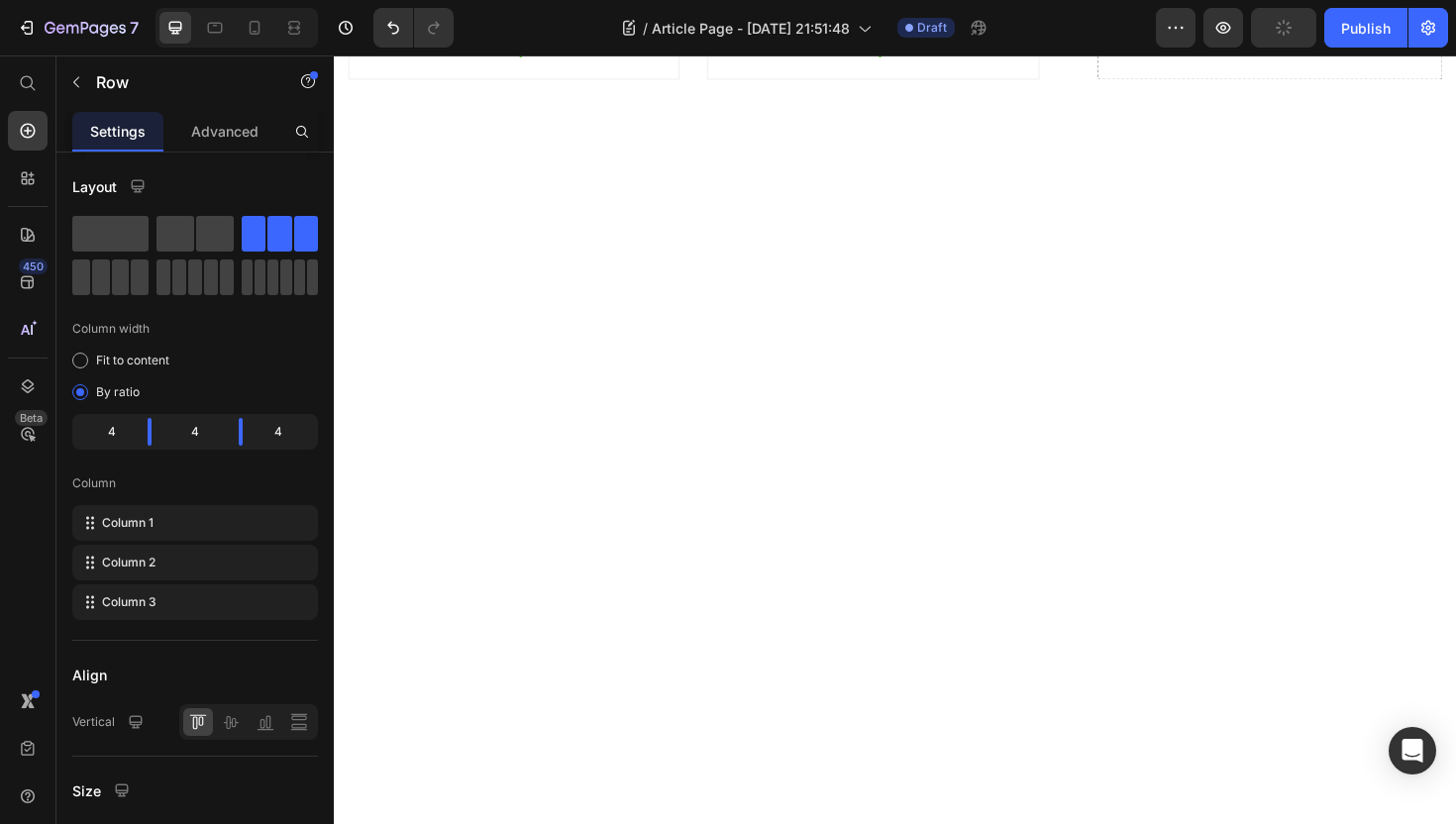 click on "Step 2: Use warm water" at bounding box center [715, -2256] 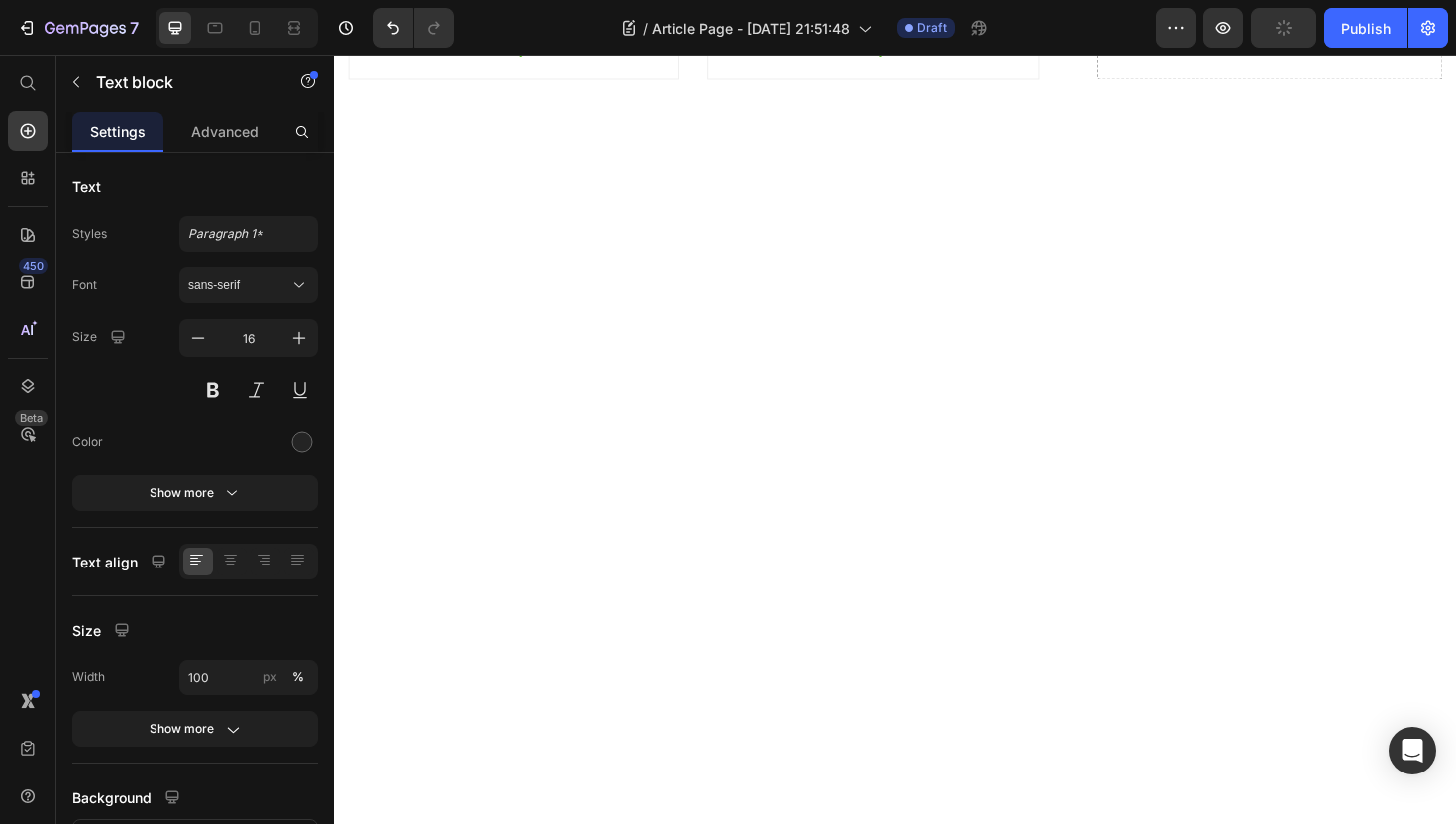 click on "Step 2: Use warm water" at bounding box center [715, -2256] 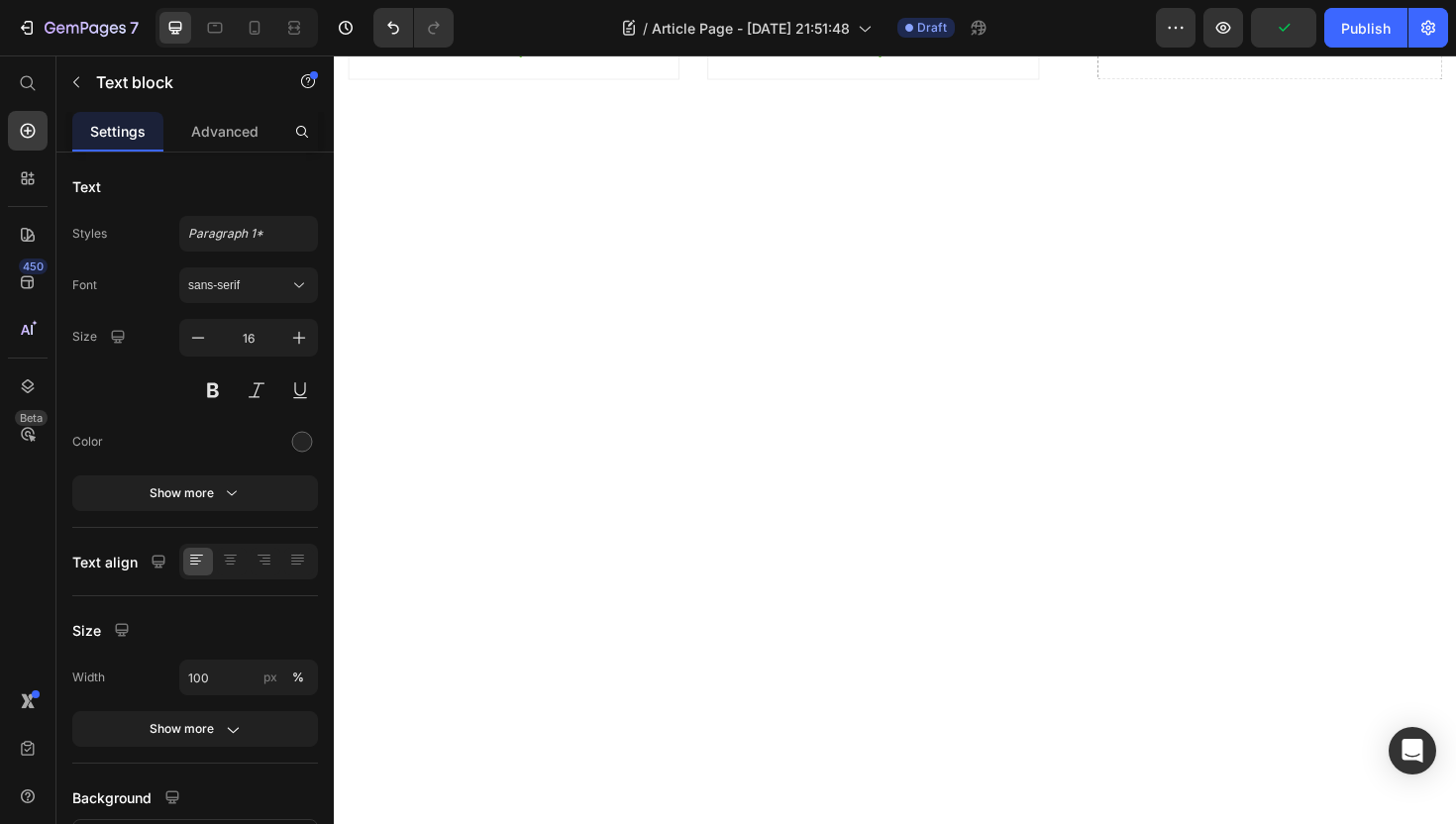 drag, startPoint x: 656, startPoint y: 494, endPoint x: 780, endPoint y: 495, distance: 124.004 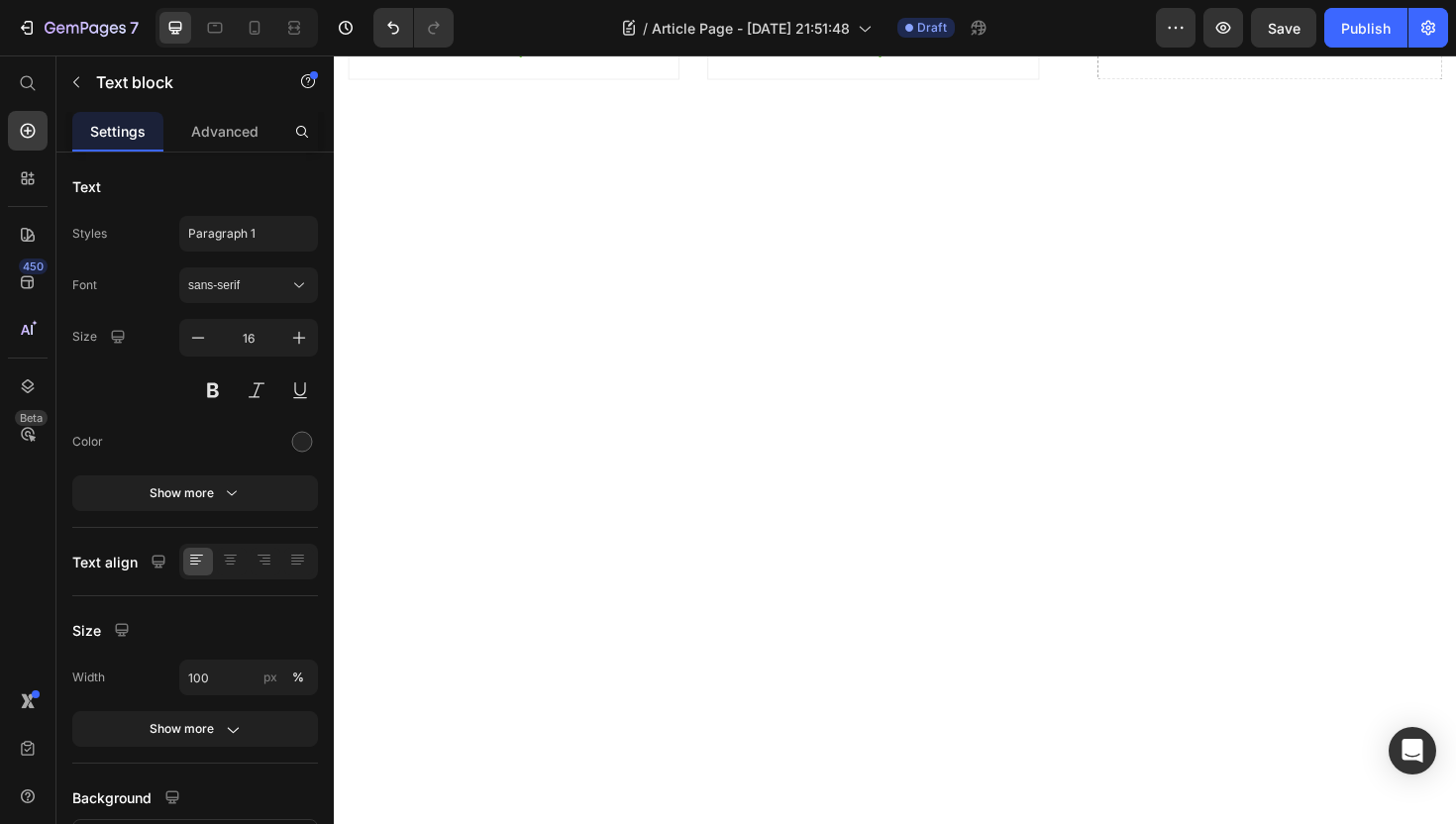 click on "It is a long established fact that a reader will be distracted" at bounding box center [715, -2204] 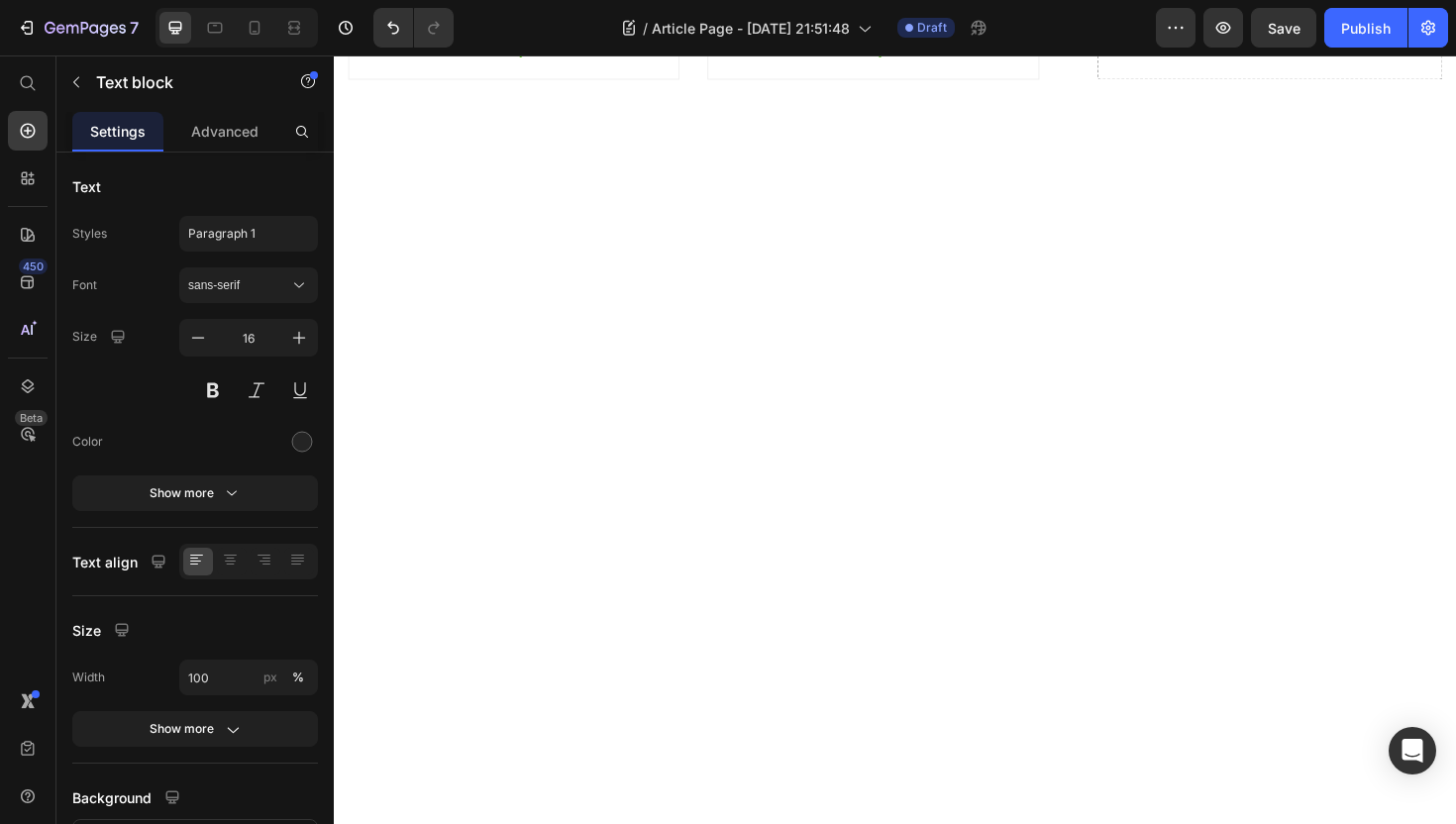 click on "It is a long established fact that a reader will be distracted" at bounding box center [715, -2204] 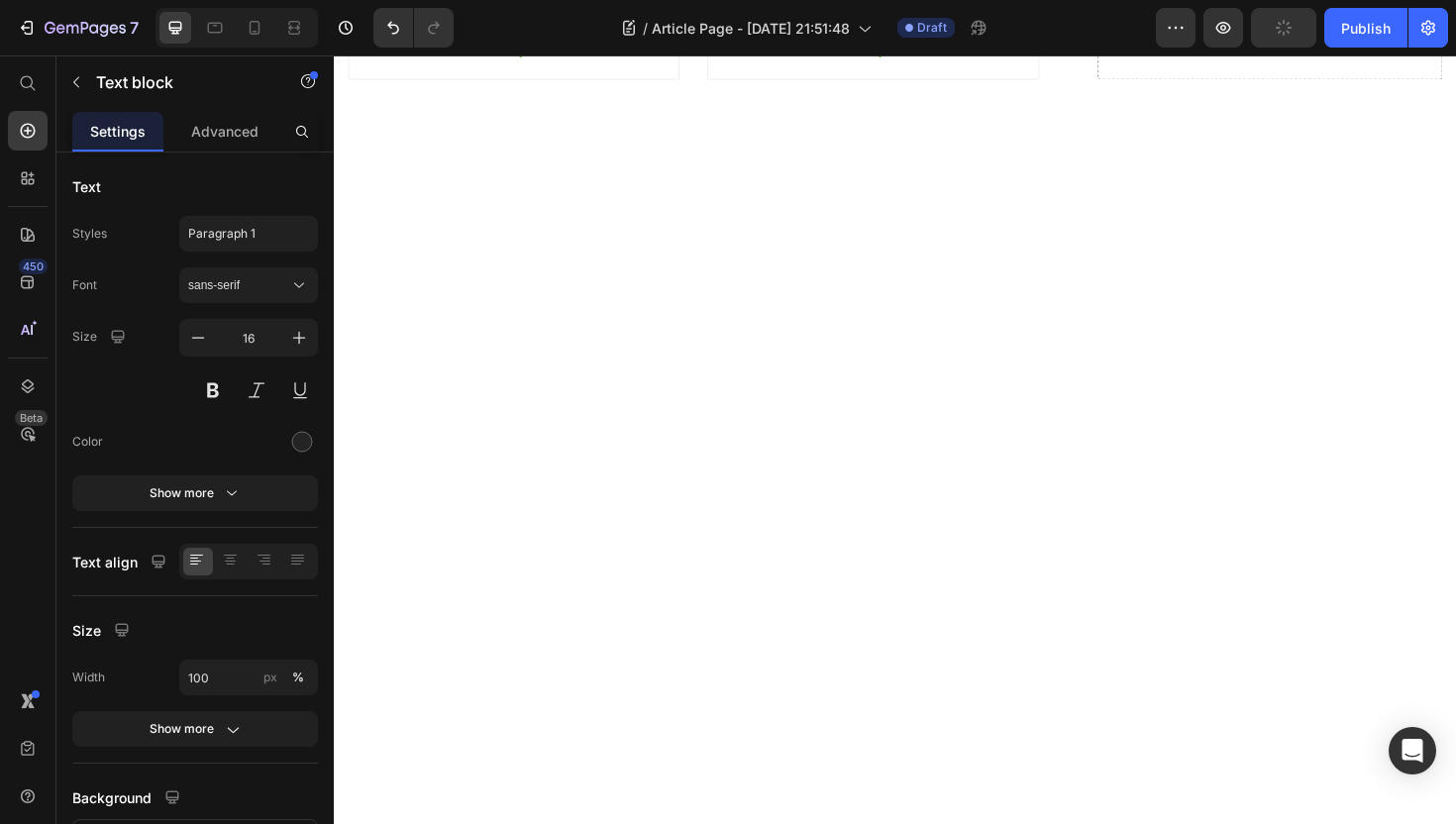 click on "Step 3: Prior to bedtime" at bounding box center (962, -2256) 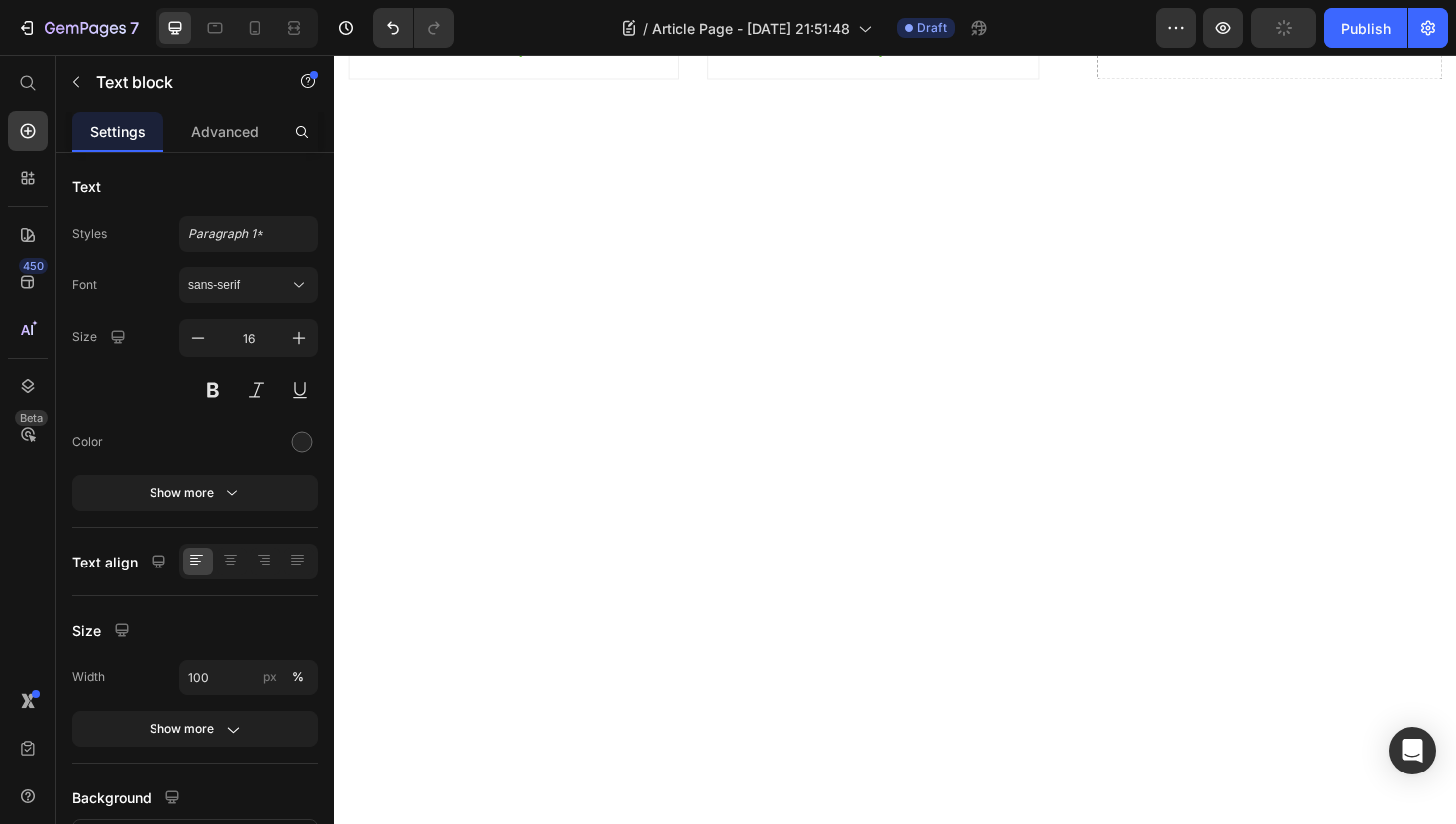 click on "Step 3: Prior to bedtime" at bounding box center (962, -2256) 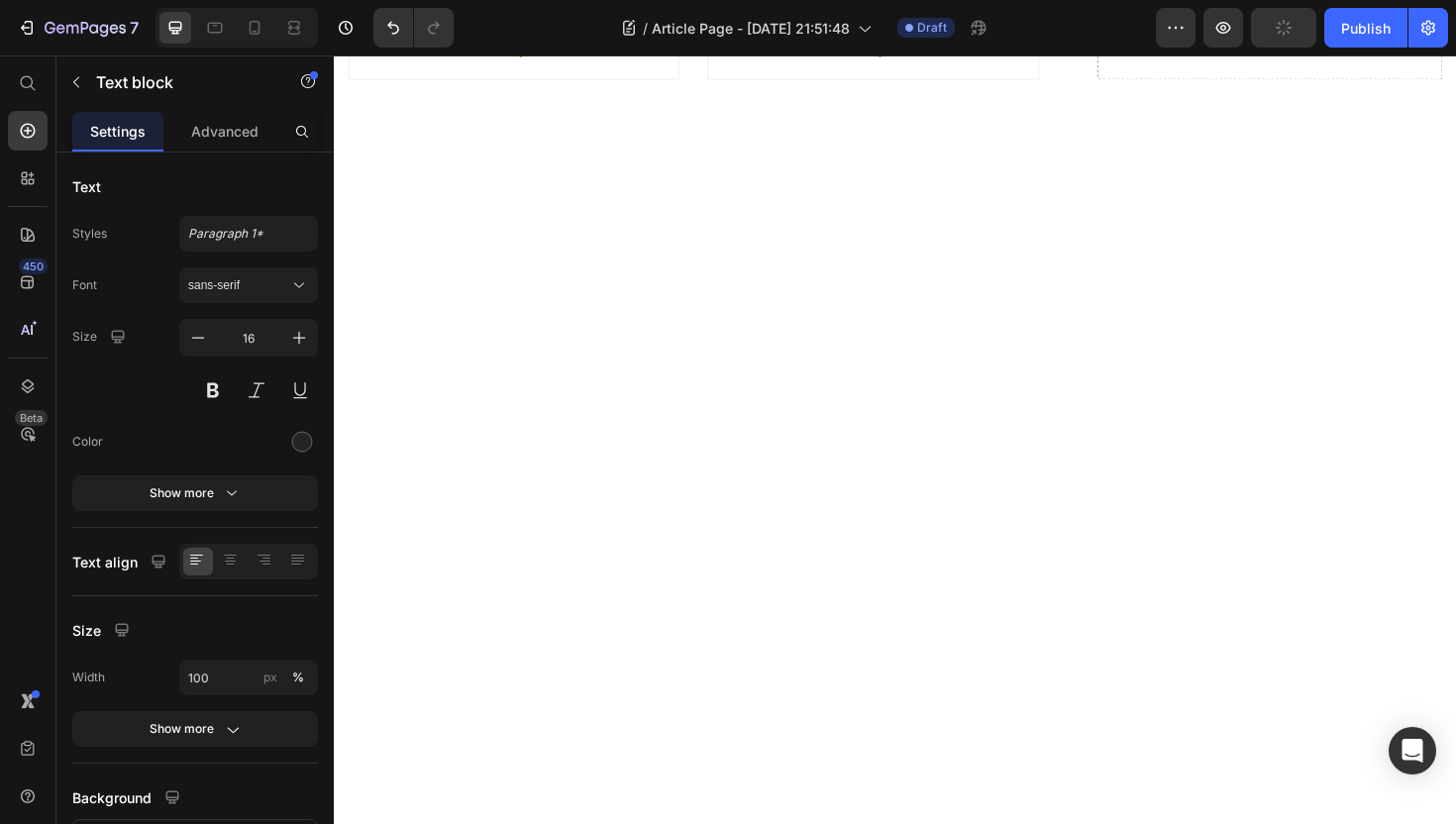 click on "Step 3: Prior to bedtime" at bounding box center (962, -2256) 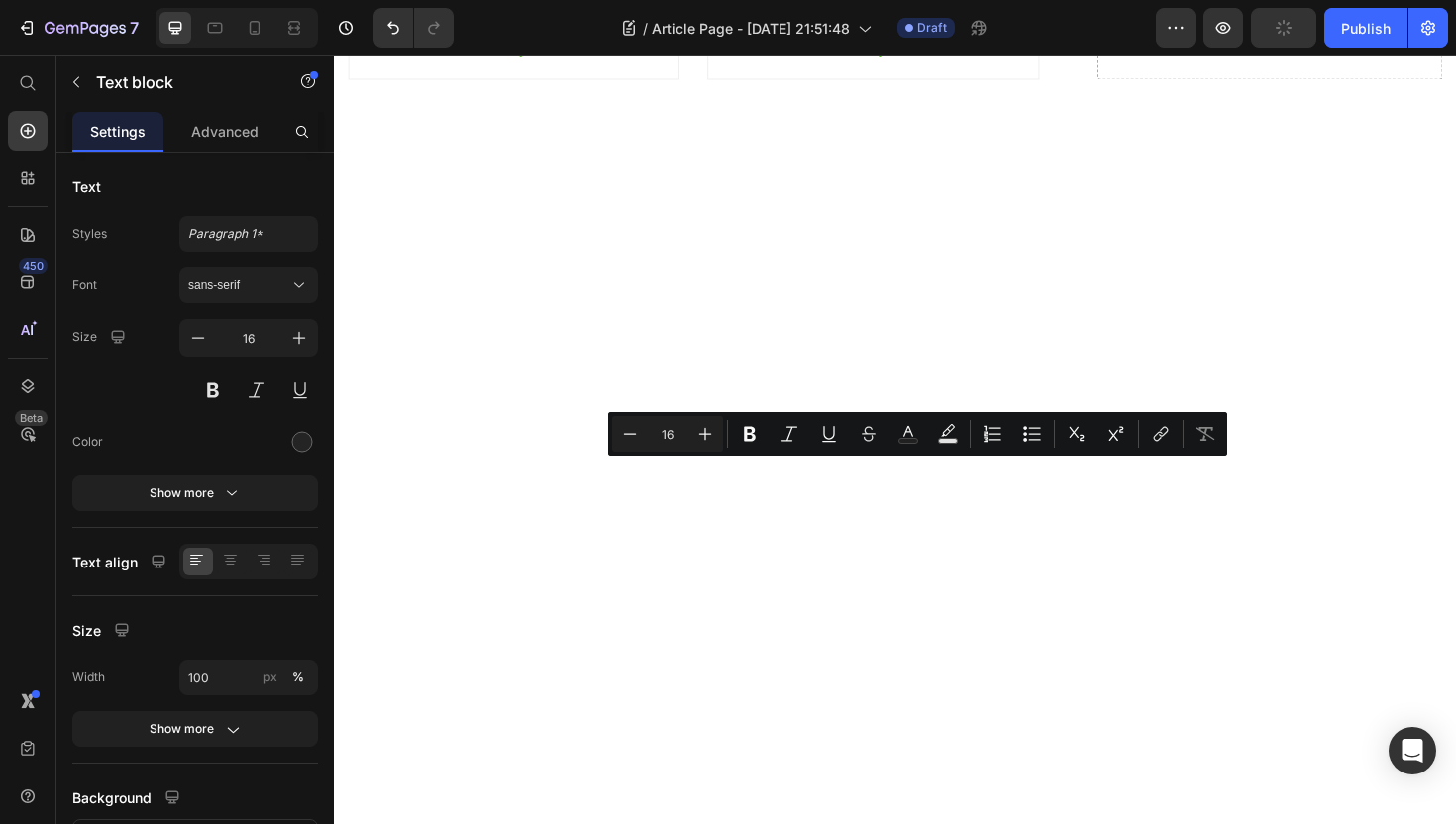 click on "Step 3: Prior to bedtime" at bounding box center [962, -2256] 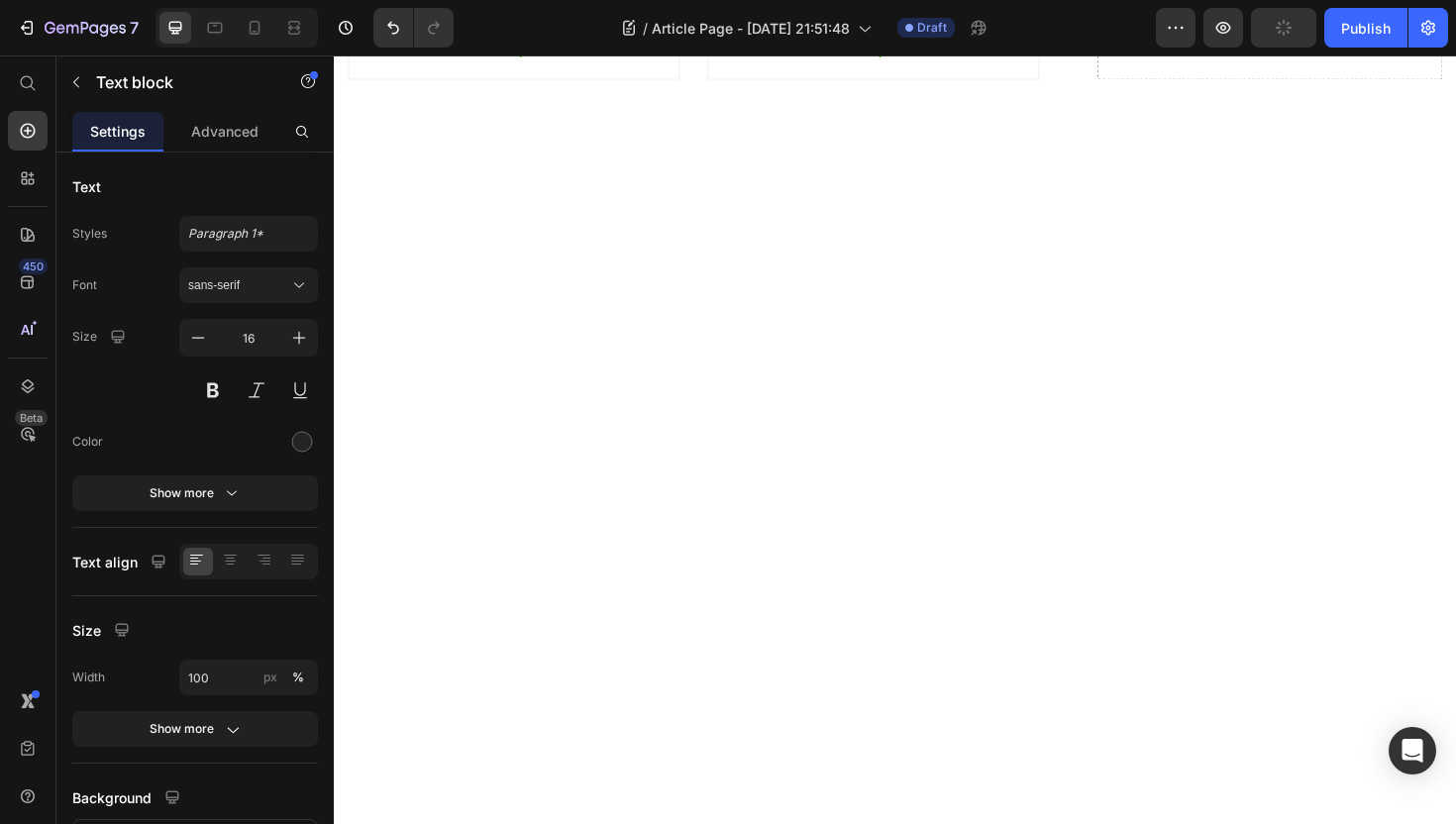 click on "Step 3: Prior to bedtime" at bounding box center (962, -2256) 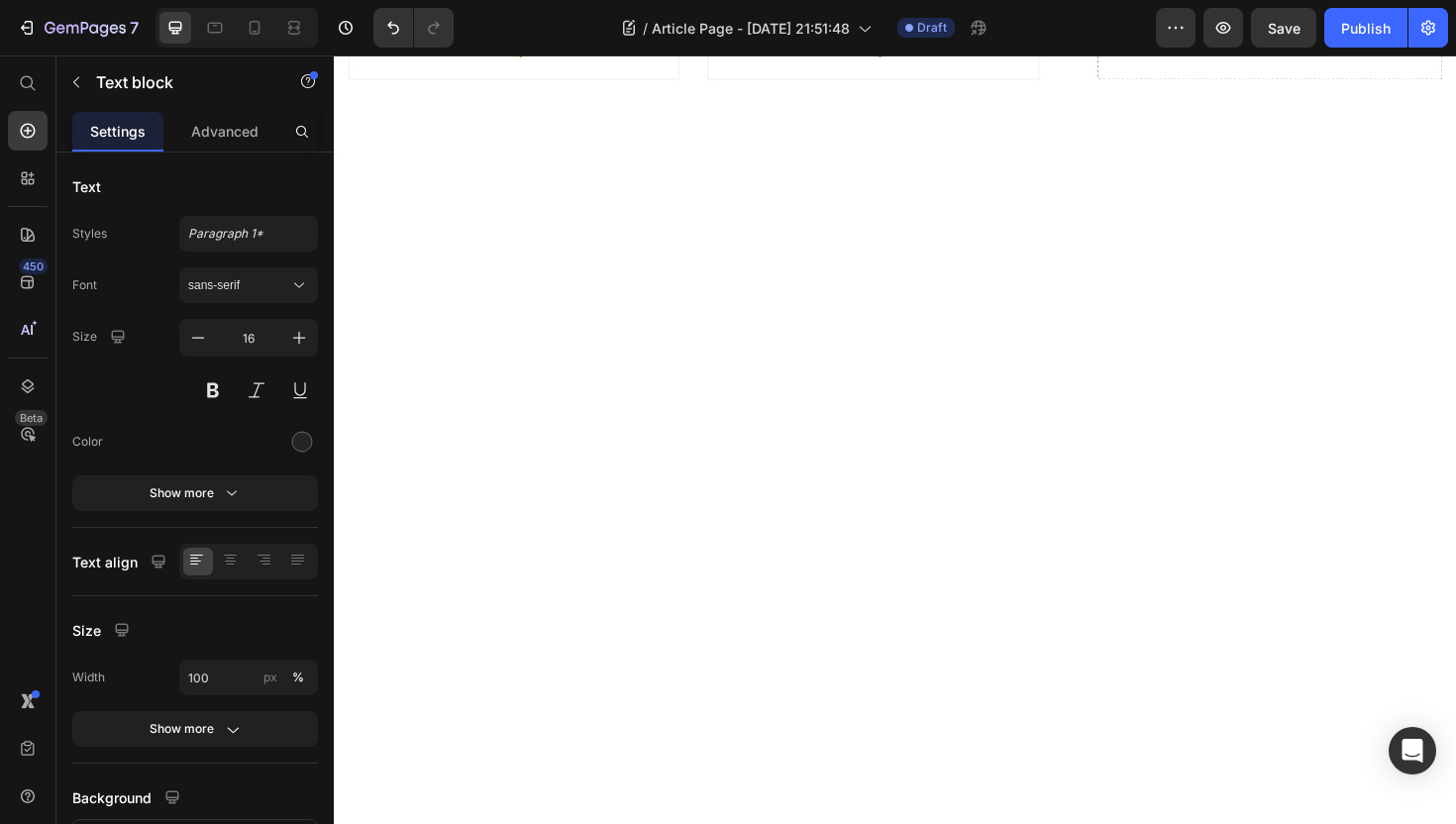 click on "It is a long established fact that a reader will be distracted" at bounding box center (962, -2204) 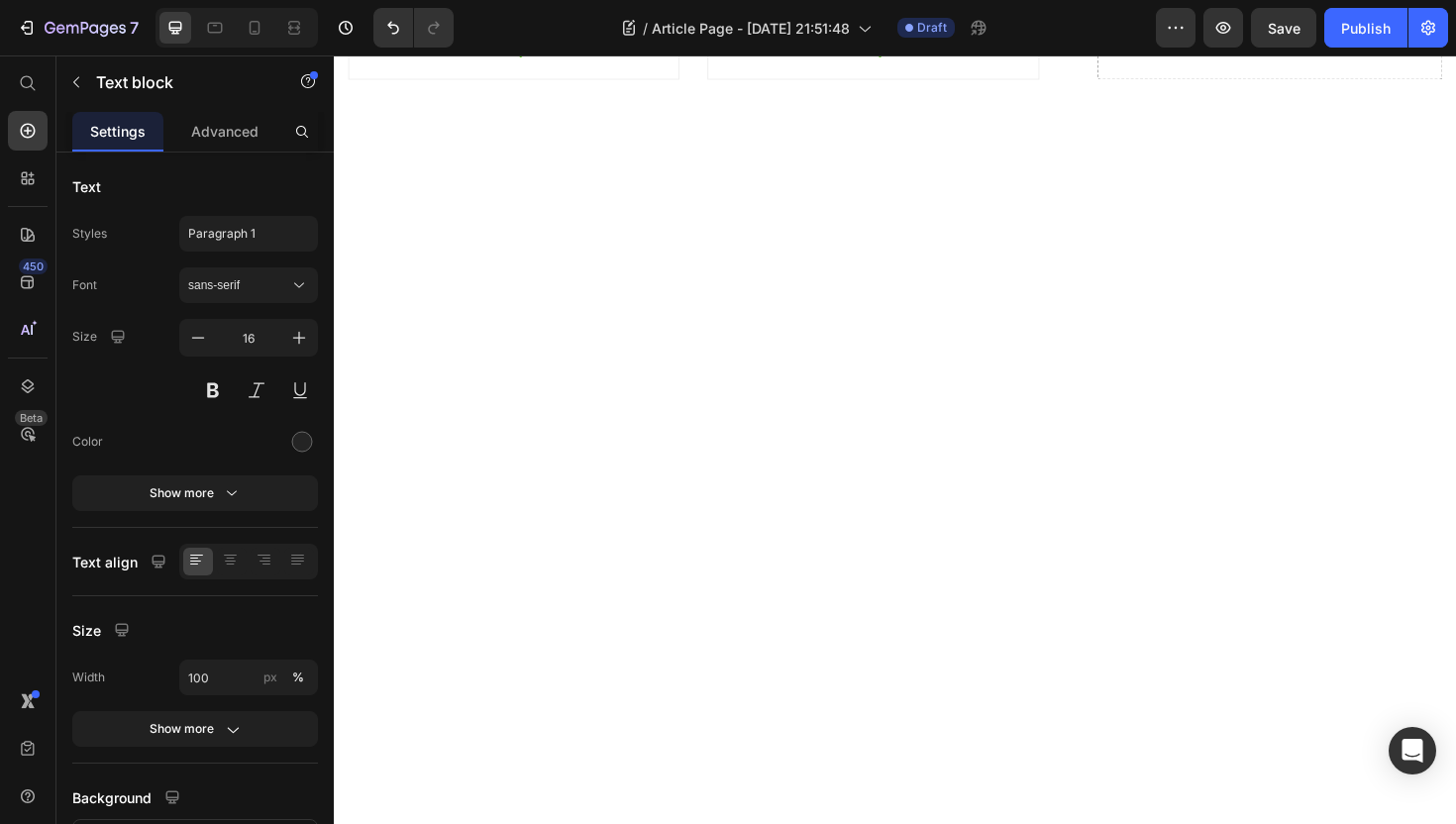 click on "It is a long established fact that a reader will be distracted" at bounding box center [962, -2204] 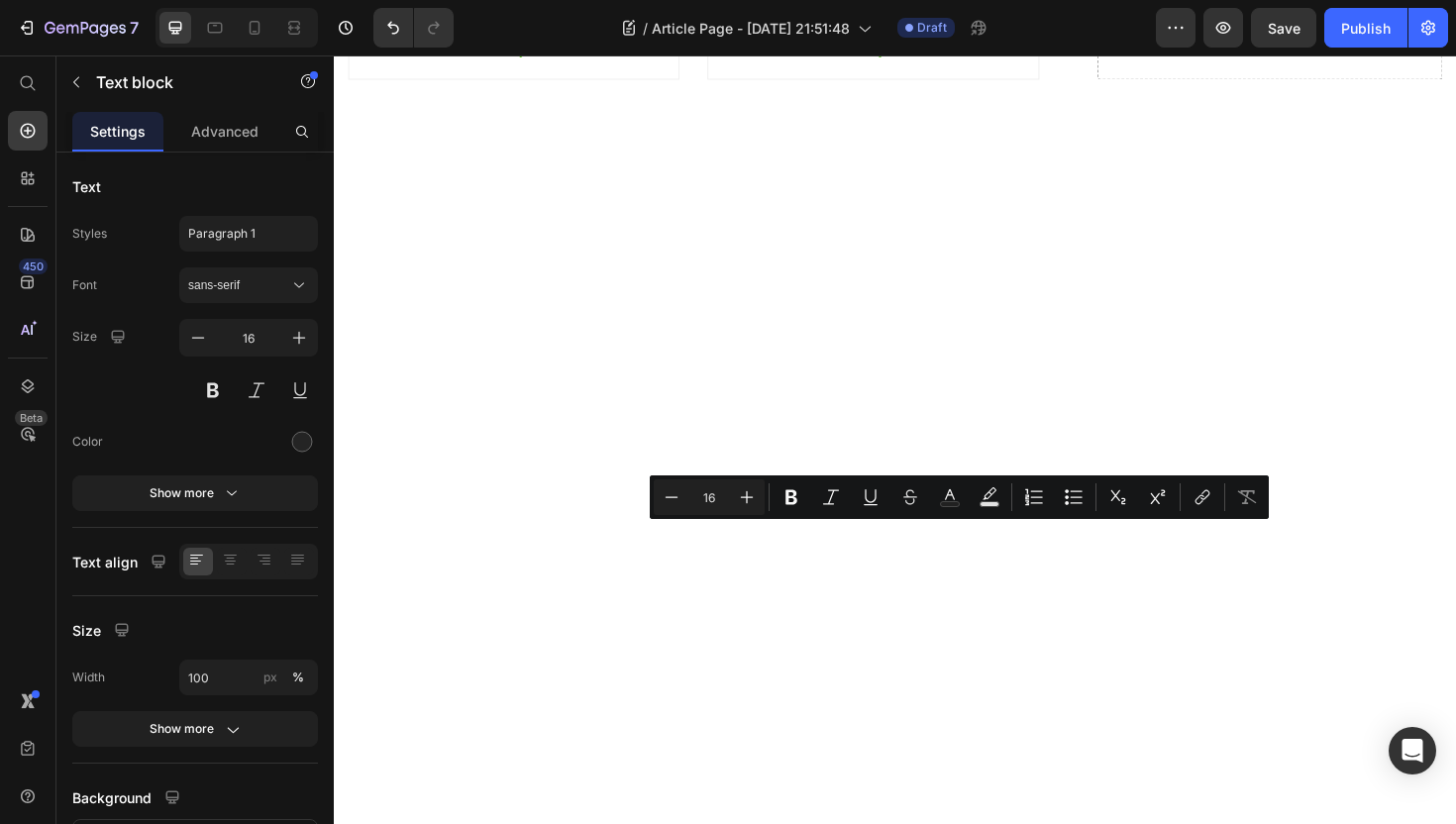 click on "It is a long established fact that a reader will be distracted" at bounding box center [962, -2204] 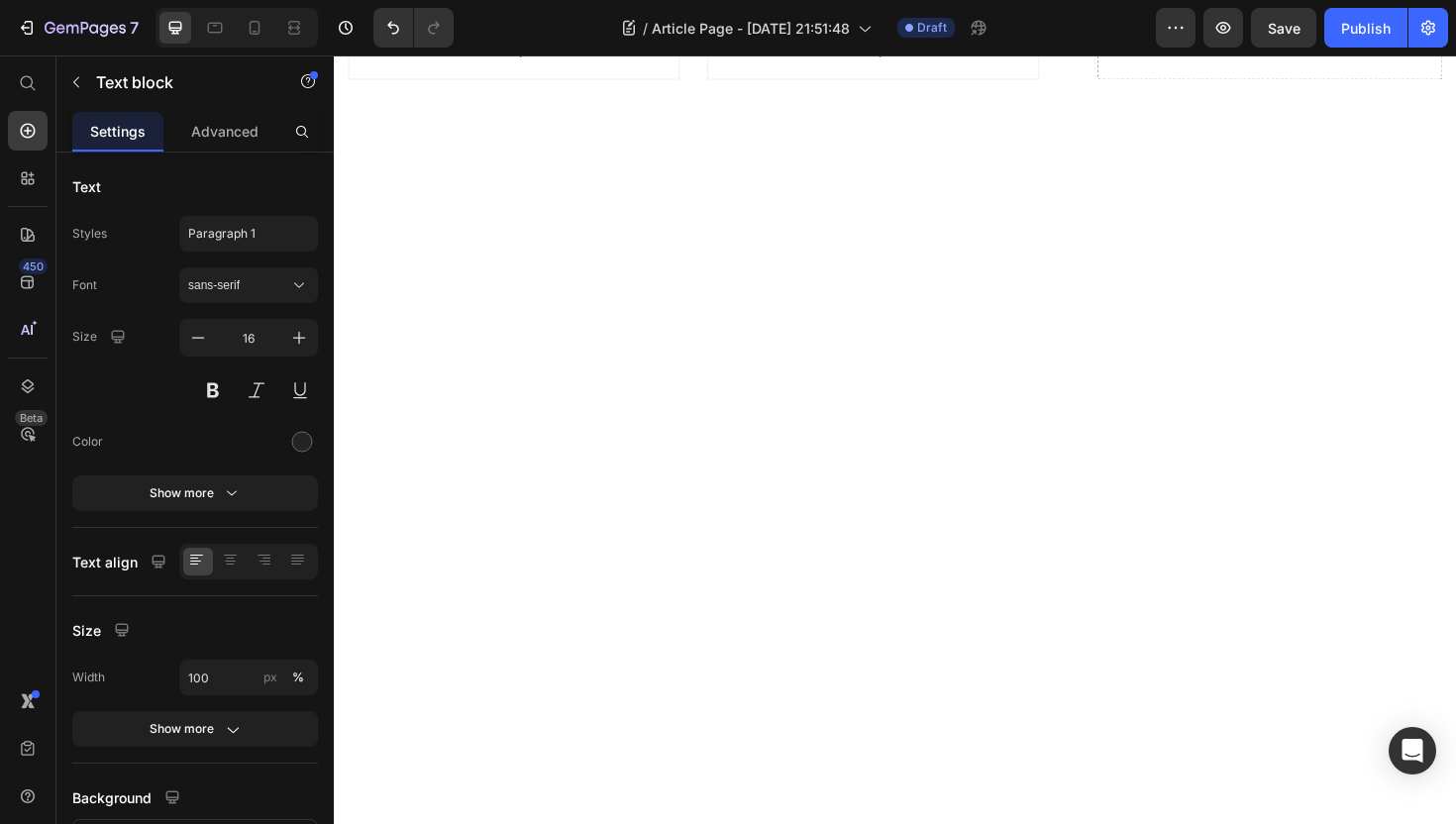 click on "Unique Value Proposition Heading
Icon Product benefit 1 Text block
Icon Product benefit 2 Text block
Icon Product benefit 3  Text block
Icon Product benefit 4   Text block Icon List Row Image  	   CHECK AVAILABILITY Button ✔️ 30-Day Money-Back Guarantee Text block Row
Publish the page to see the content.
Sticky sidebar" at bounding box center [1324, -5168] 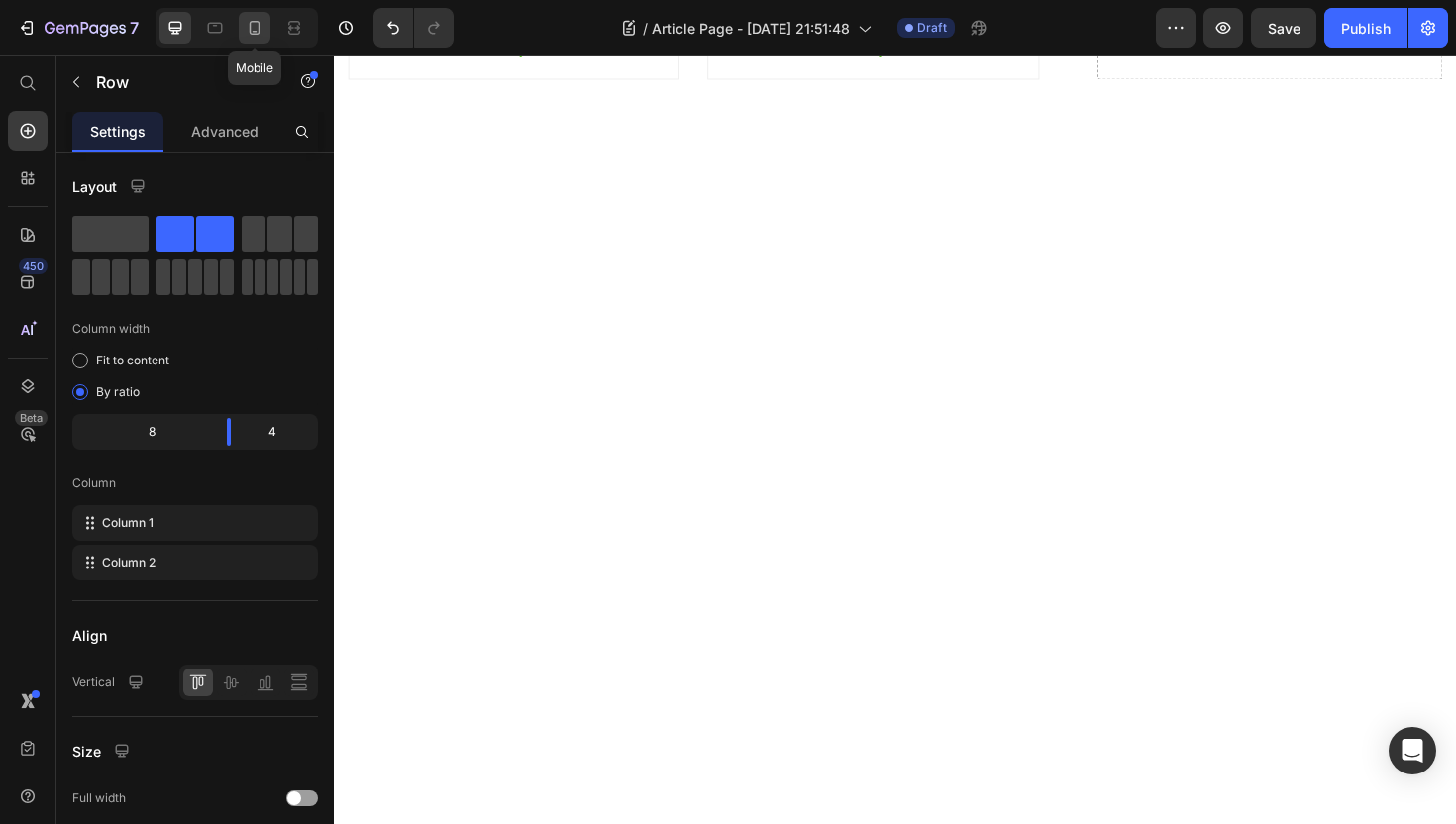 click 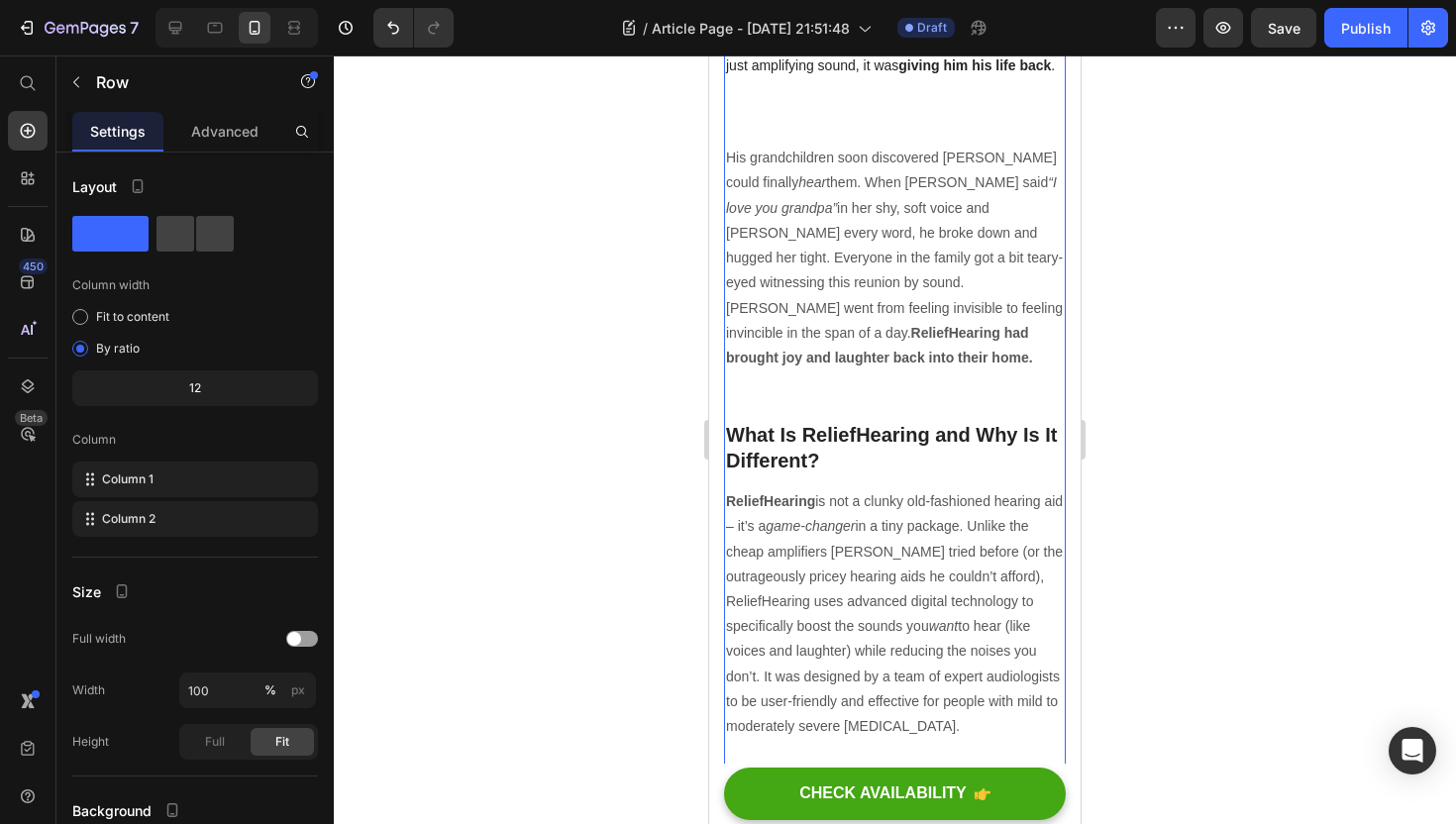 scroll, scrollTop: 3356, scrollLeft: 0, axis: vertical 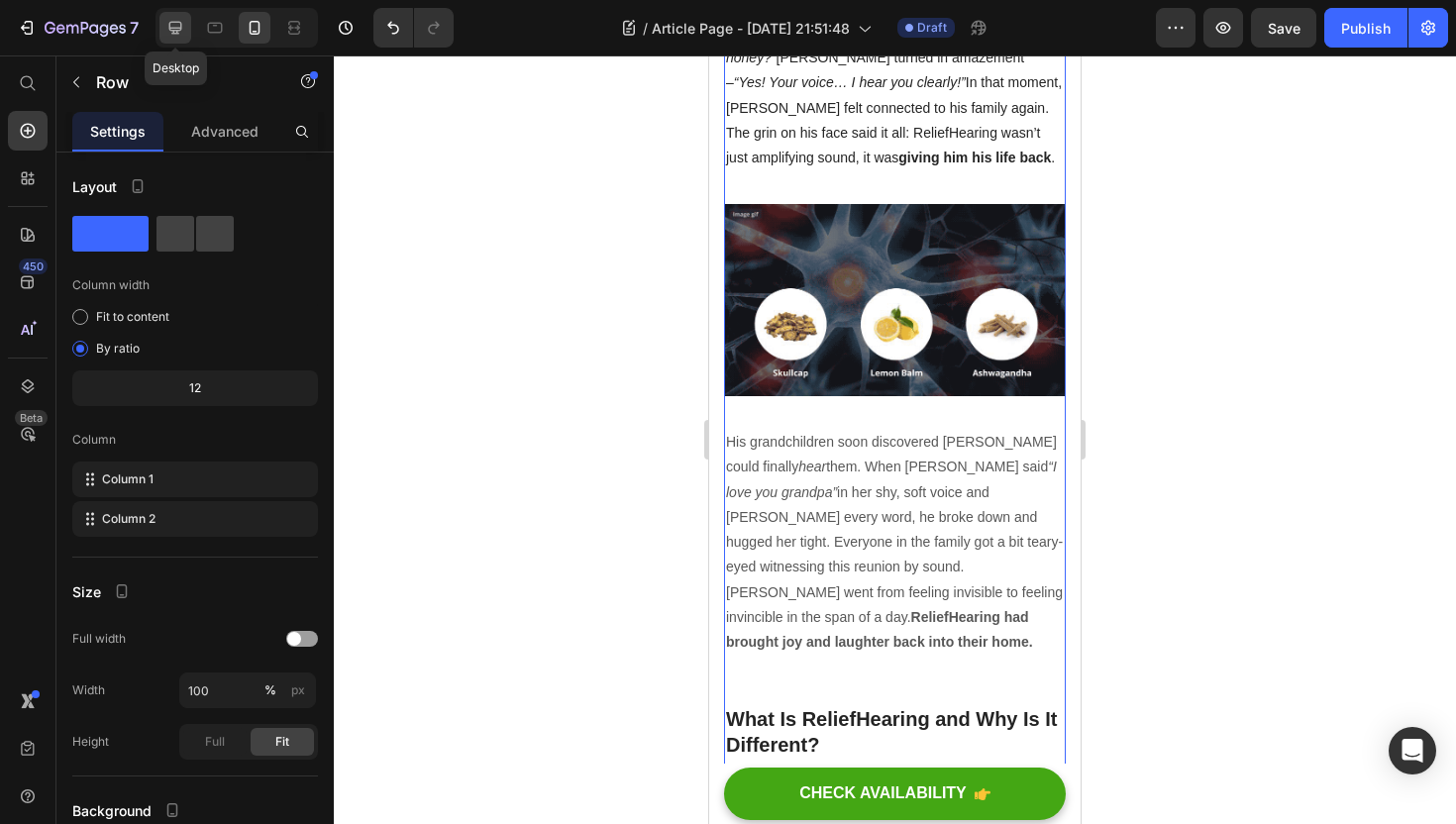 click 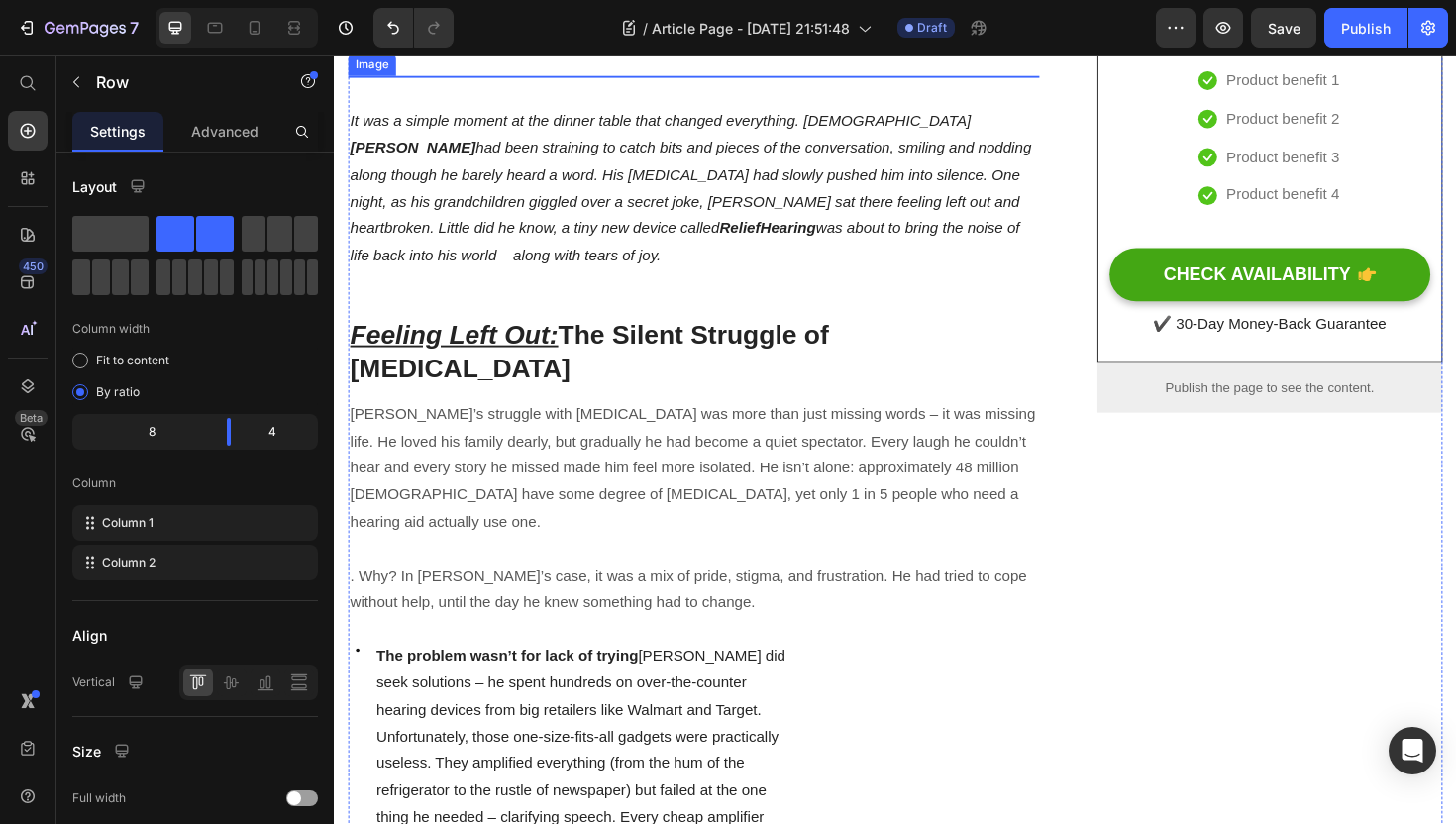 scroll, scrollTop: 310, scrollLeft: 0, axis: vertical 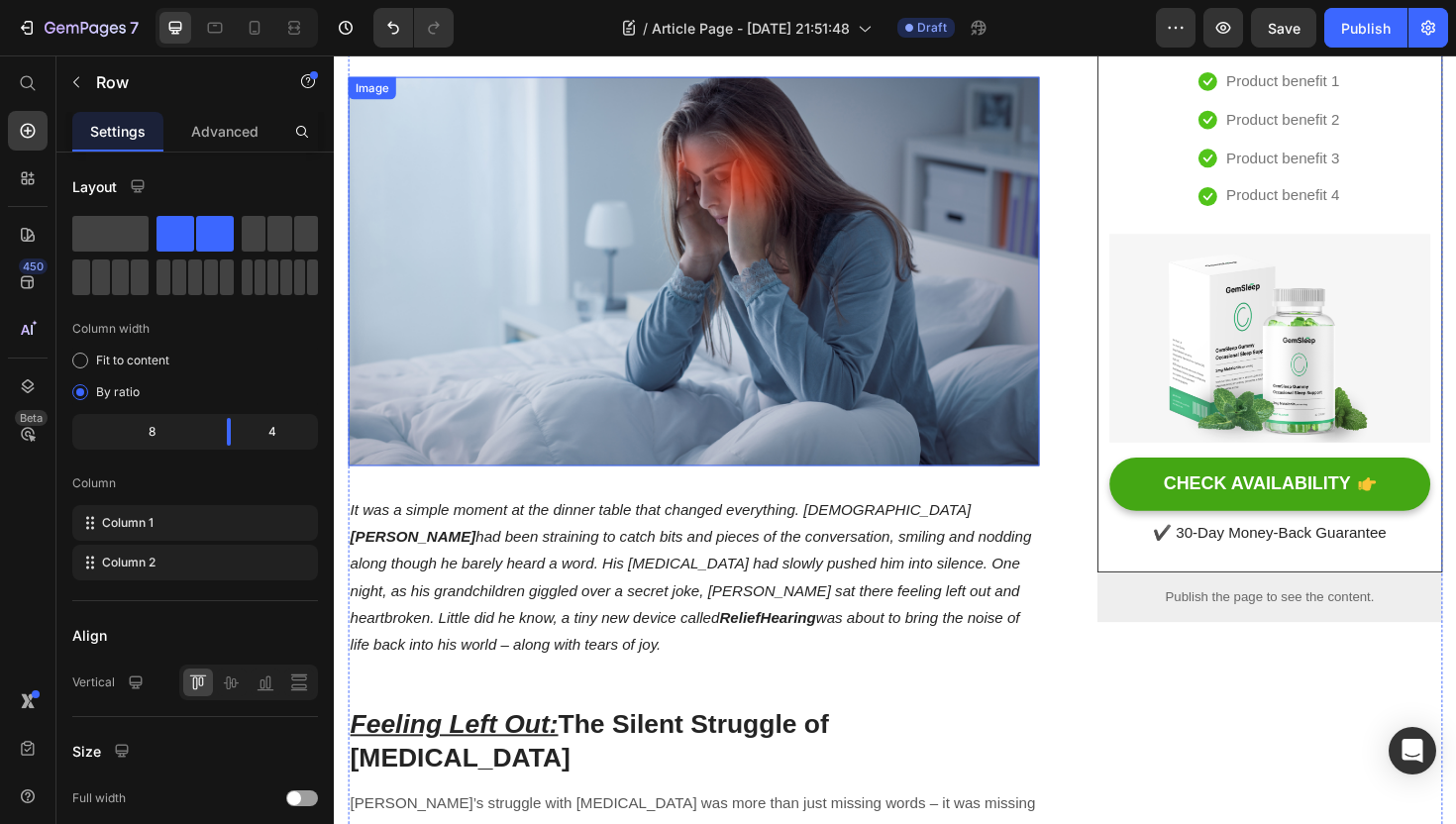 click at bounding box center [714, 283] 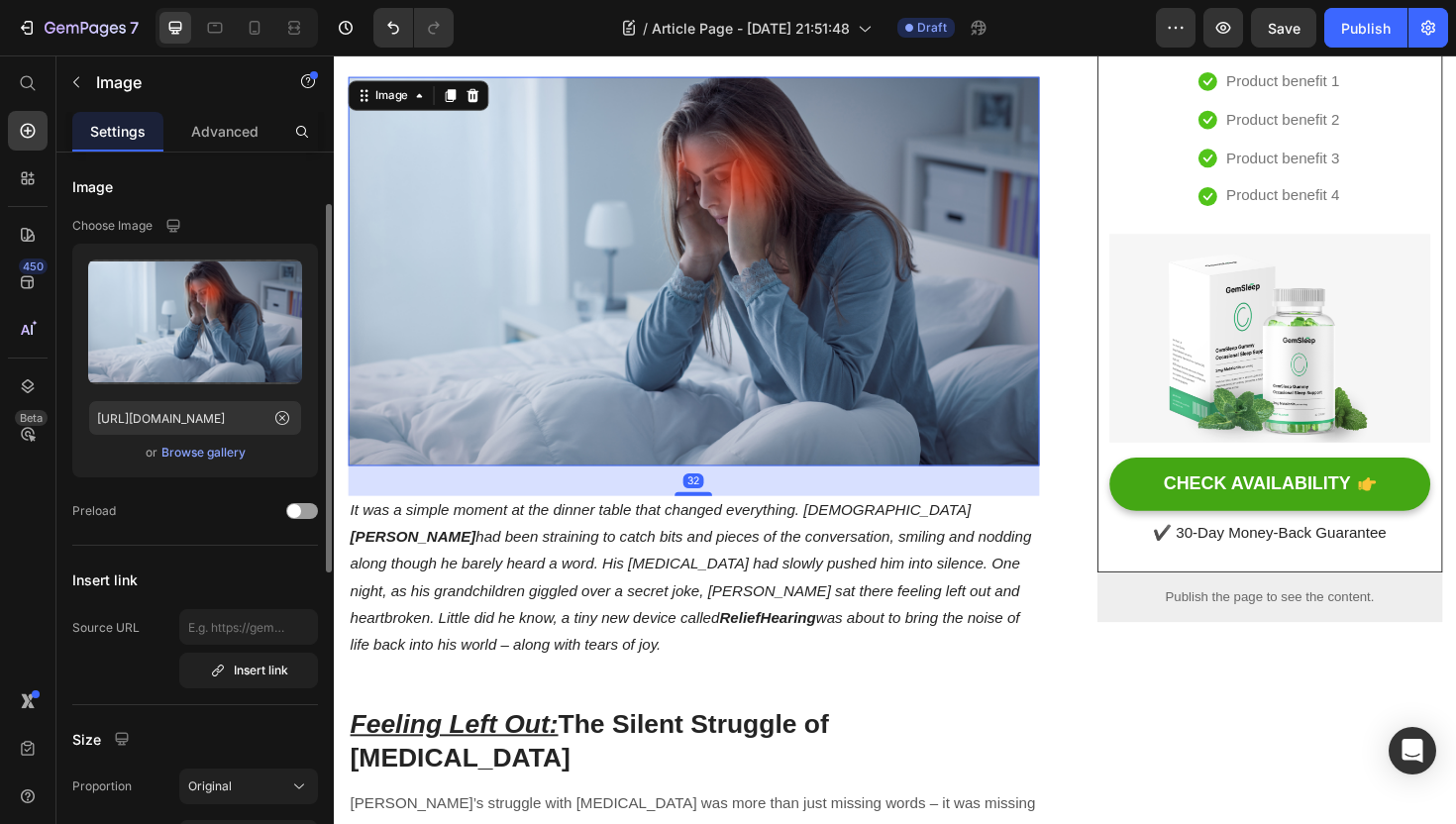 scroll, scrollTop: 709, scrollLeft: 0, axis: vertical 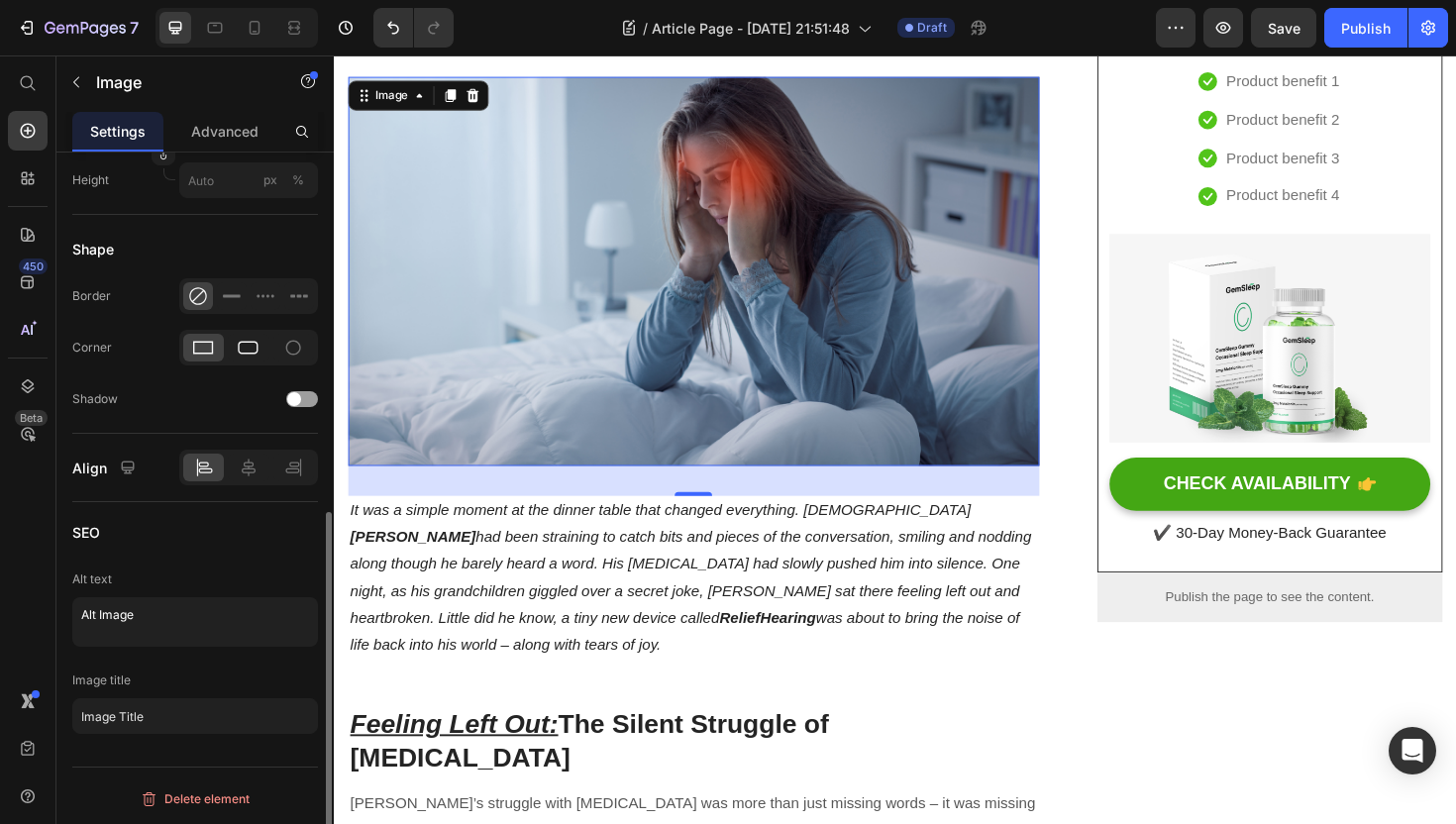 click 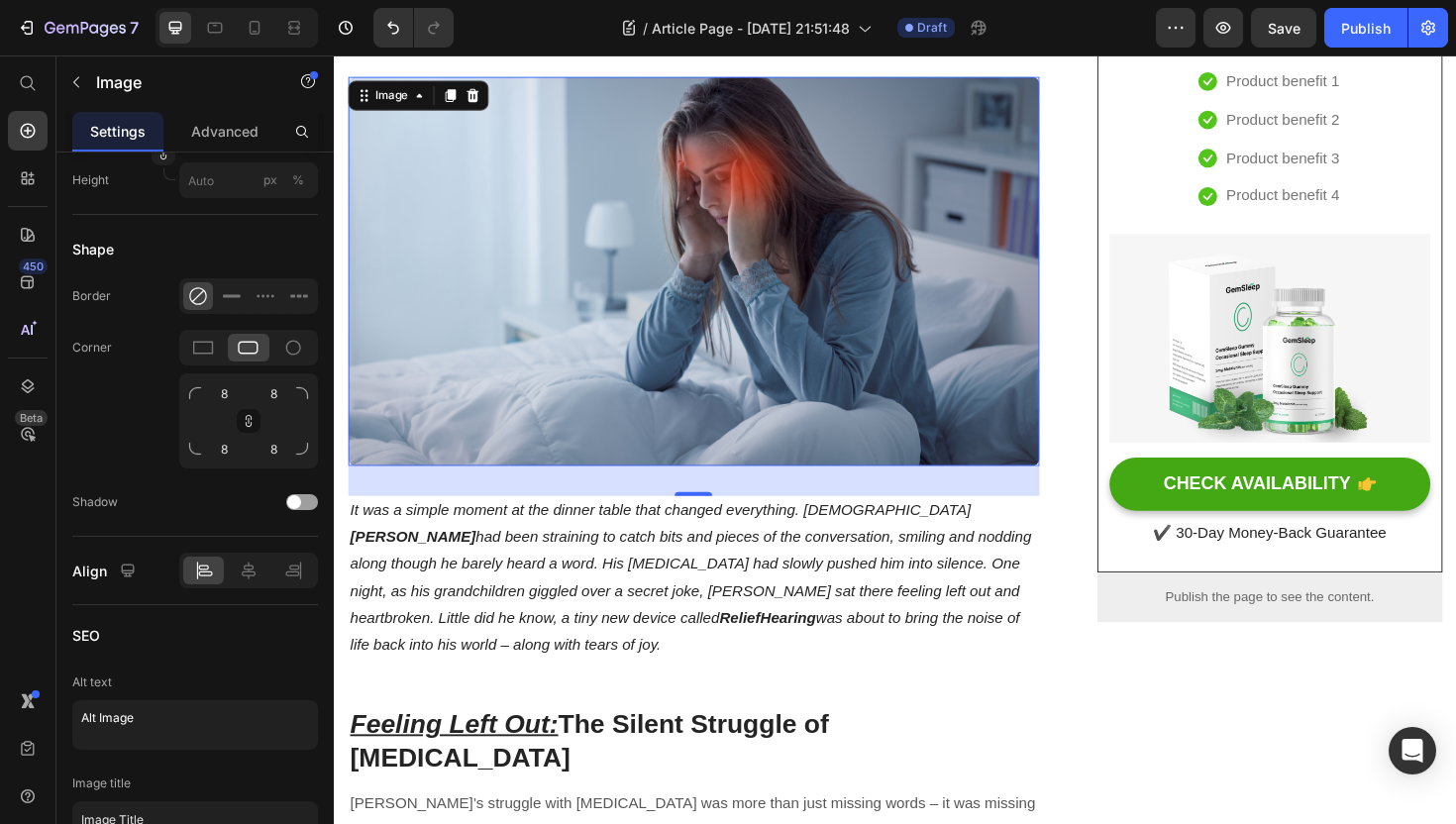 scroll, scrollTop: 0, scrollLeft: 0, axis: both 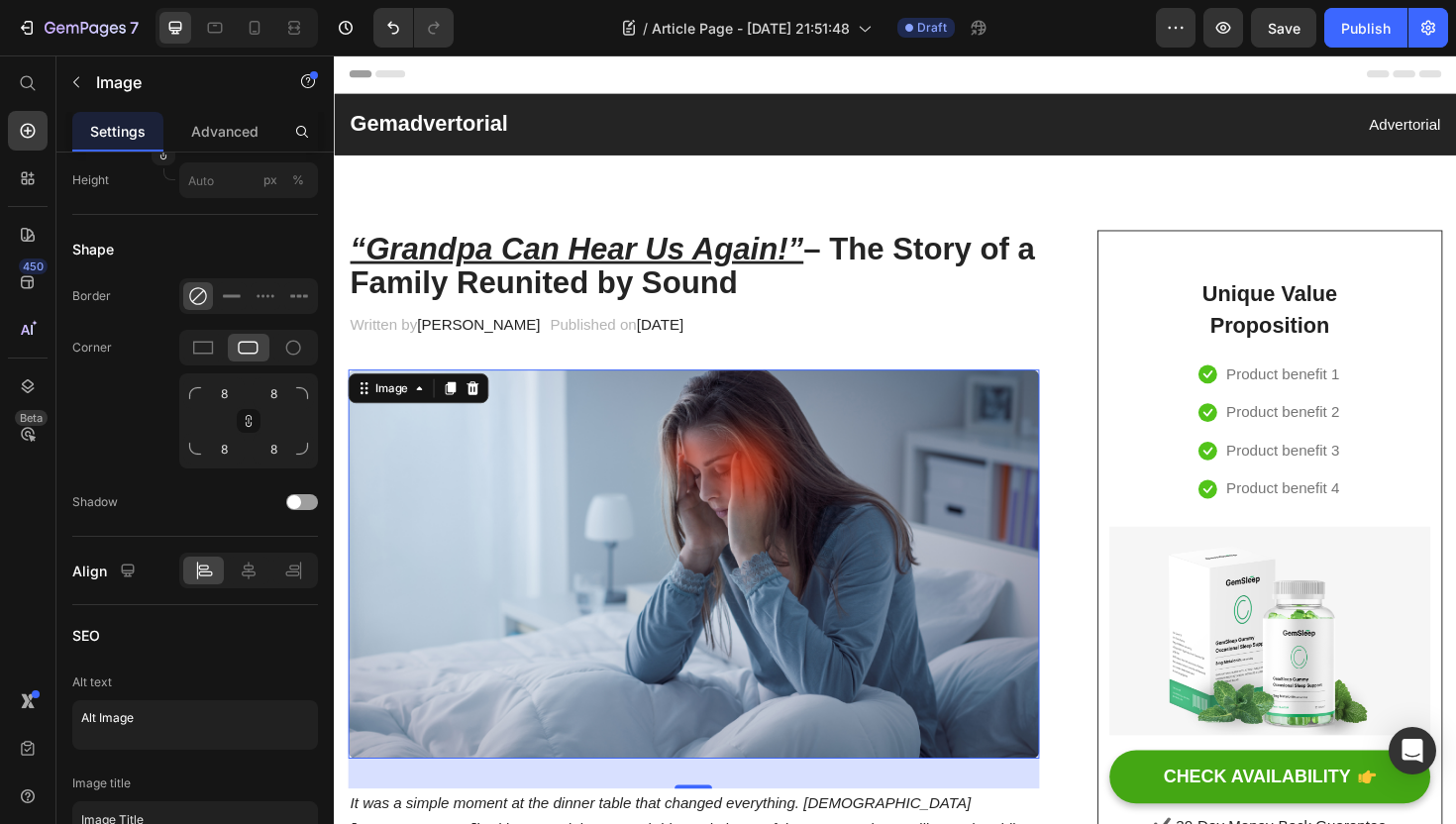 click at bounding box center (714, 593) 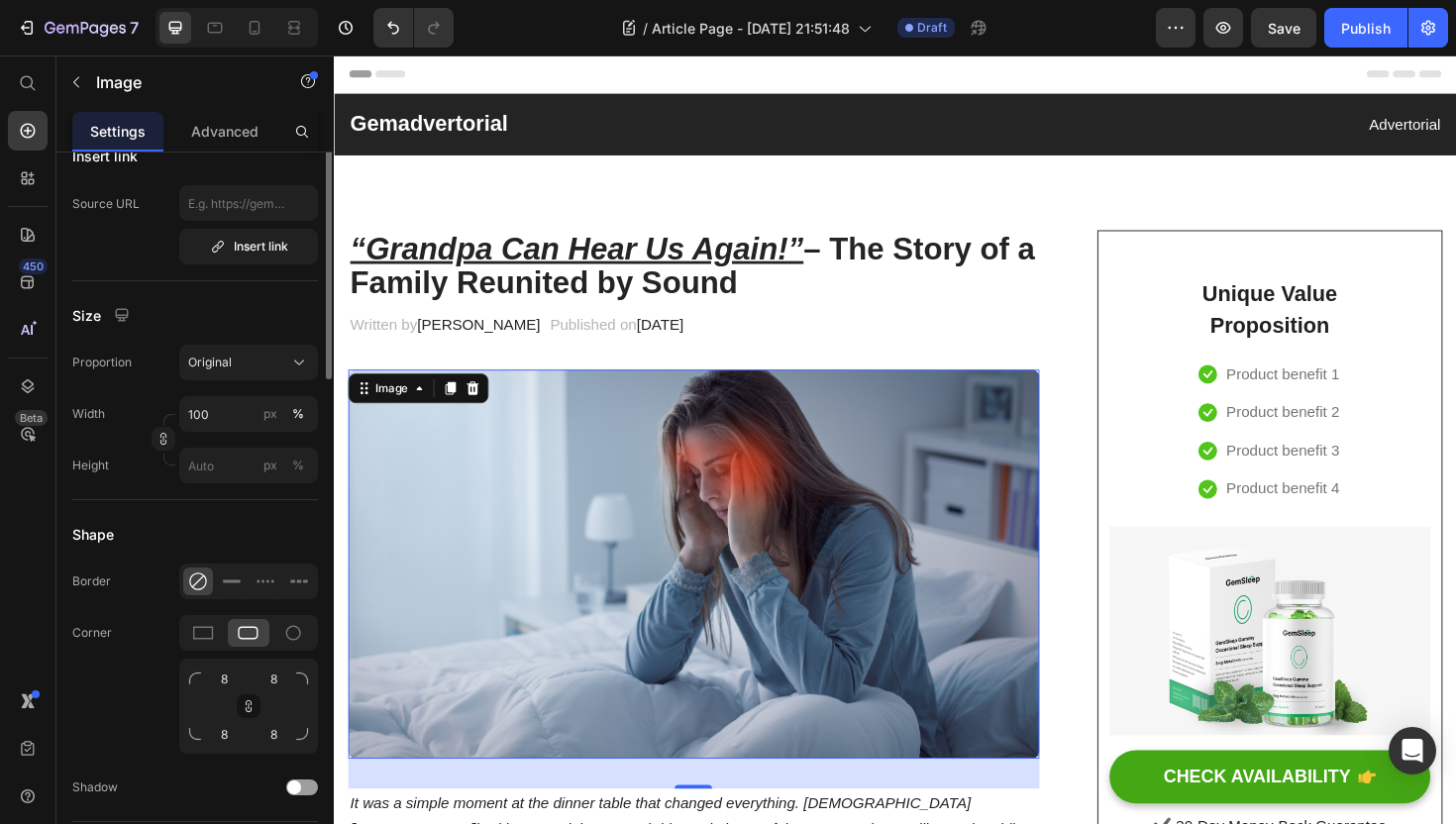 scroll, scrollTop: 0, scrollLeft: 0, axis: both 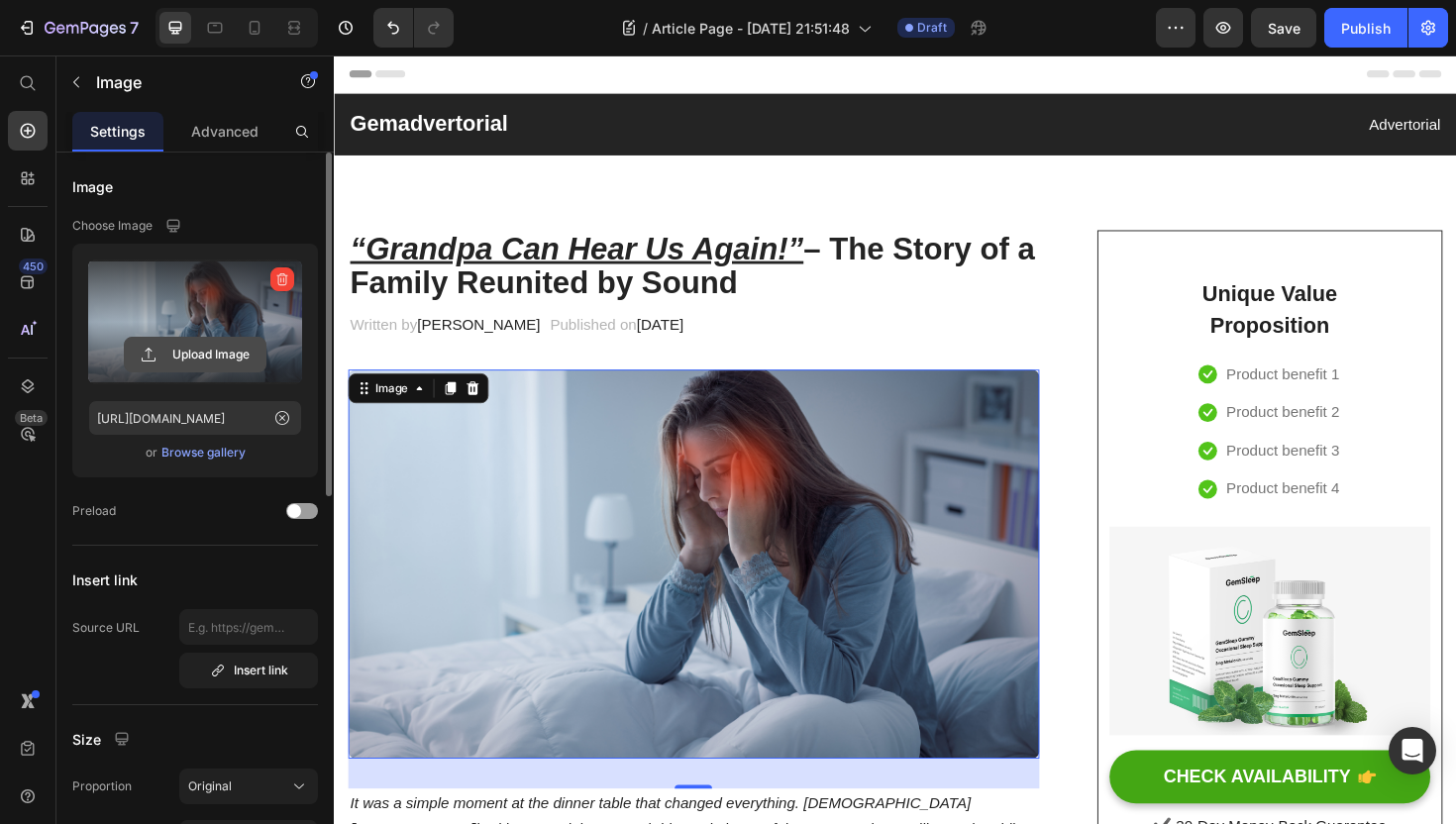 click 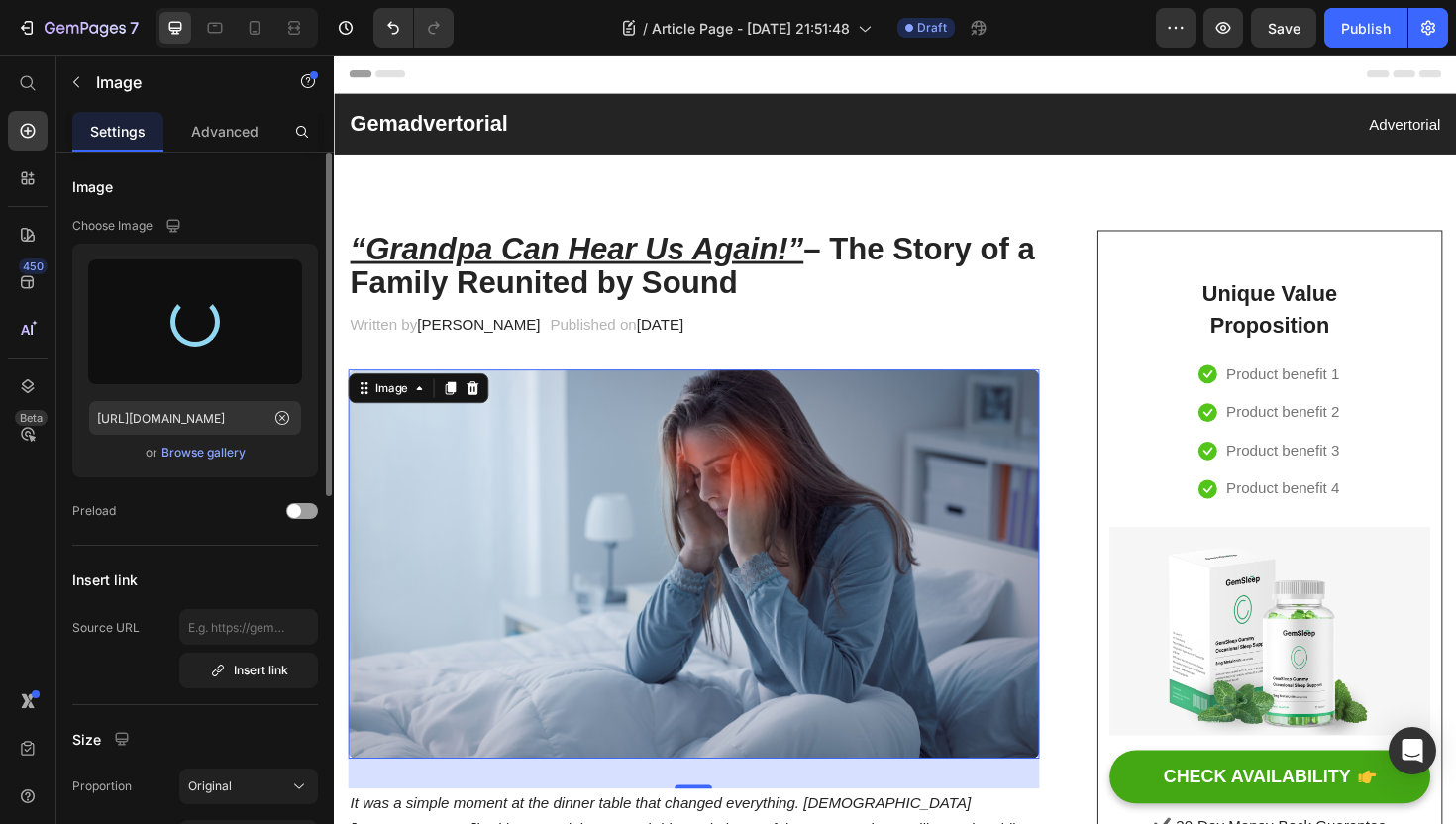 type on "[URL][DOMAIN_NAME]" 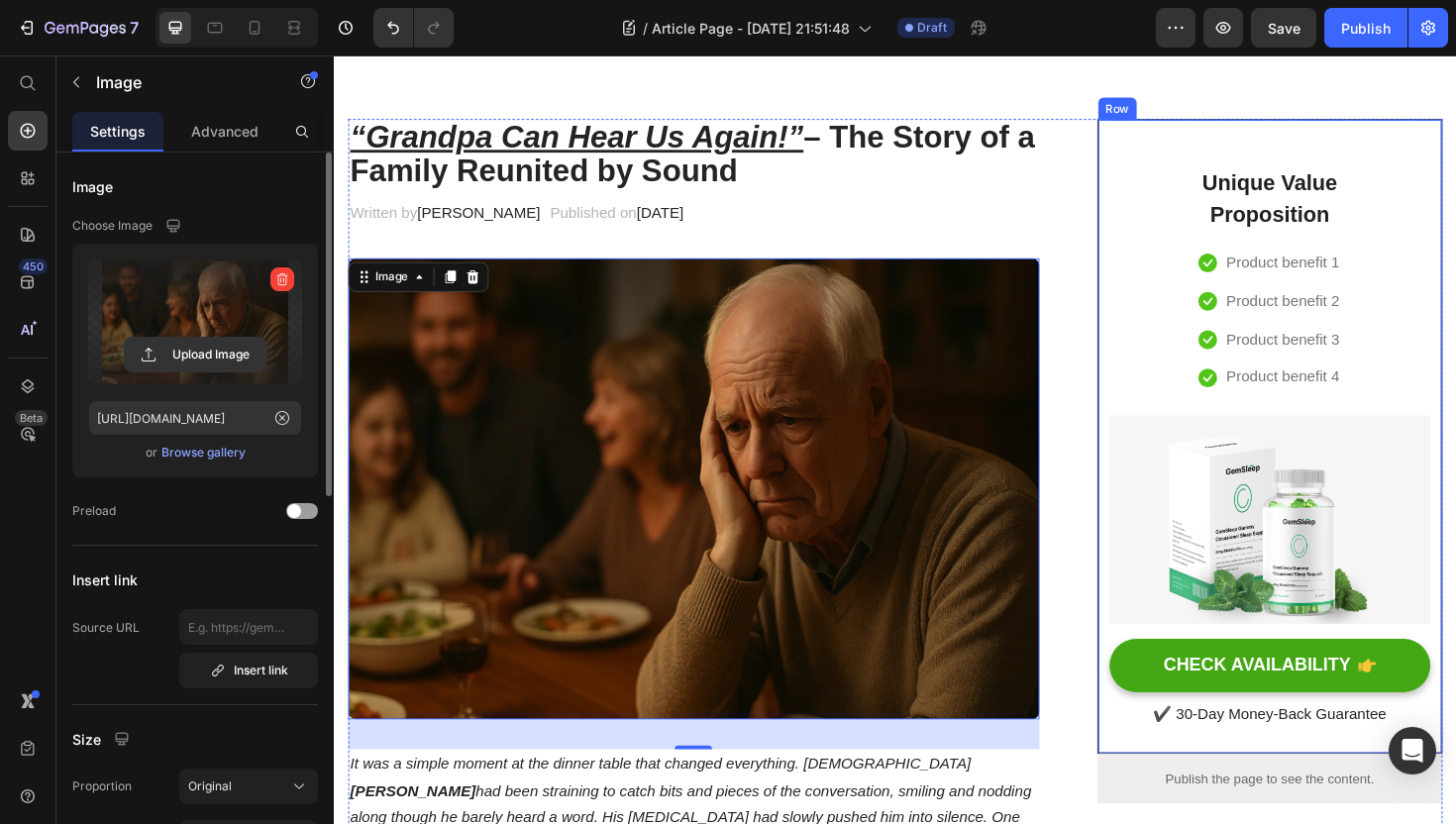 scroll, scrollTop: 136, scrollLeft: 0, axis: vertical 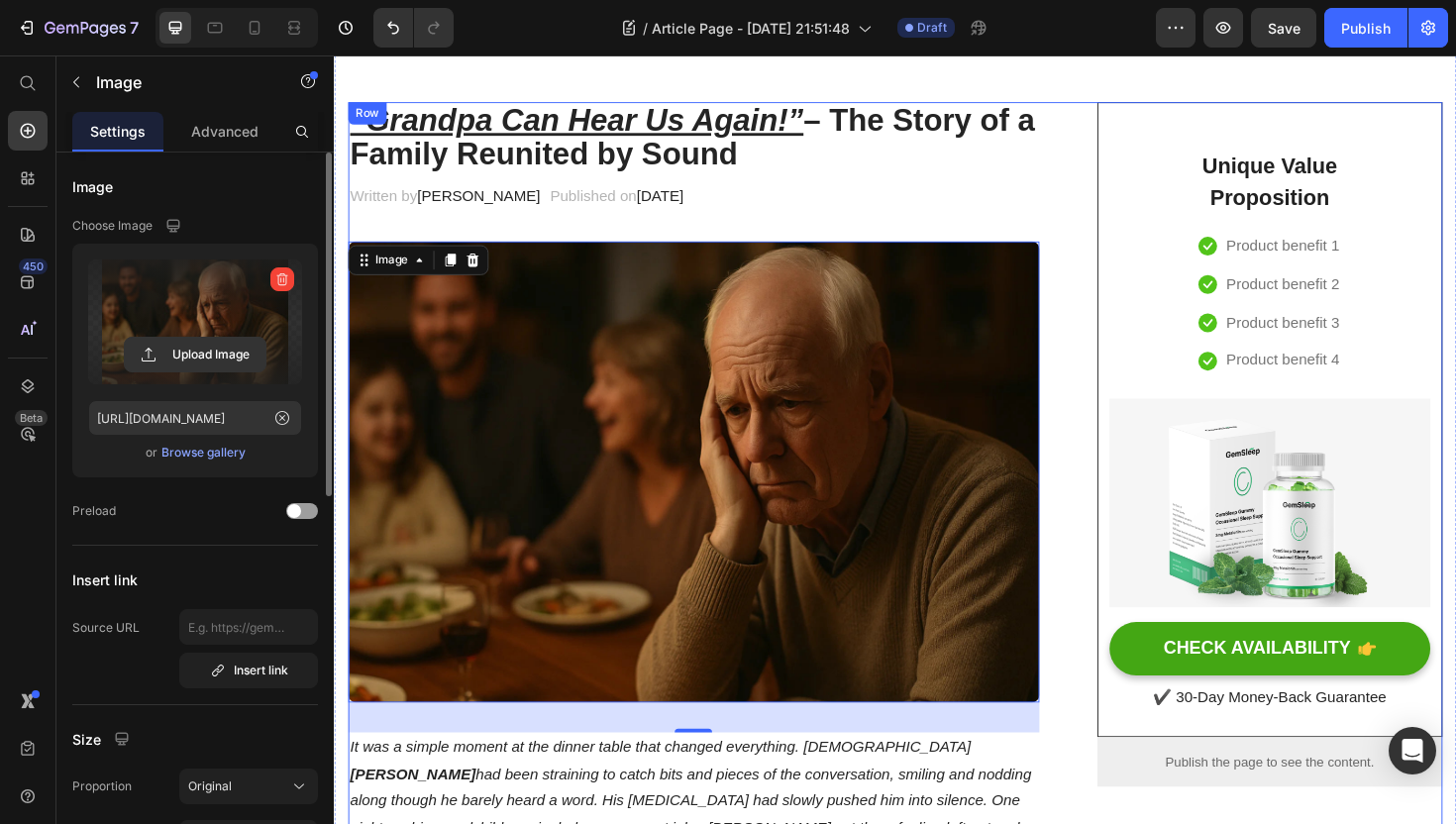 click on "“Grandpa Can Hear Us Again!”  – The Story of a Family Reunited by Sound Heading Written by  [PERSON_NAME]   Text block Published on  [DATE] Text block Row Image   32 It was a simple moment at the dinner table that changed everything. [DEMOGRAPHIC_DATA]  [PERSON_NAME]  had been straining to catch bits and pieces of the conversation, smiling and nodding along though he barely heard a word. His [MEDICAL_DATA] had slowly pushed him into silence. One night, as his grandchildren giggled over a secret joke, [PERSON_NAME] sat there feeling left out and heartbroken. Little did he know, a tiny new device called  ReliefHearing  was about to bring the noise of life back into his world – along with tears of joy. Text block Feeling Left Out:  The Silent Struggle of [MEDICAL_DATA] Heading . Why? In [PERSON_NAME]’s case, it was a mix of pride, stigma, and frustration. He had tried to cope without help, until the day he knew something had to change. Text block
Icon The problem wasn’t for lack of trying Text block Row ." at bounding box center (714, 4002) 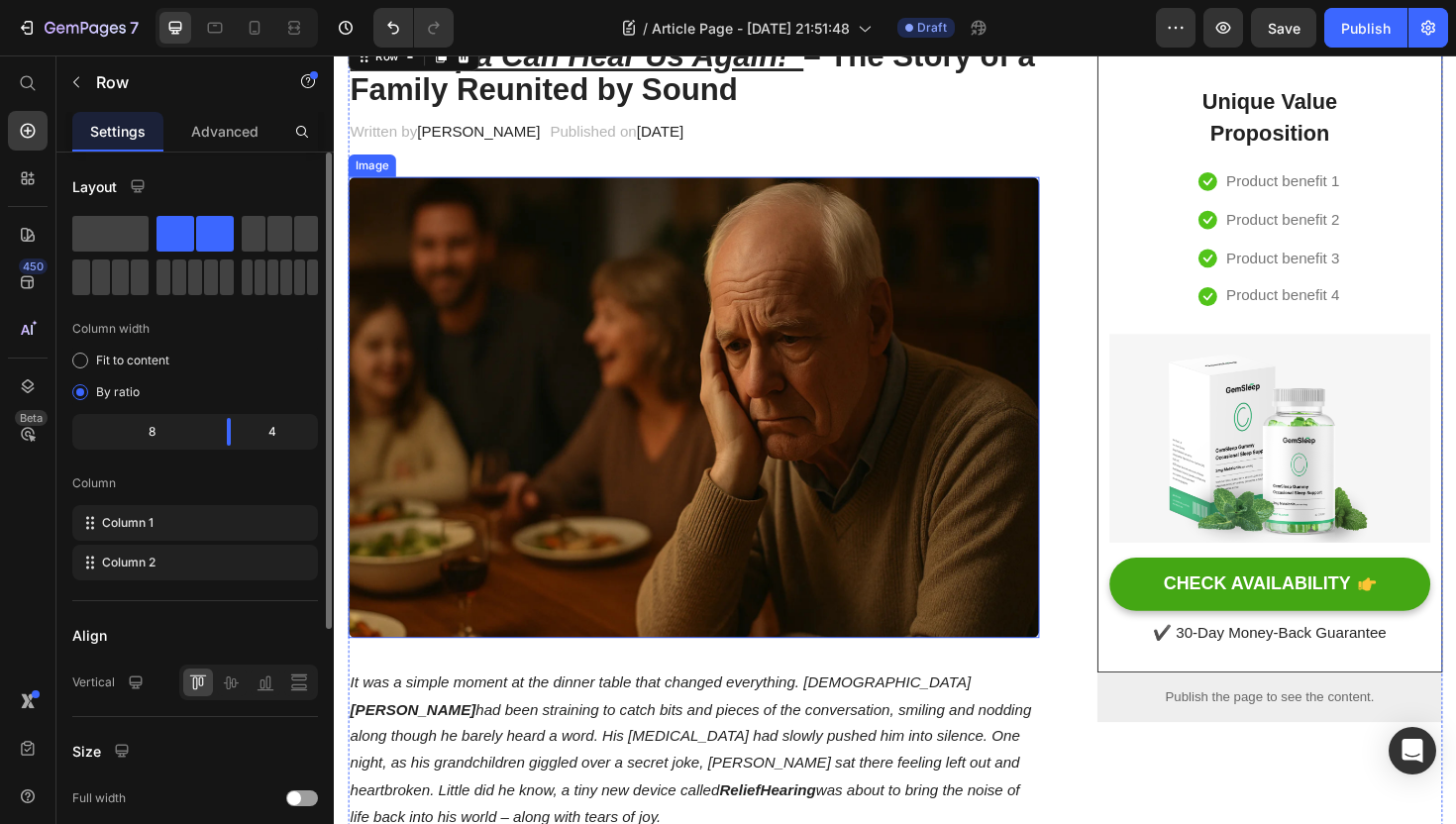 scroll, scrollTop: 208, scrollLeft: 0, axis: vertical 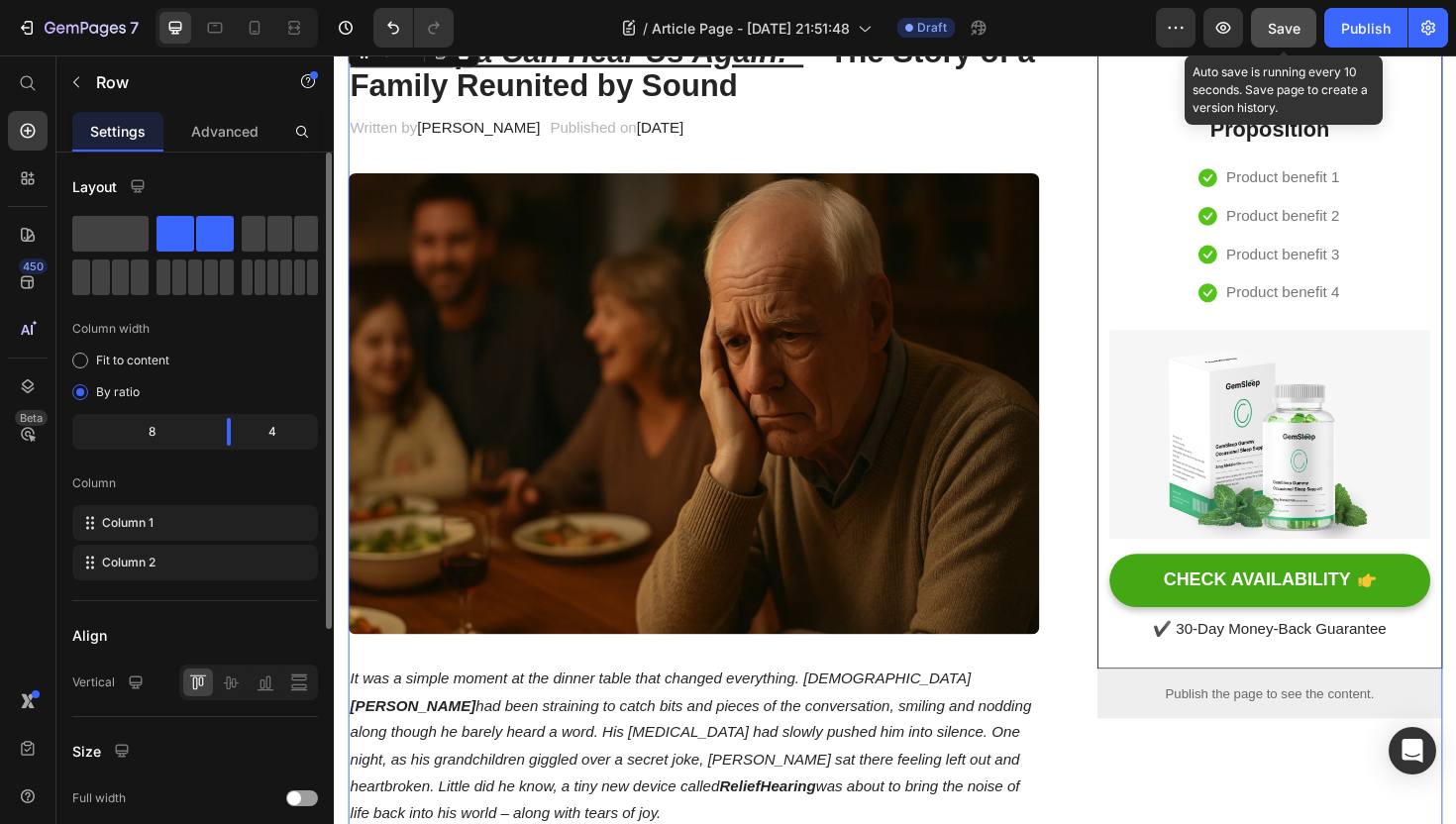 click on "Save" at bounding box center (1284, 28) 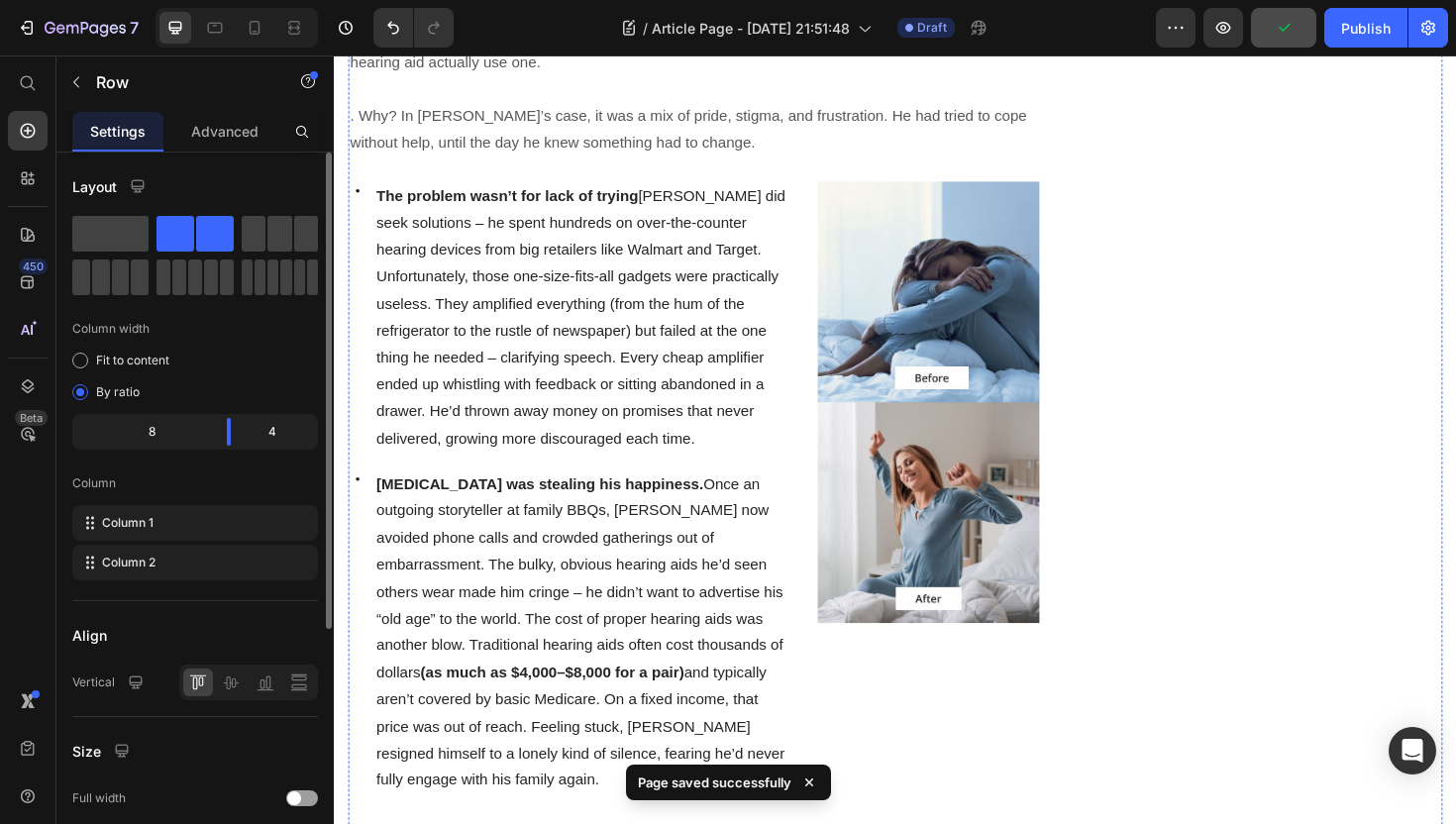 scroll, scrollTop: 1295, scrollLeft: 0, axis: vertical 